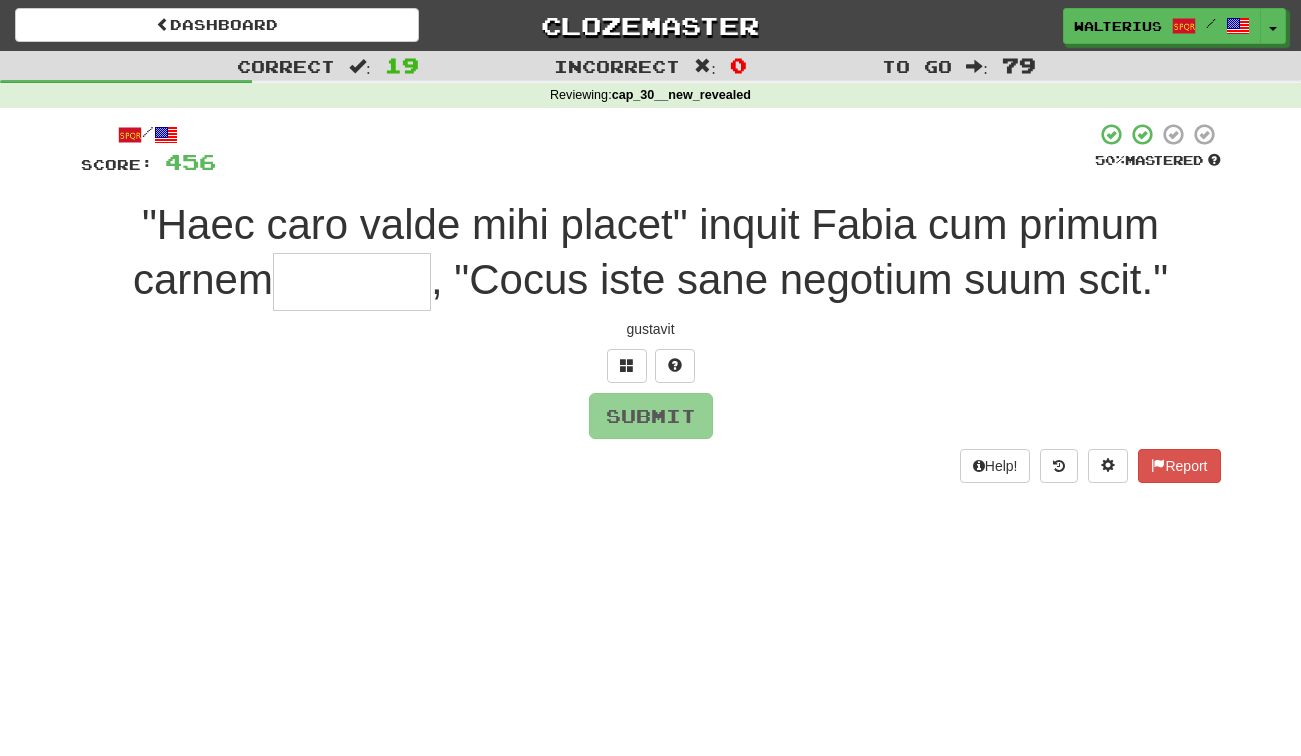 scroll, scrollTop: 0, scrollLeft: 0, axis: both 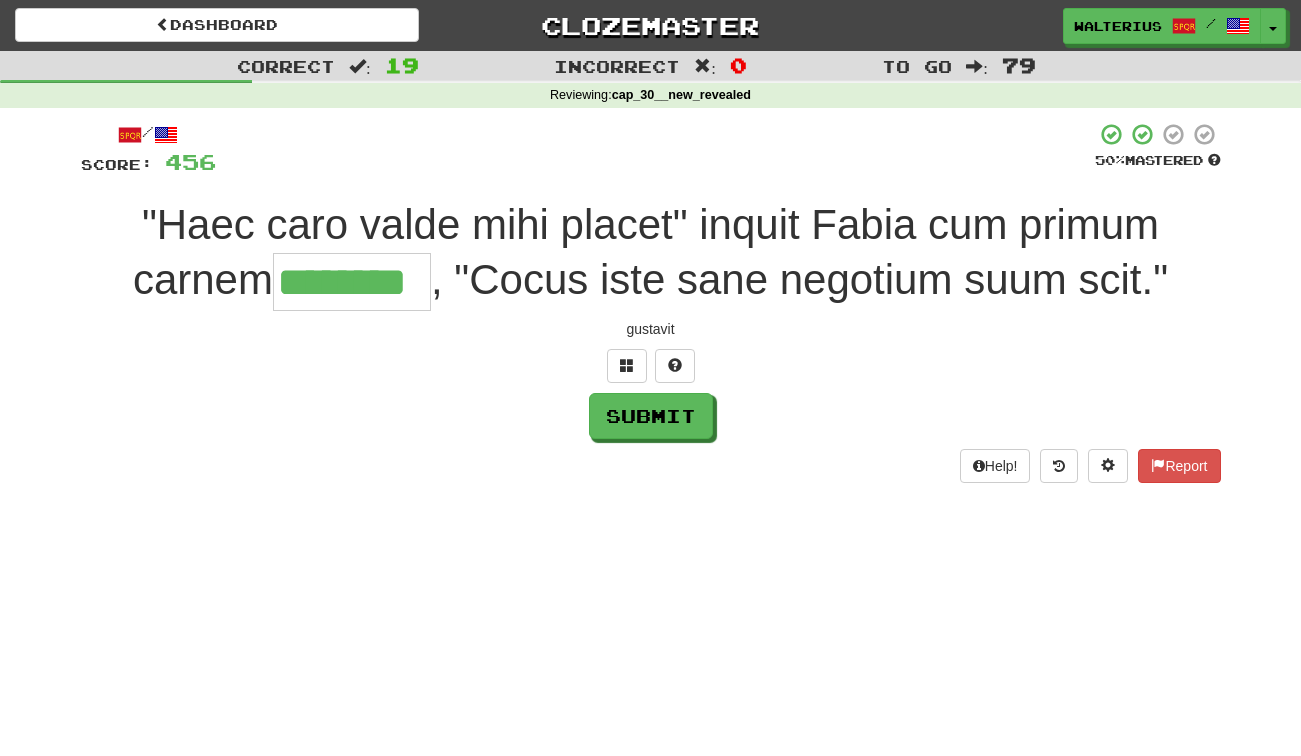 type on "********" 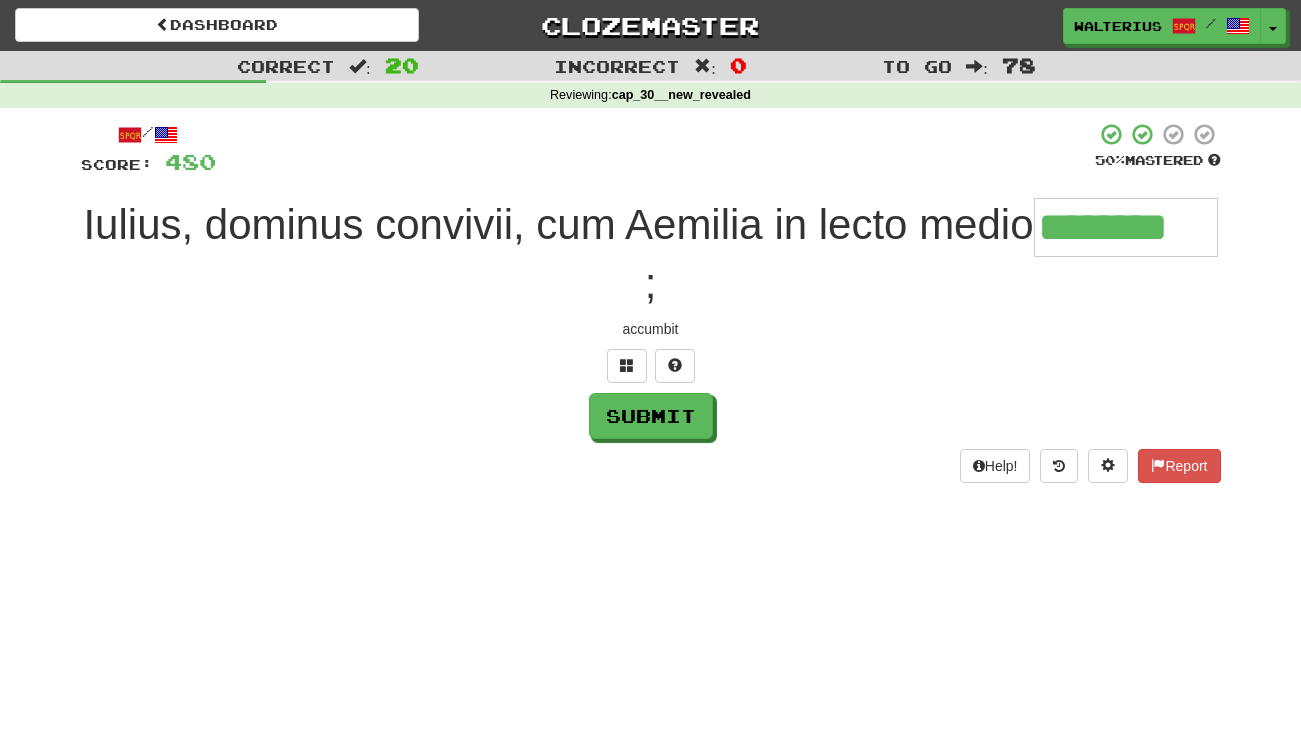 type on "********" 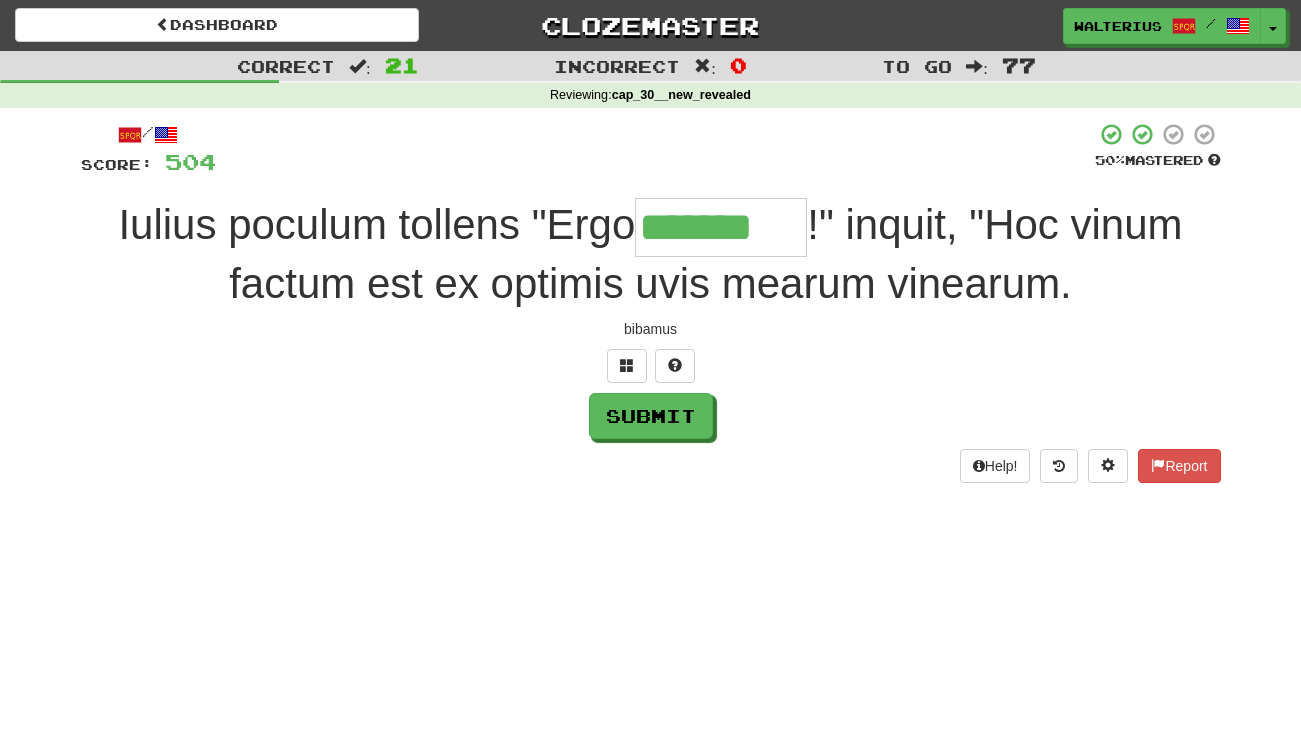 type on "*******" 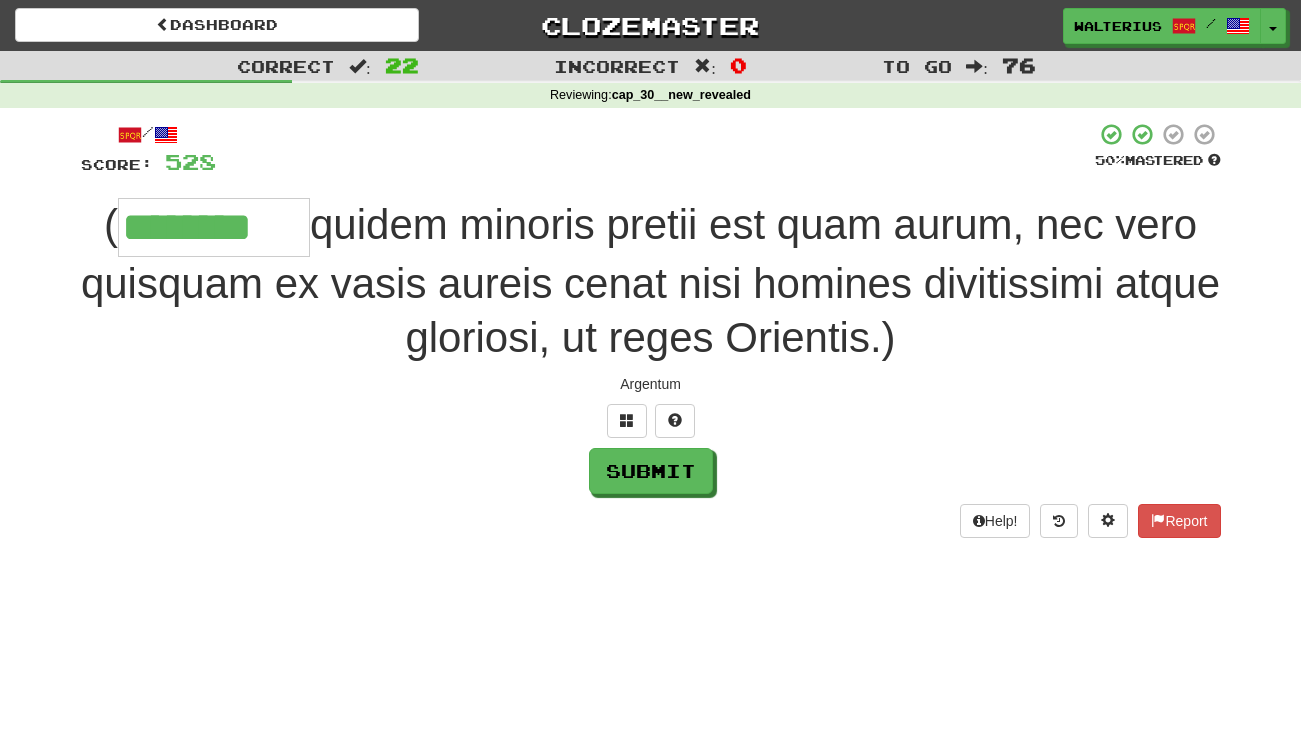 type on "********" 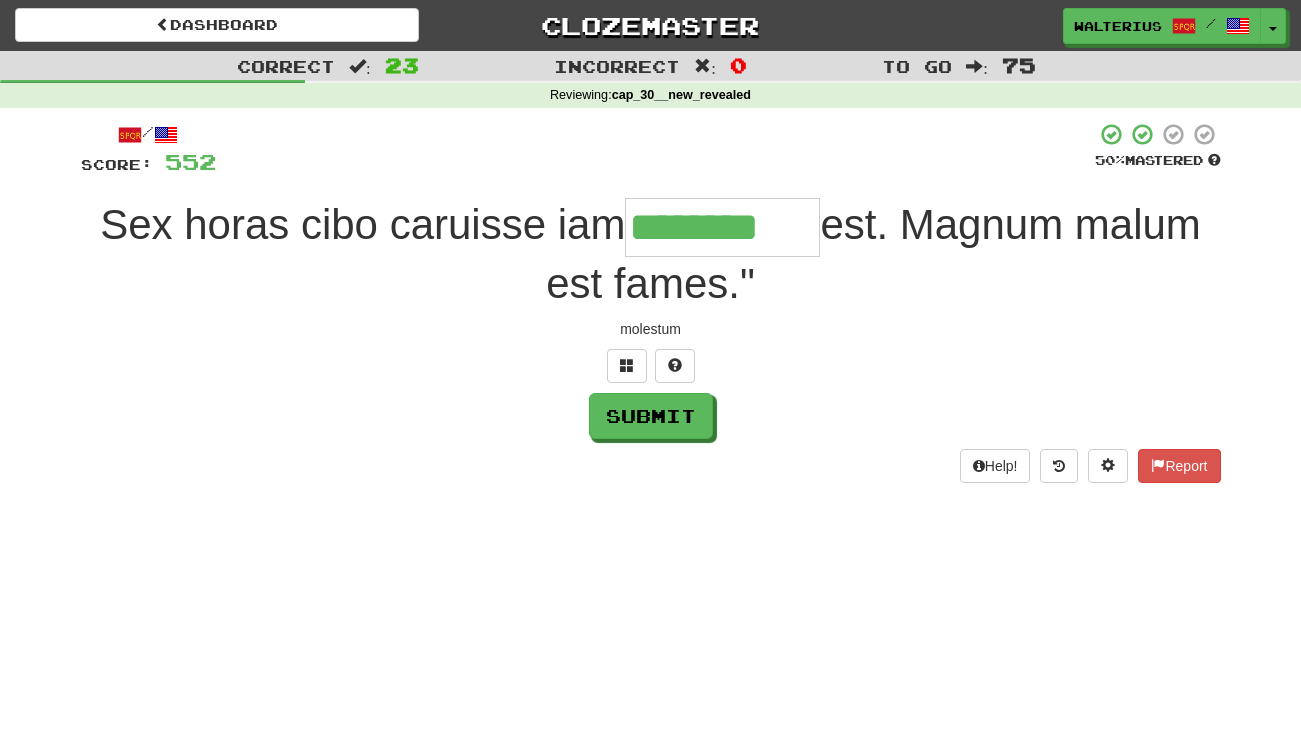 type on "********" 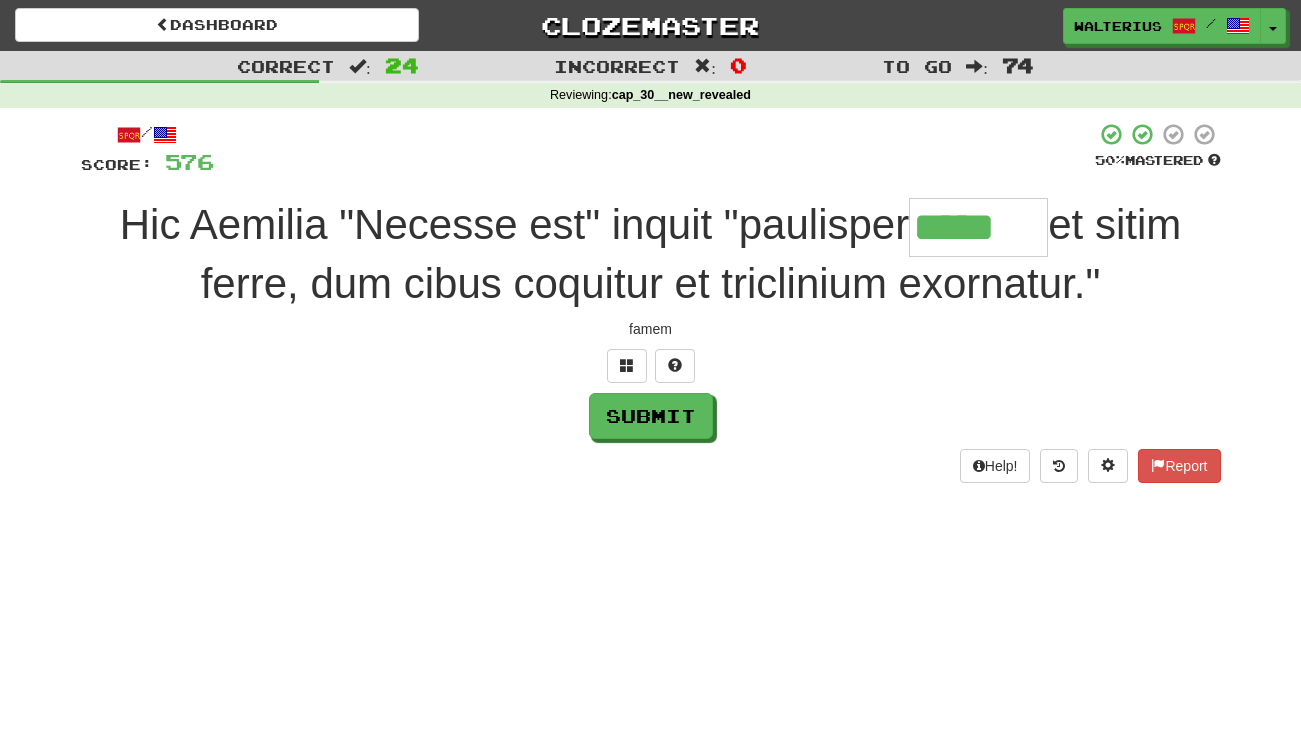 type on "*****" 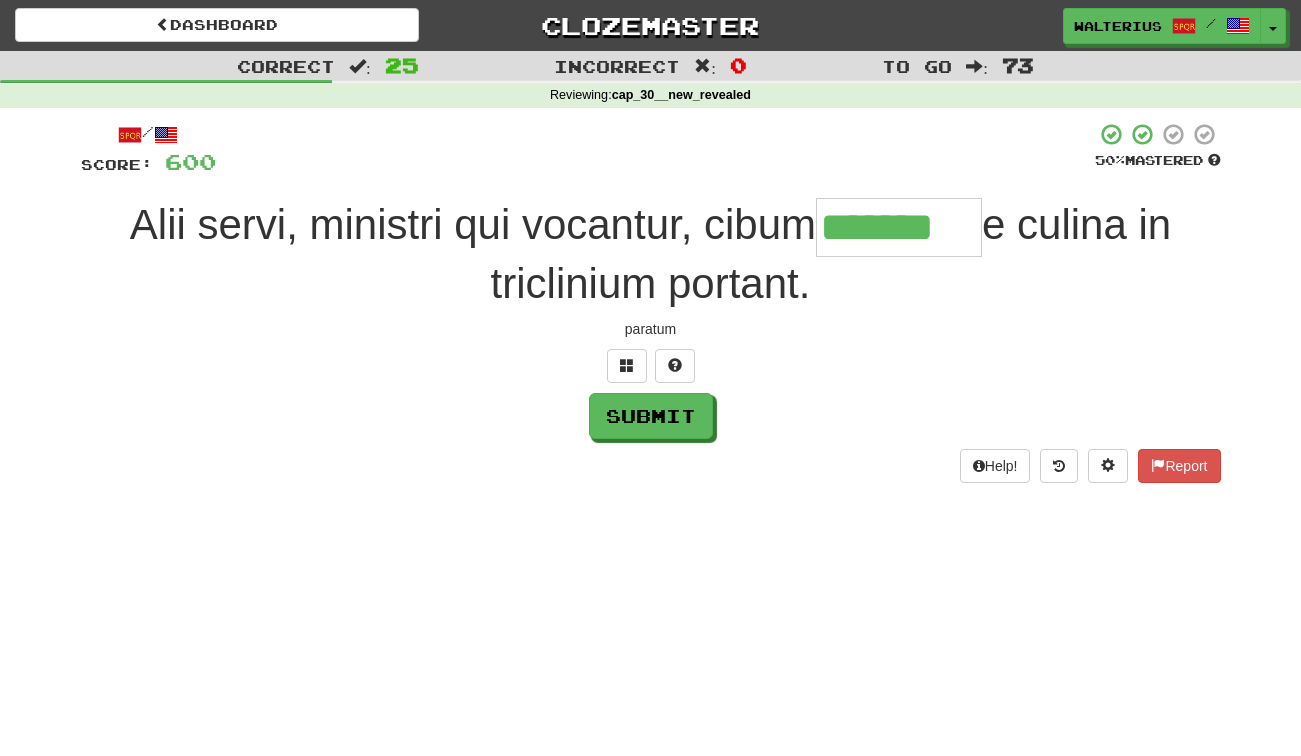 type on "*******" 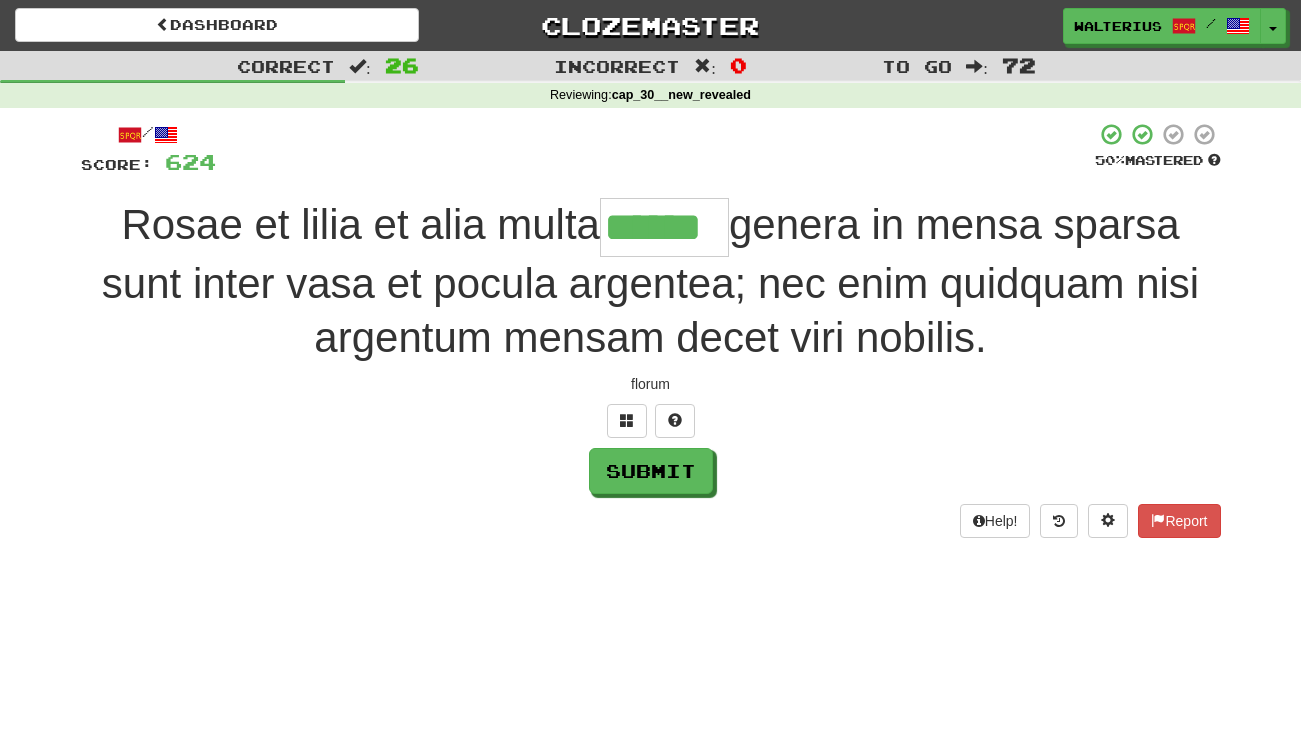 type on "******" 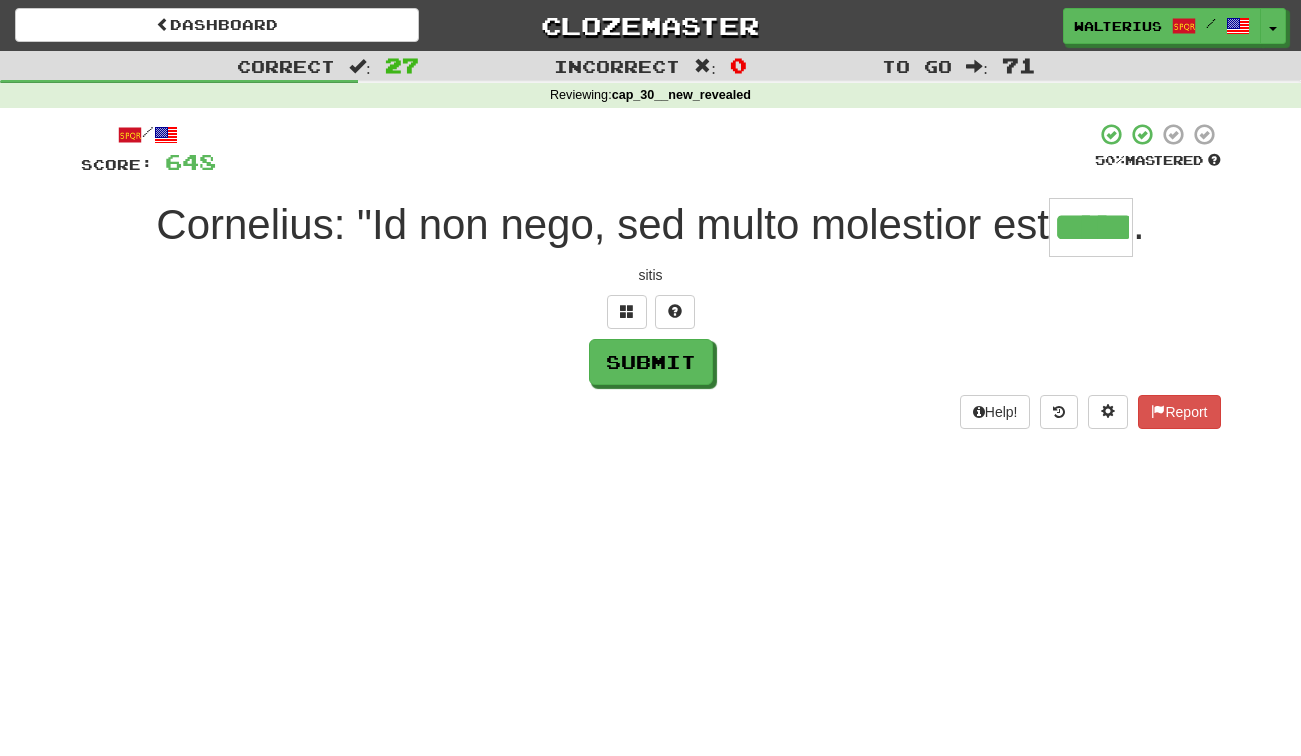 type on "*****" 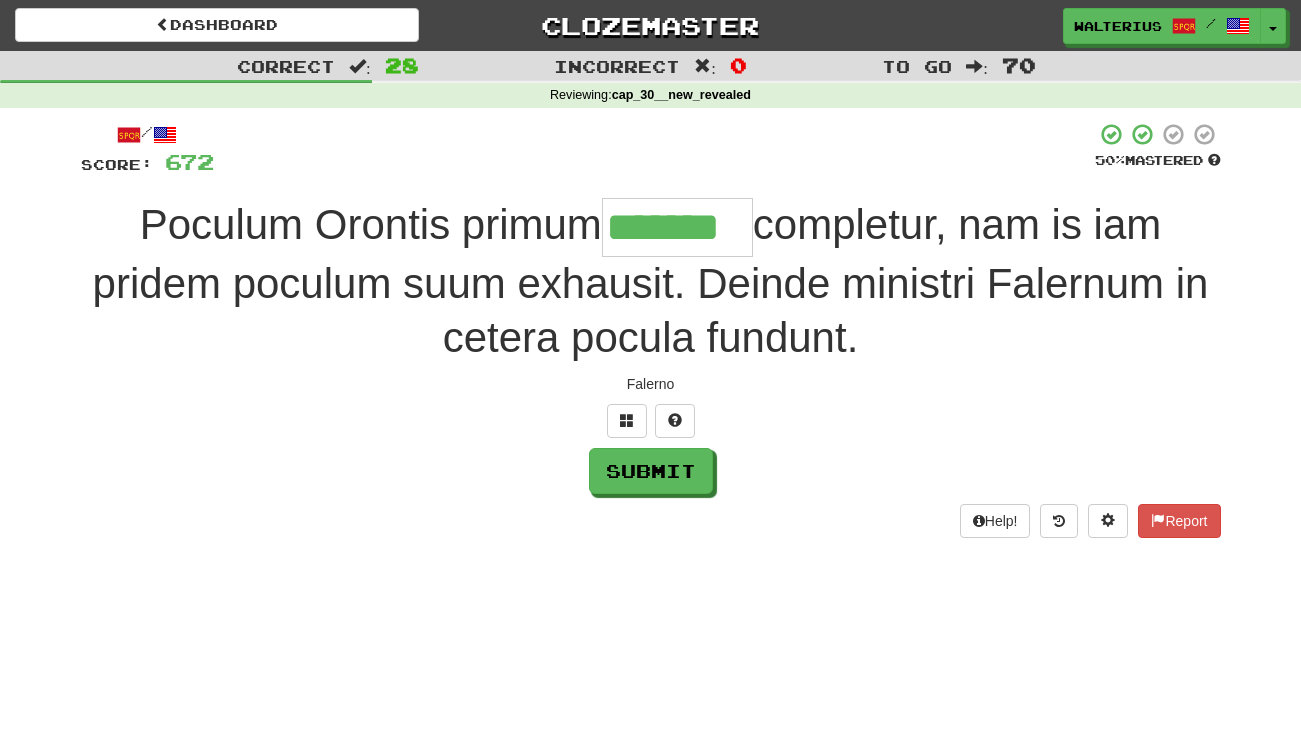 type on "*******" 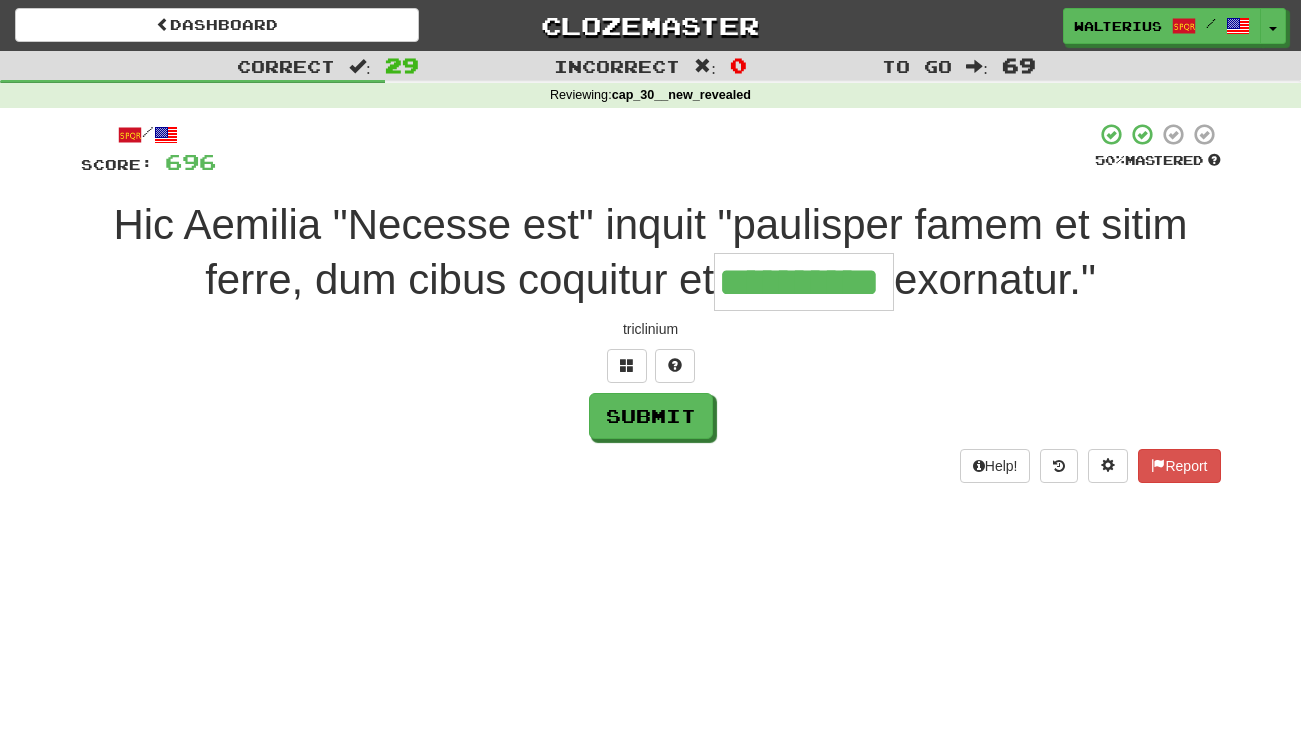 type on "**********" 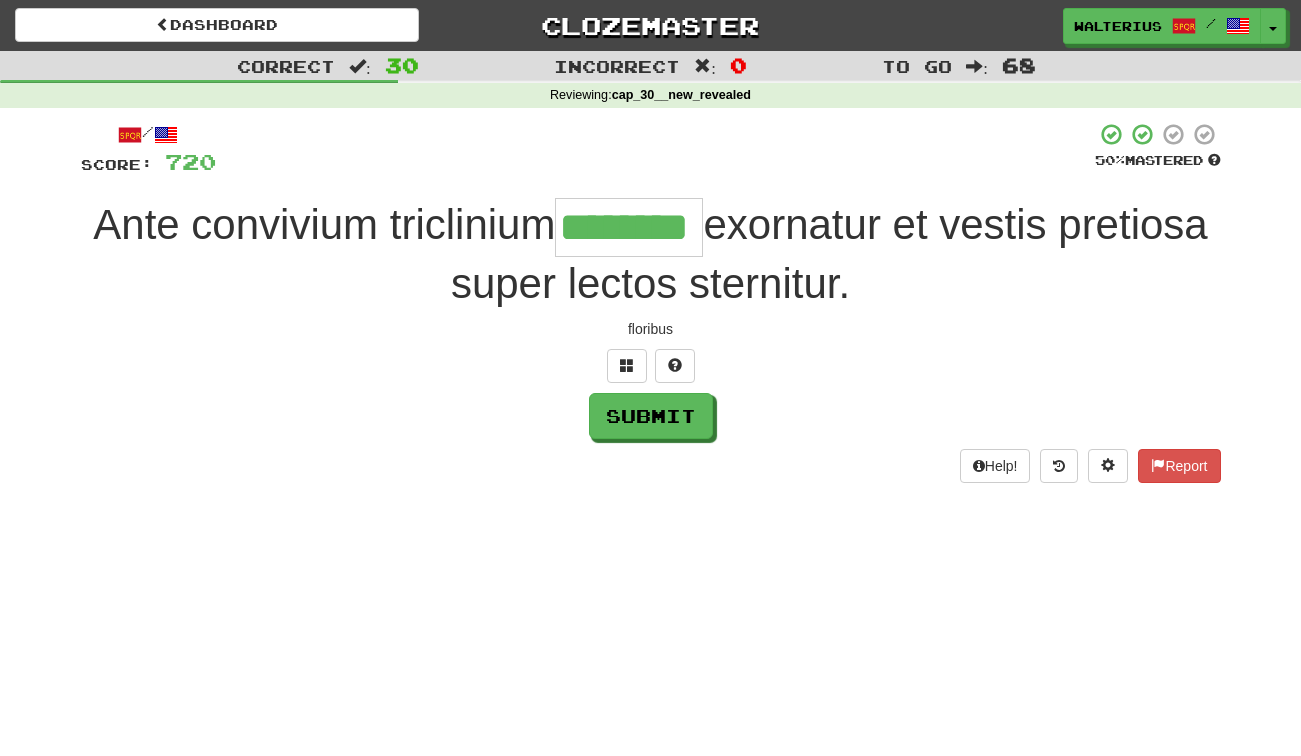type on "********" 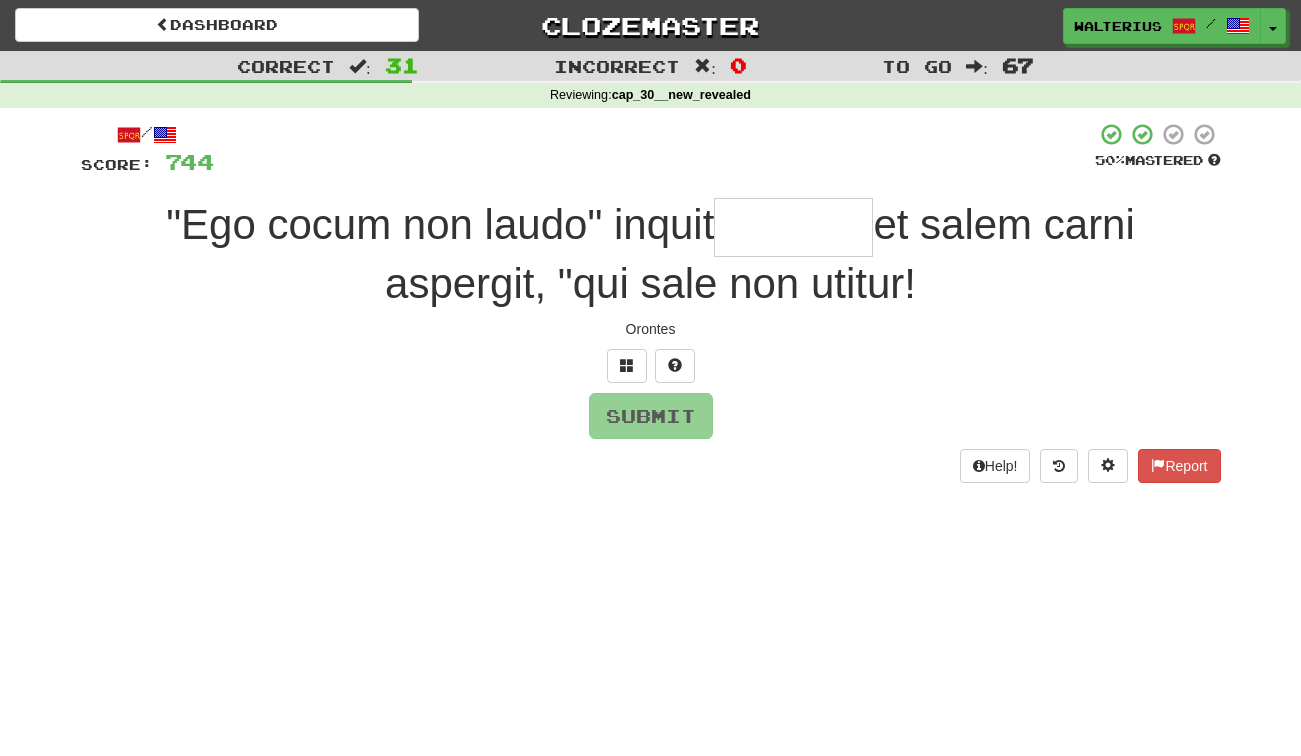 type on "*" 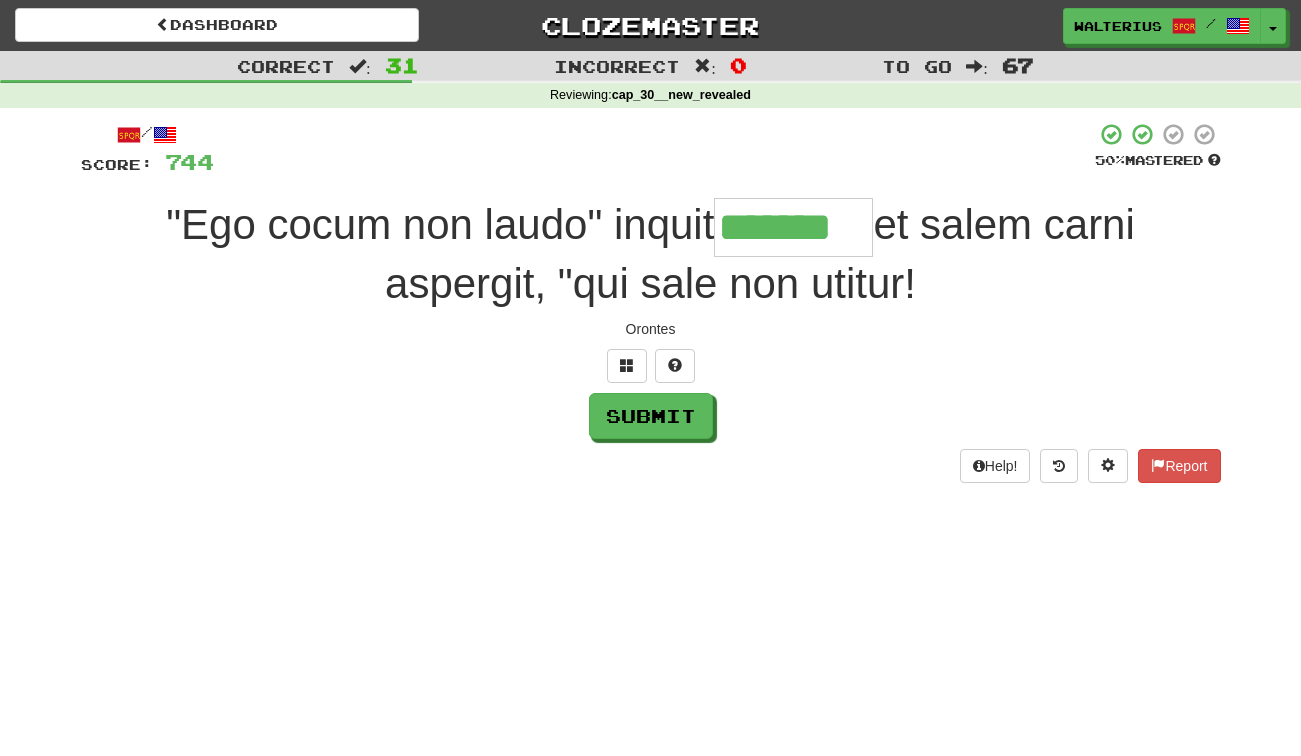 type on "*******" 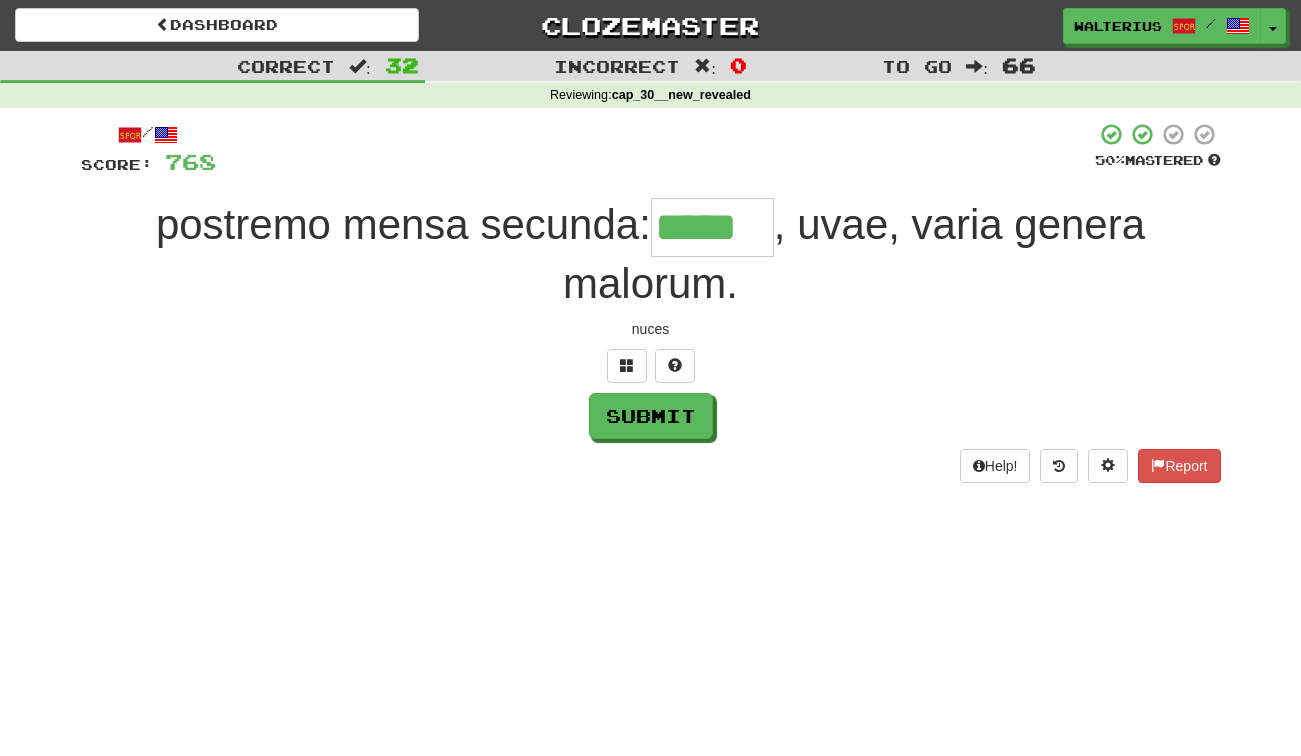 type on "*****" 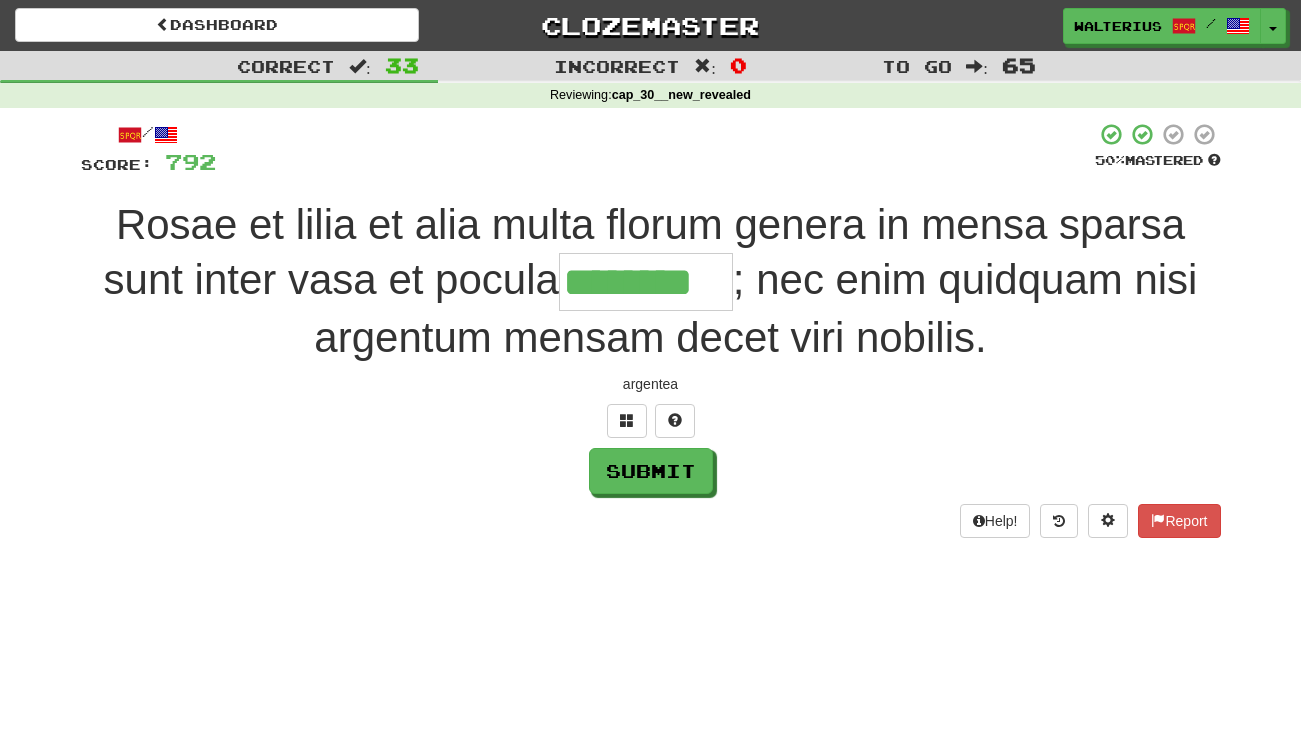 type on "********" 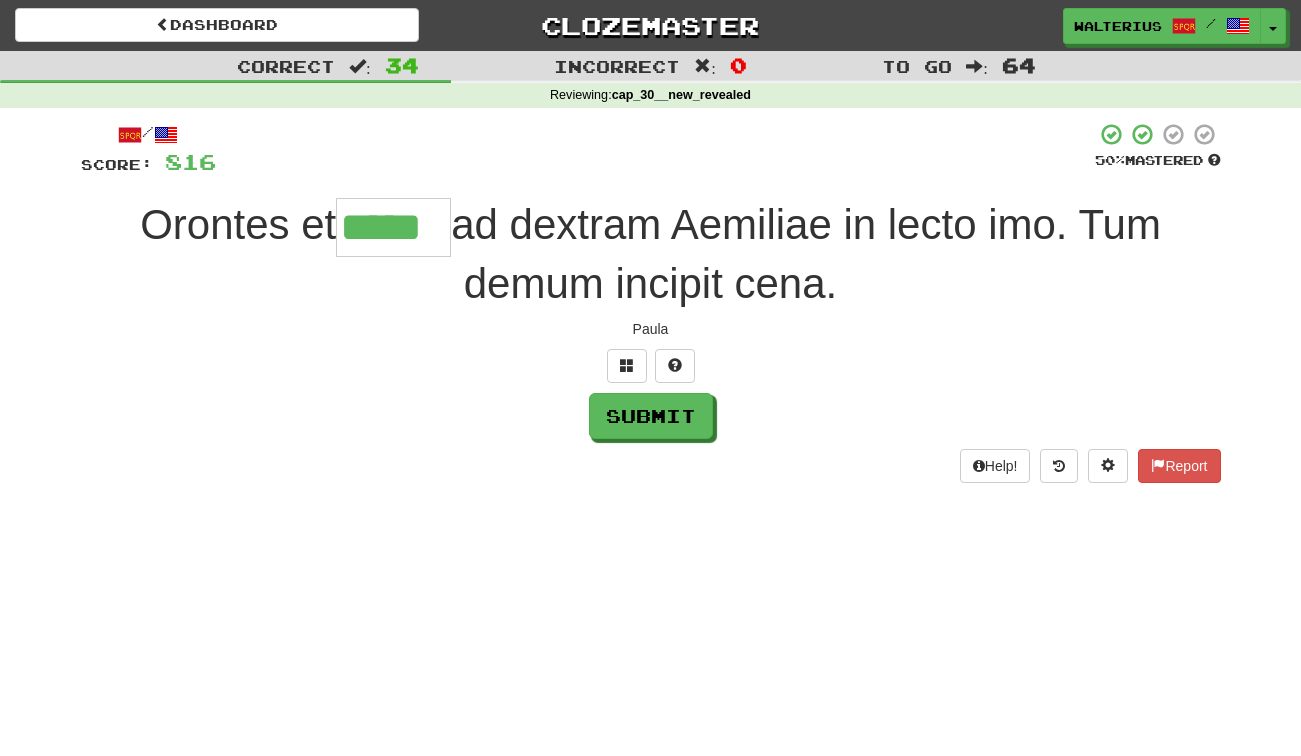 type on "*****" 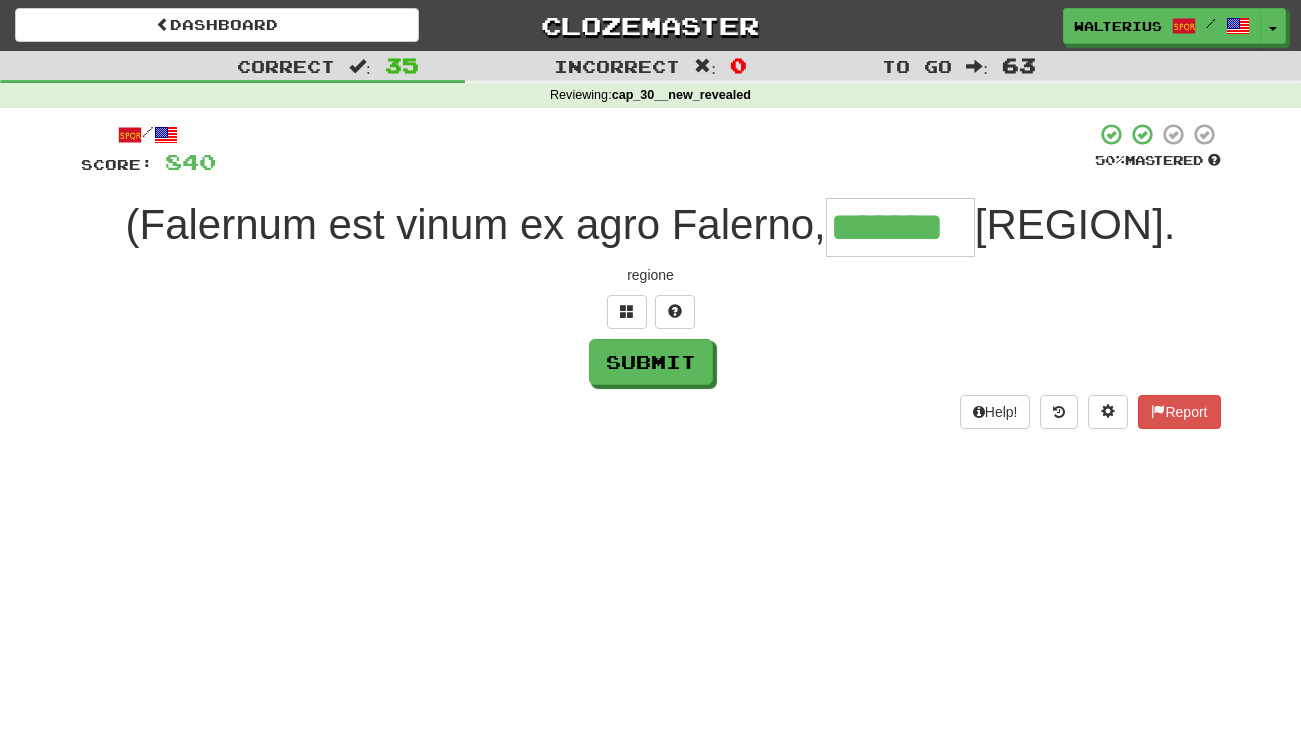 type on "*******" 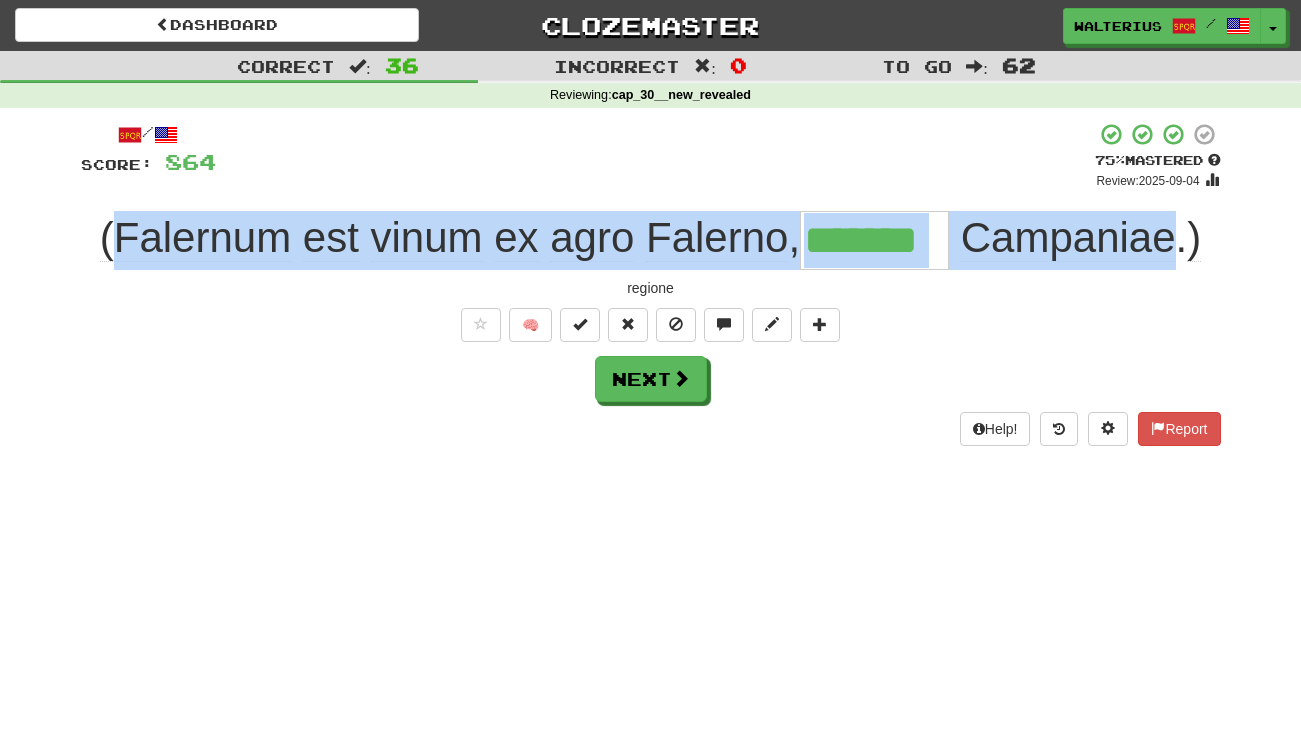 drag, startPoint x: 1179, startPoint y: 237, endPoint x: 110, endPoint y: 232, distance: 1069.0117 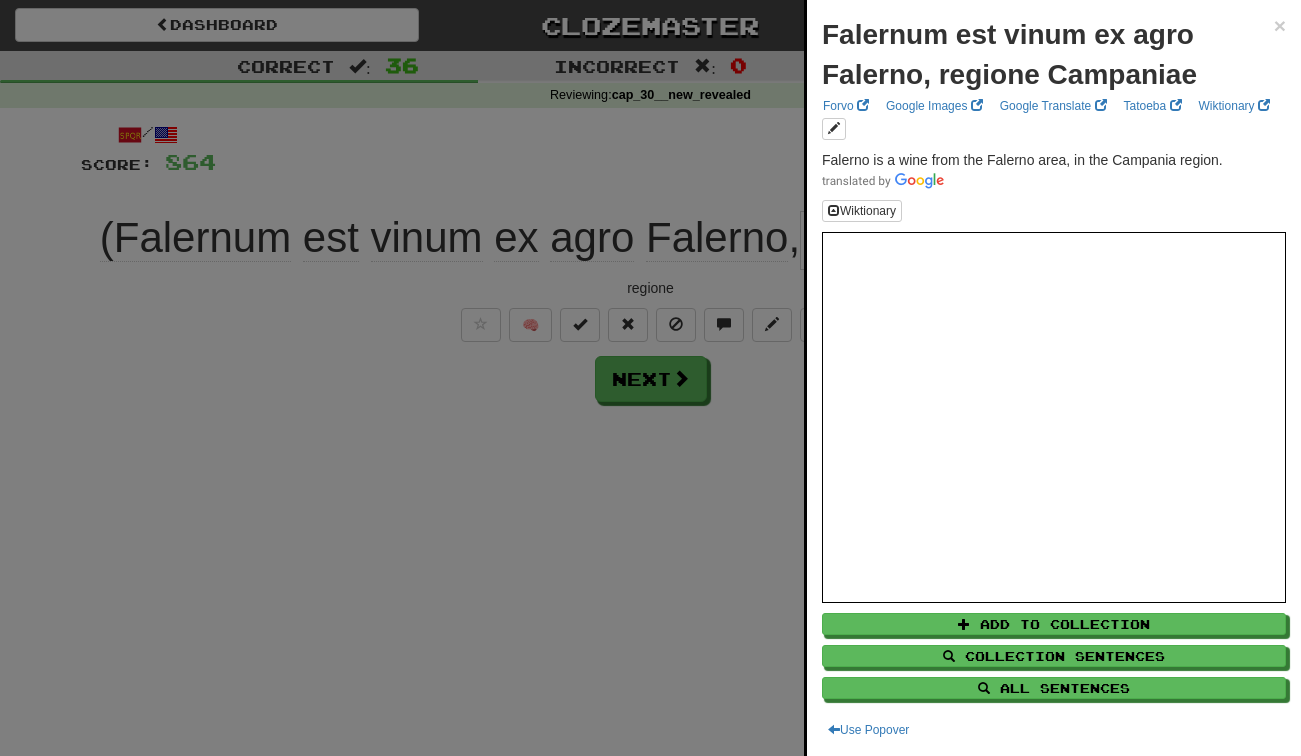 click at bounding box center [650, 378] 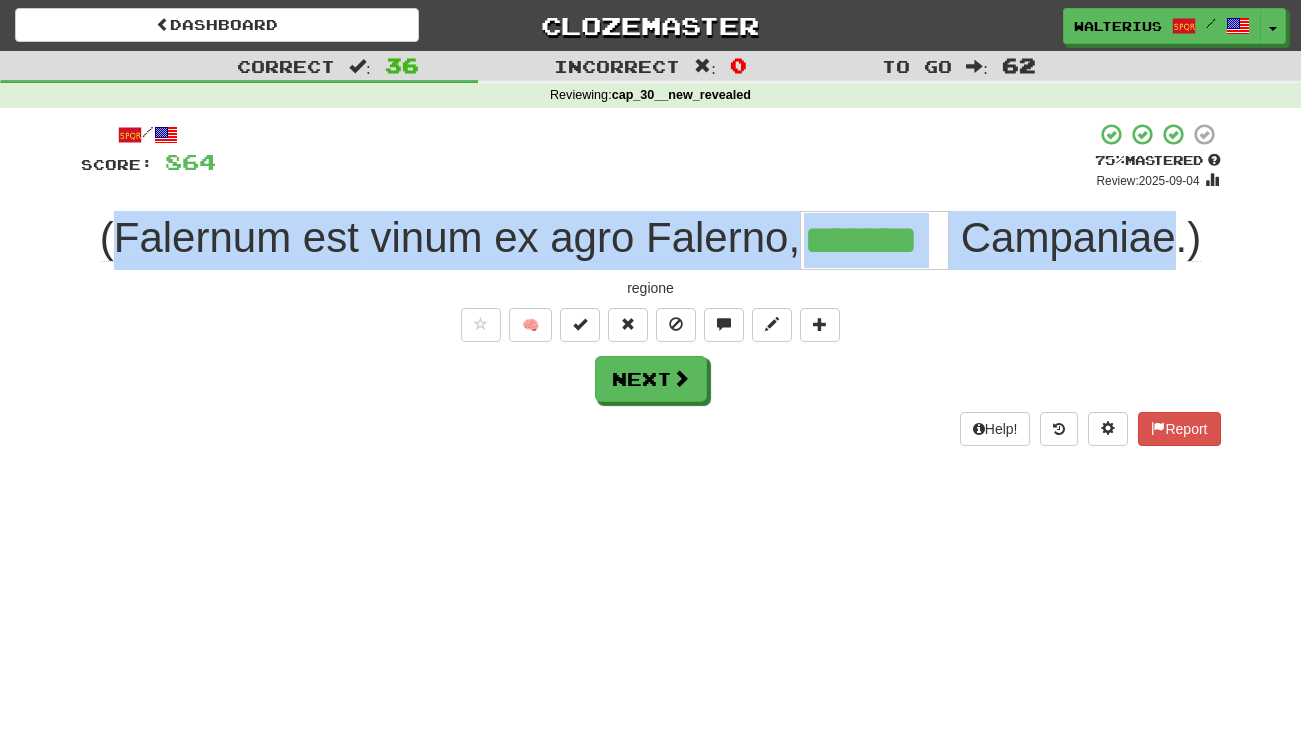 drag, startPoint x: 1181, startPoint y: 245, endPoint x: 107, endPoint y: 262, distance: 1074.1345 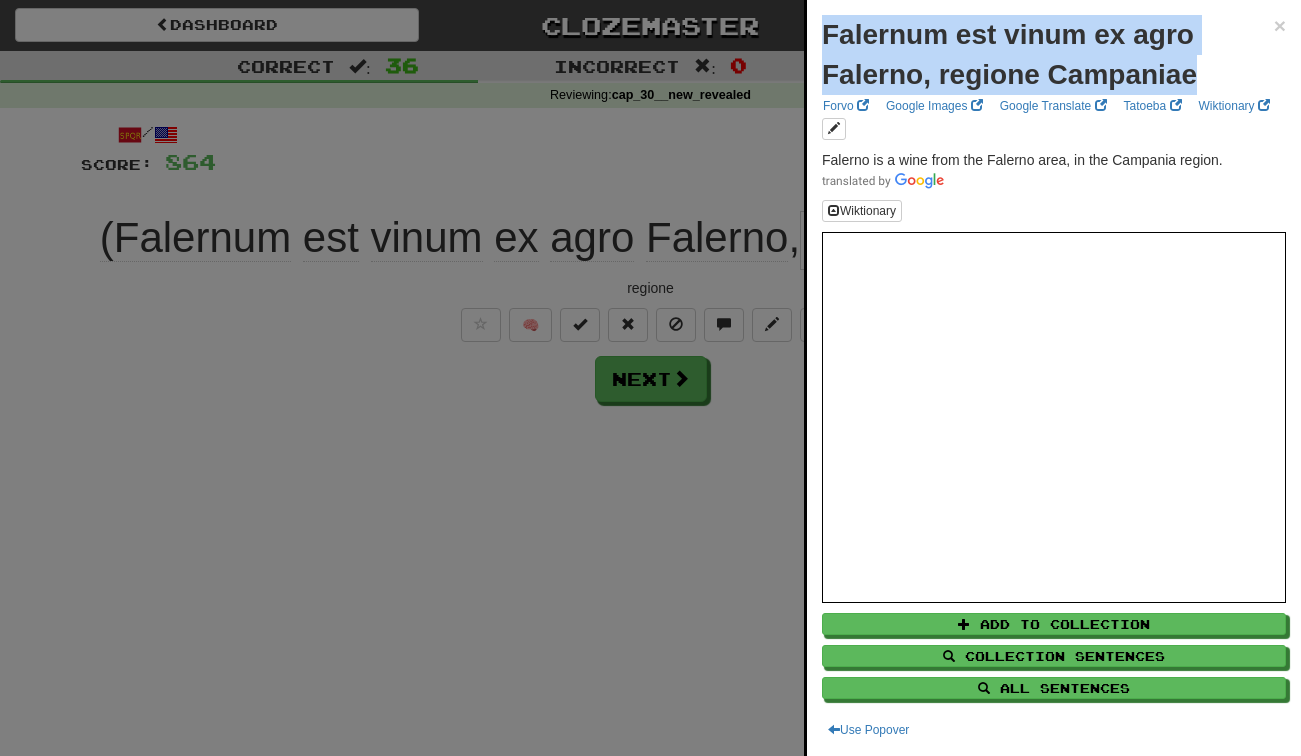 drag, startPoint x: 1197, startPoint y: 81, endPoint x: 793, endPoint y: 34, distance: 406.72473 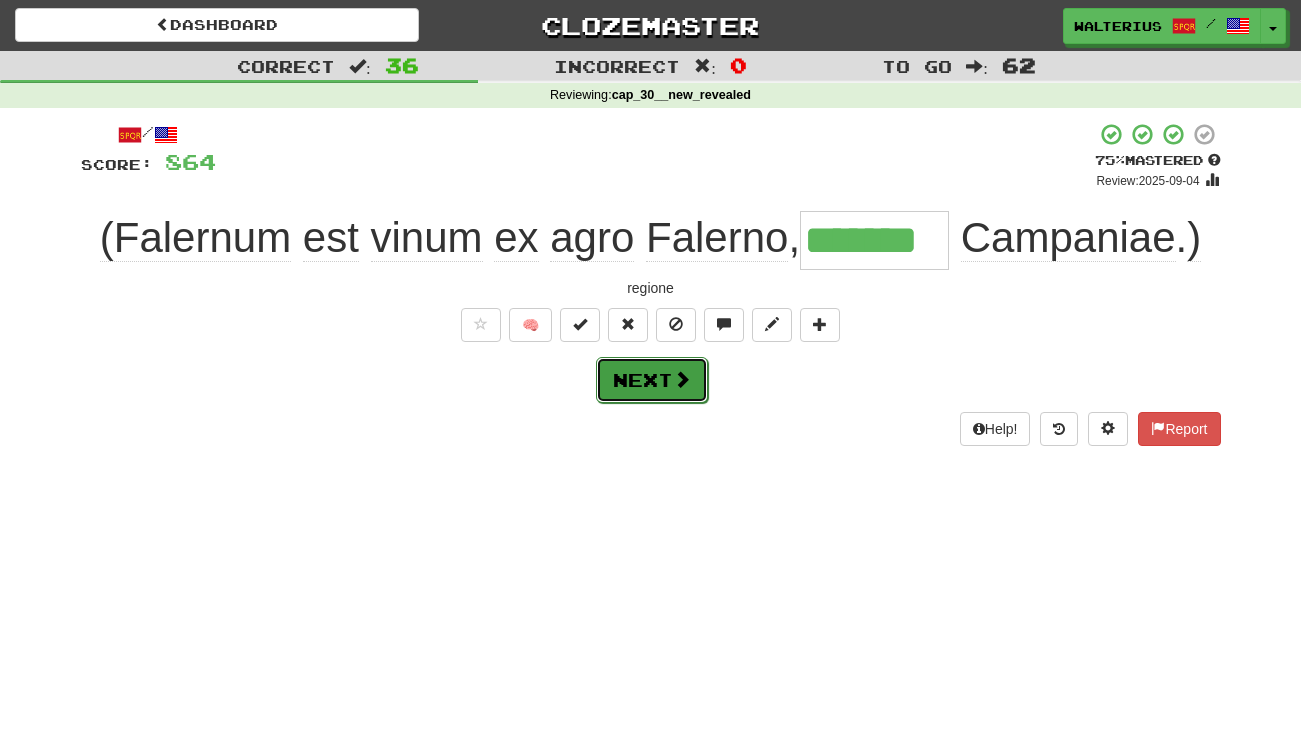 click on "Next" at bounding box center [652, 380] 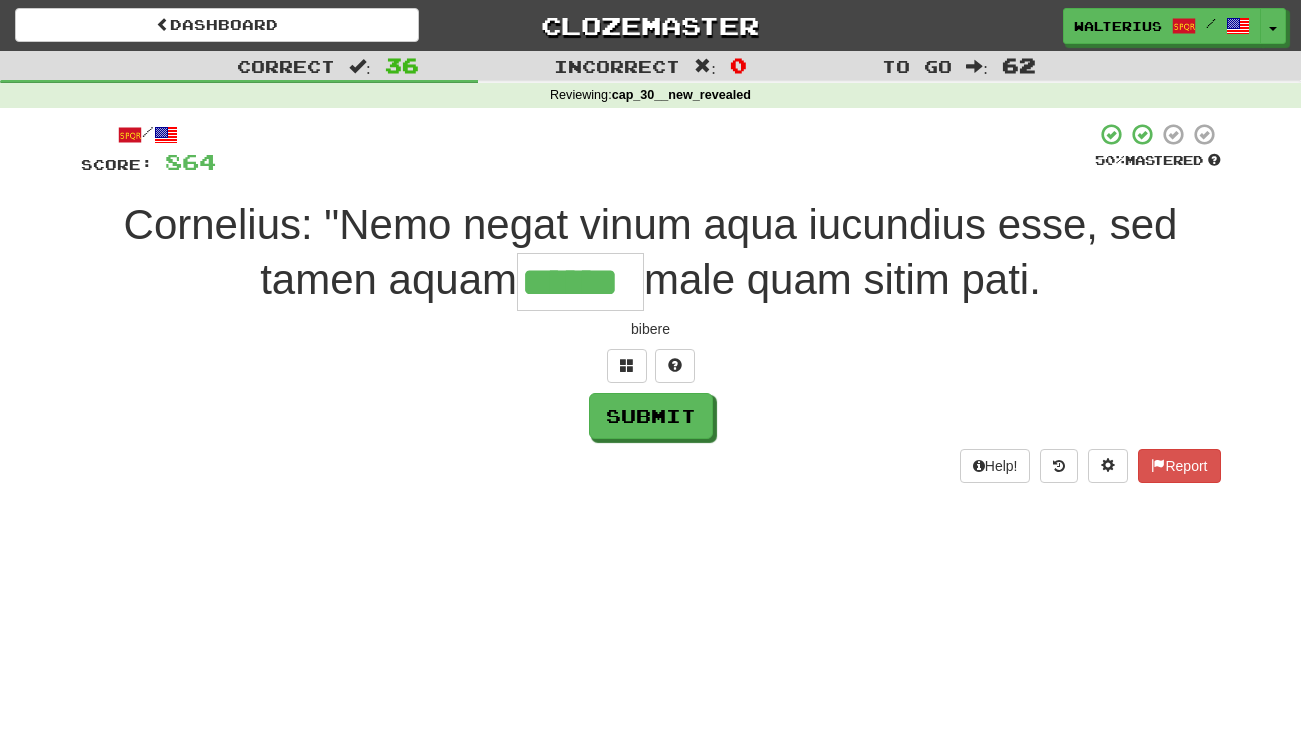 type on "******" 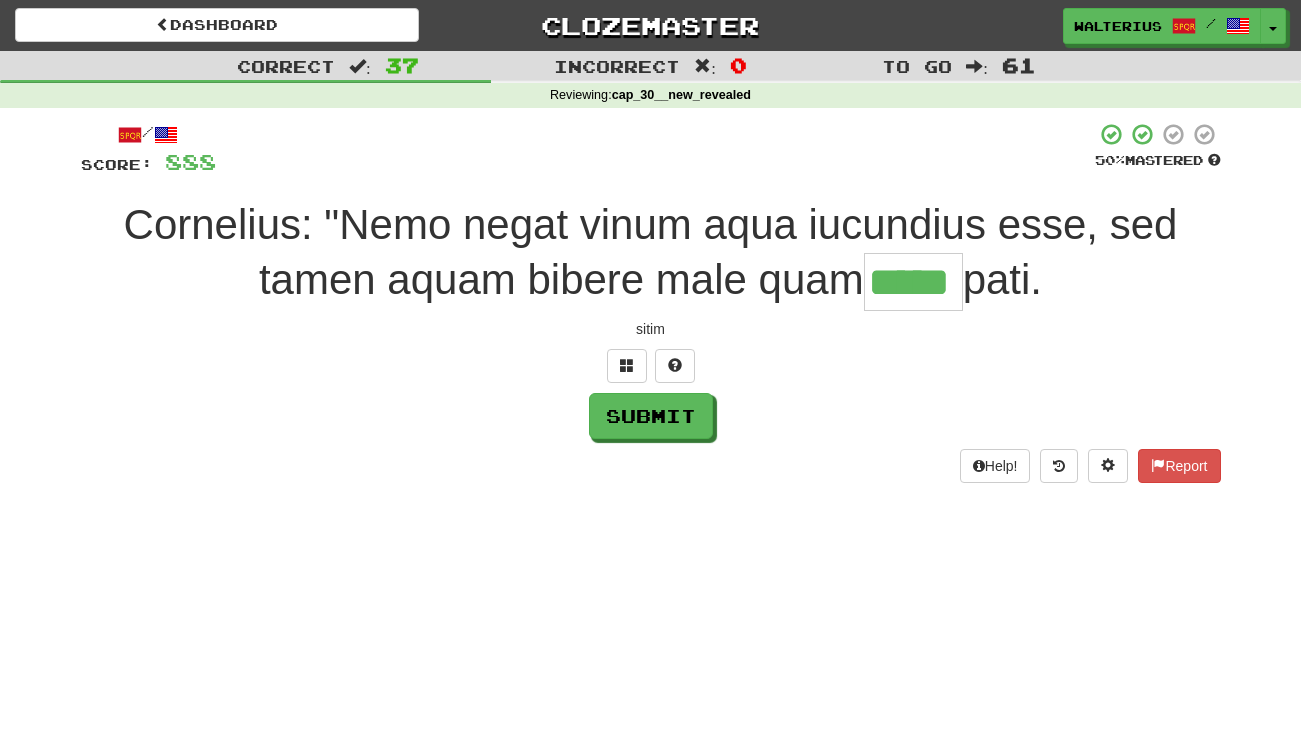 type on "*****" 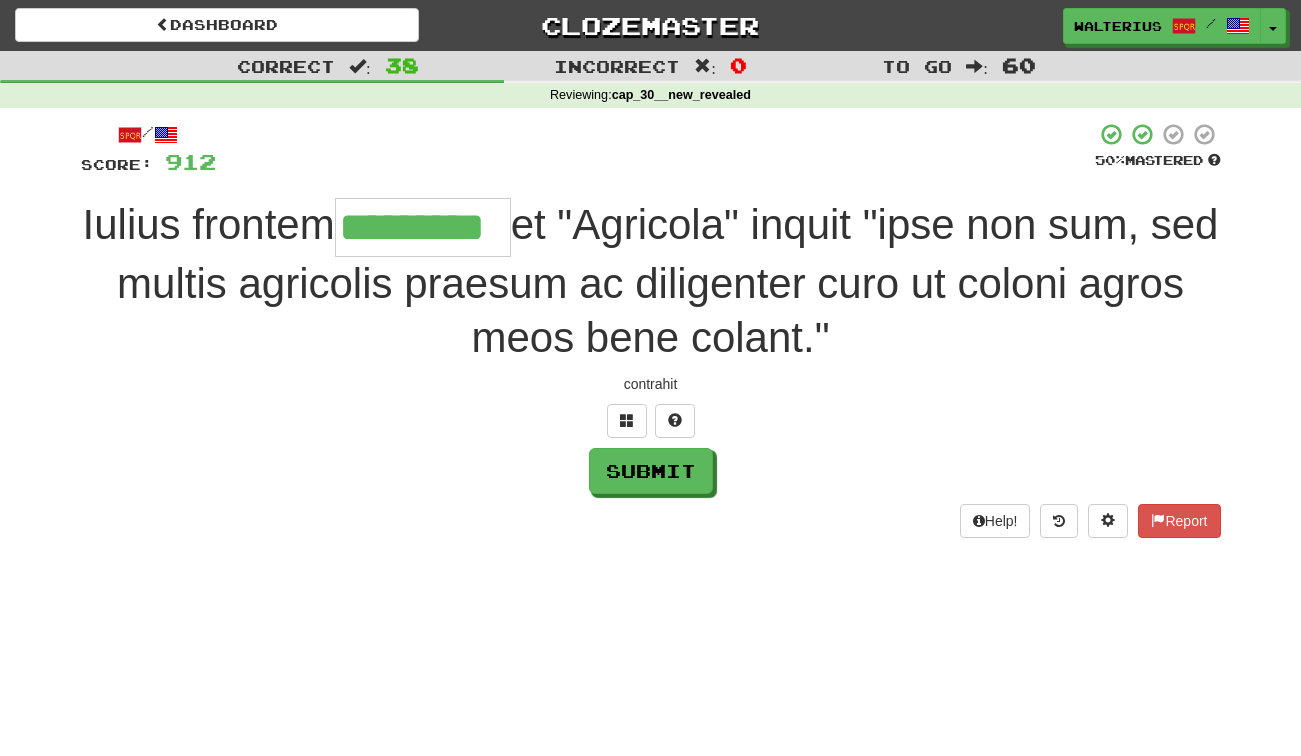 type on "*********" 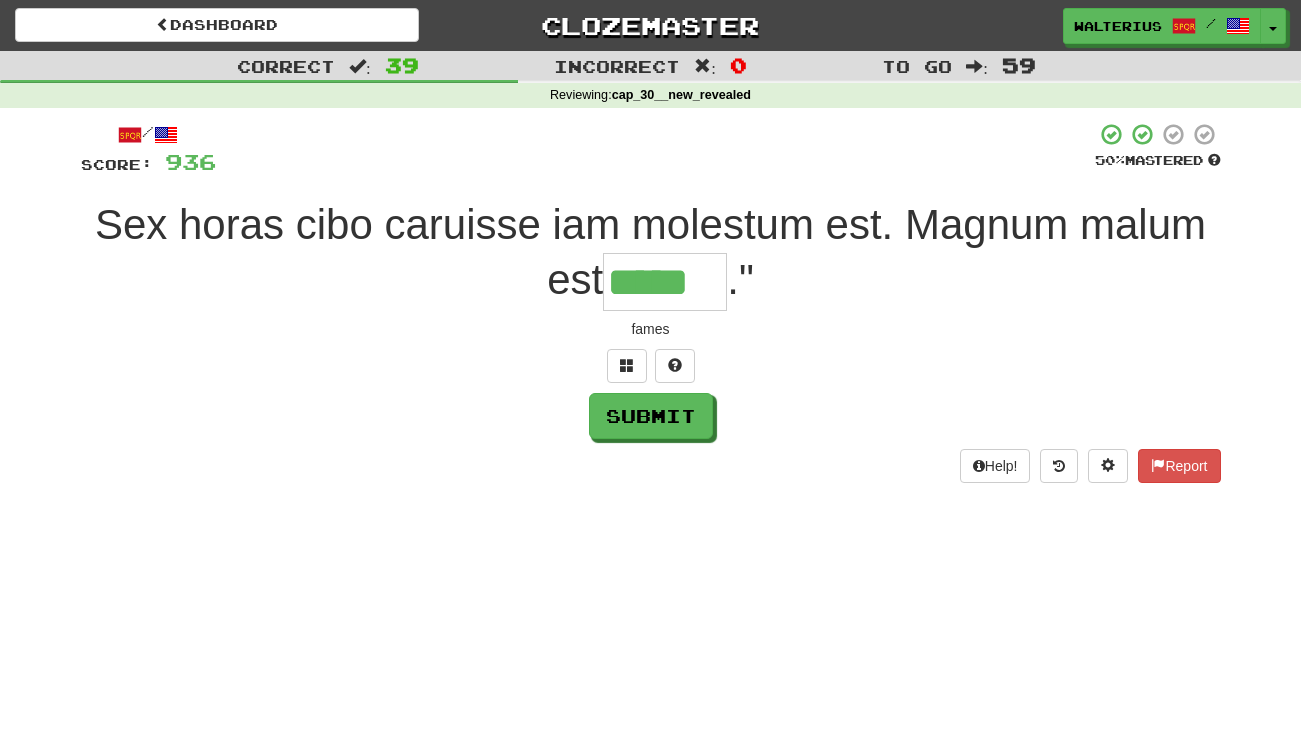 type on "*****" 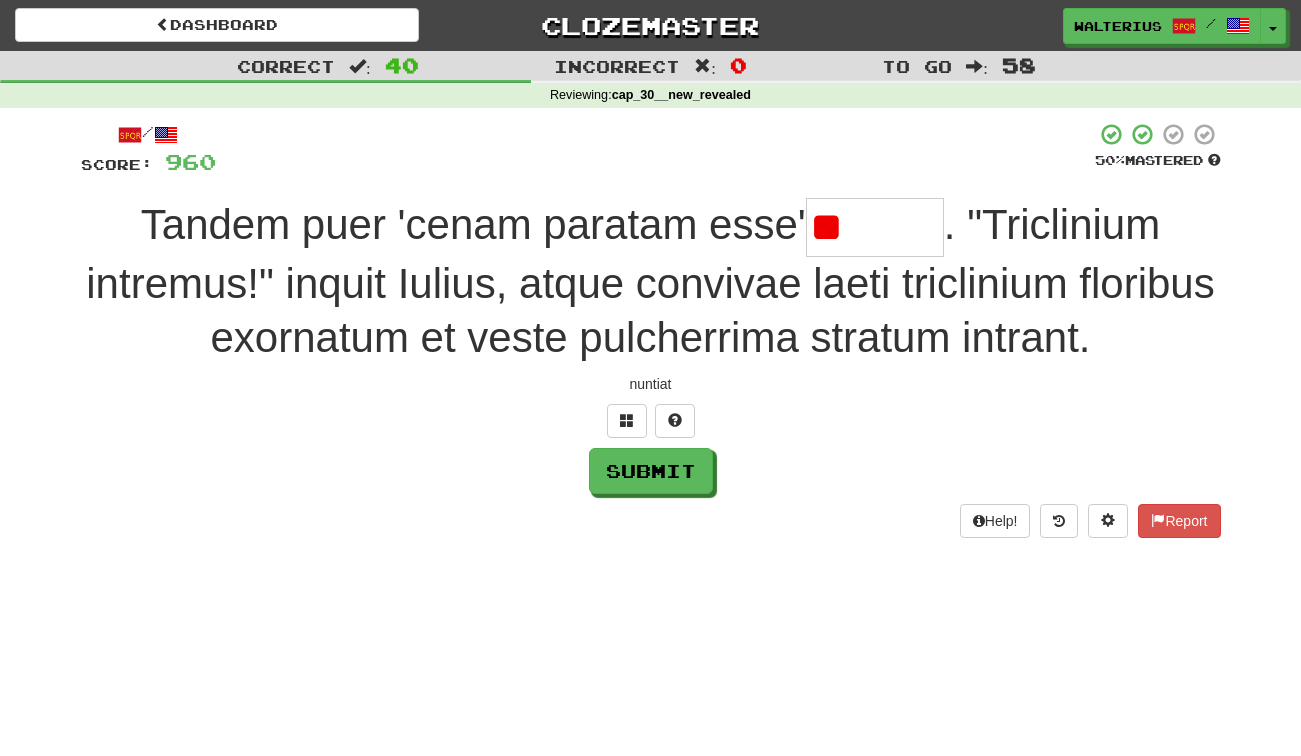 type on "*" 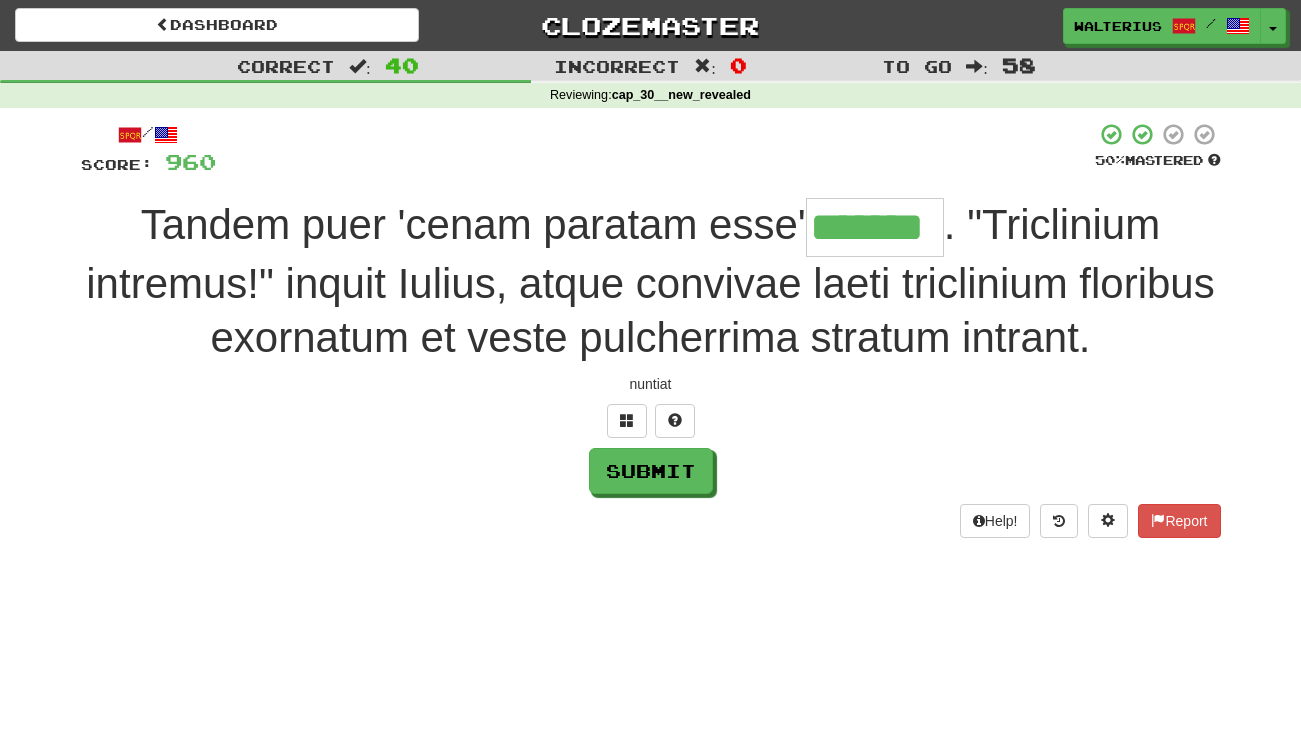 type on "*******" 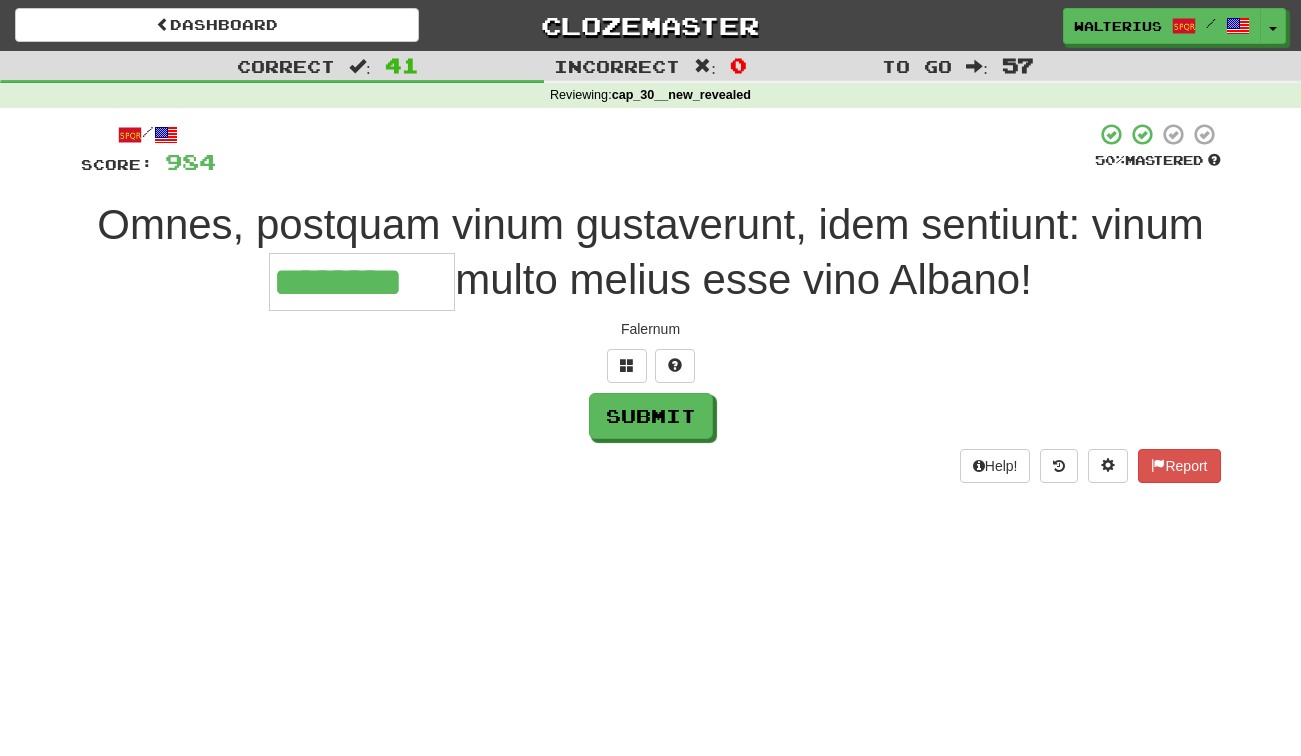 type on "********" 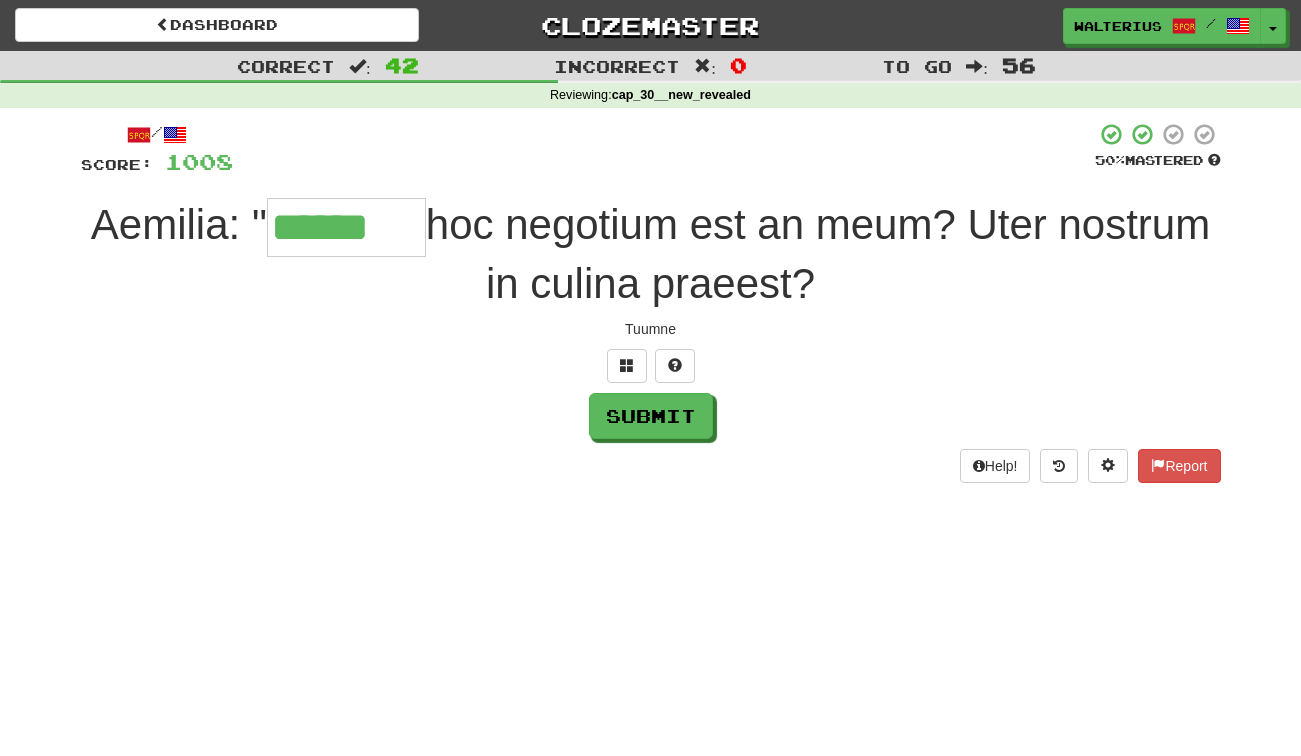 type on "******" 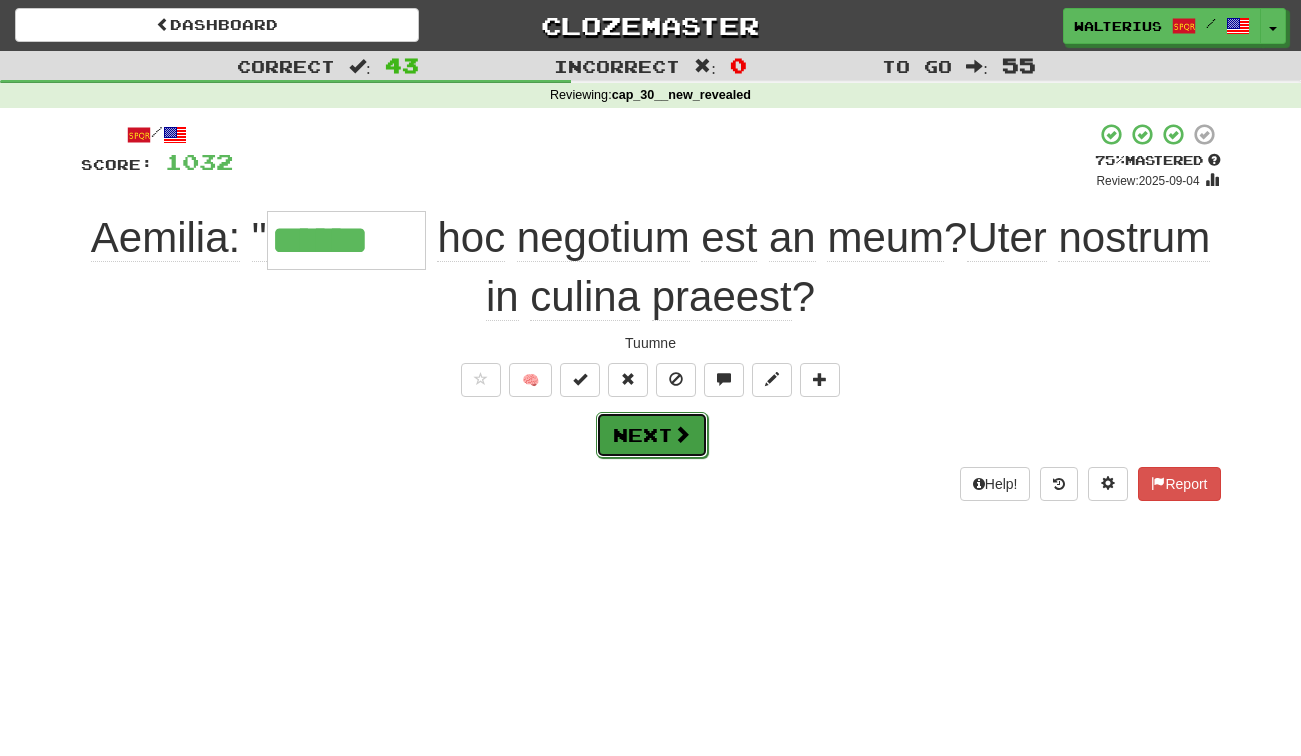 click on "Next" at bounding box center (652, 435) 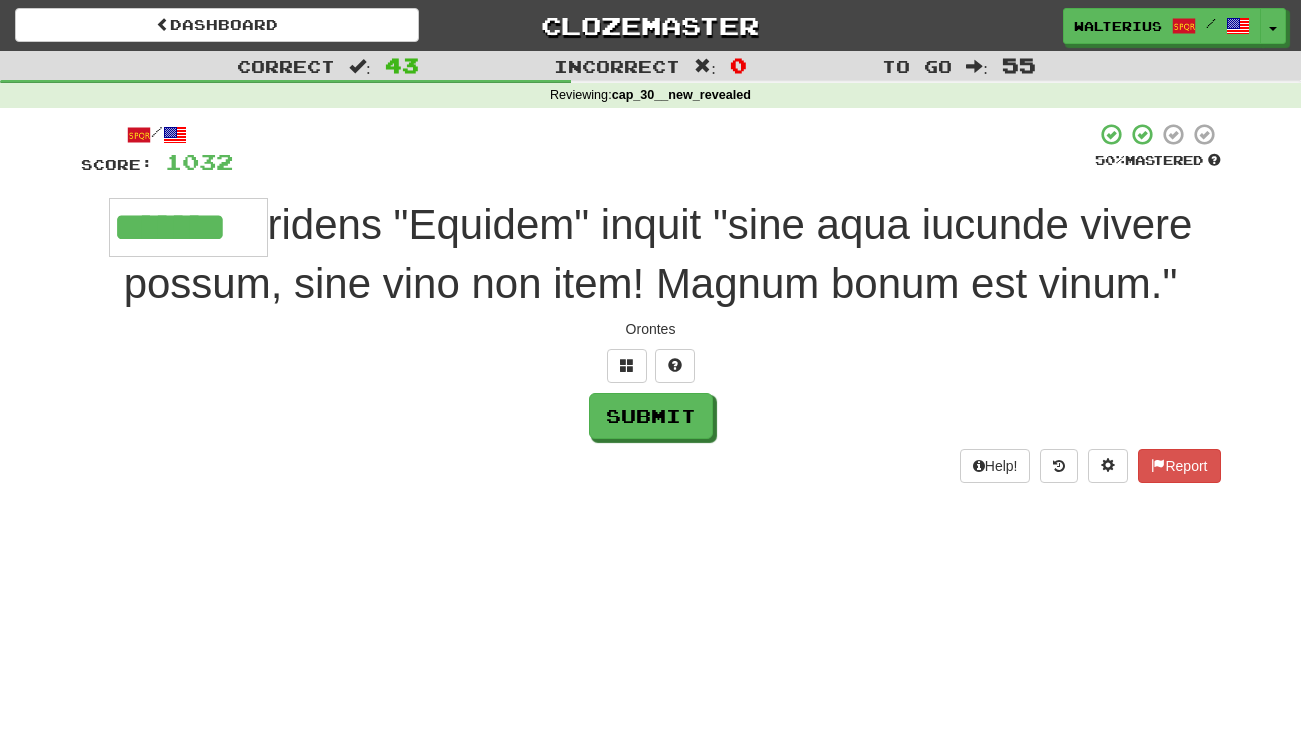 type on "*******" 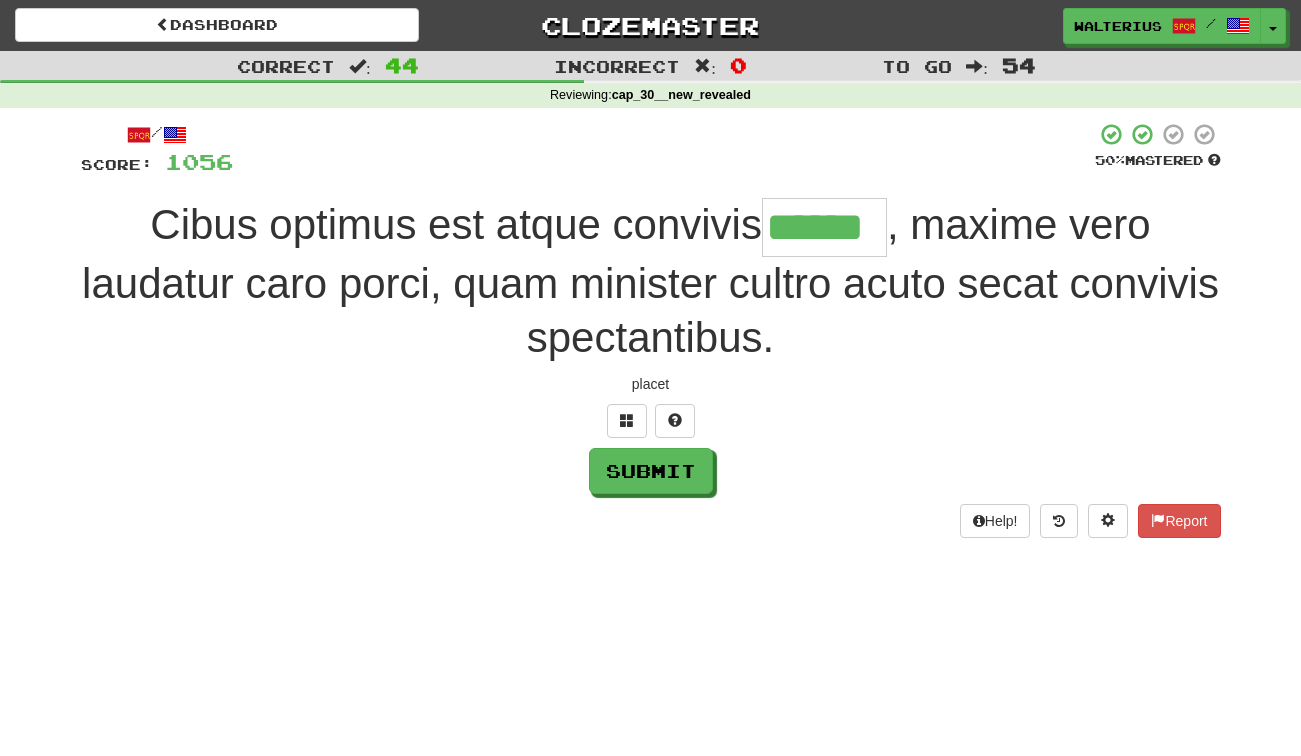 type on "******" 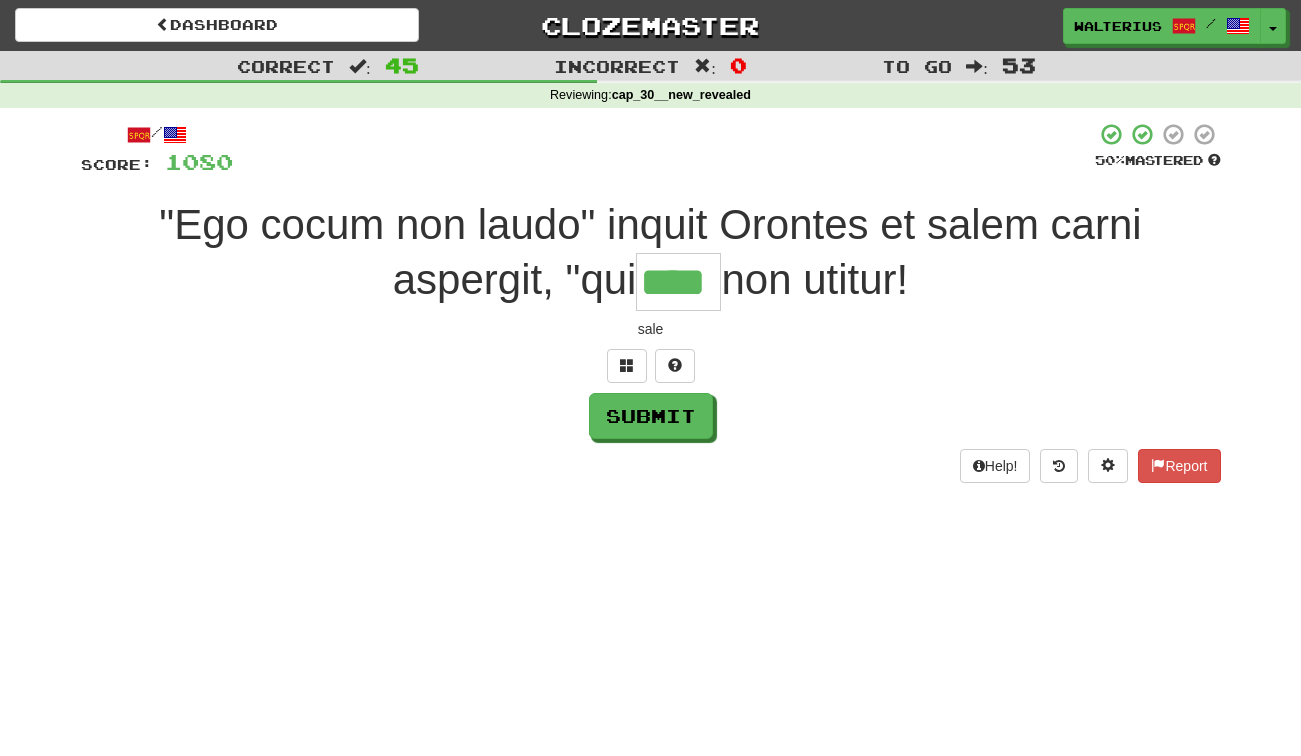 type on "****" 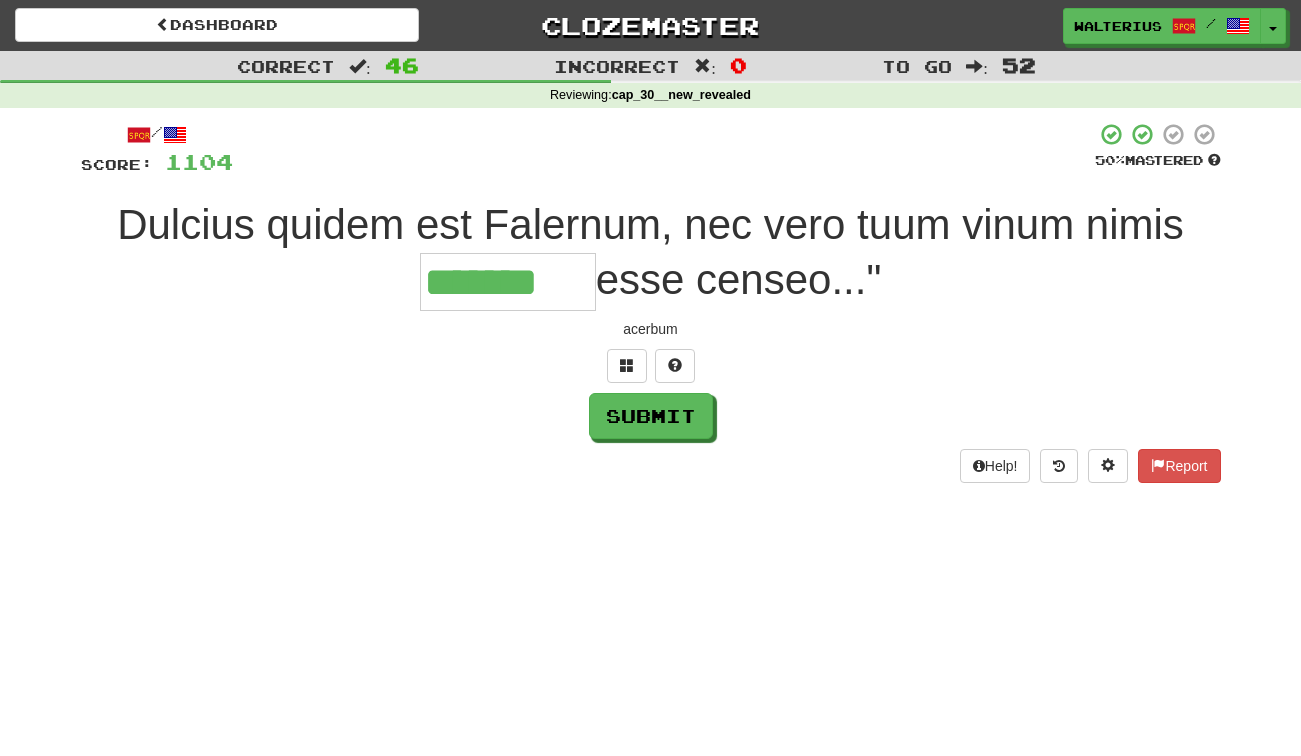 type on "*******" 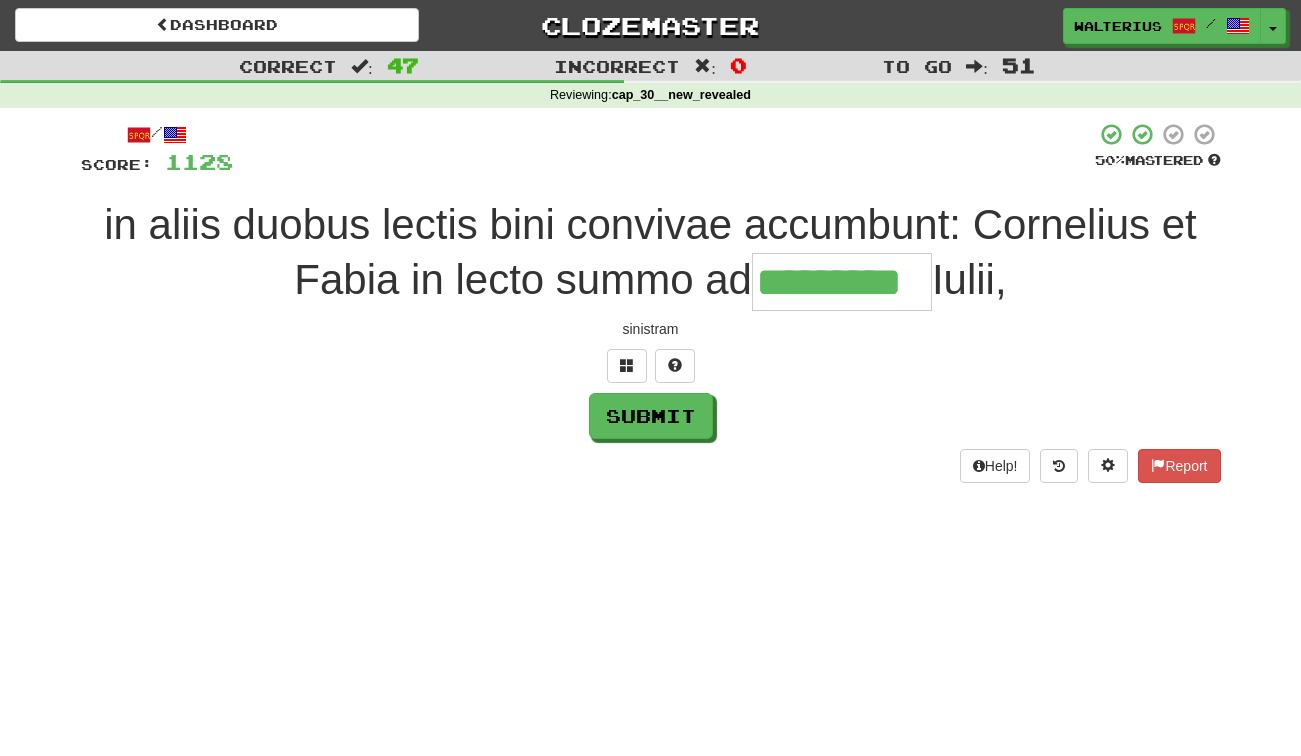 type on "*********" 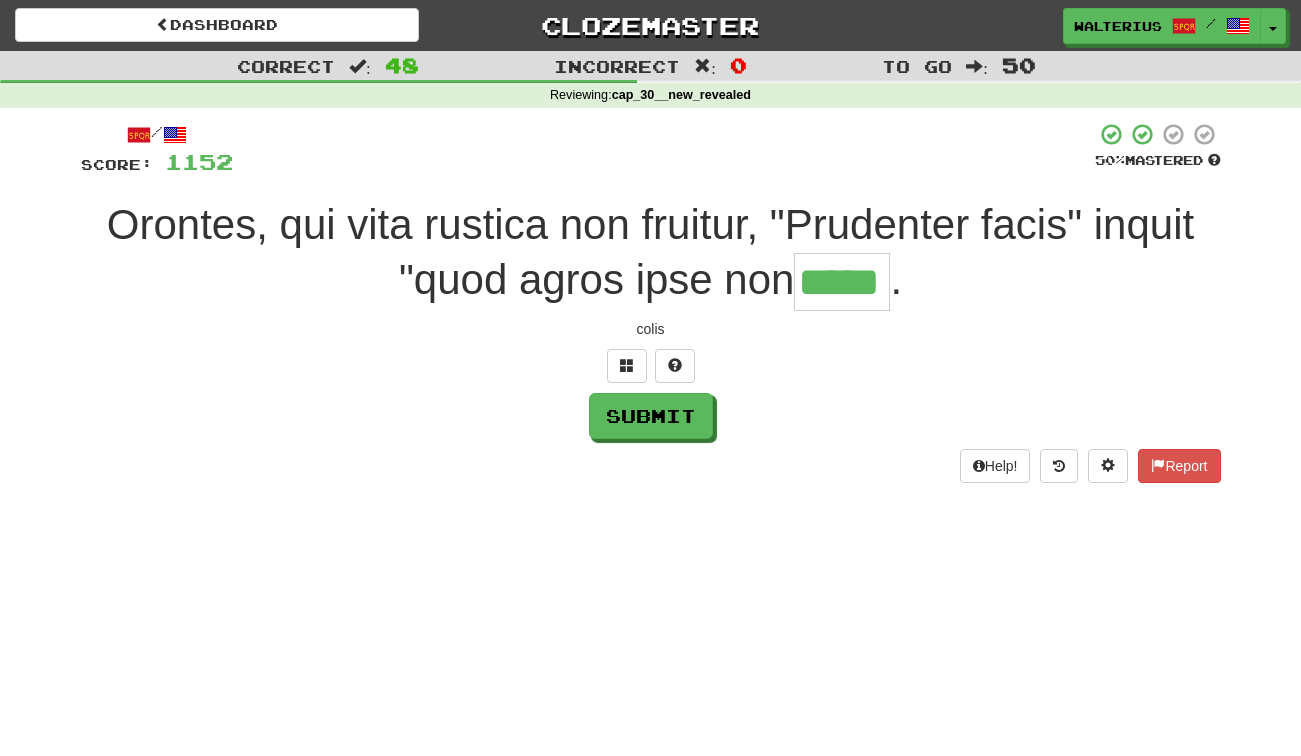 type on "*****" 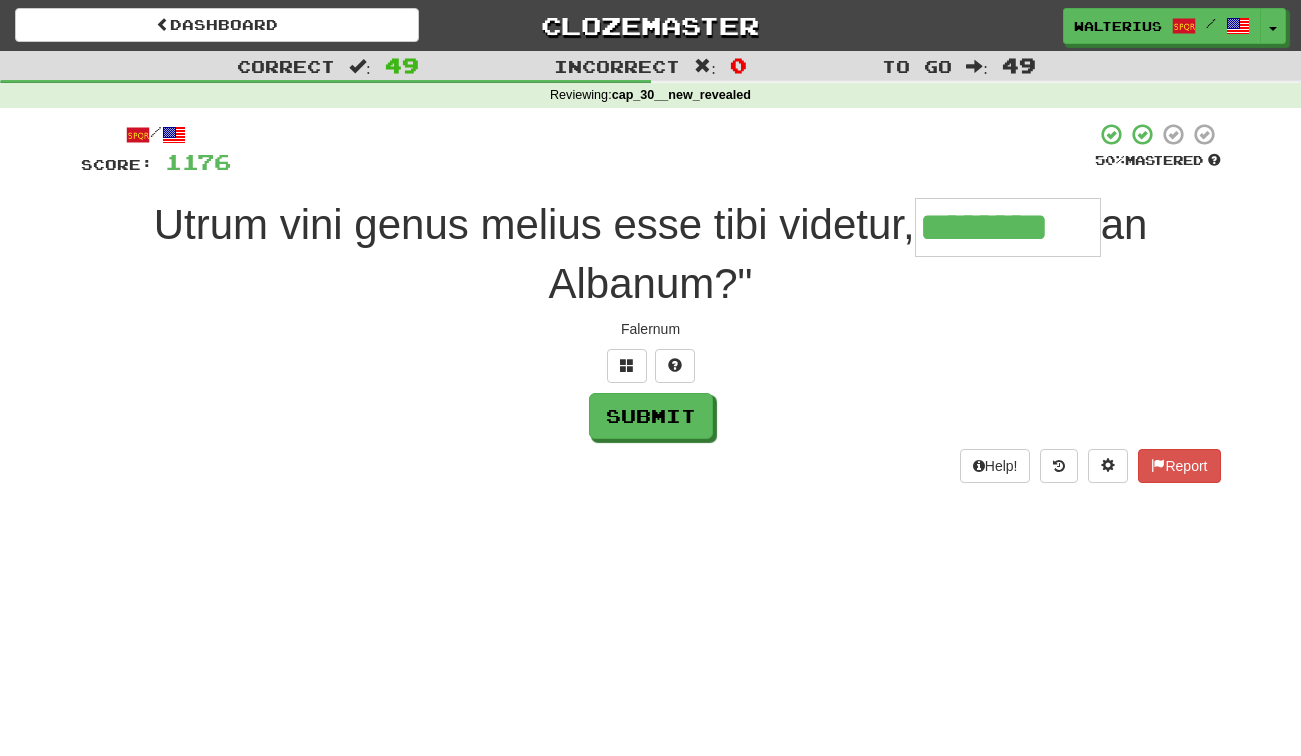 type on "********" 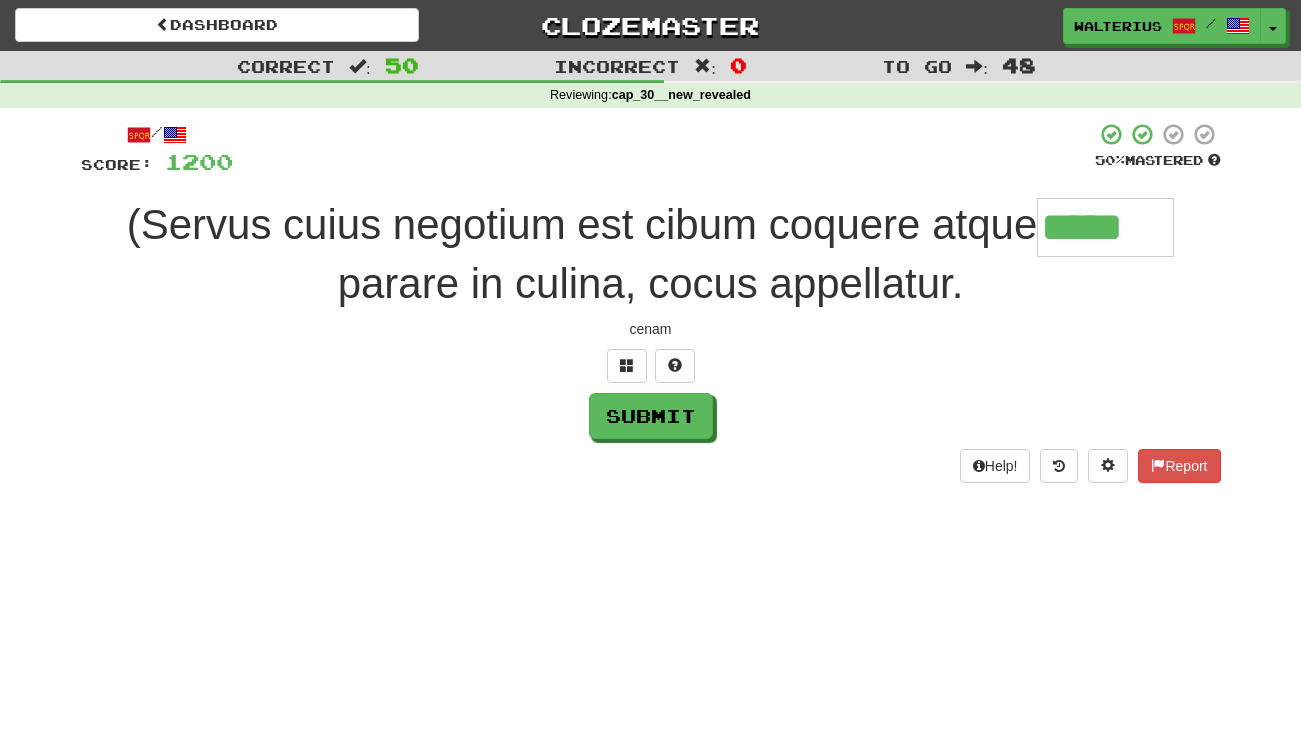 type on "*****" 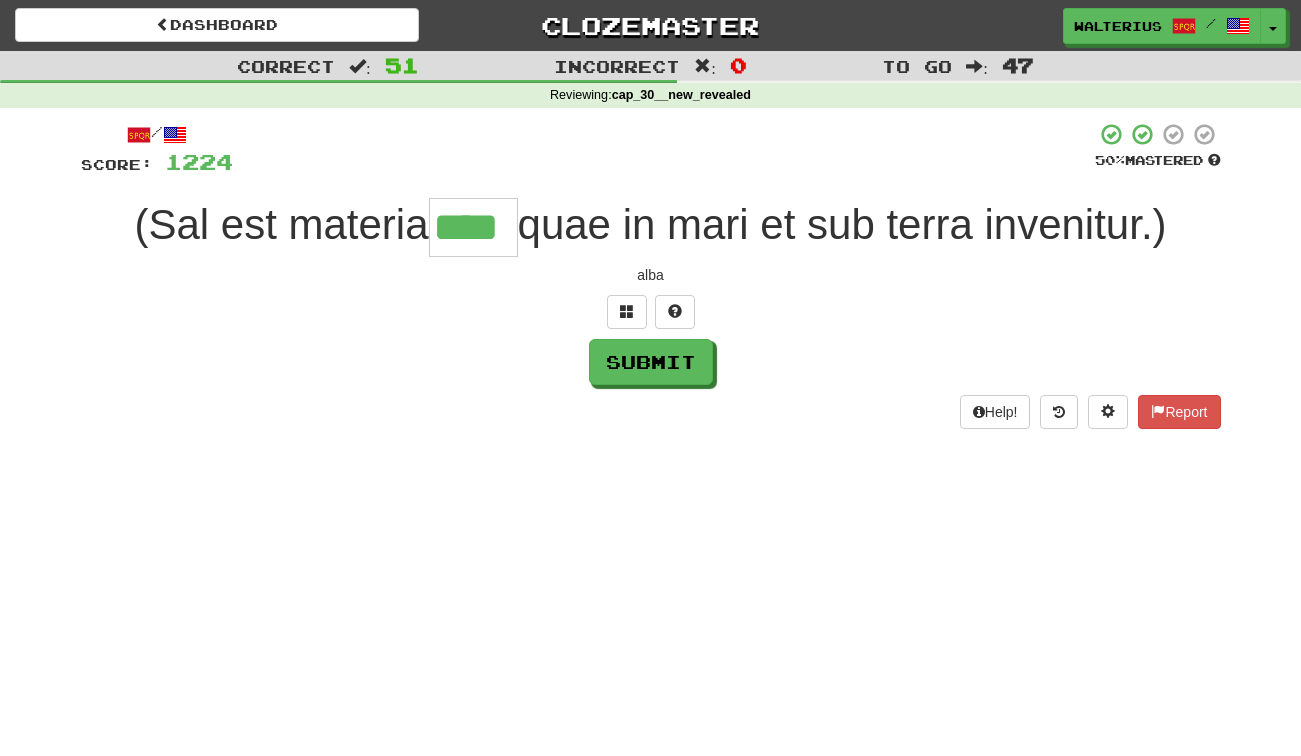 type on "****" 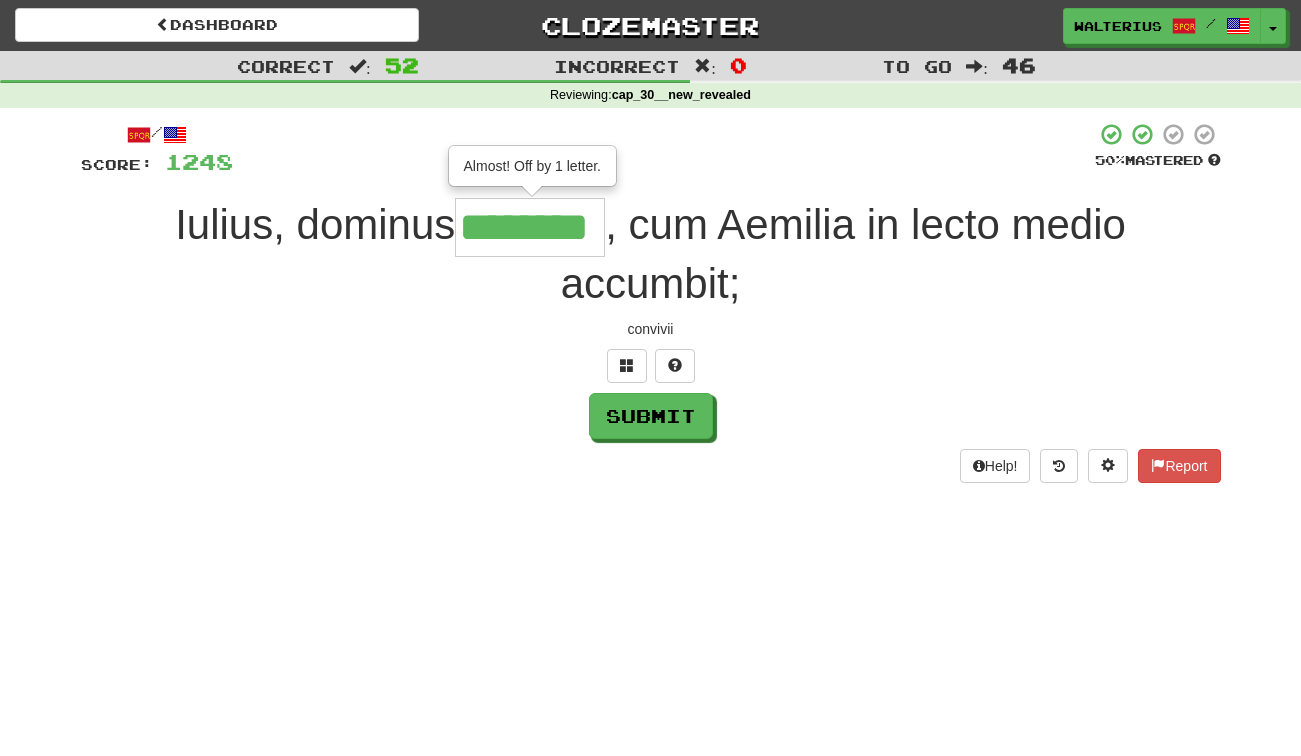 type on "********" 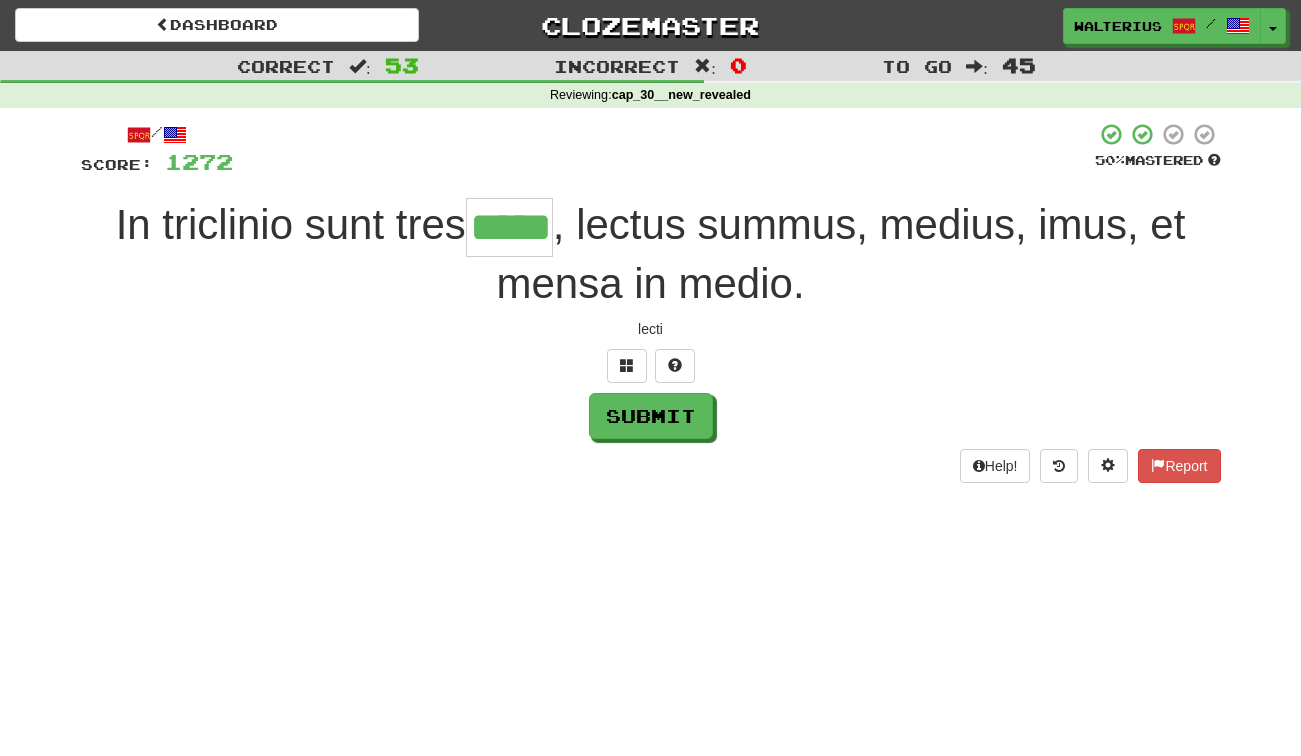 type on "*****" 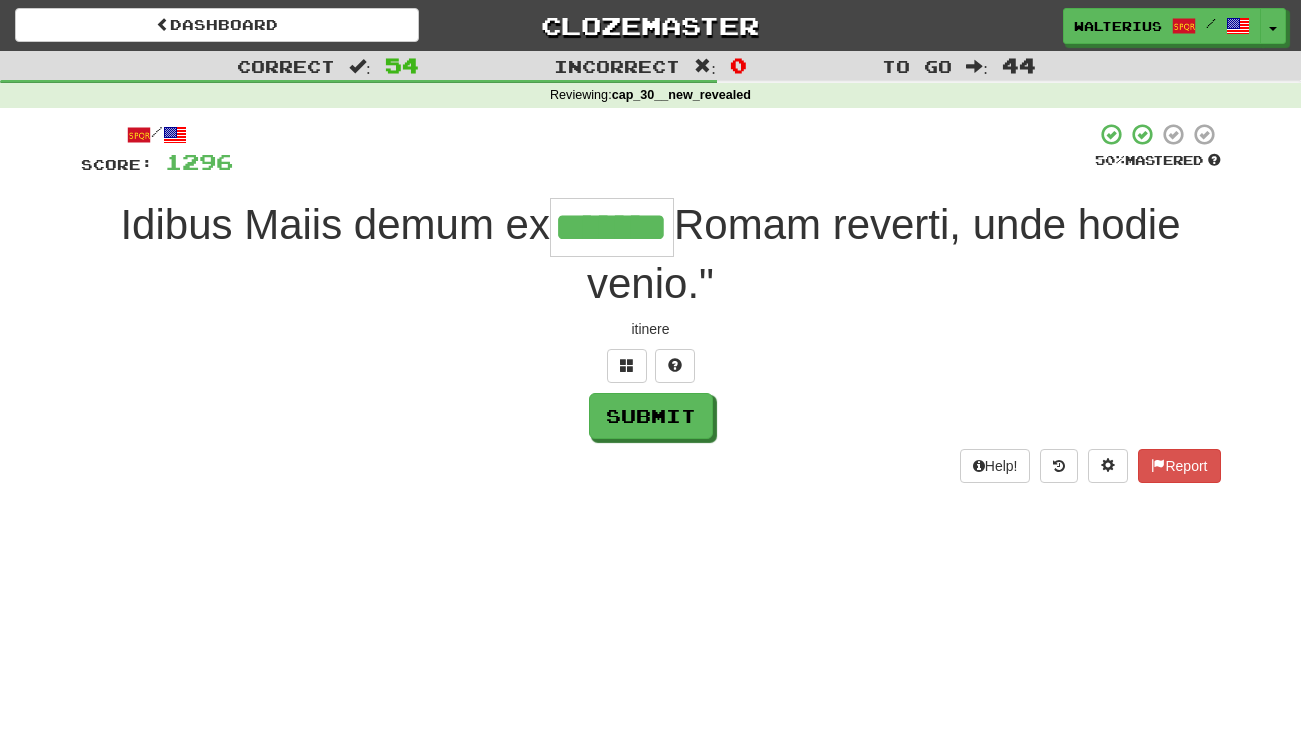 type on "*******" 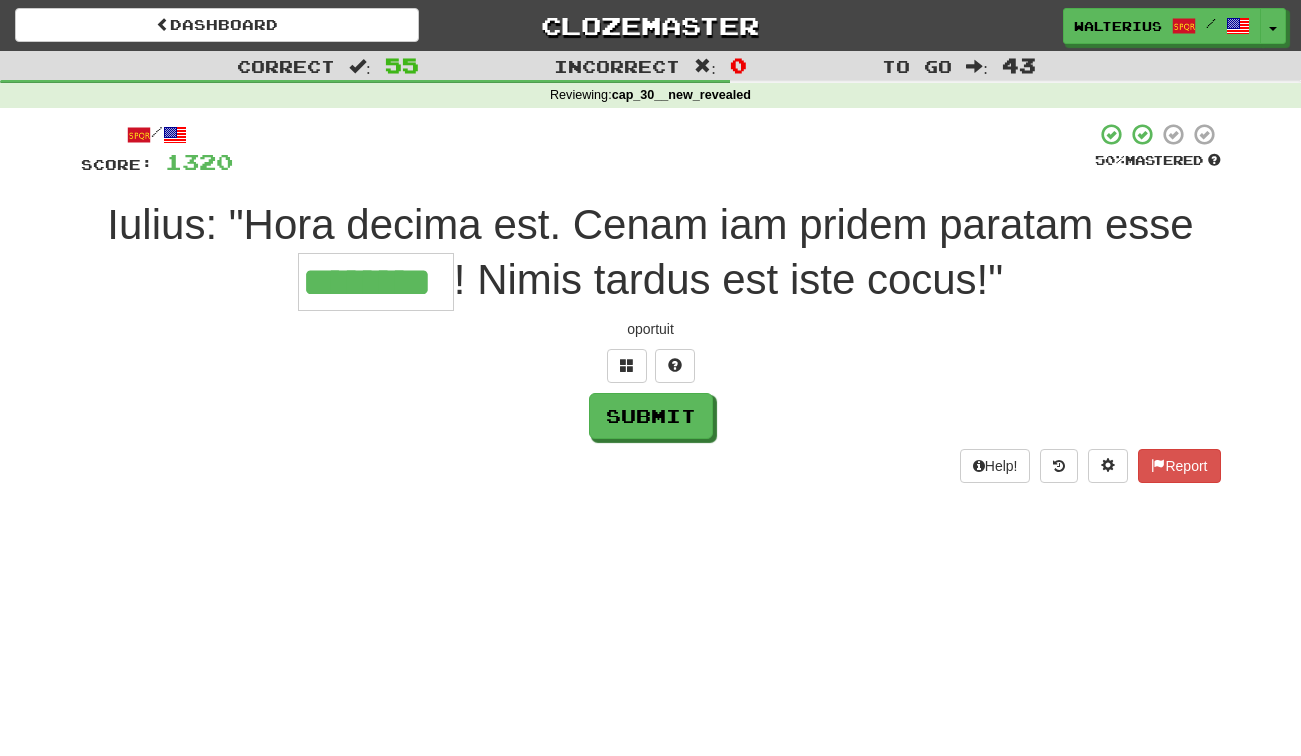 type on "********" 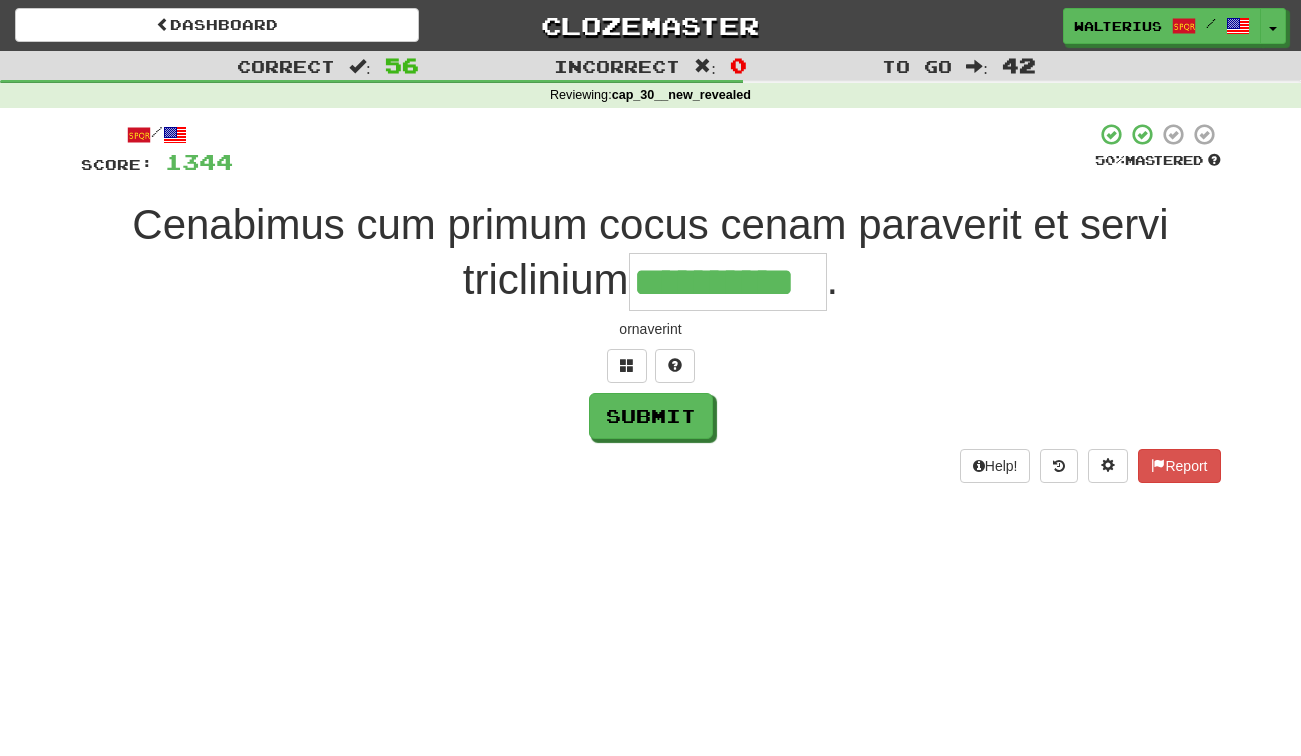 type on "**********" 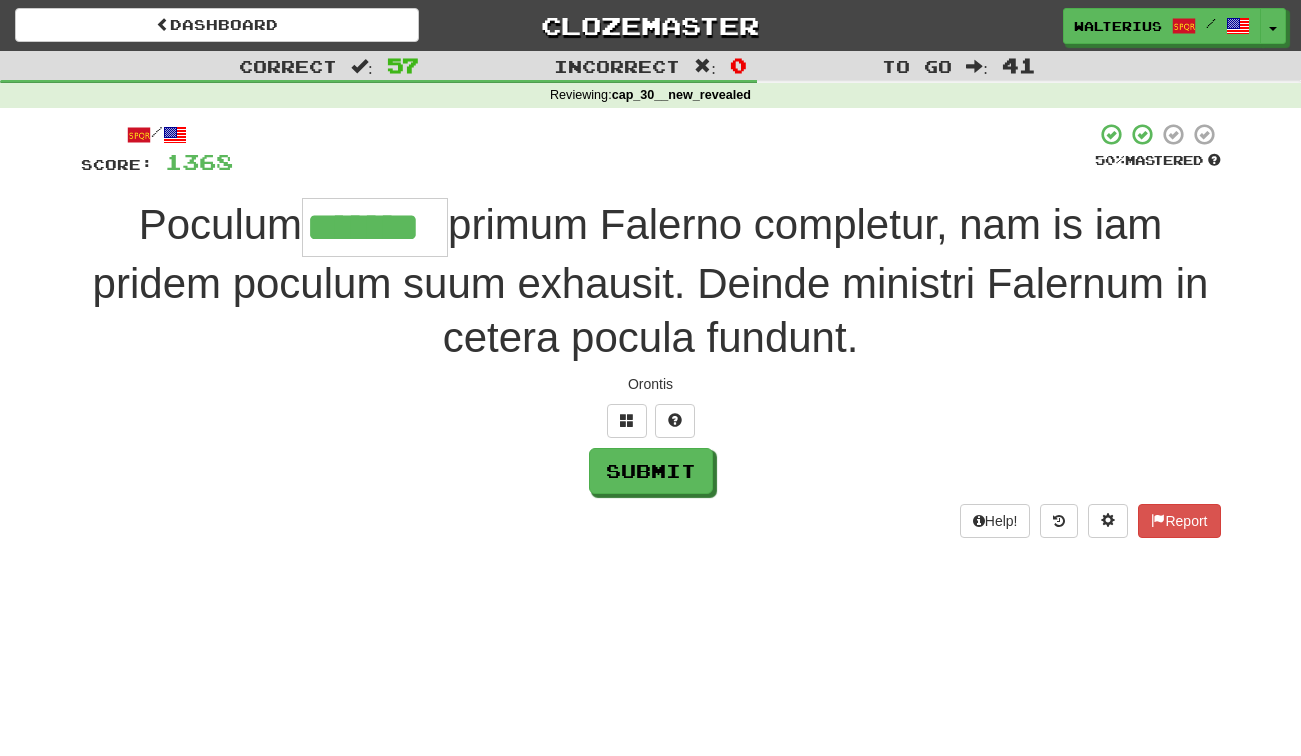 type on "*******" 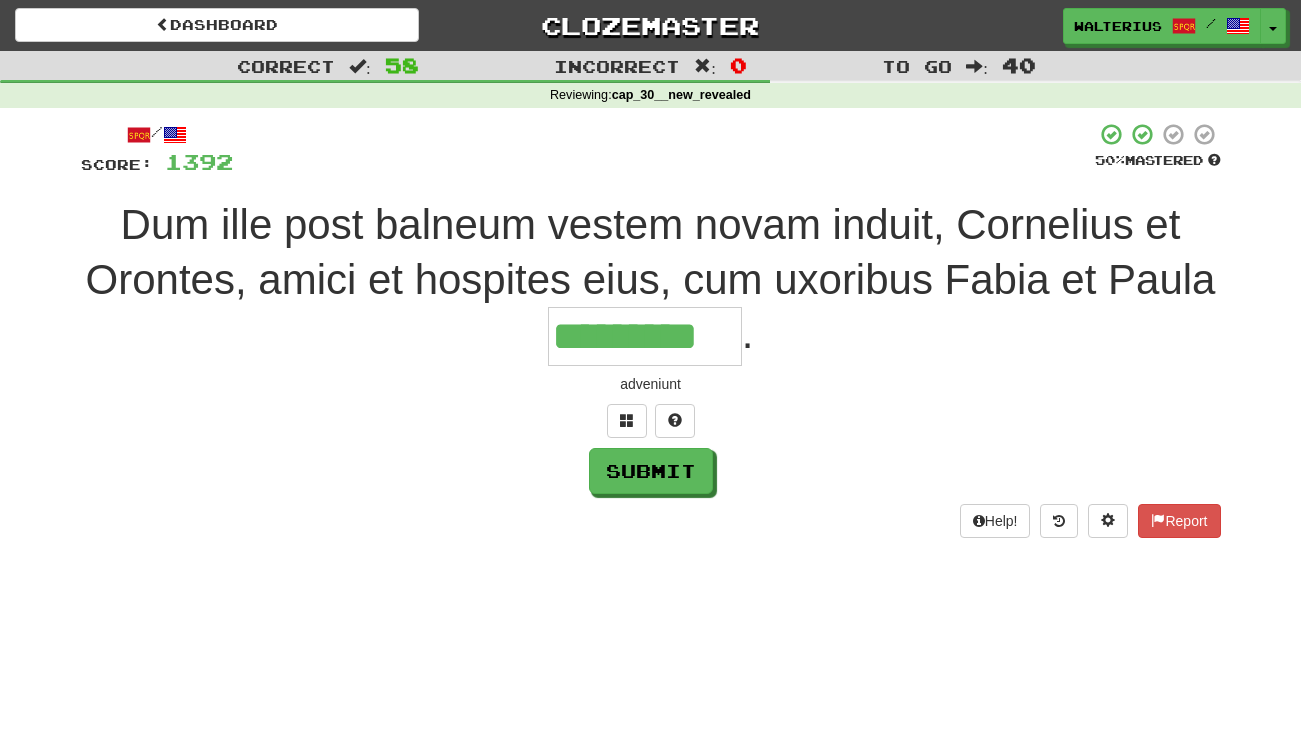 type on "*********" 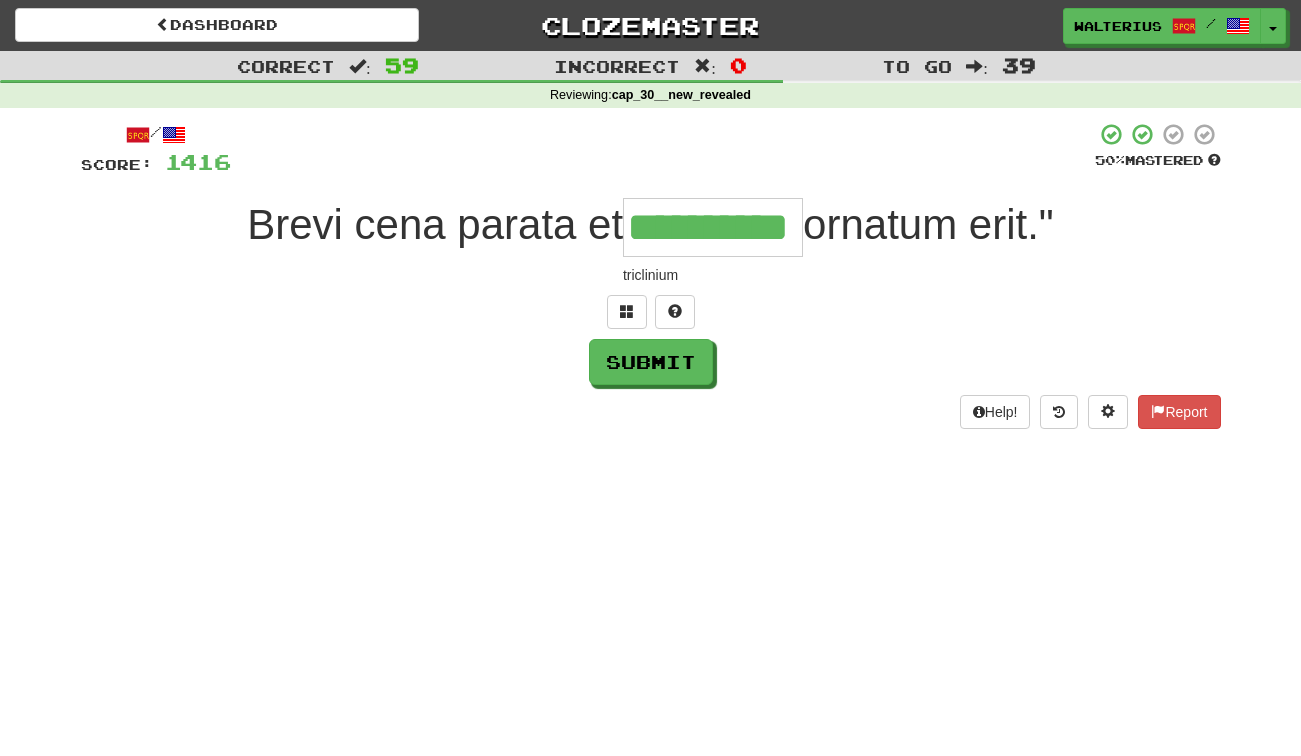 type on "**********" 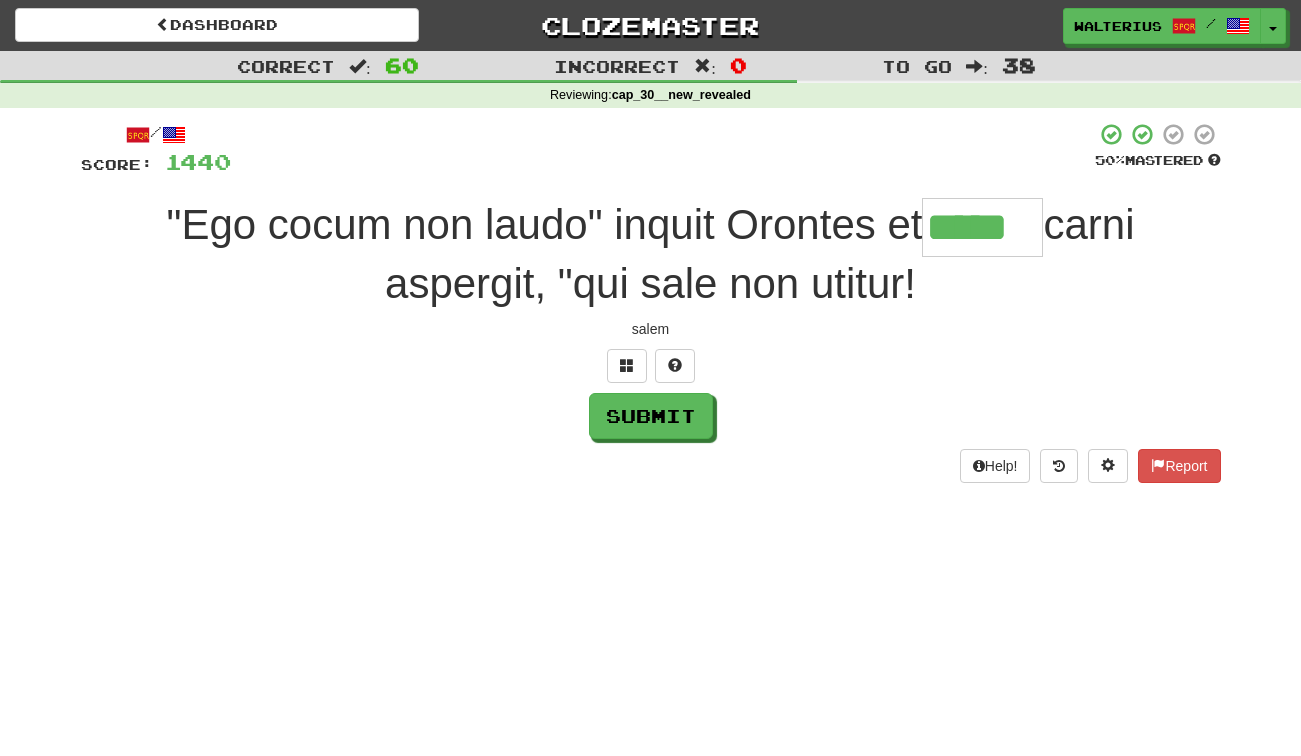 type on "*****" 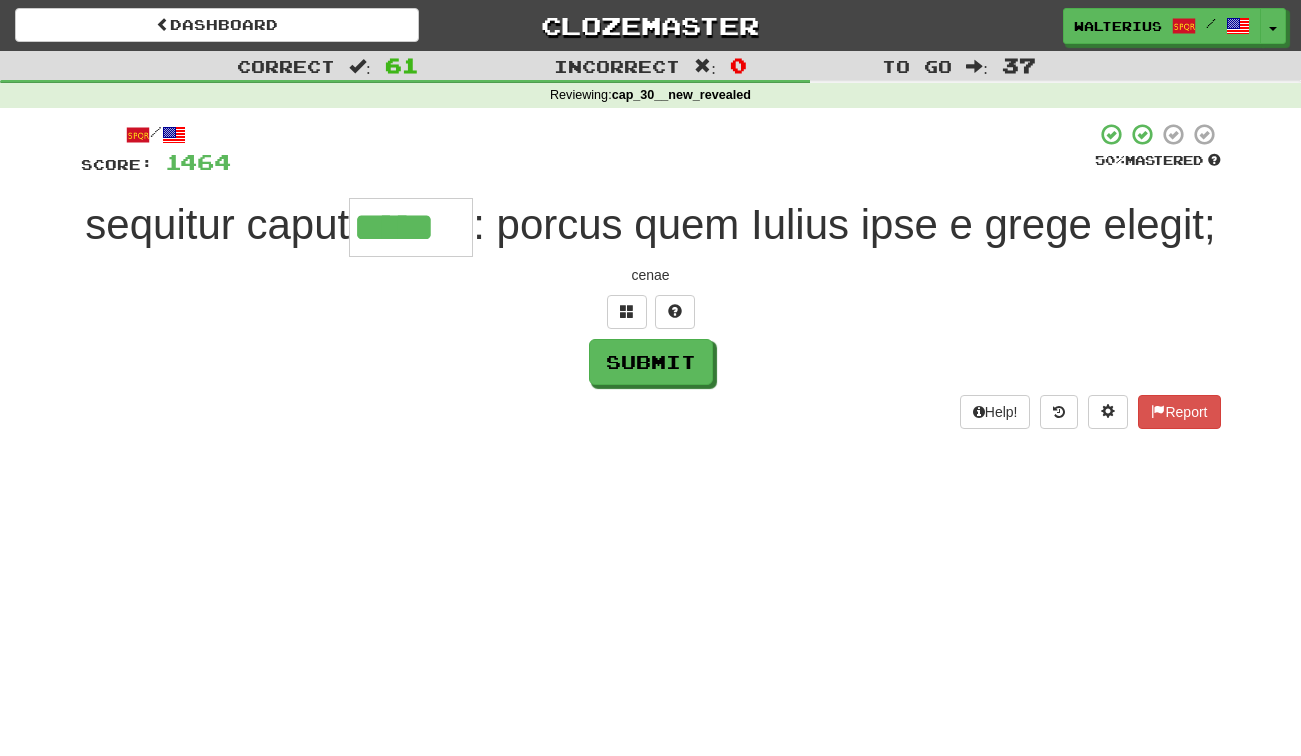 type on "*****" 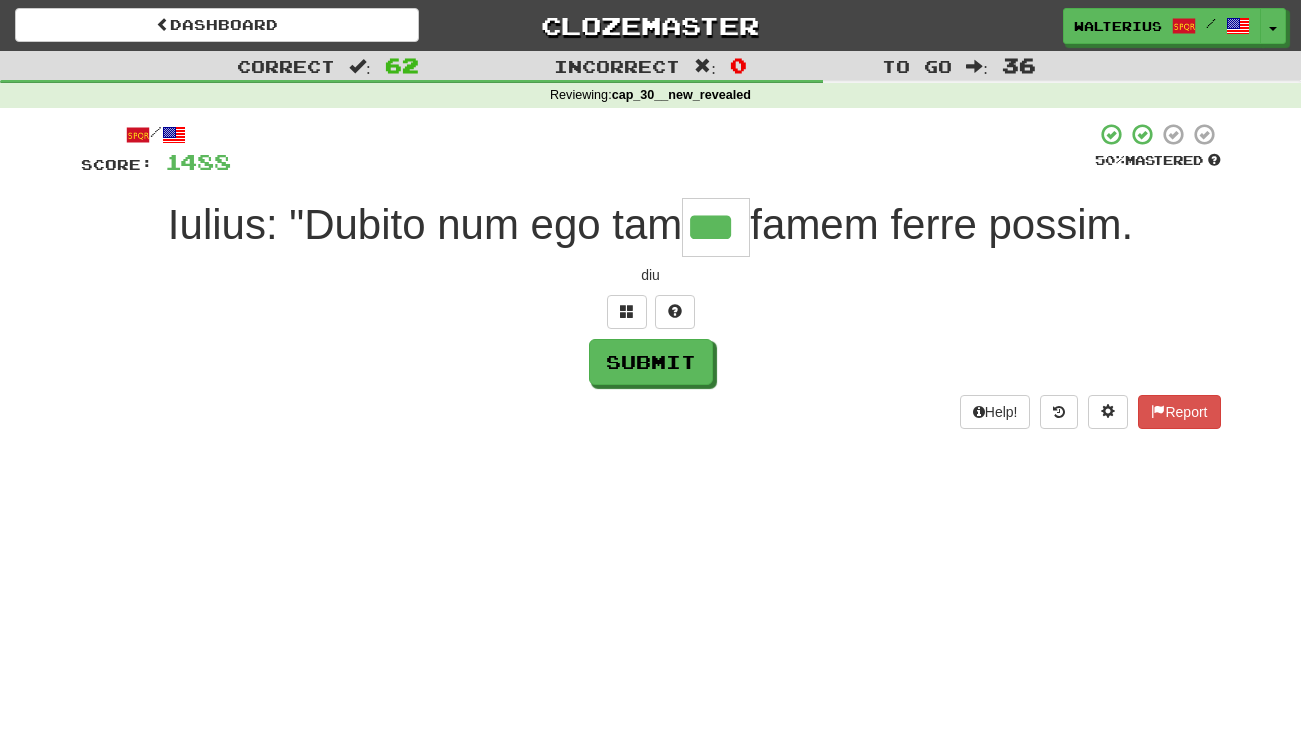 type on "***" 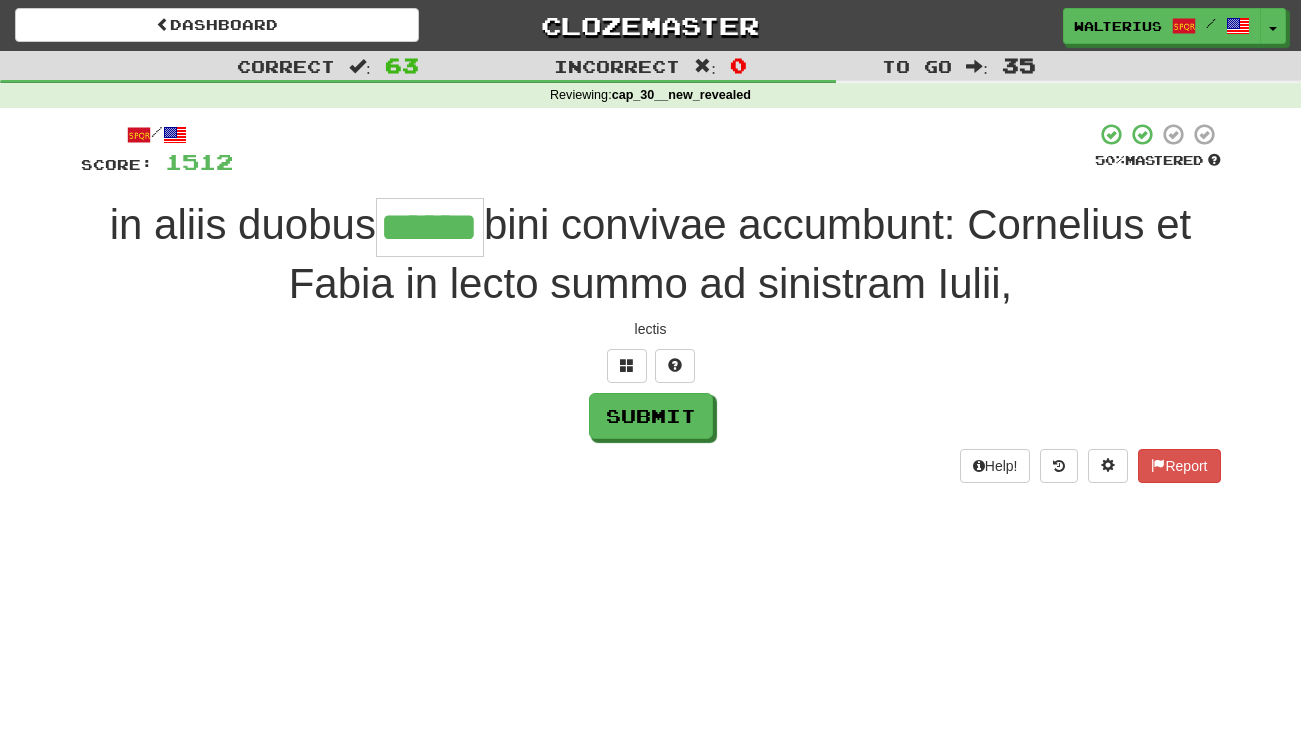 type on "******" 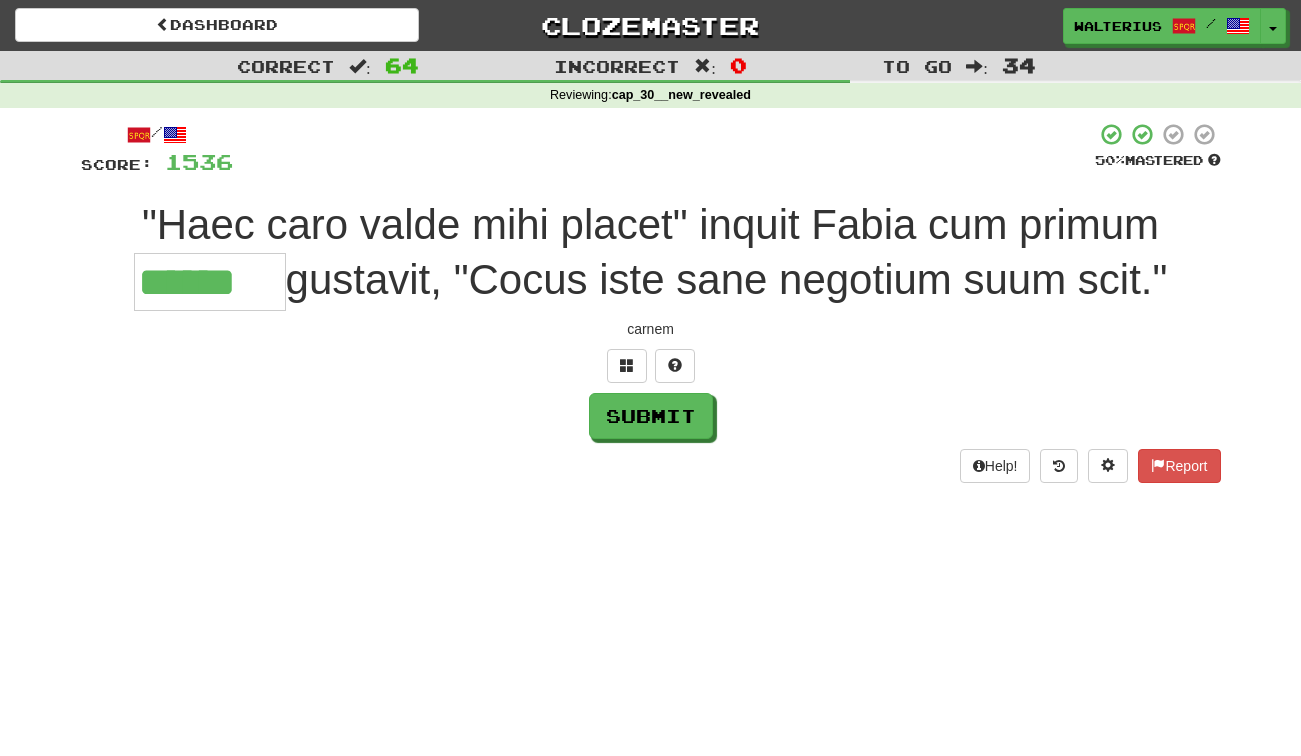 type on "******" 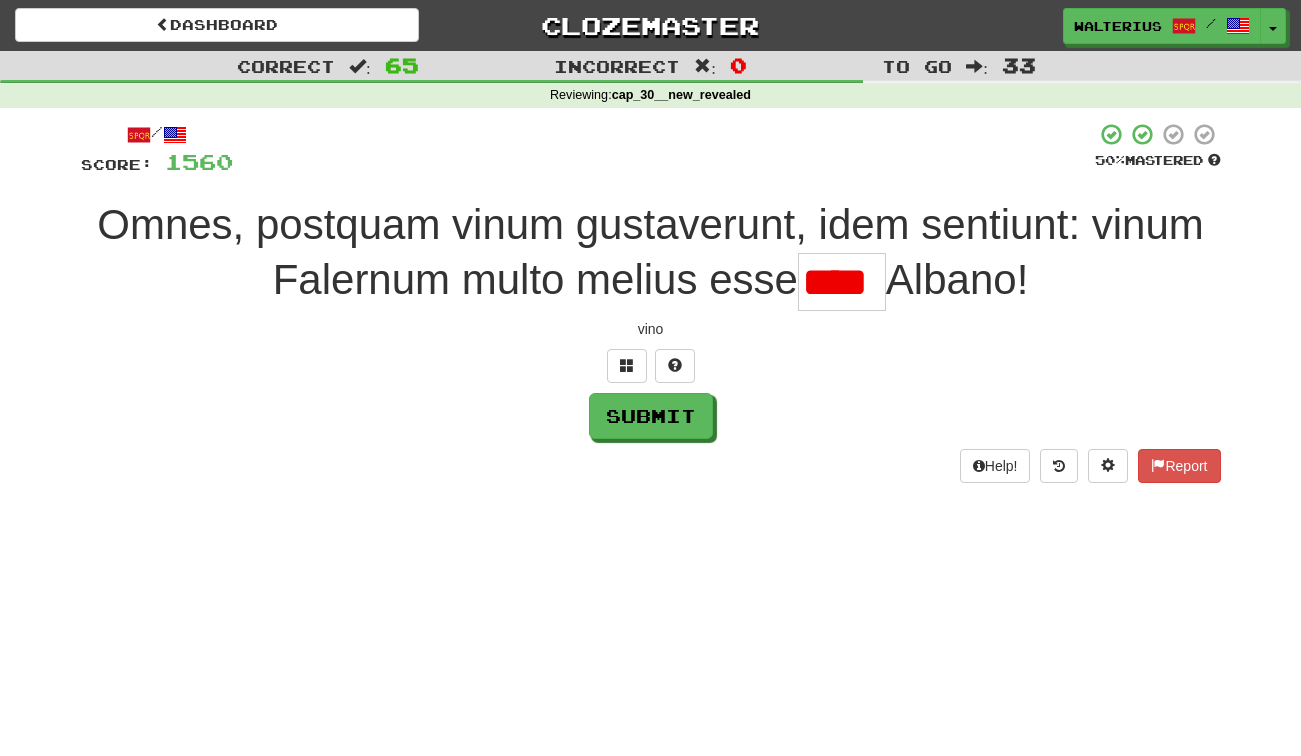 scroll, scrollTop: 0, scrollLeft: 26, axis: horizontal 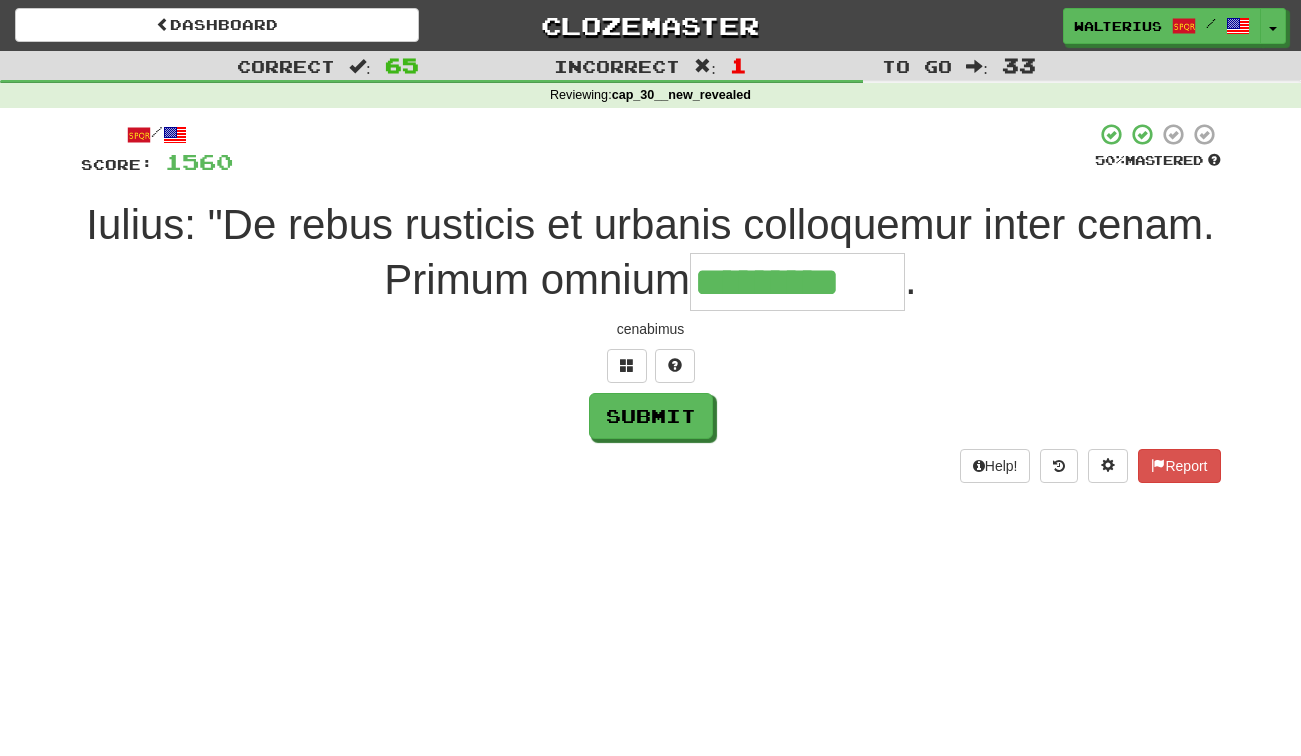 type on "*********" 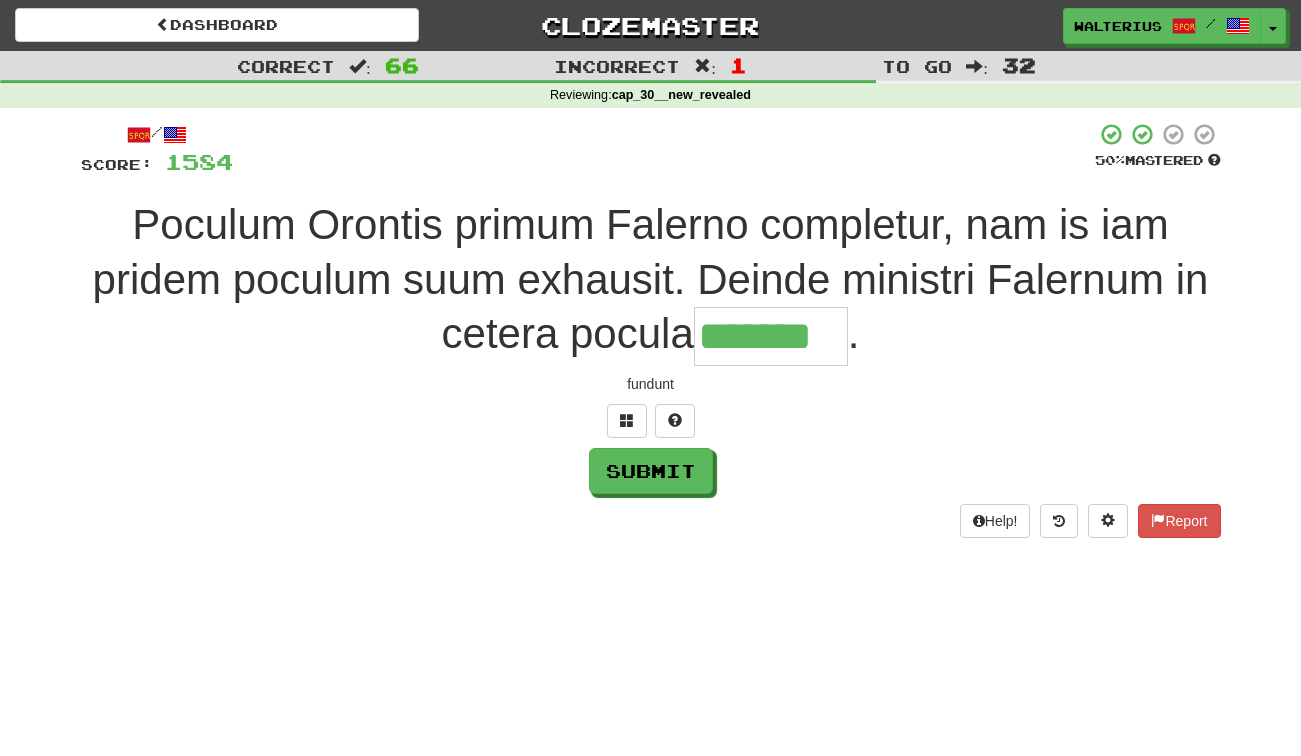 type on "*******" 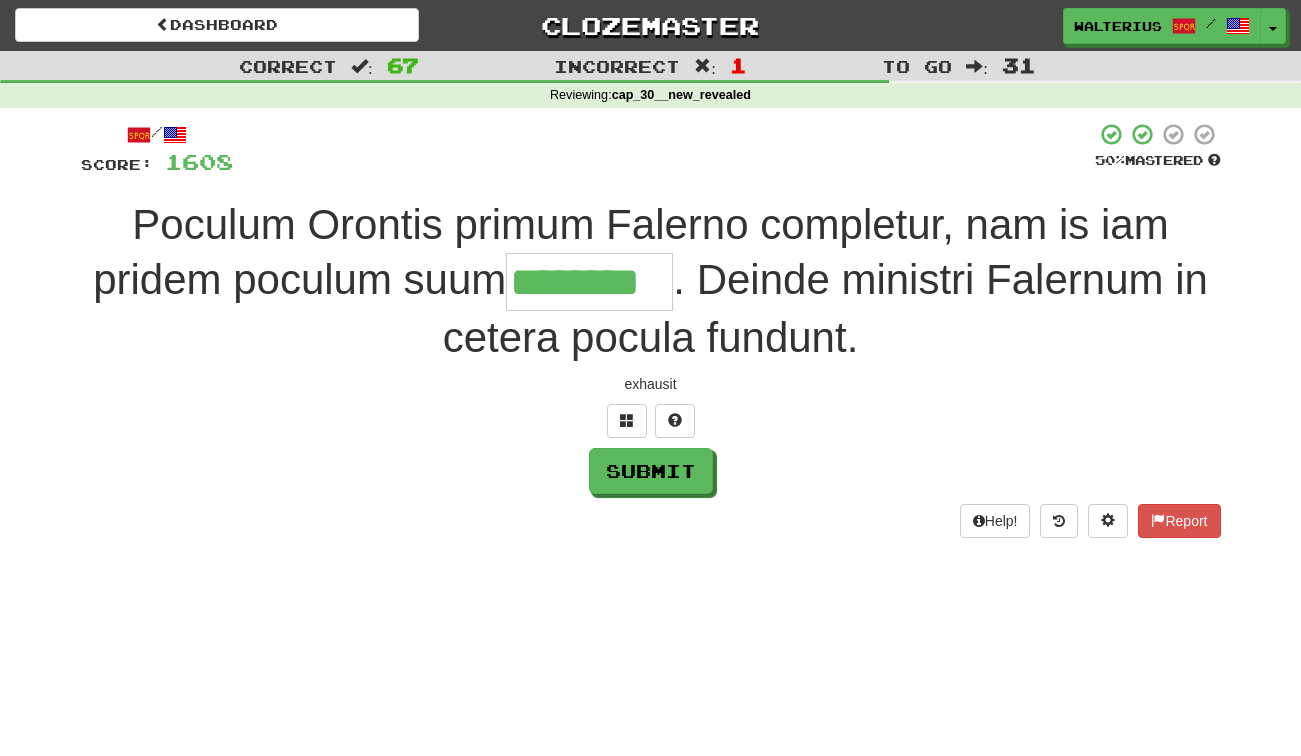 type on "********" 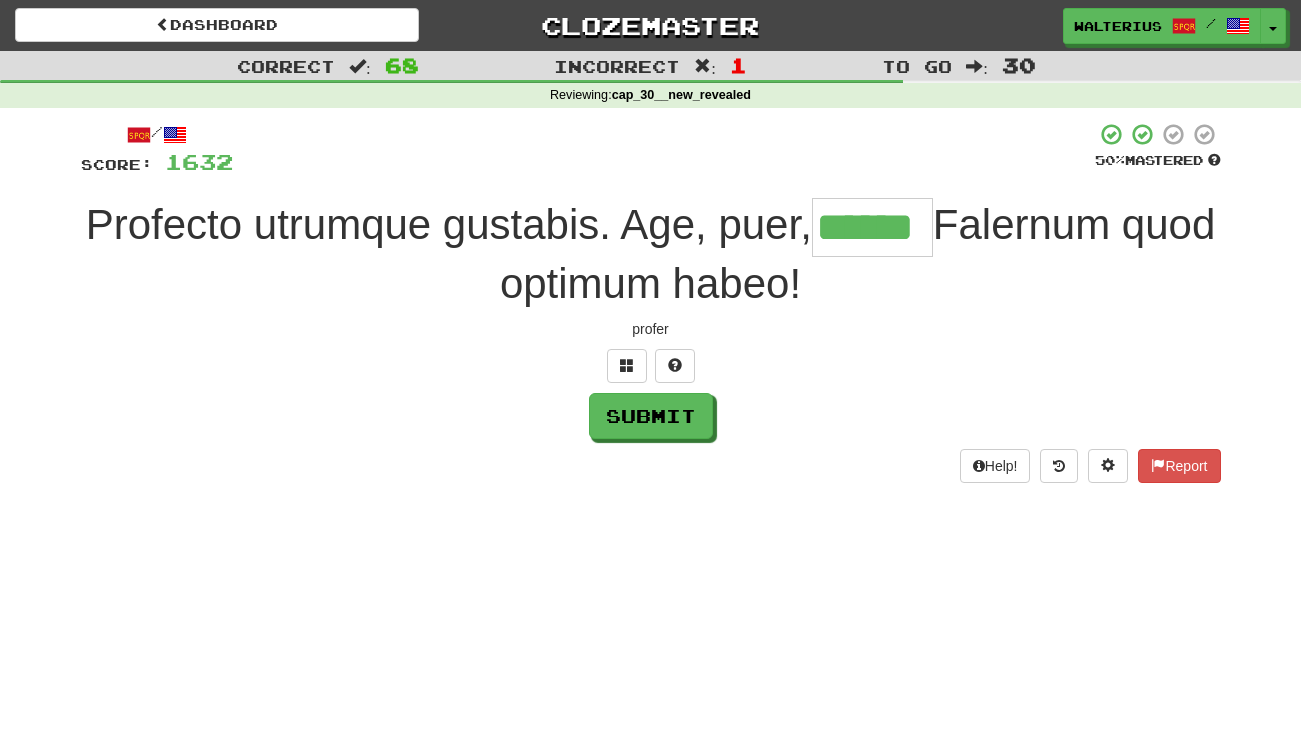 type on "******" 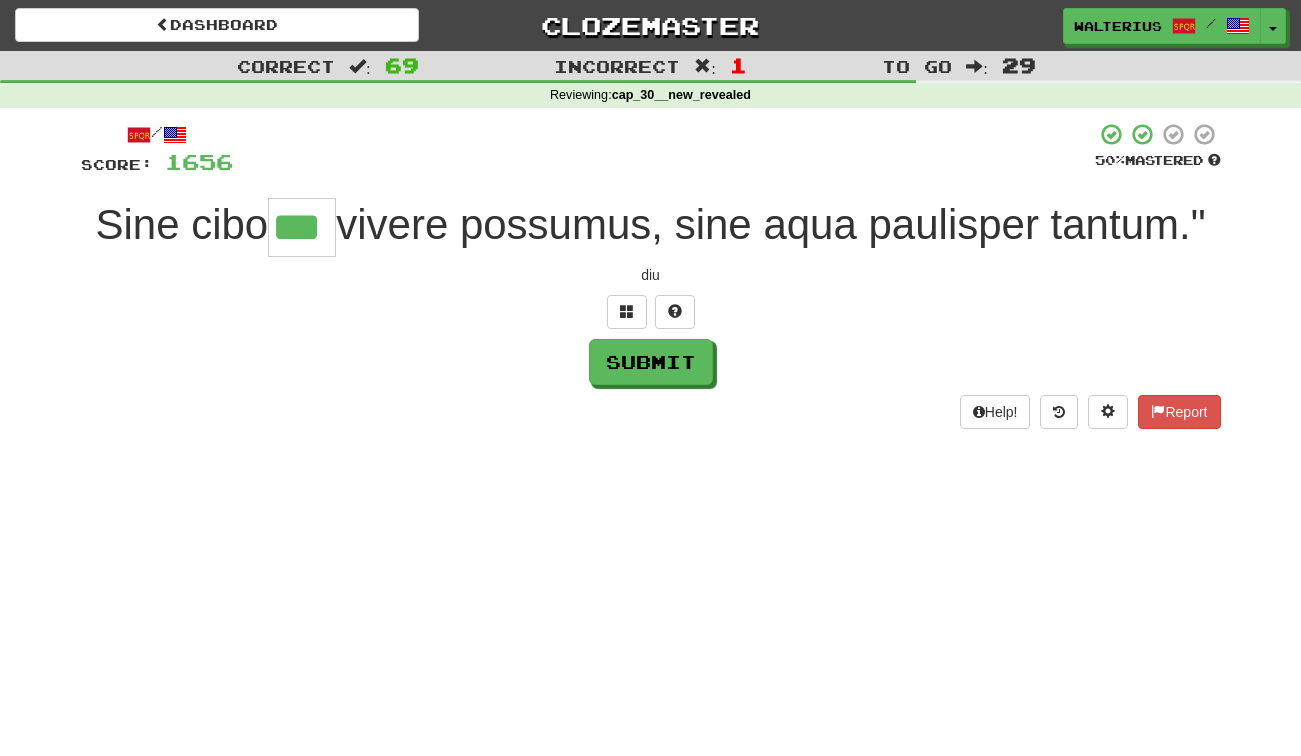 type on "***" 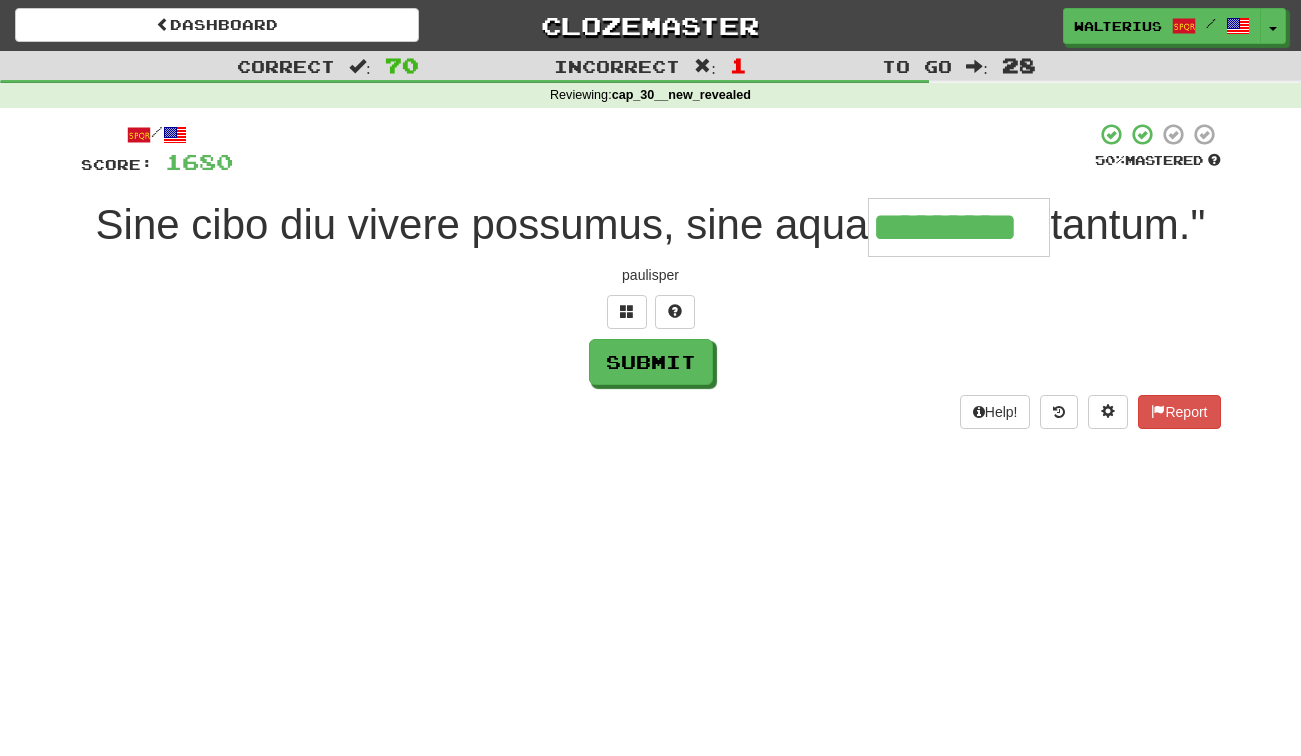 type on "*********" 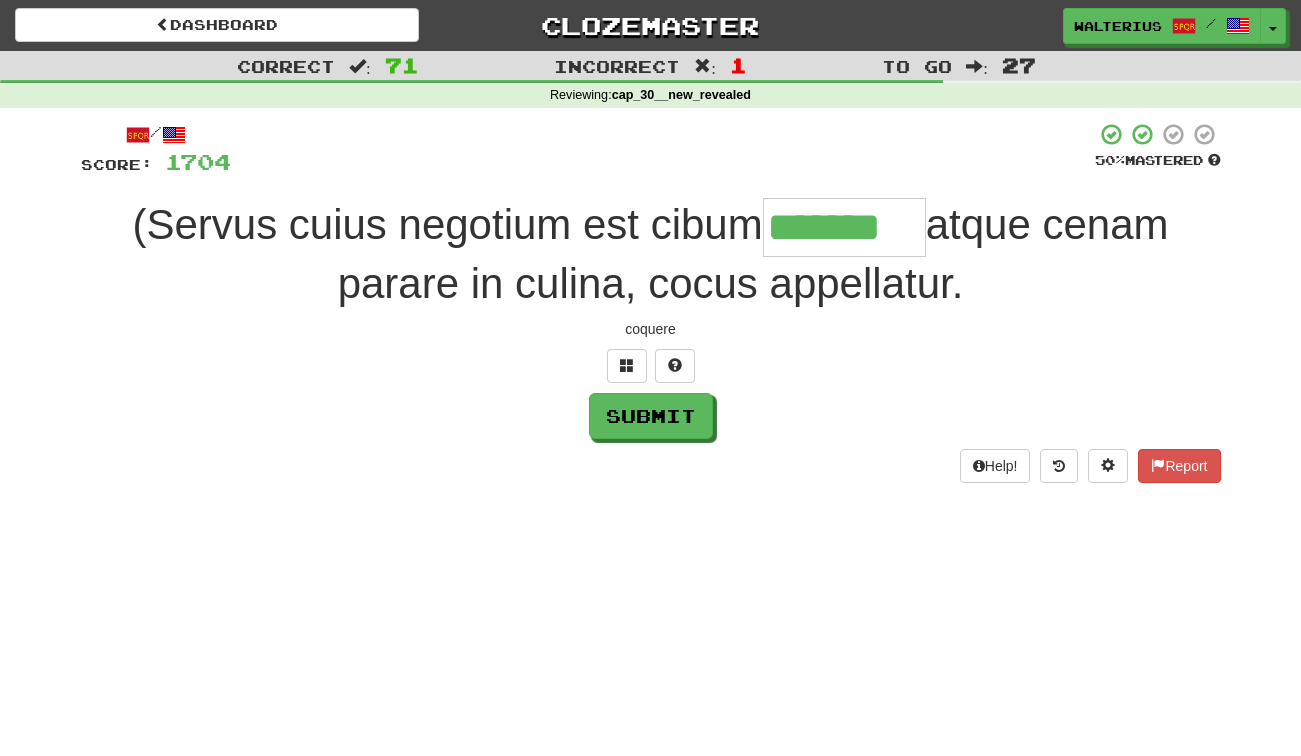 type on "*******" 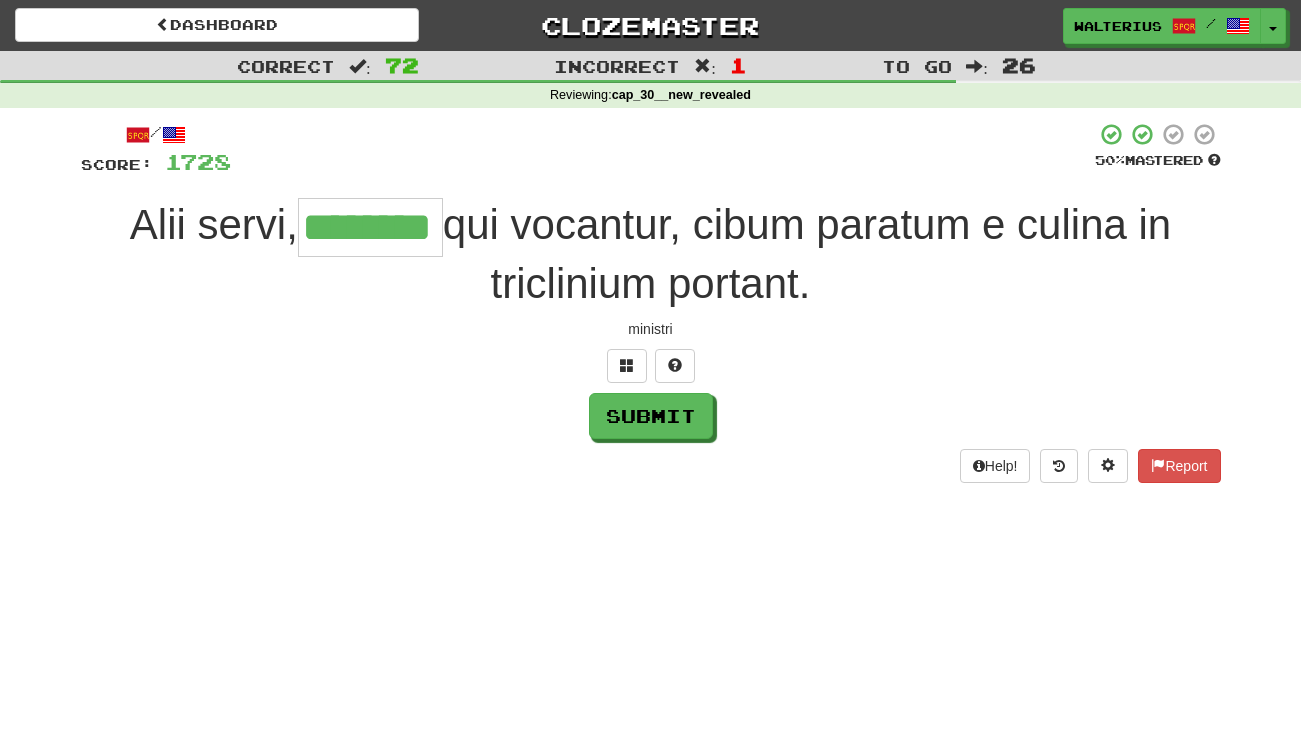 type on "********" 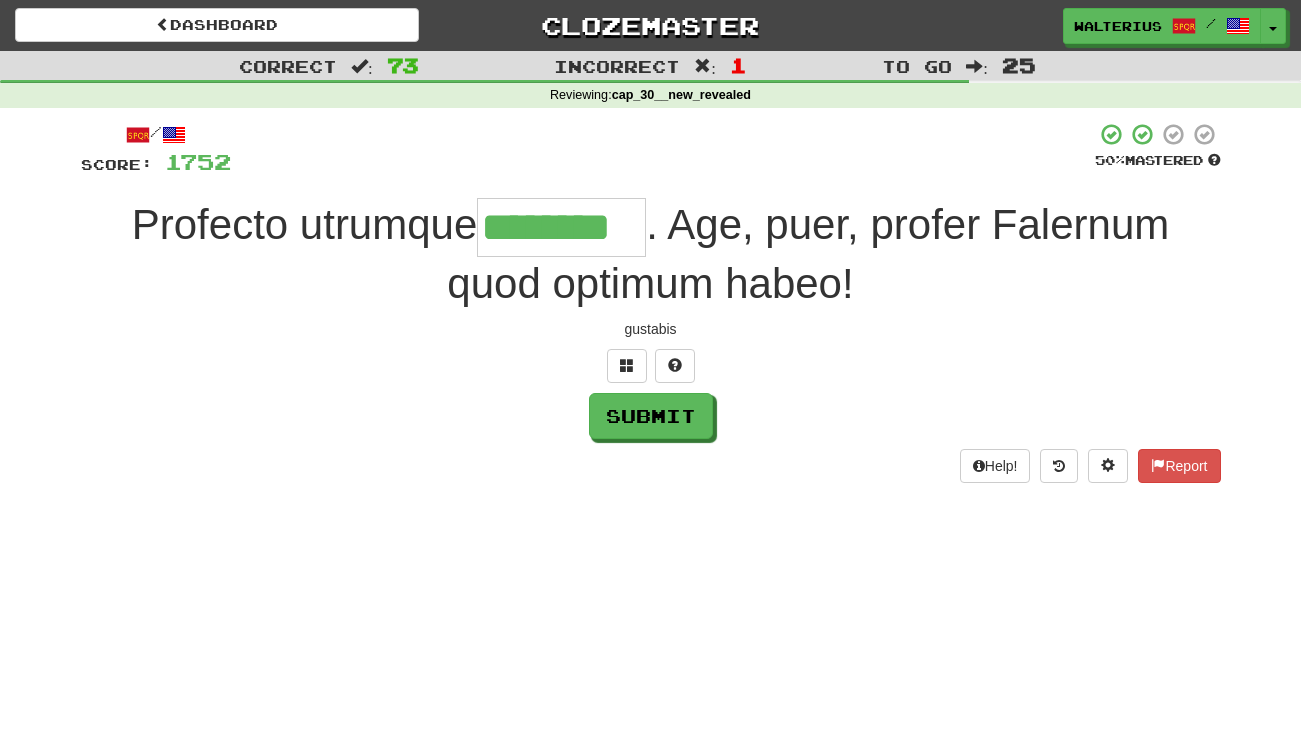 type on "********" 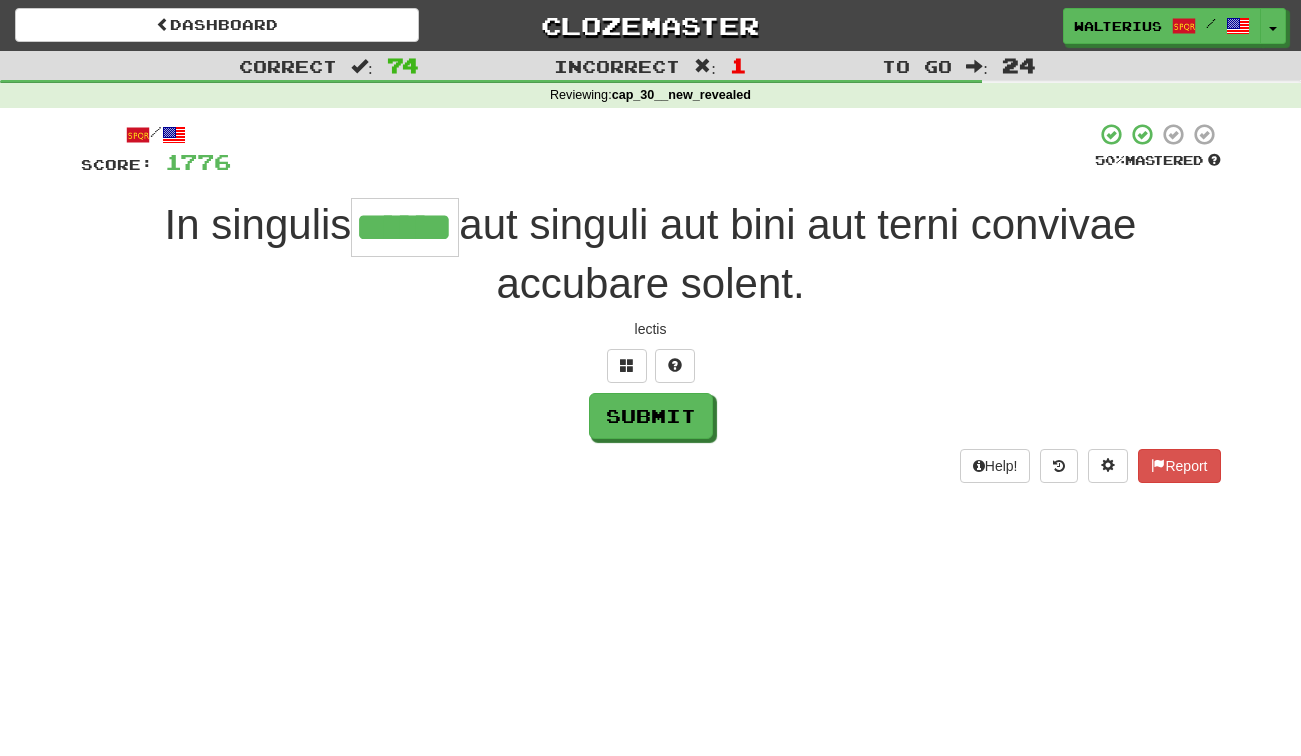 type on "******" 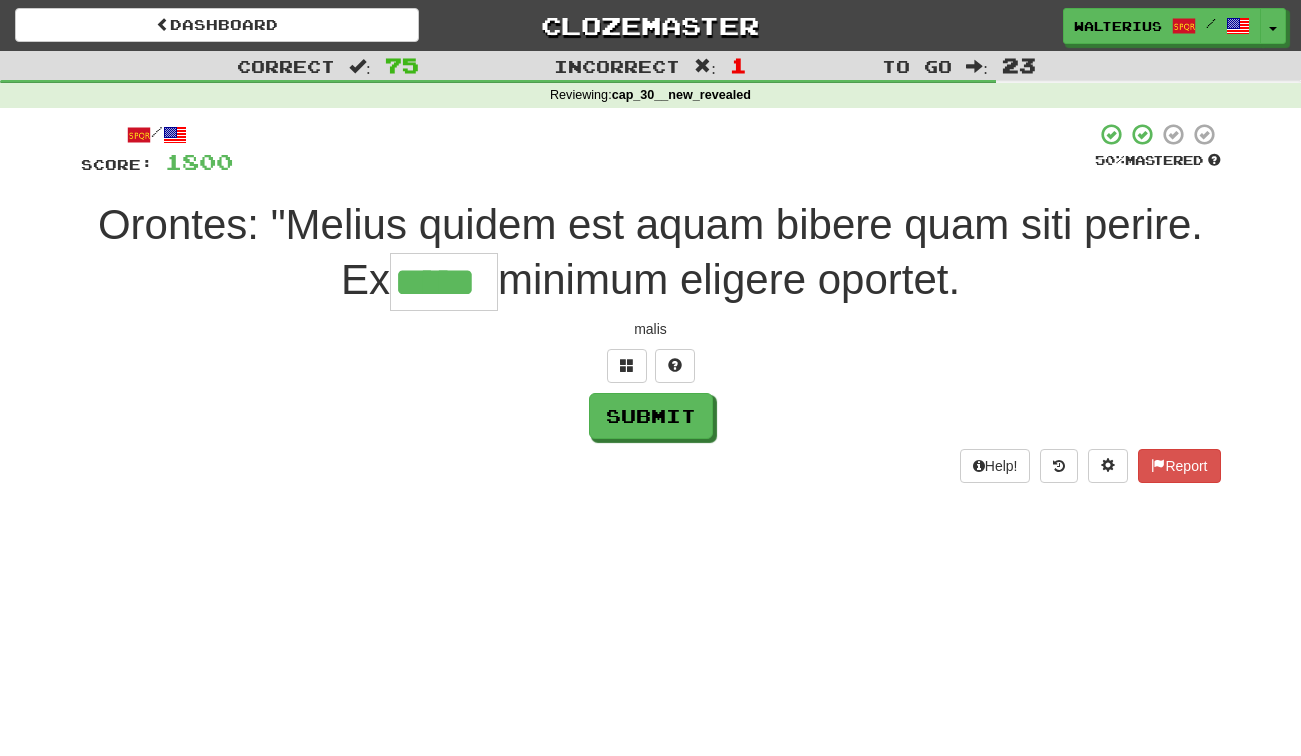 type on "*****" 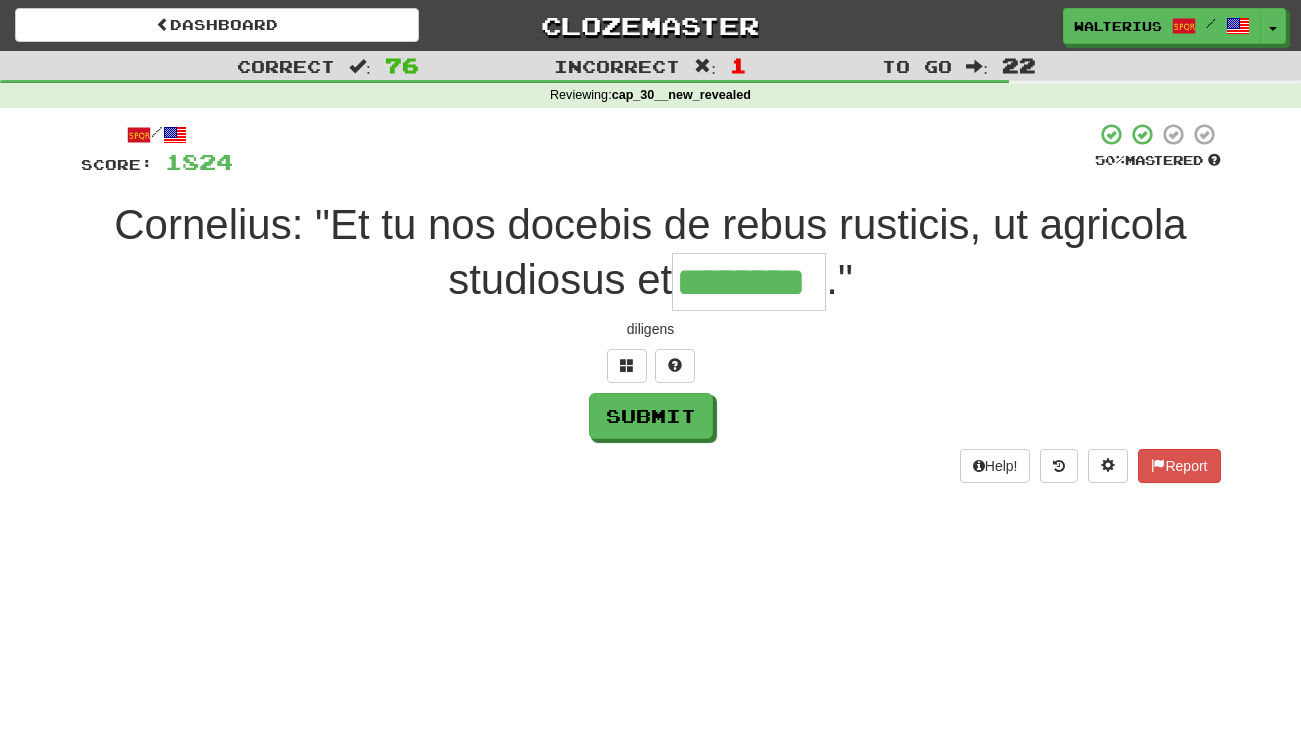 type on "********" 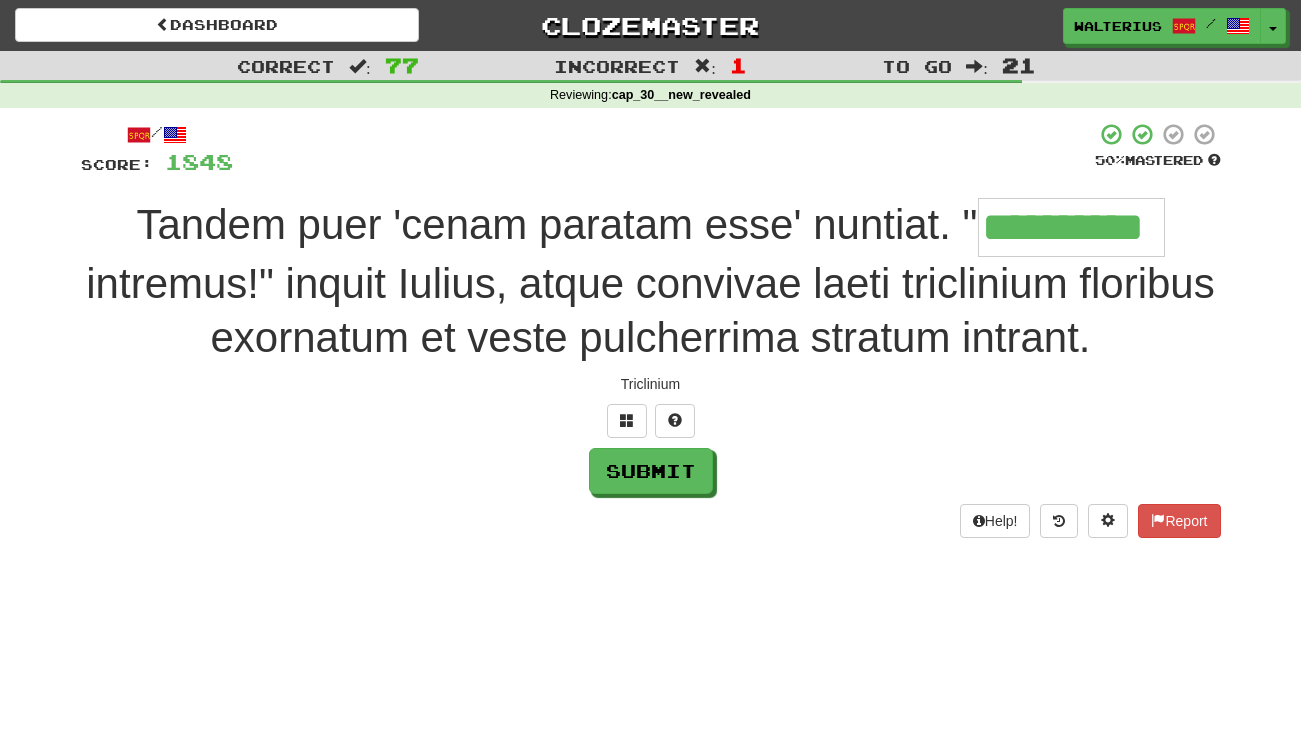 type on "**********" 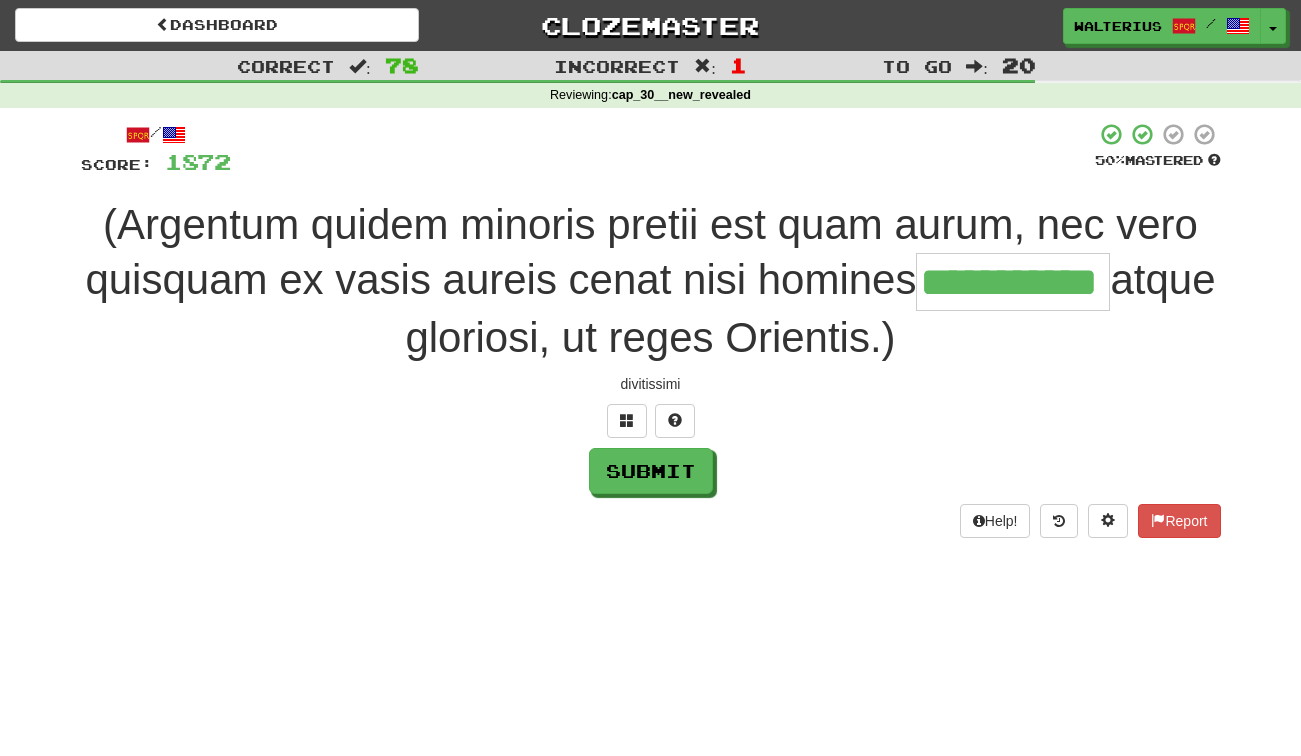 type on "**********" 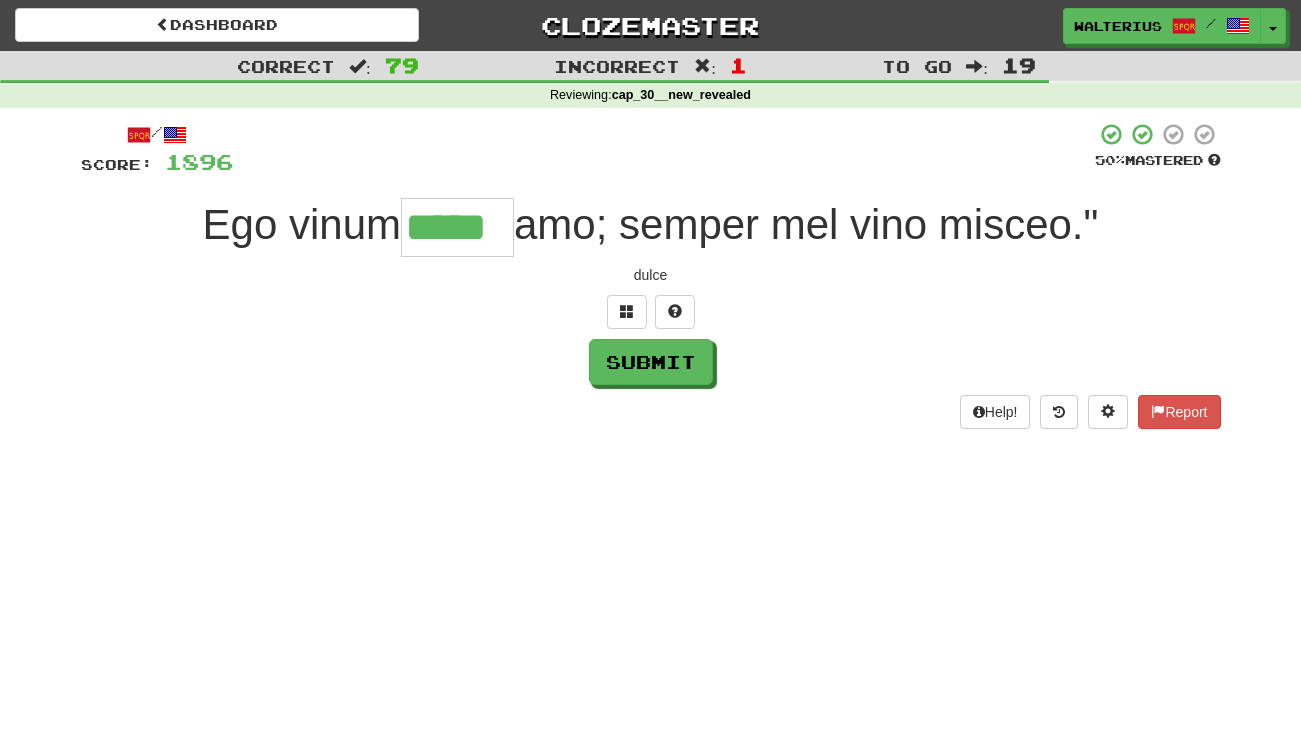 type on "*****" 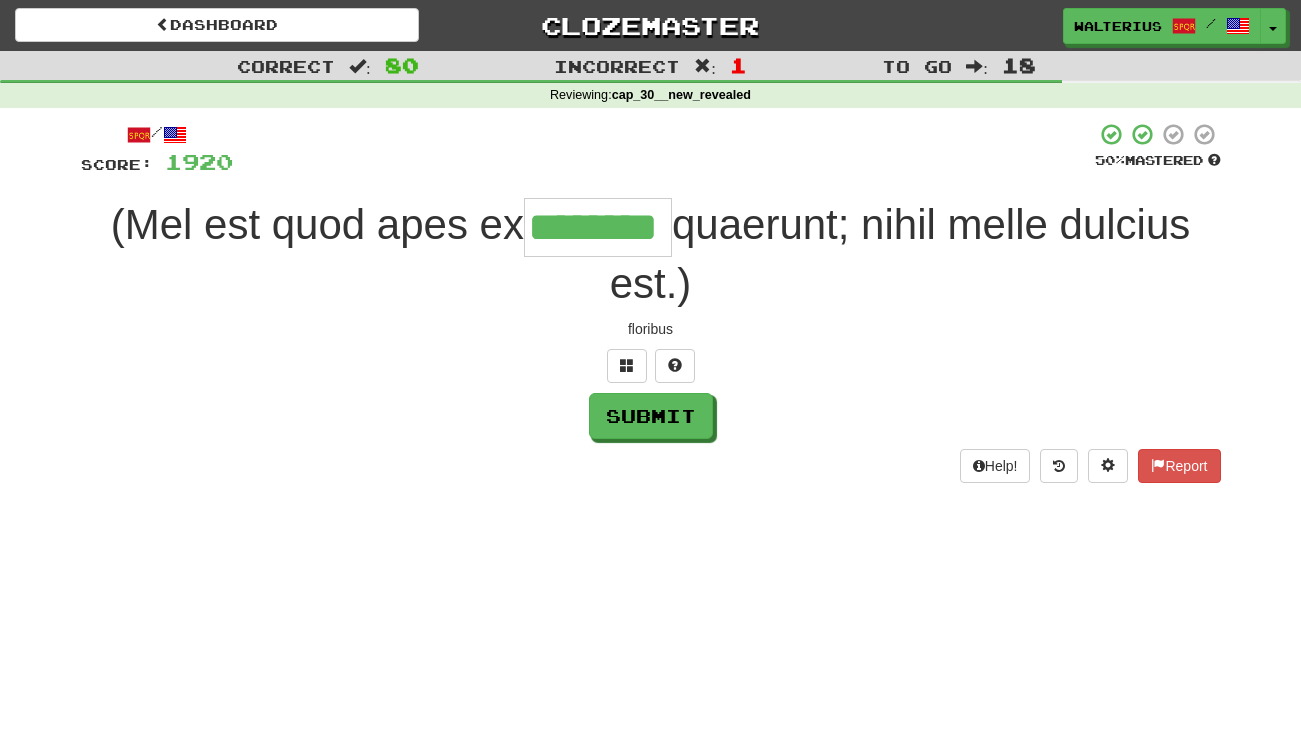 type on "********" 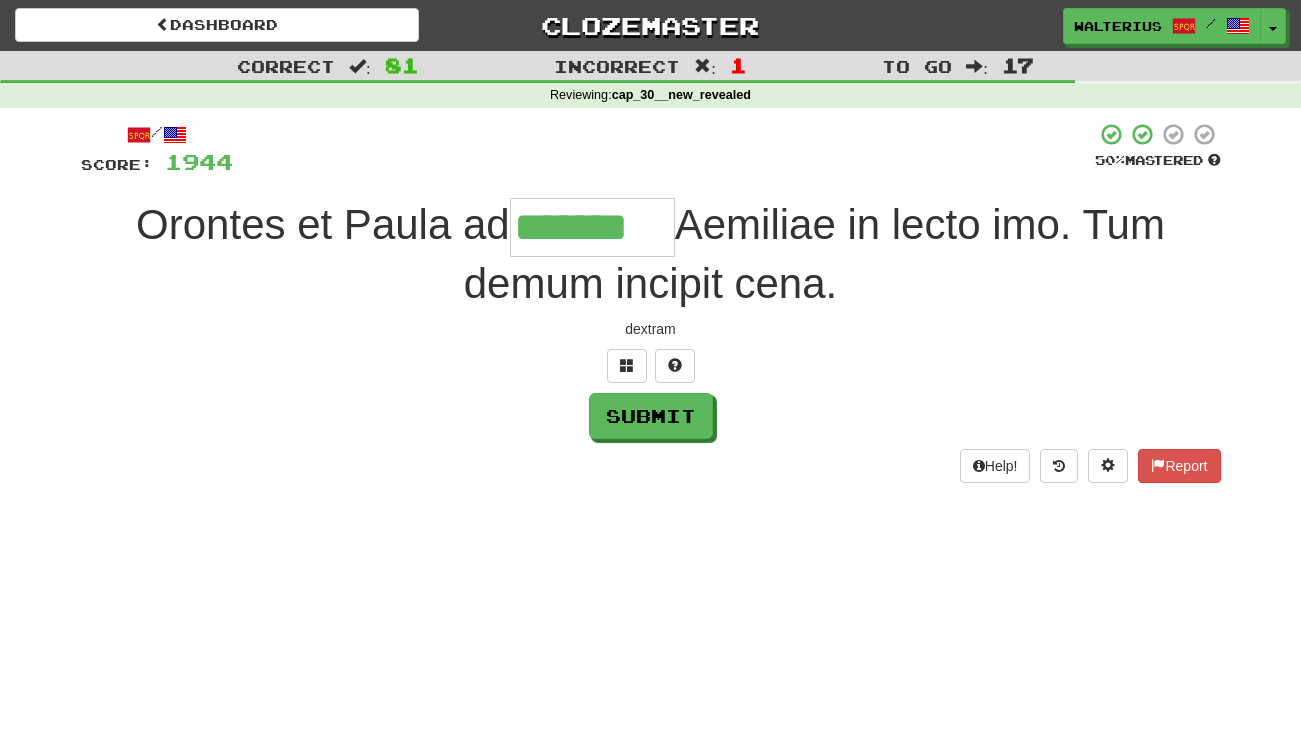 type on "*******" 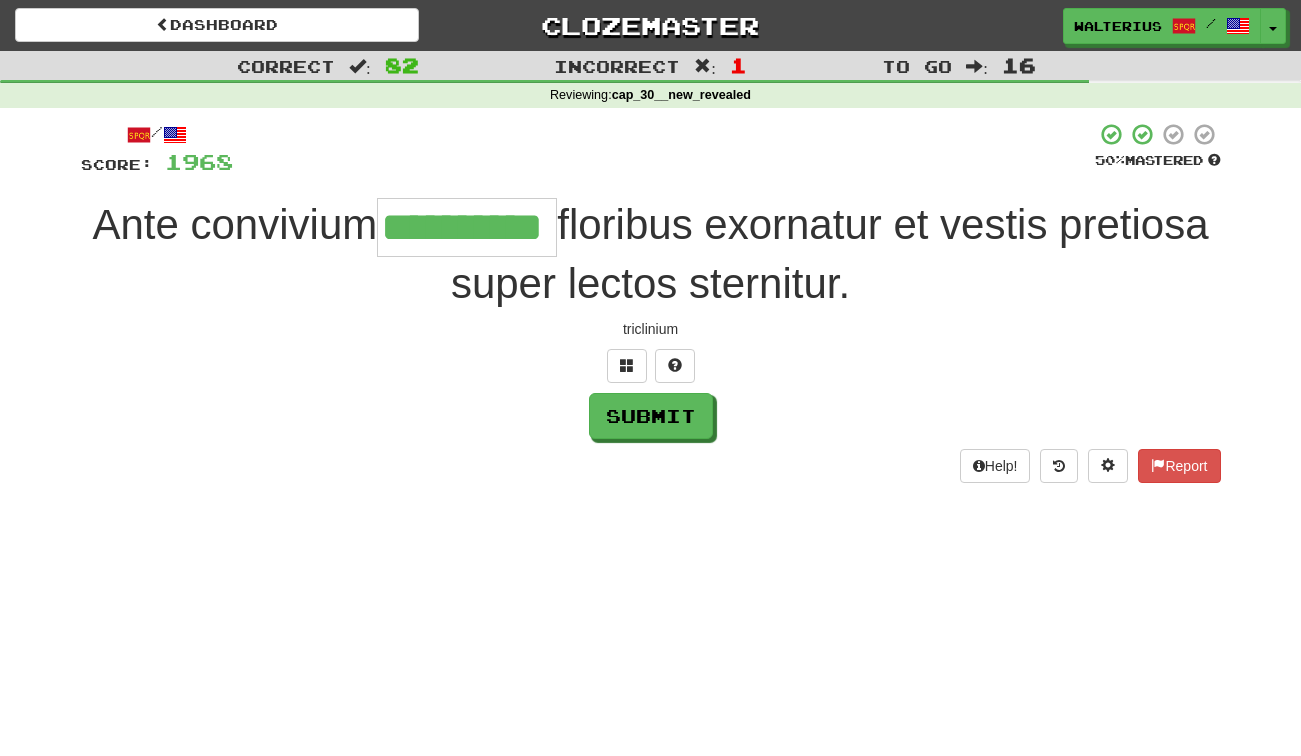 type on "**********" 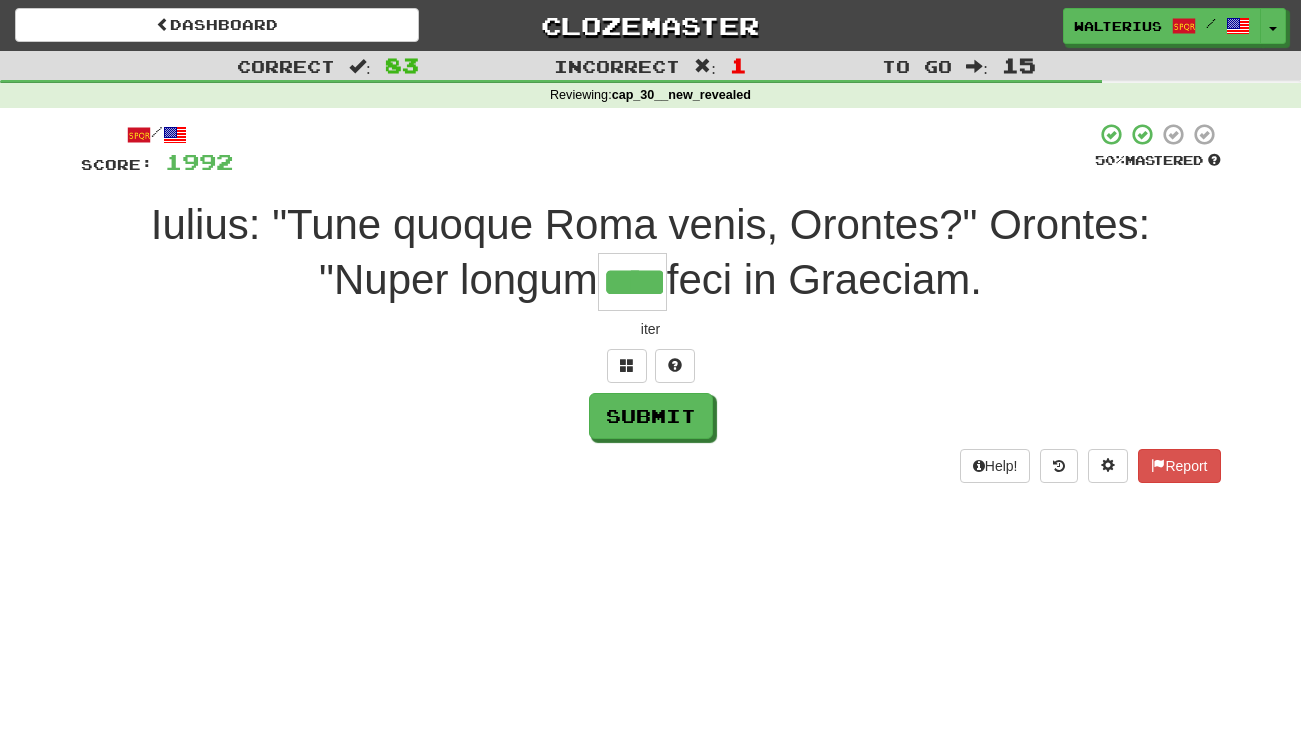 type on "****" 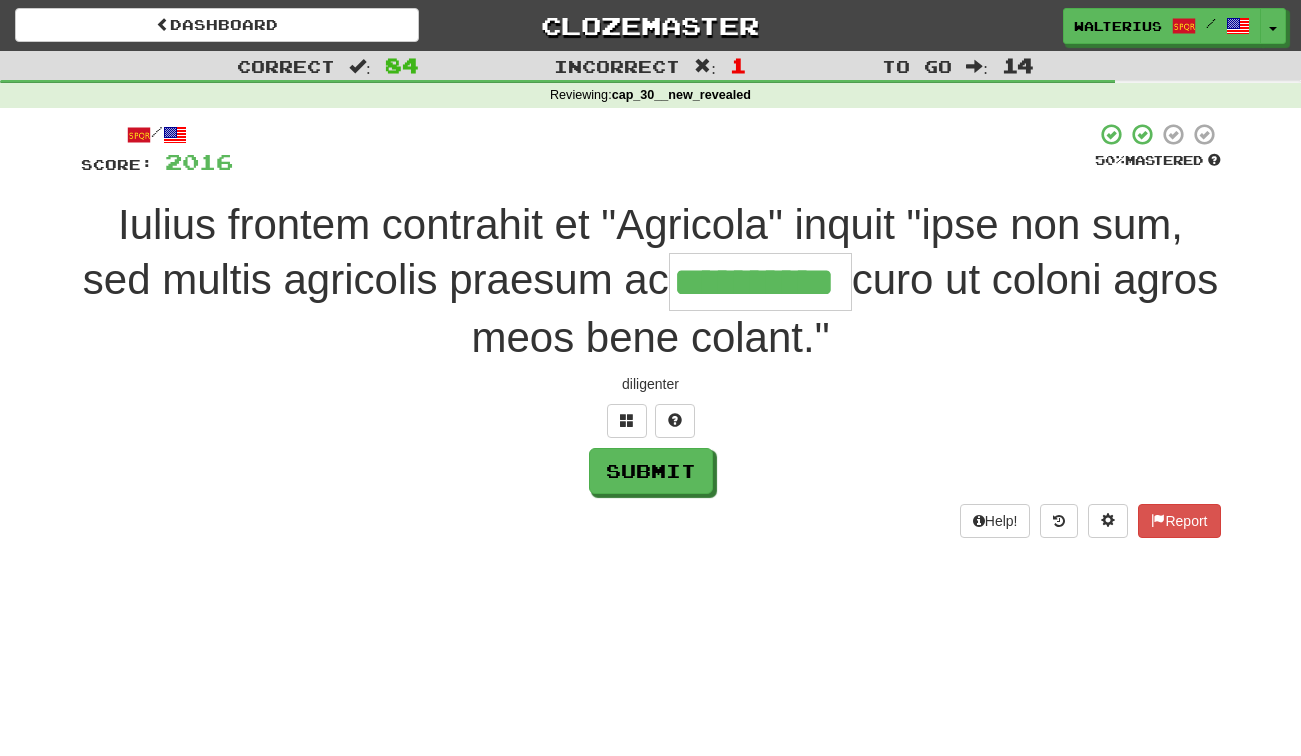 type on "**********" 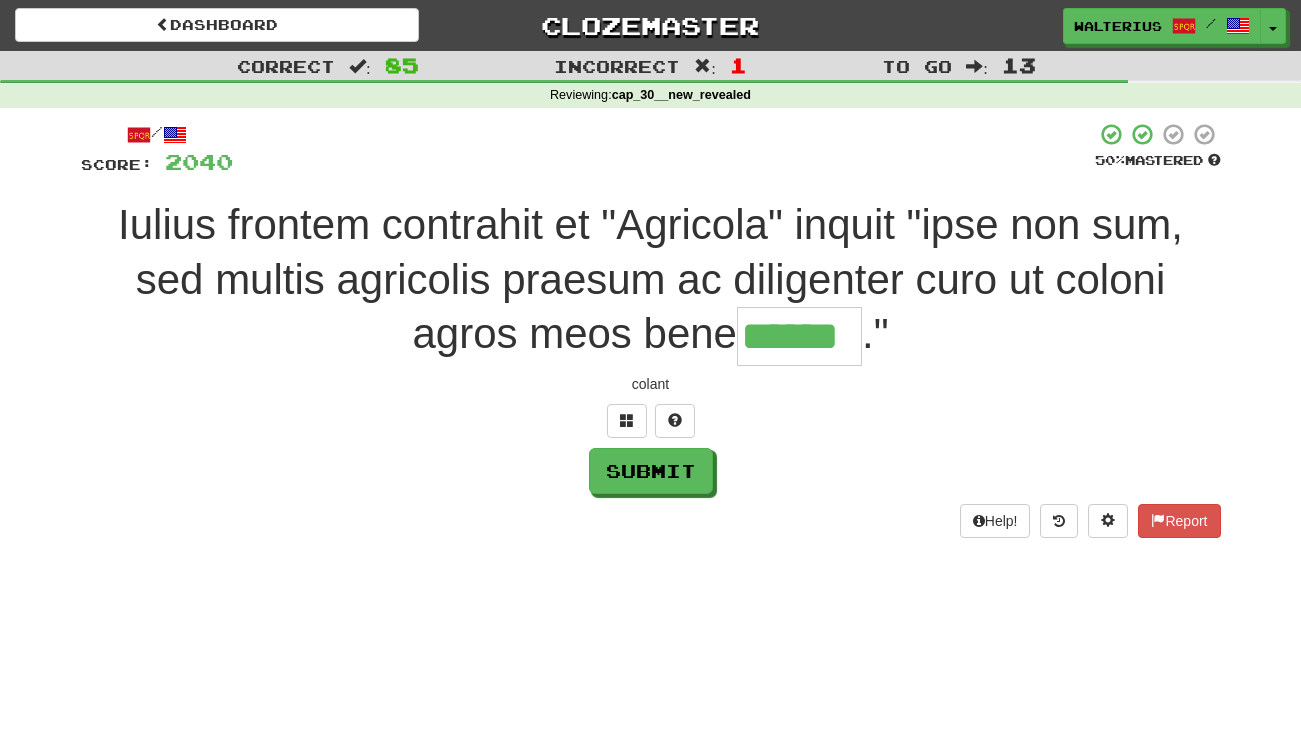 type on "******" 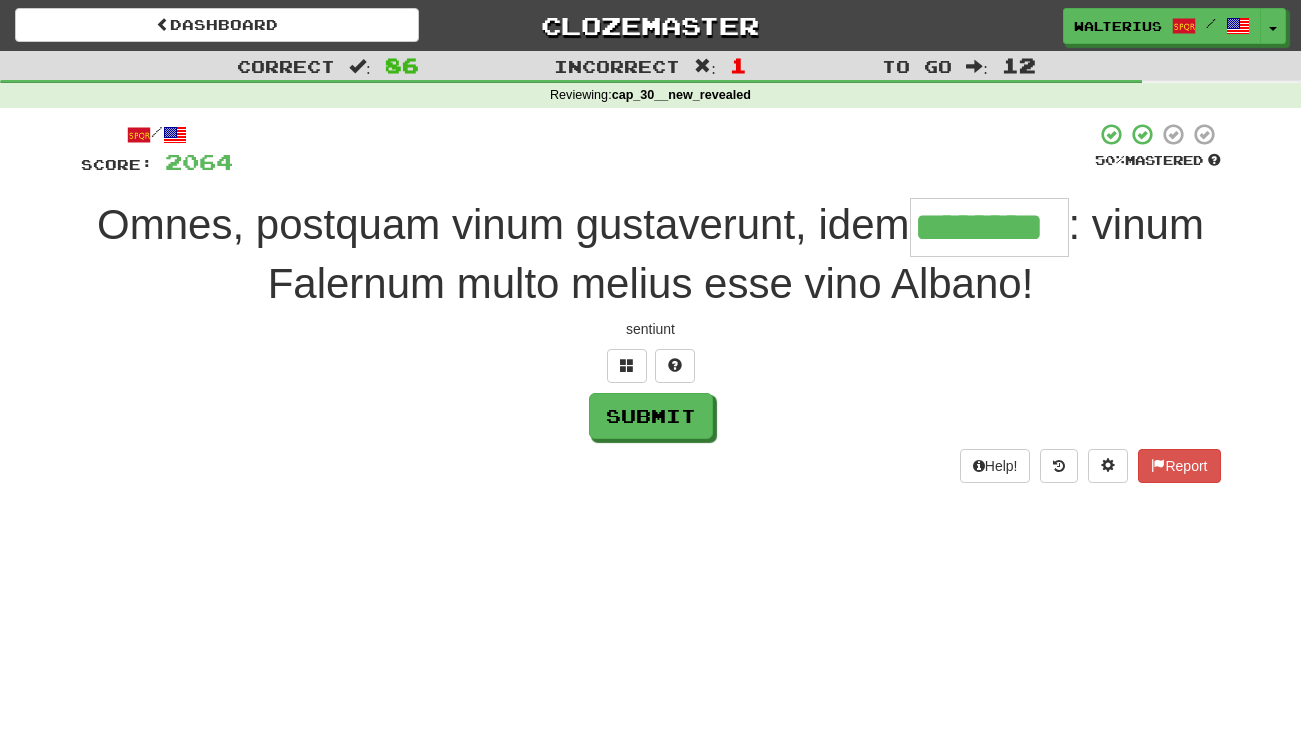 type on "********" 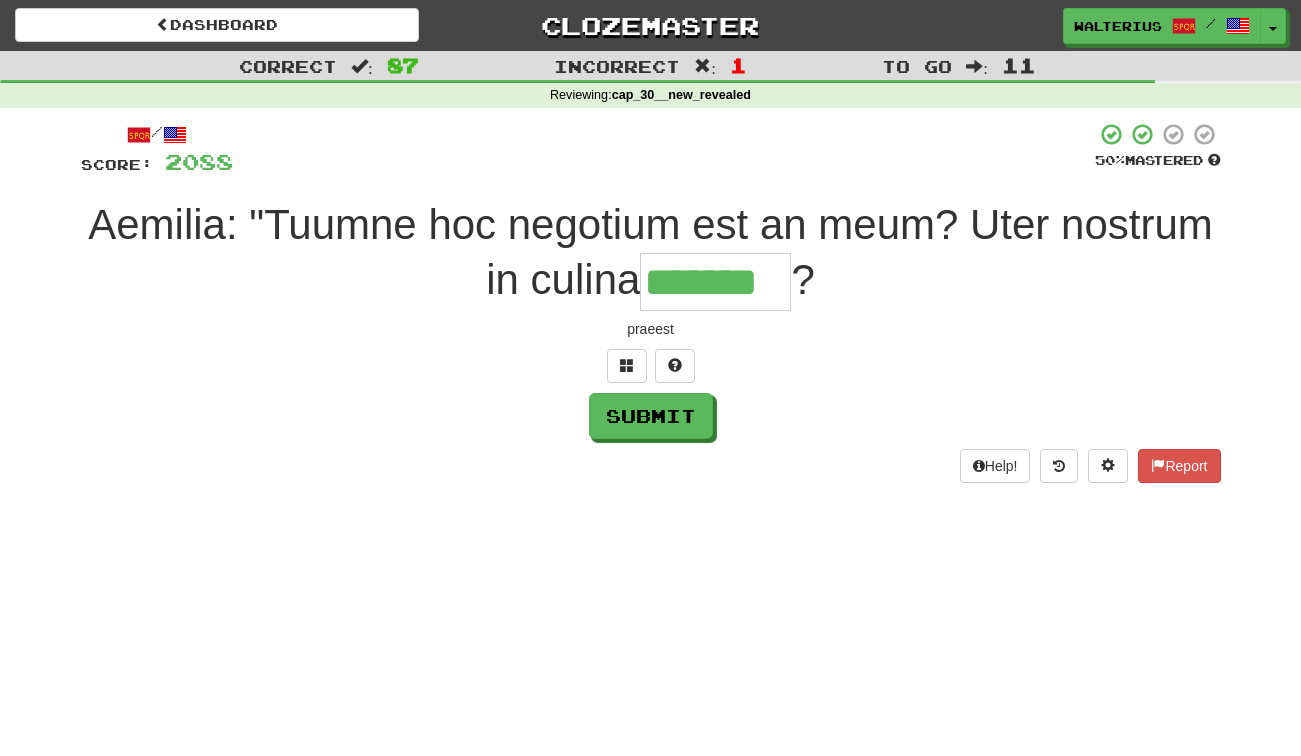 type on "*******" 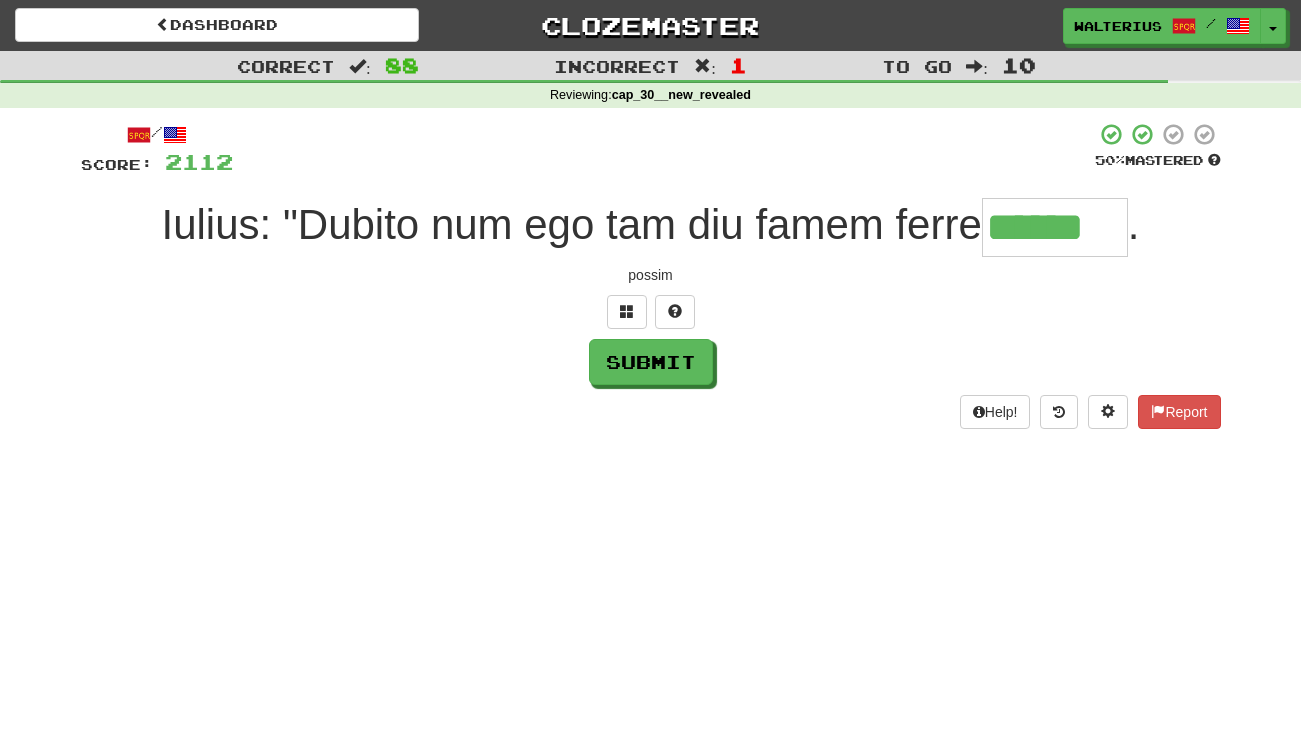 type on "******" 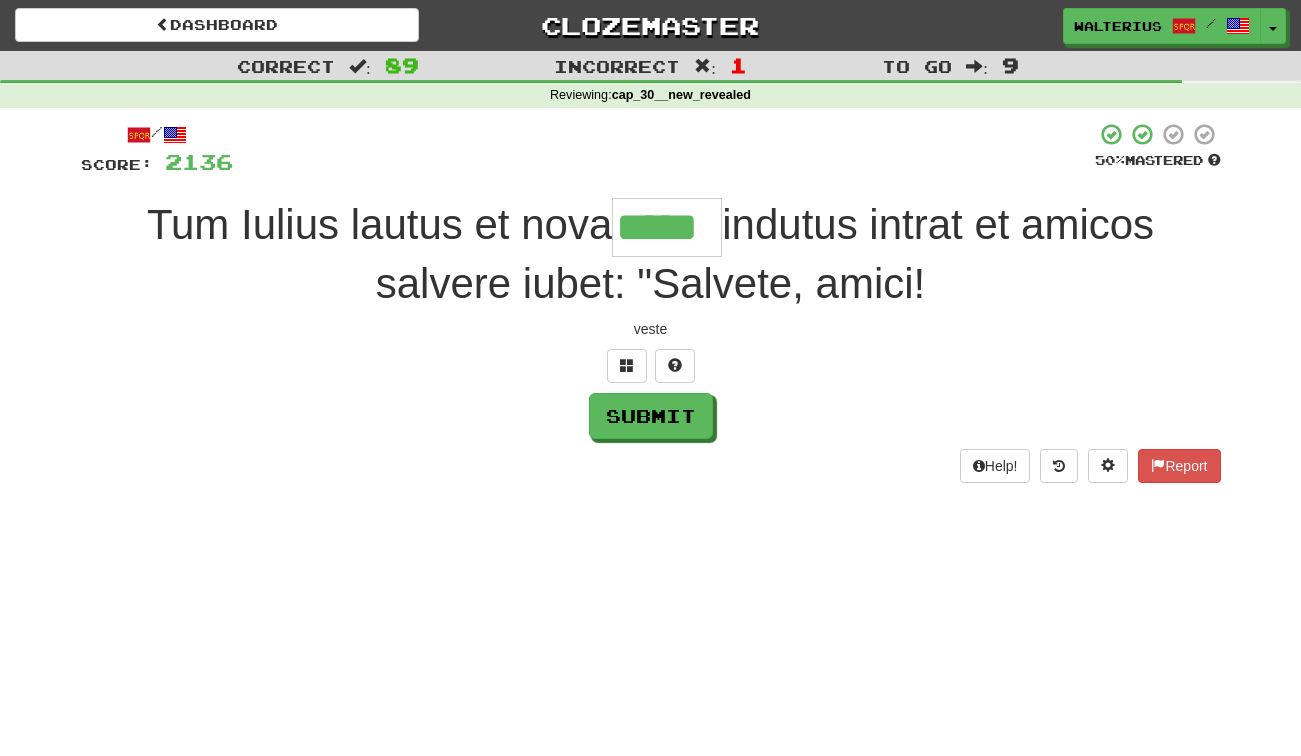 type on "*****" 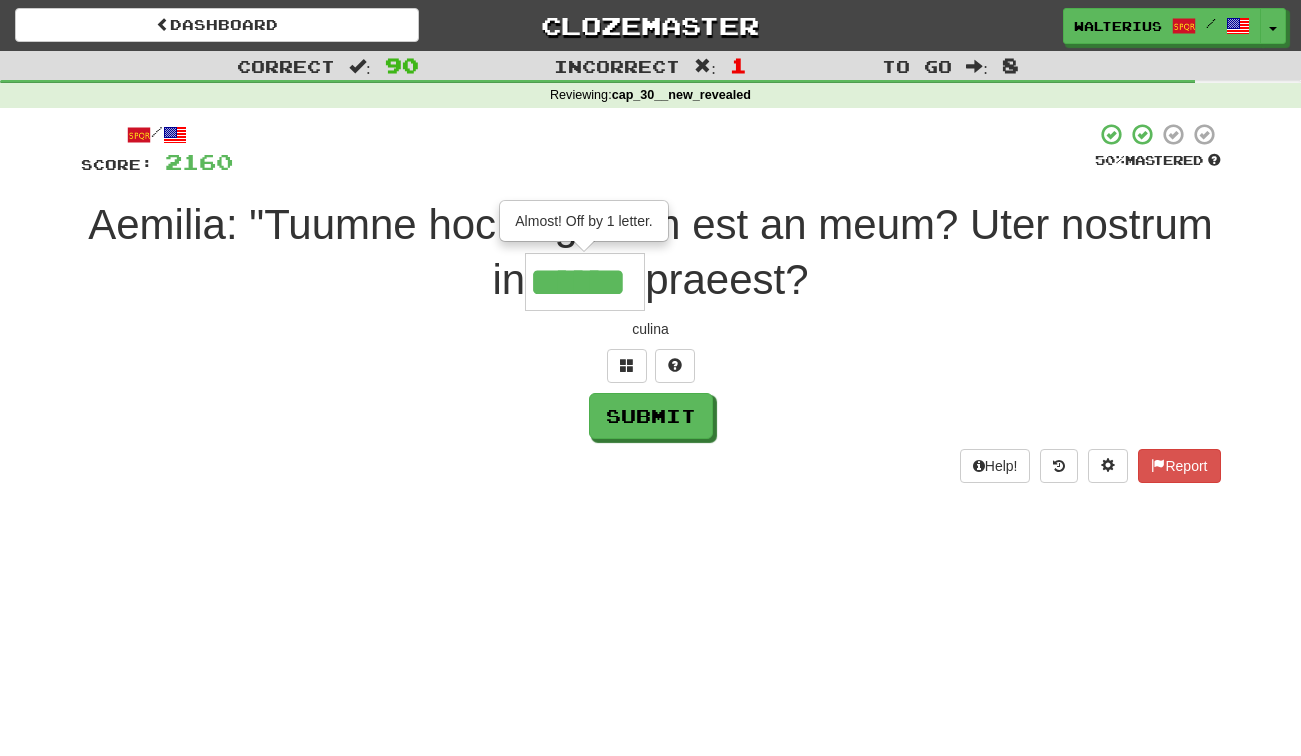 type on "******" 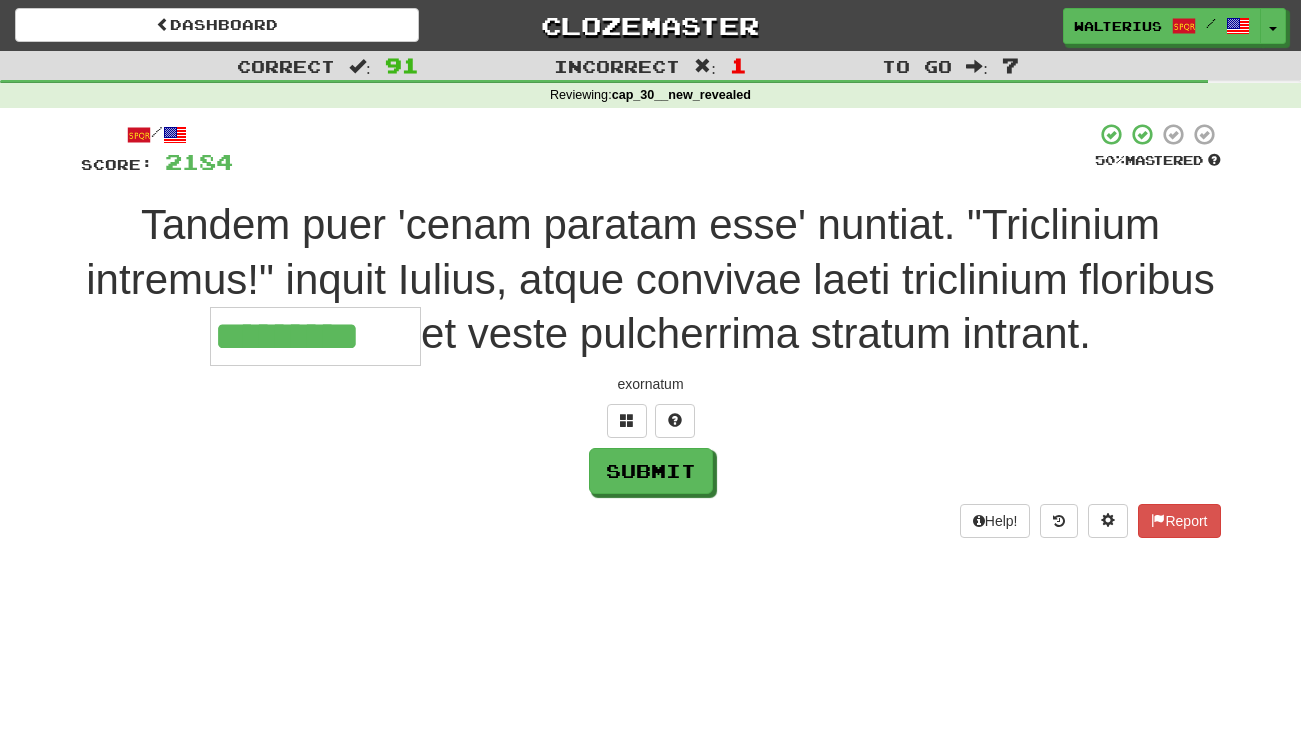 type on "*********" 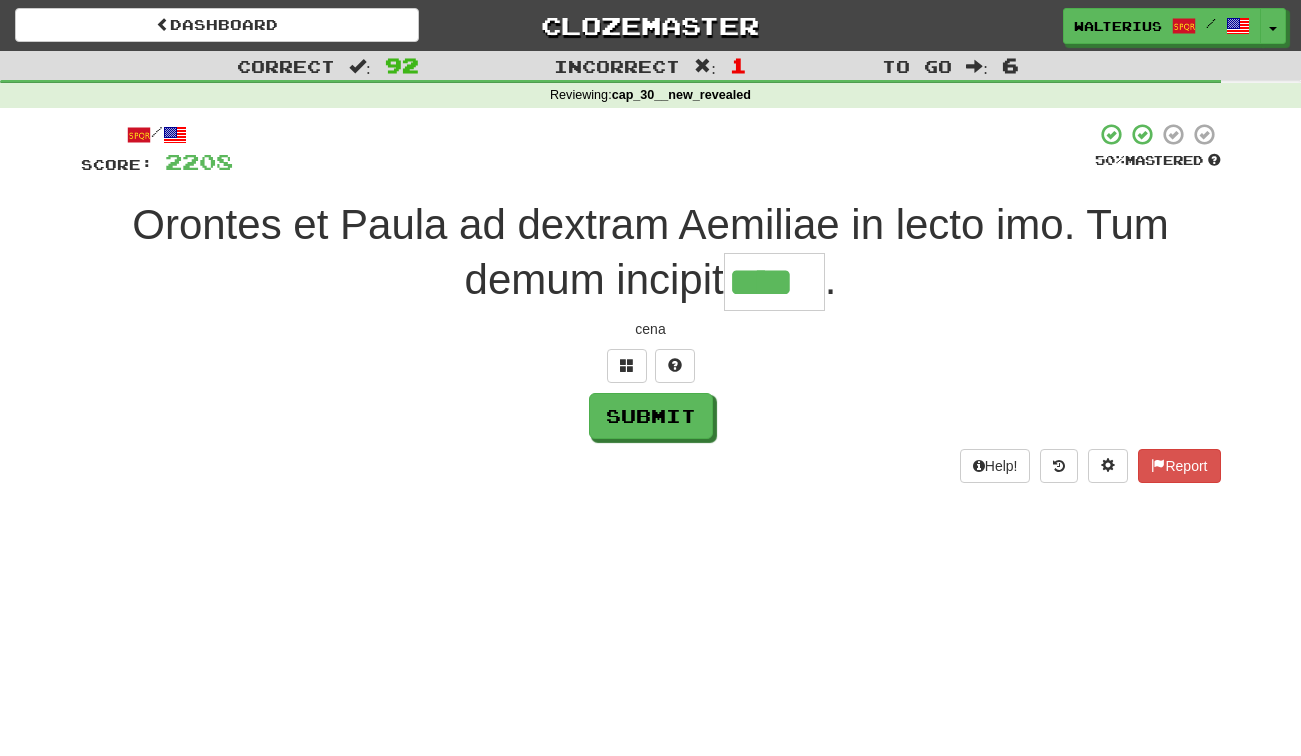 type on "****" 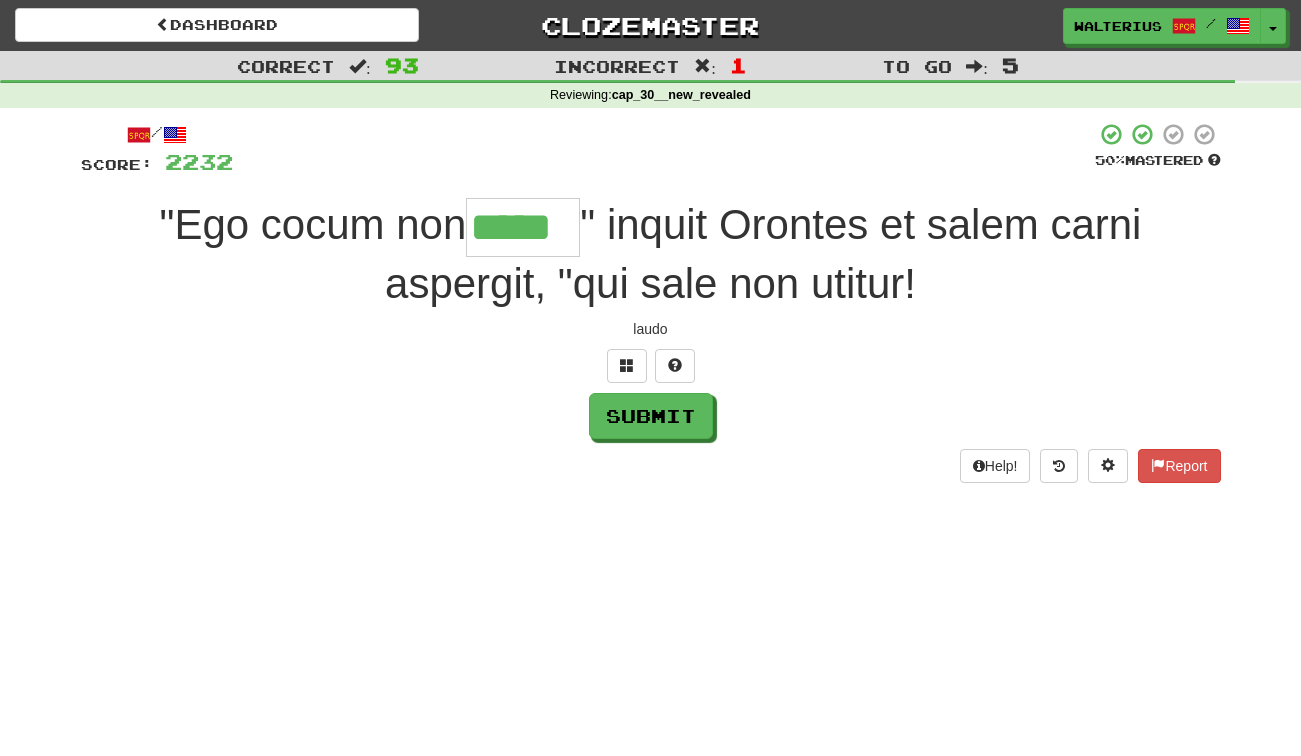 type on "*****" 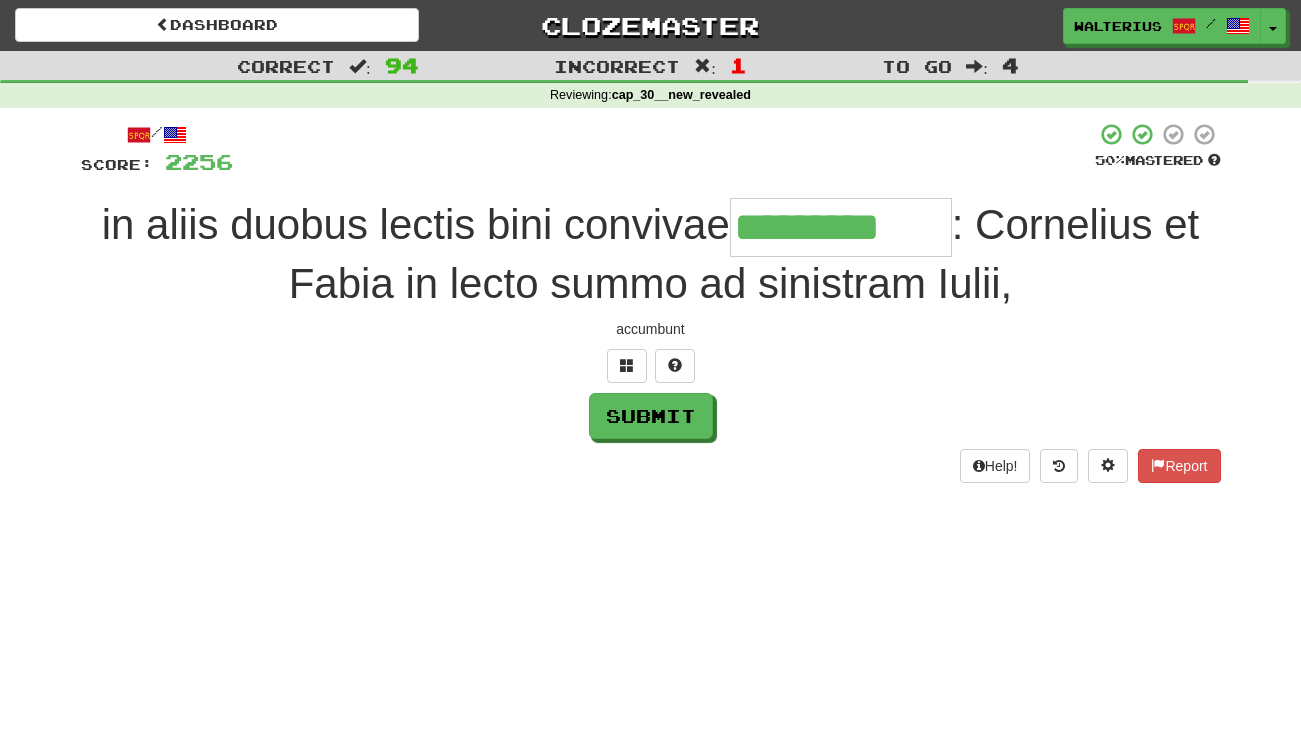 type on "*********" 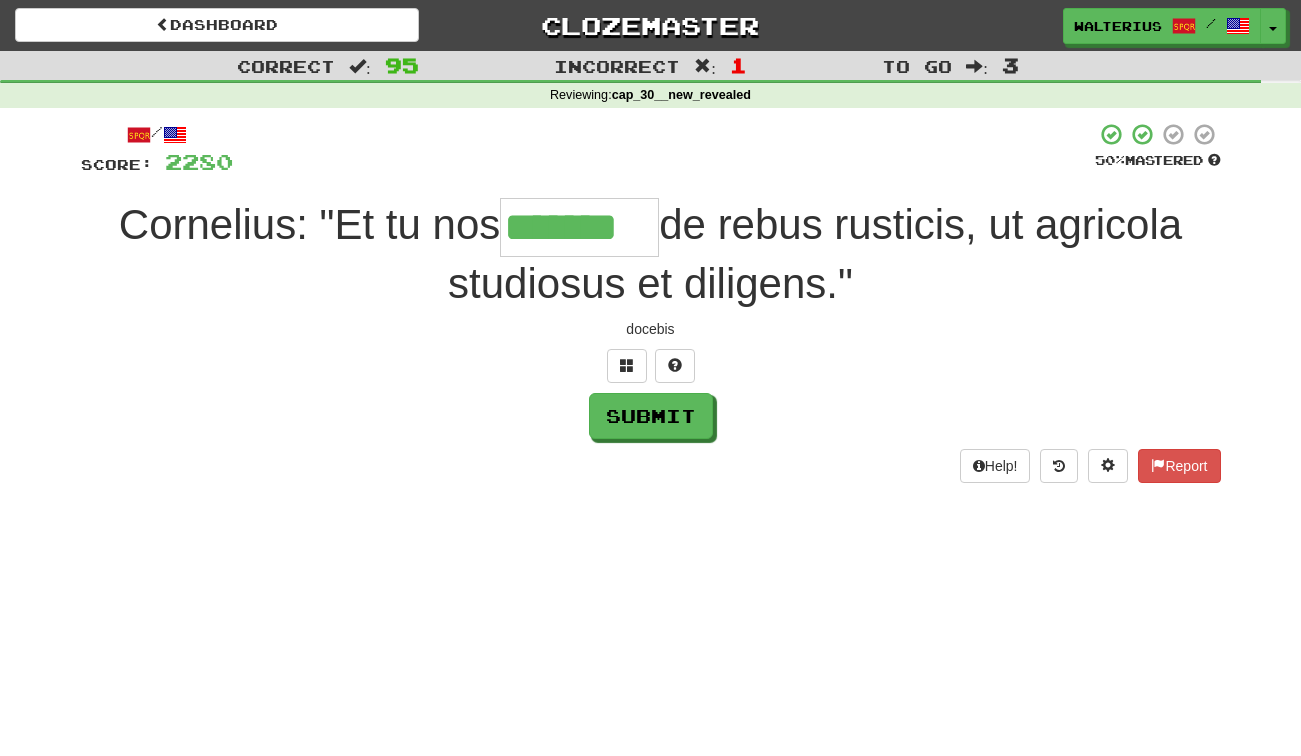 type on "*******" 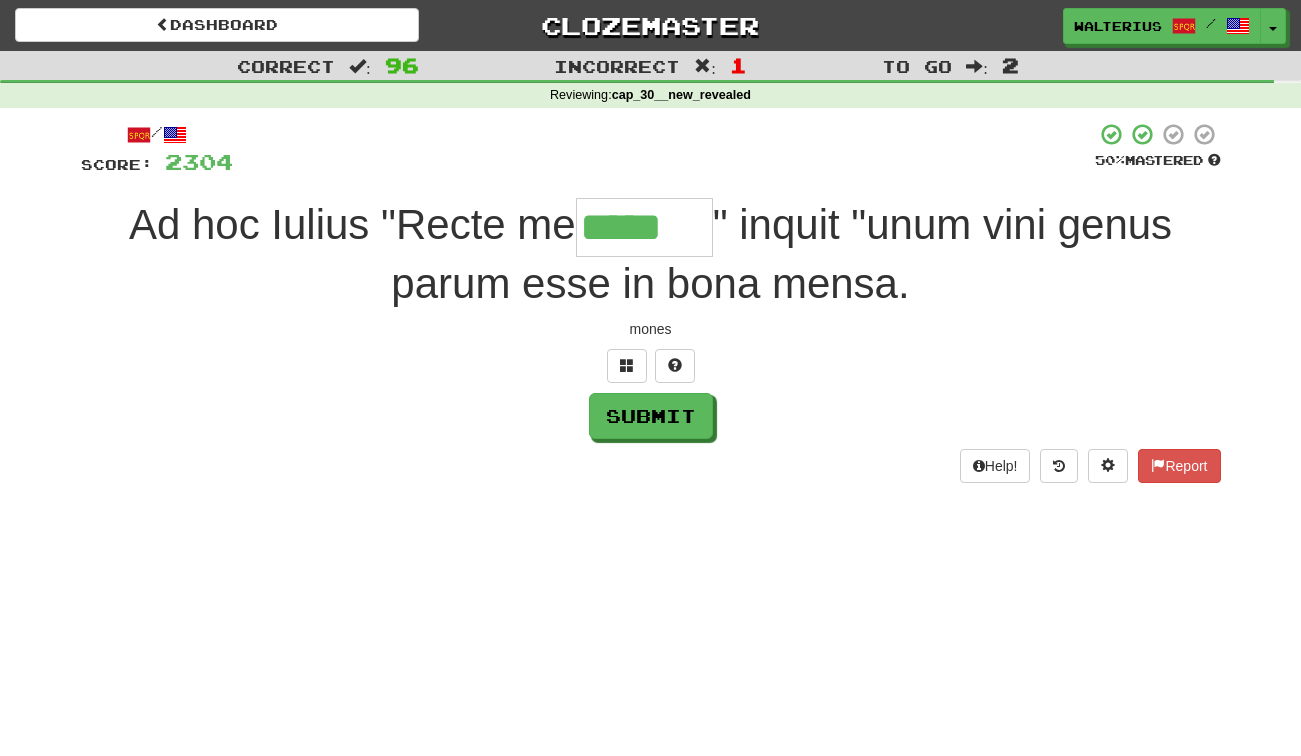 type on "*****" 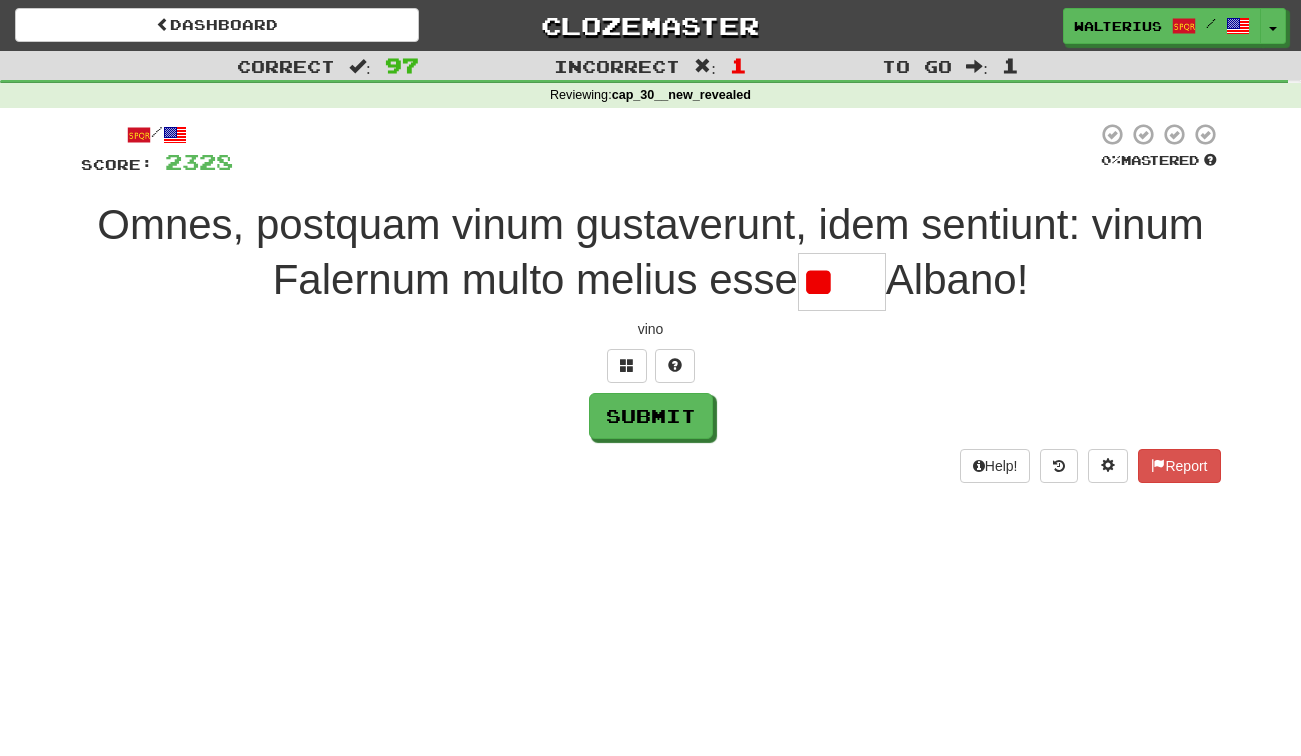 type on "*" 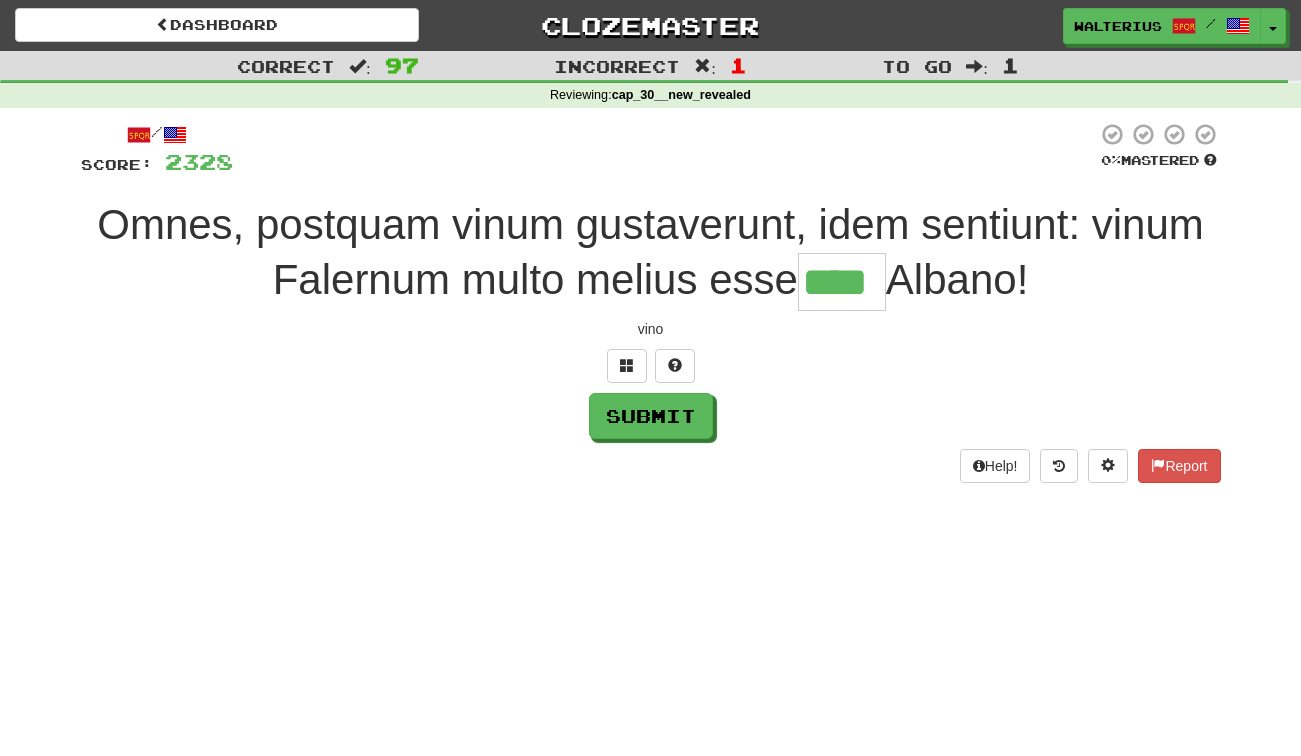 type on "****" 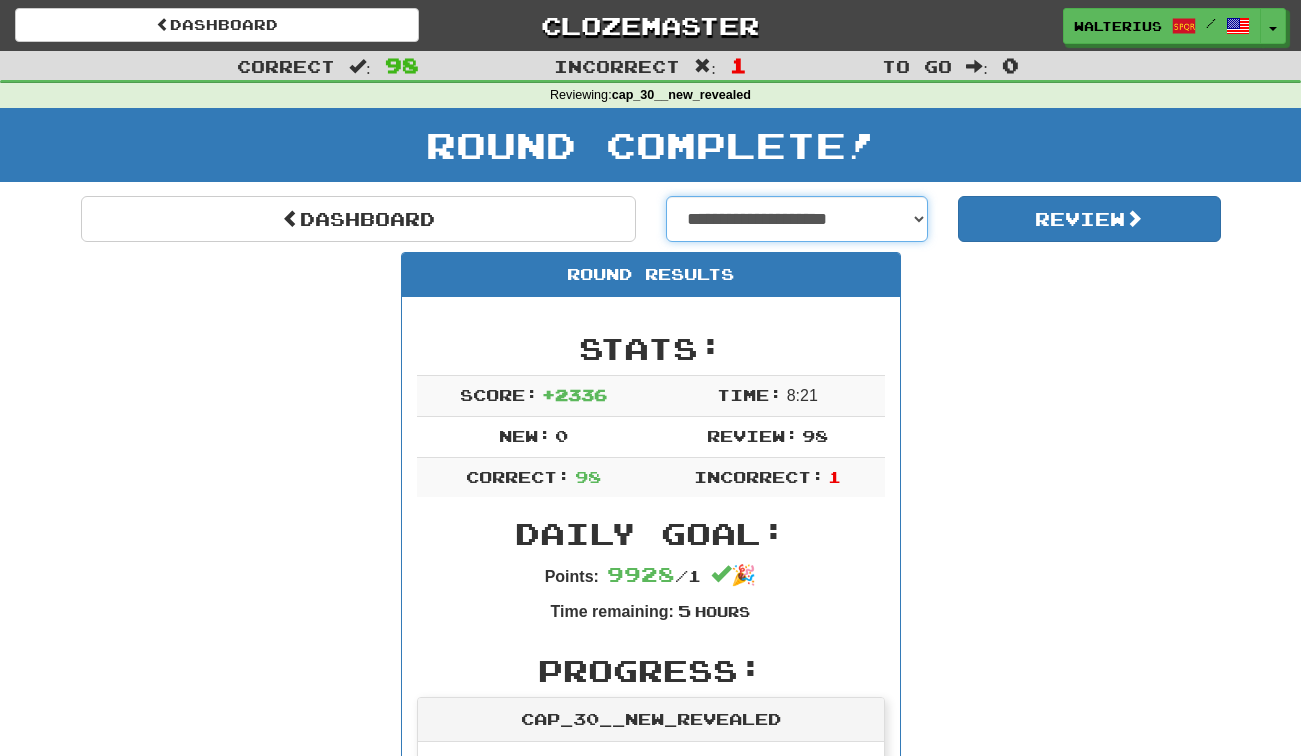 click on "**********" at bounding box center (797, 219) 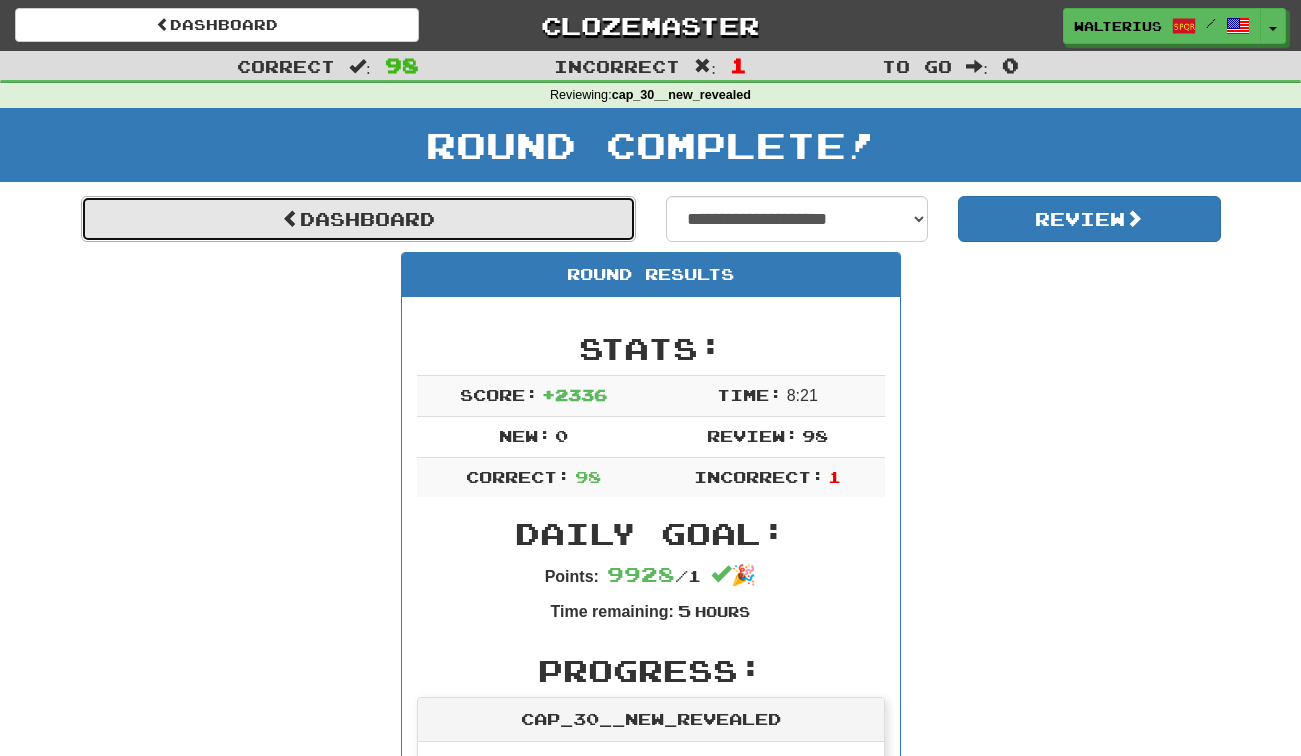 click on "Dashboard" at bounding box center [358, 219] 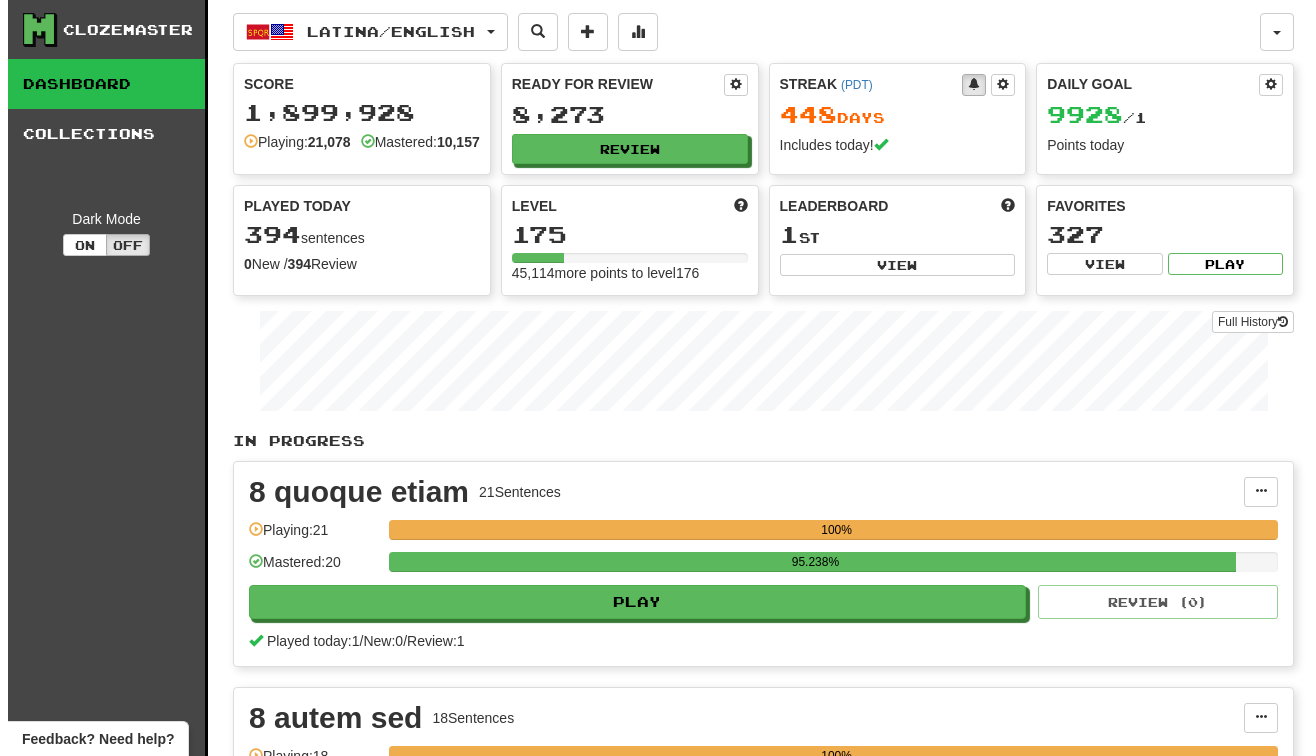 scroll, scrollTop: 0, scrollLeft: 0, axis: both 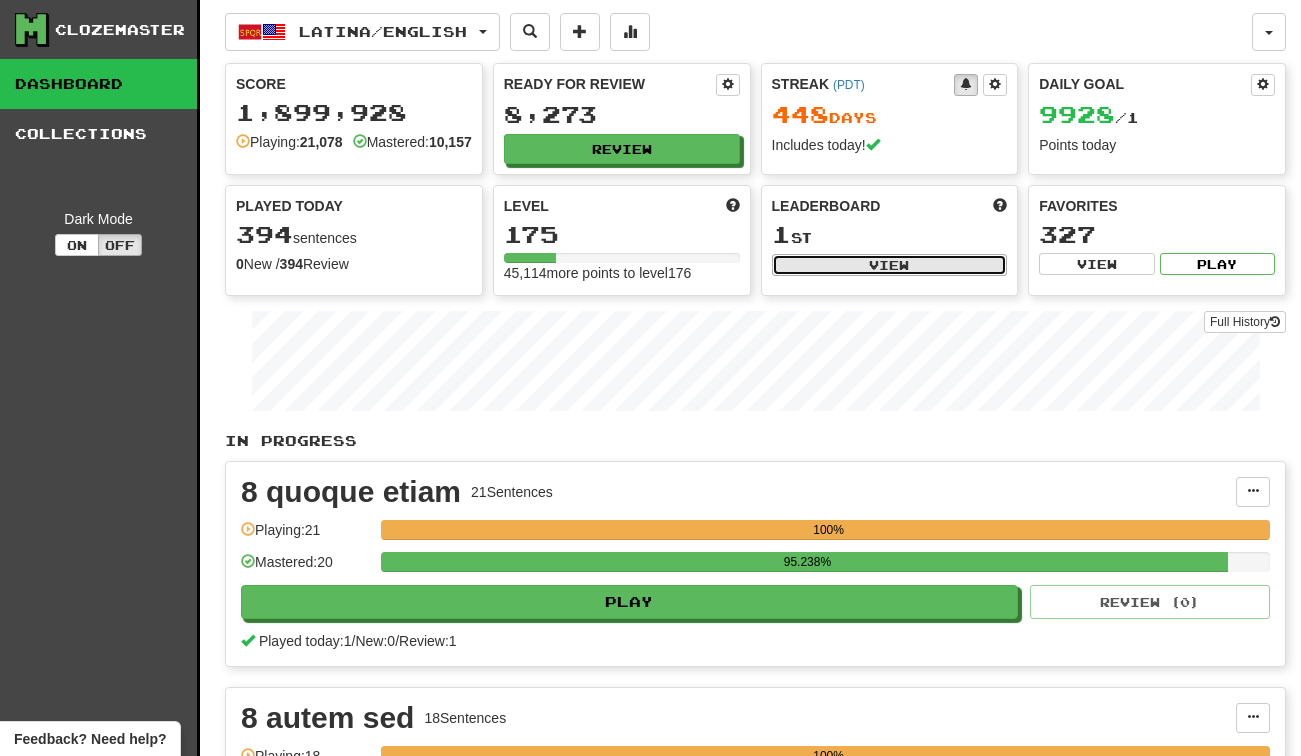 click on "View" at bounding box center (890, 265) 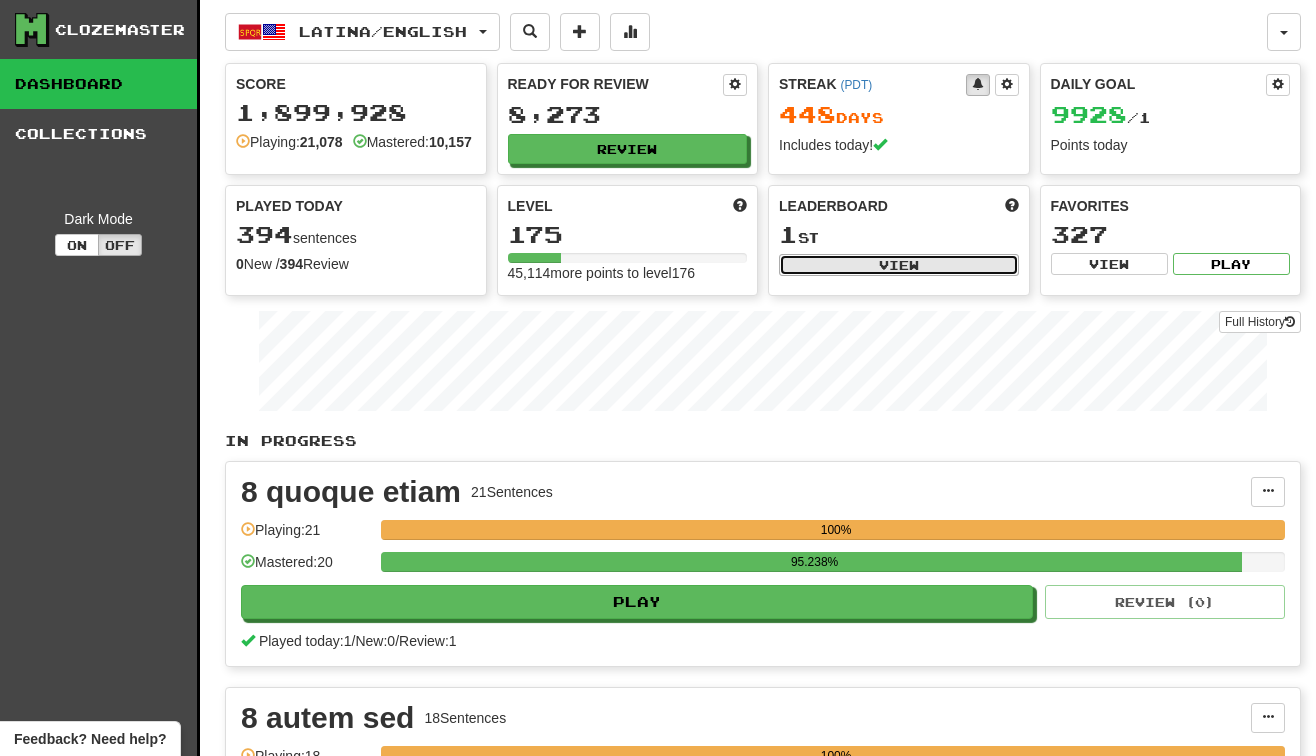 select on "**********" 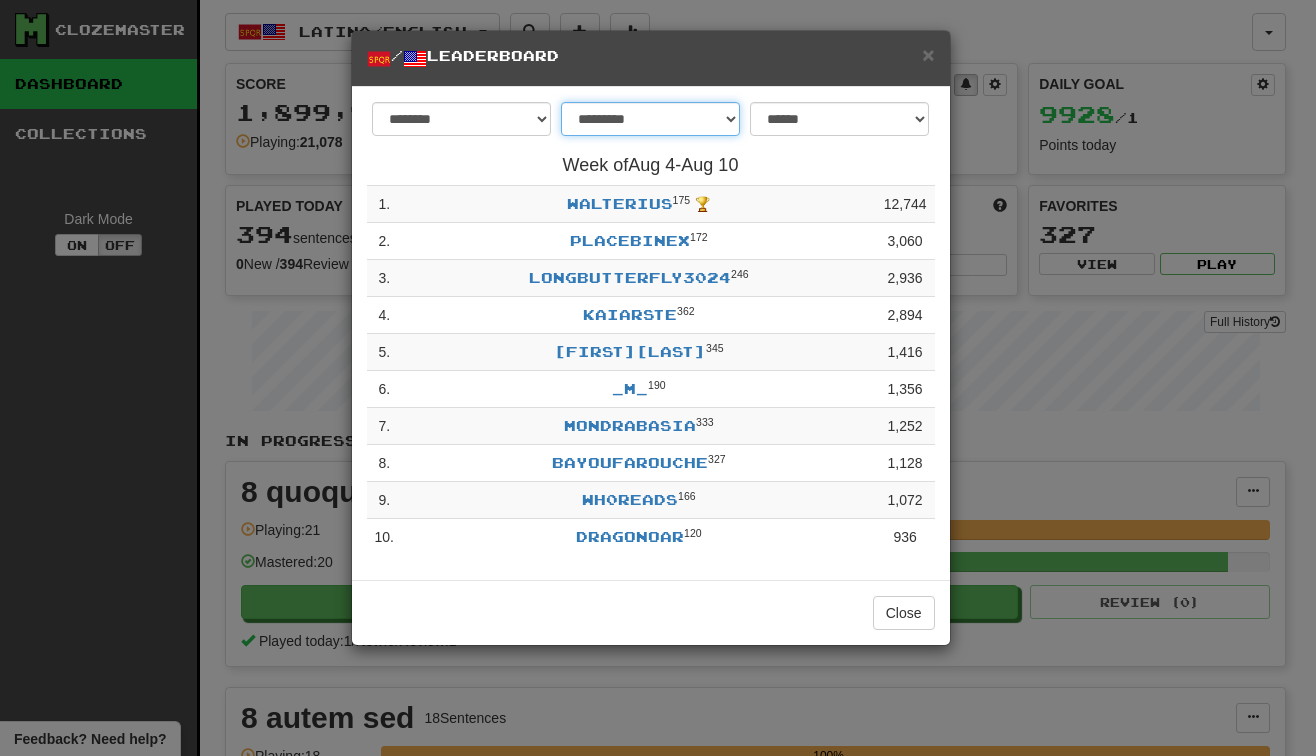 click on "**********" at bounding box center [650, 119] 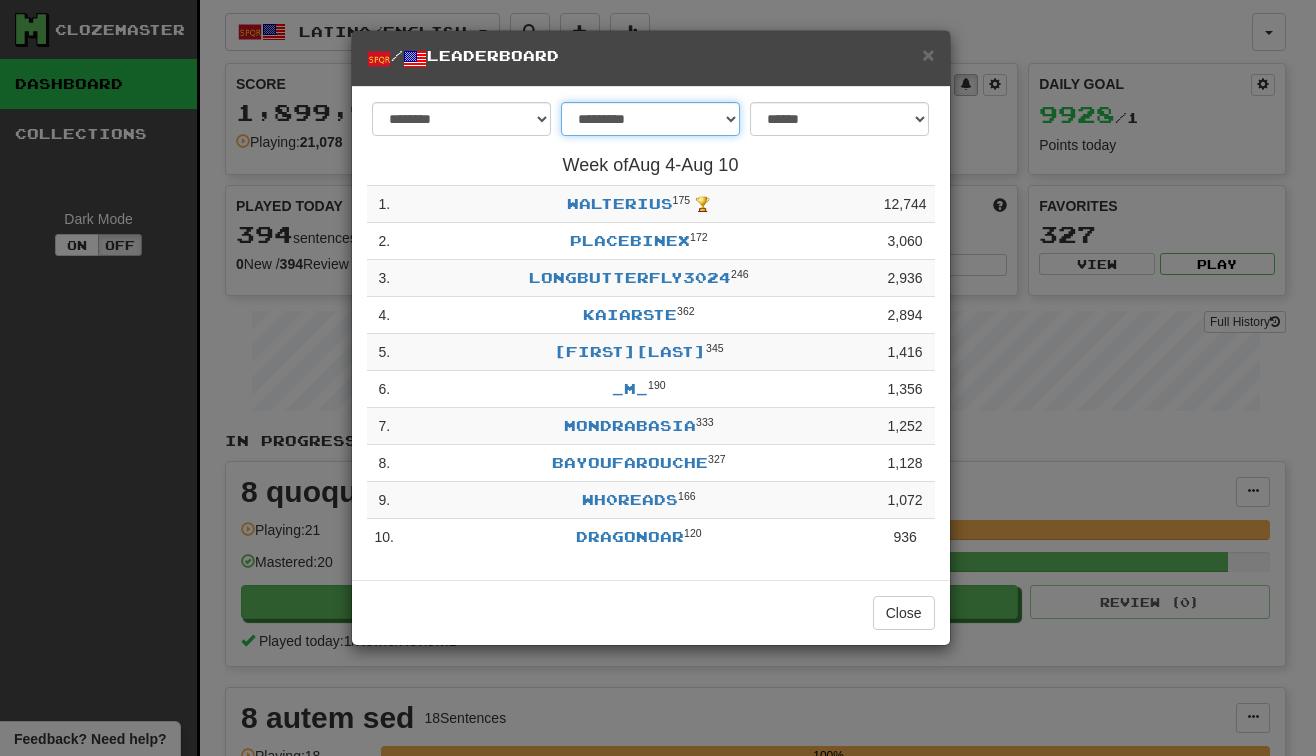 select on "*******" 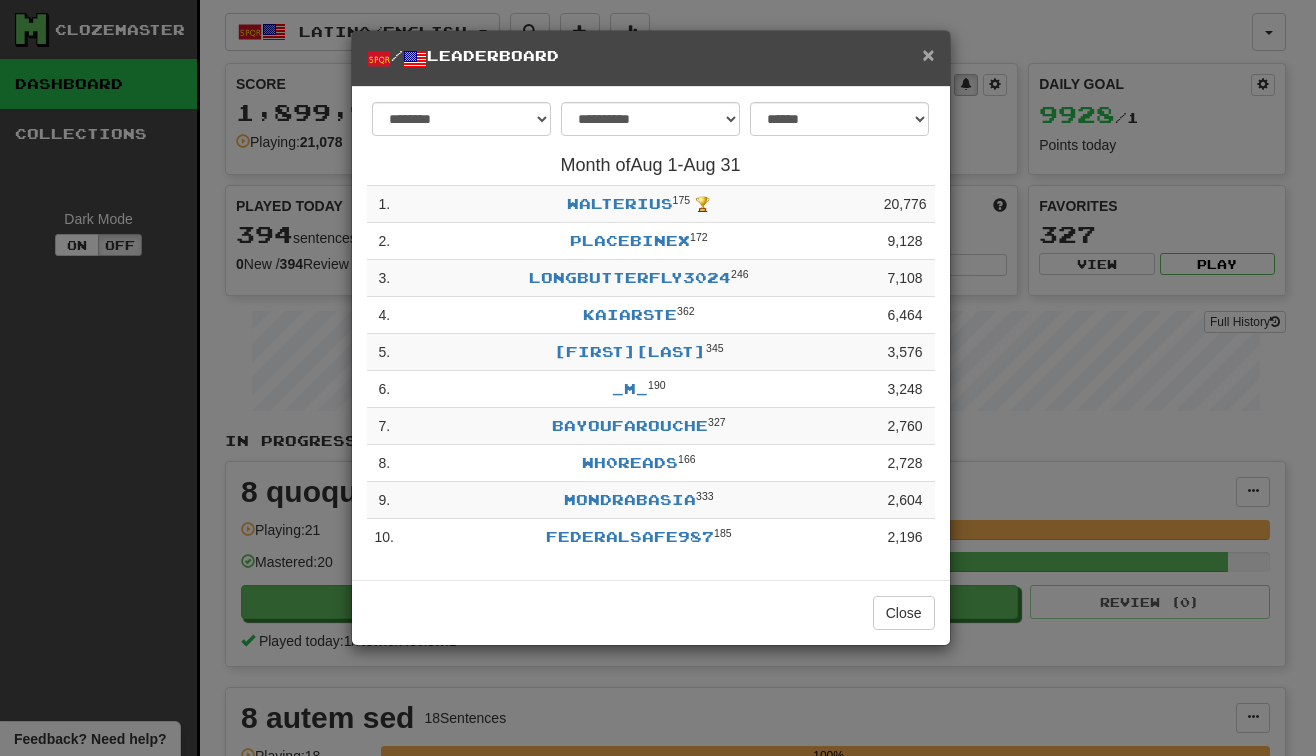 click on "×" at bounding box center (928, 54) 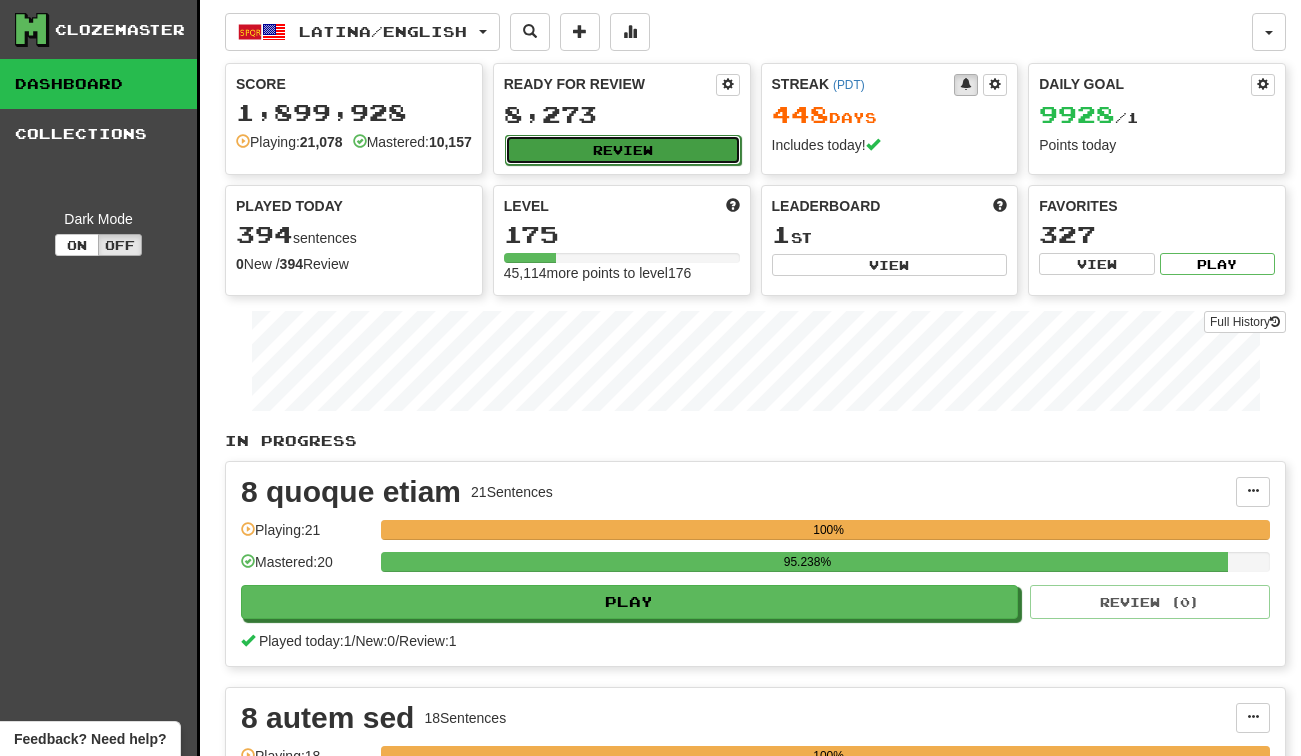 click on "Review" at bounding box center (623, 150) 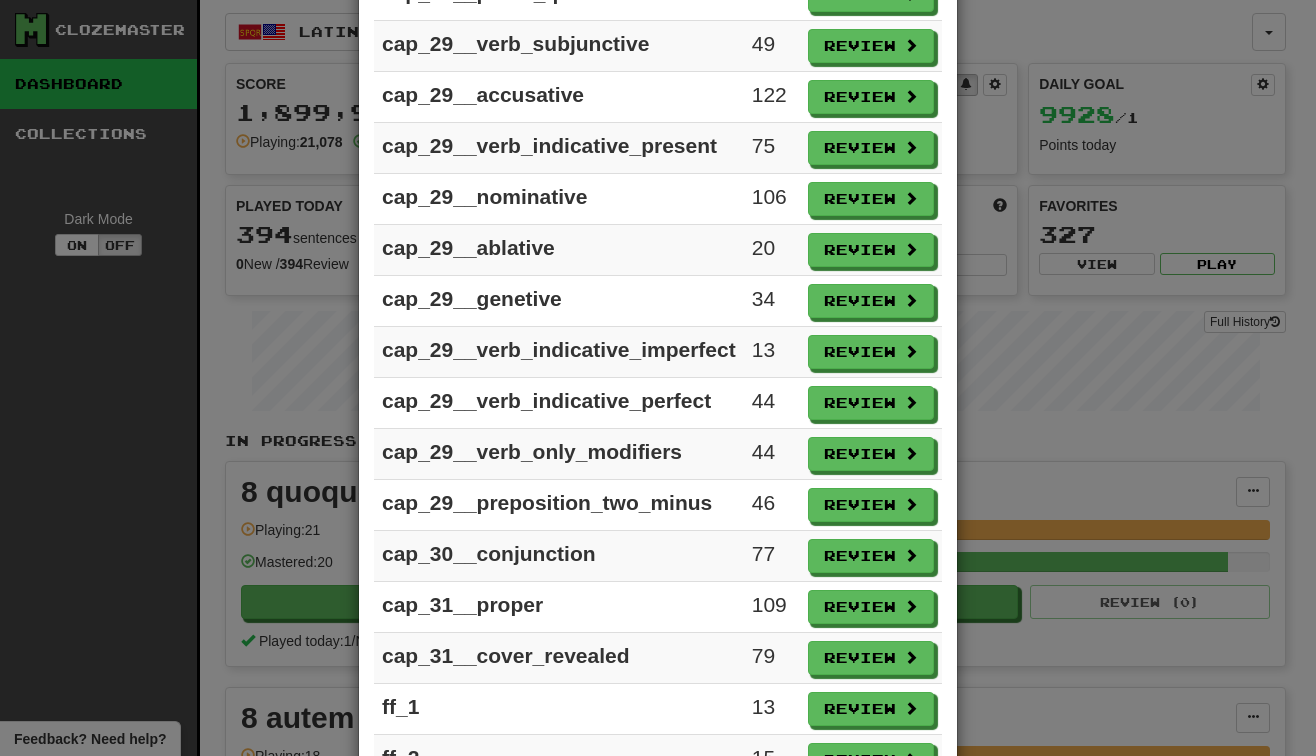 scroll, scrollTop: 2679, scrollLeft: 0, axis: vertical 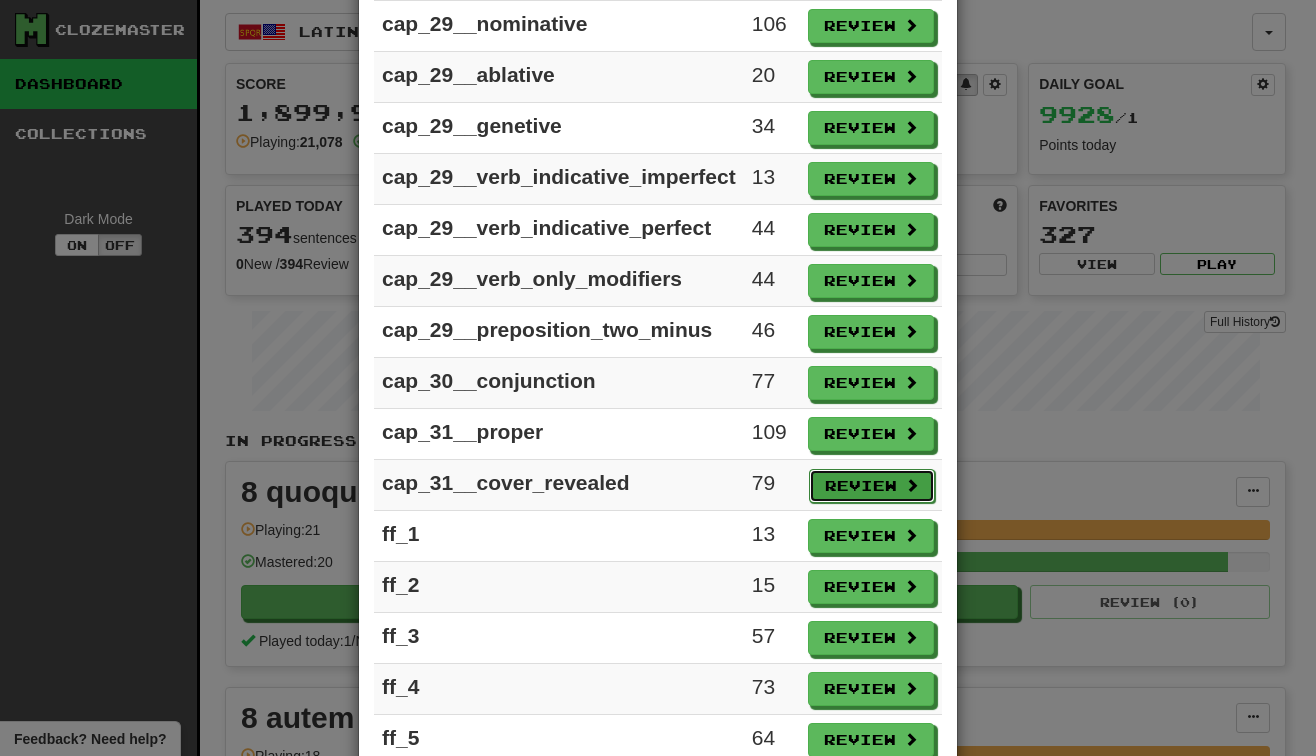 click on "Review" at bounding box center (872, 486) 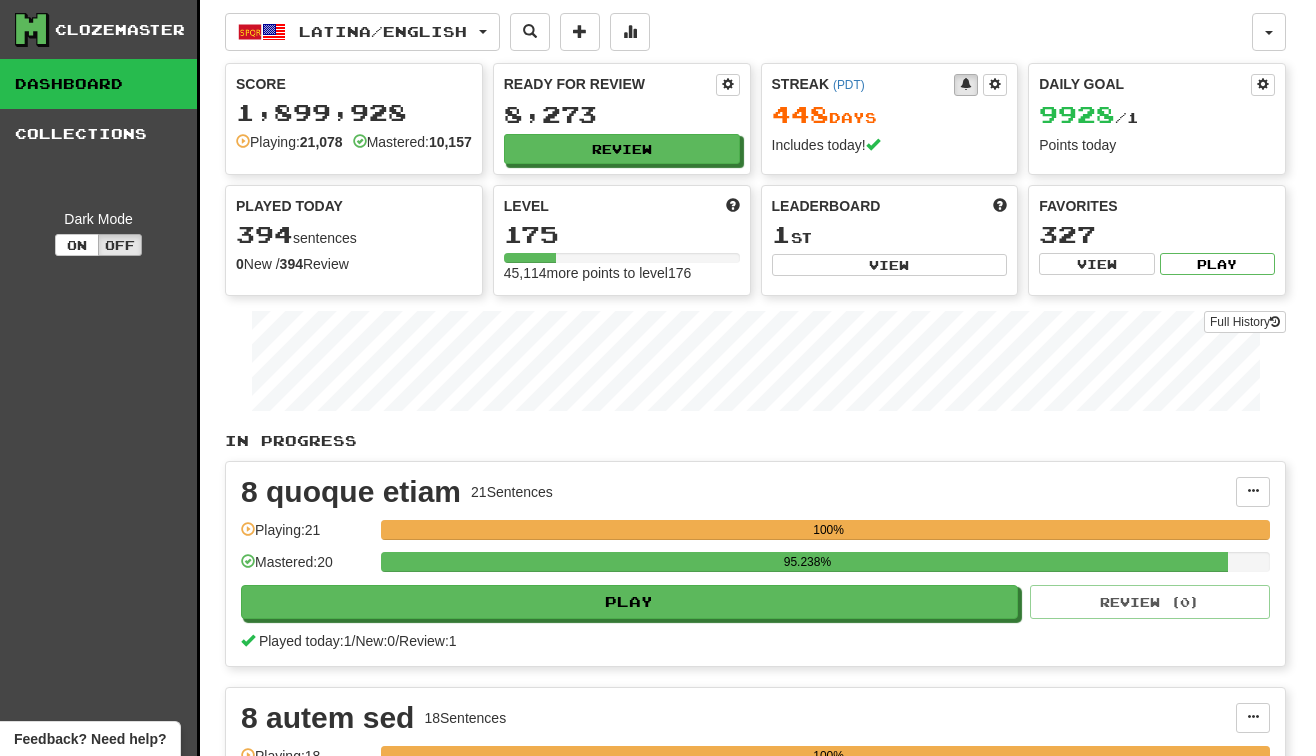 select on "***" 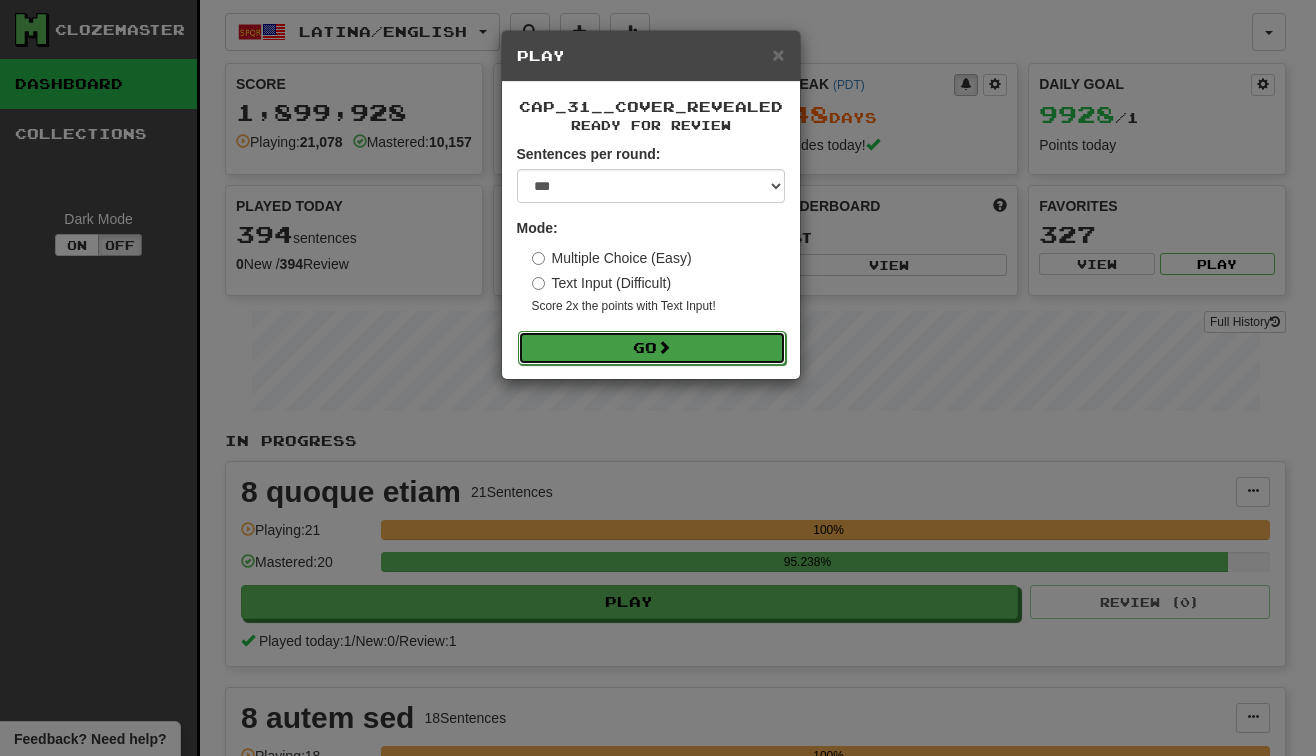 click at bounding box center (664, 347) 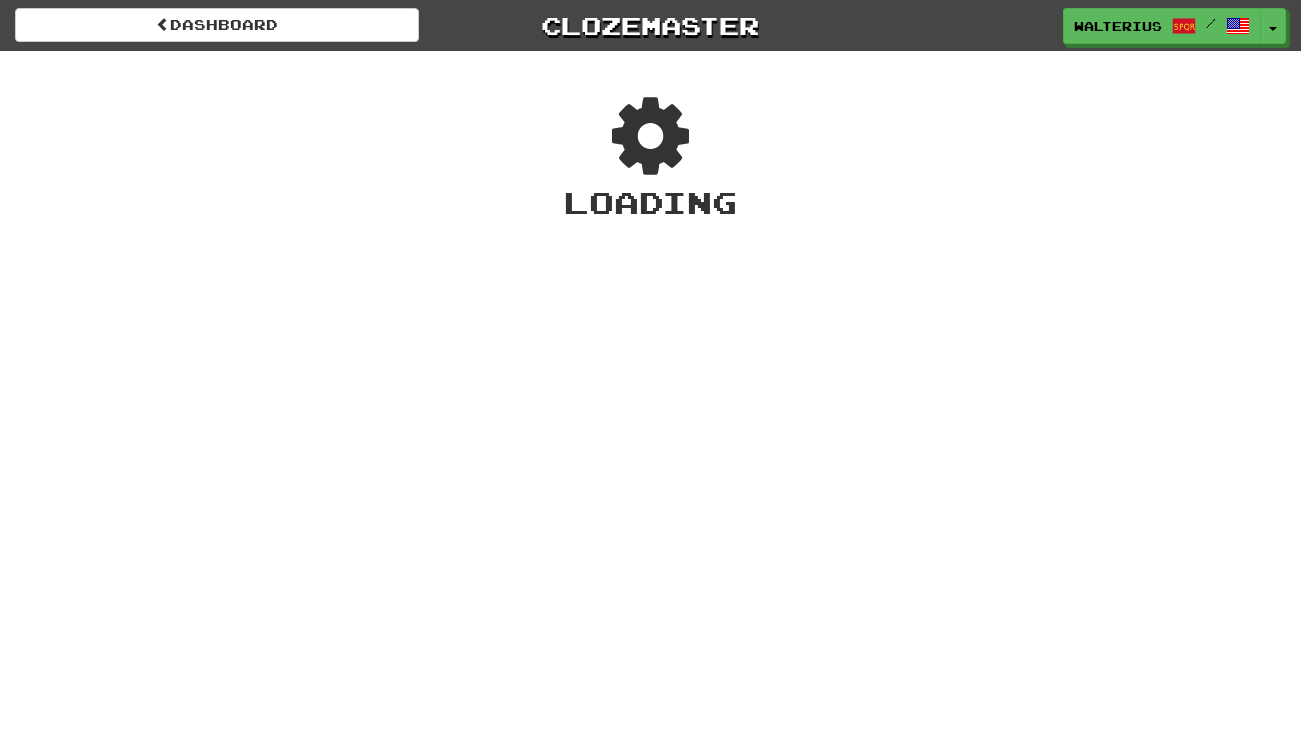 scroll, scrollTop: 0, scrollLeft: 0, axis: both 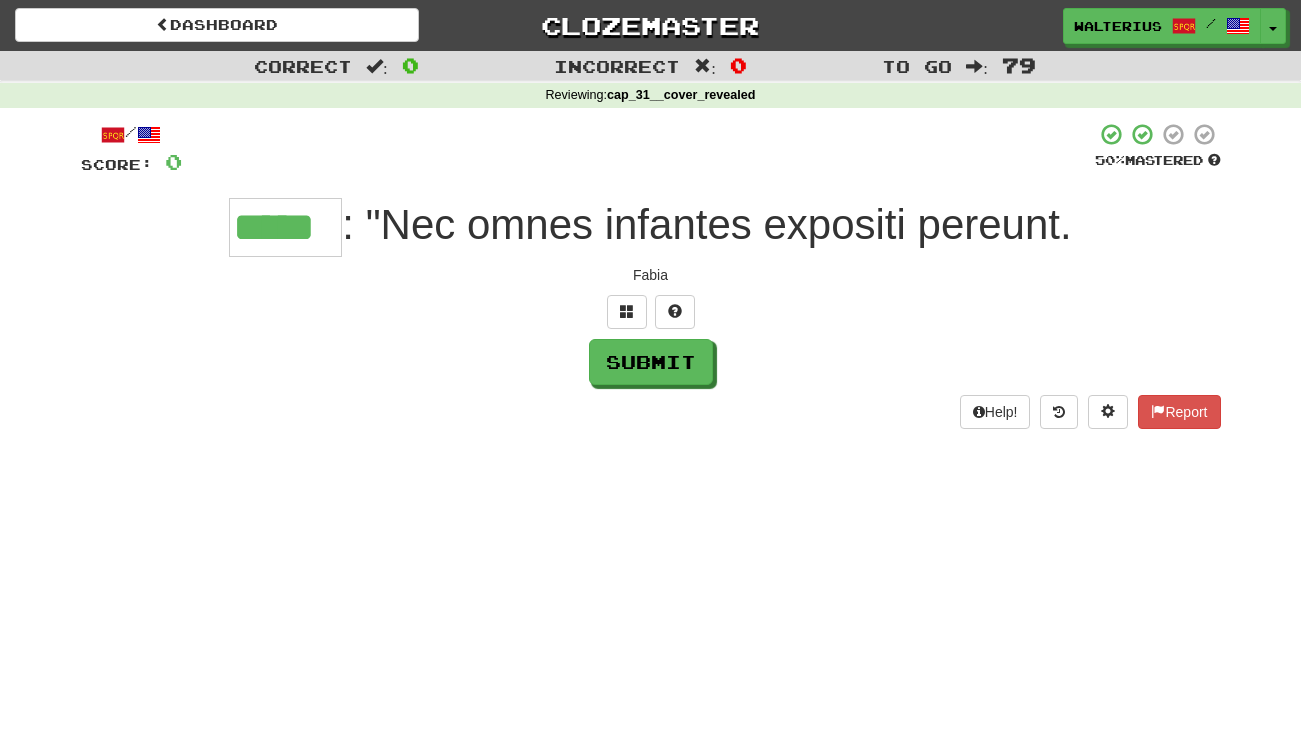 type on "*****" 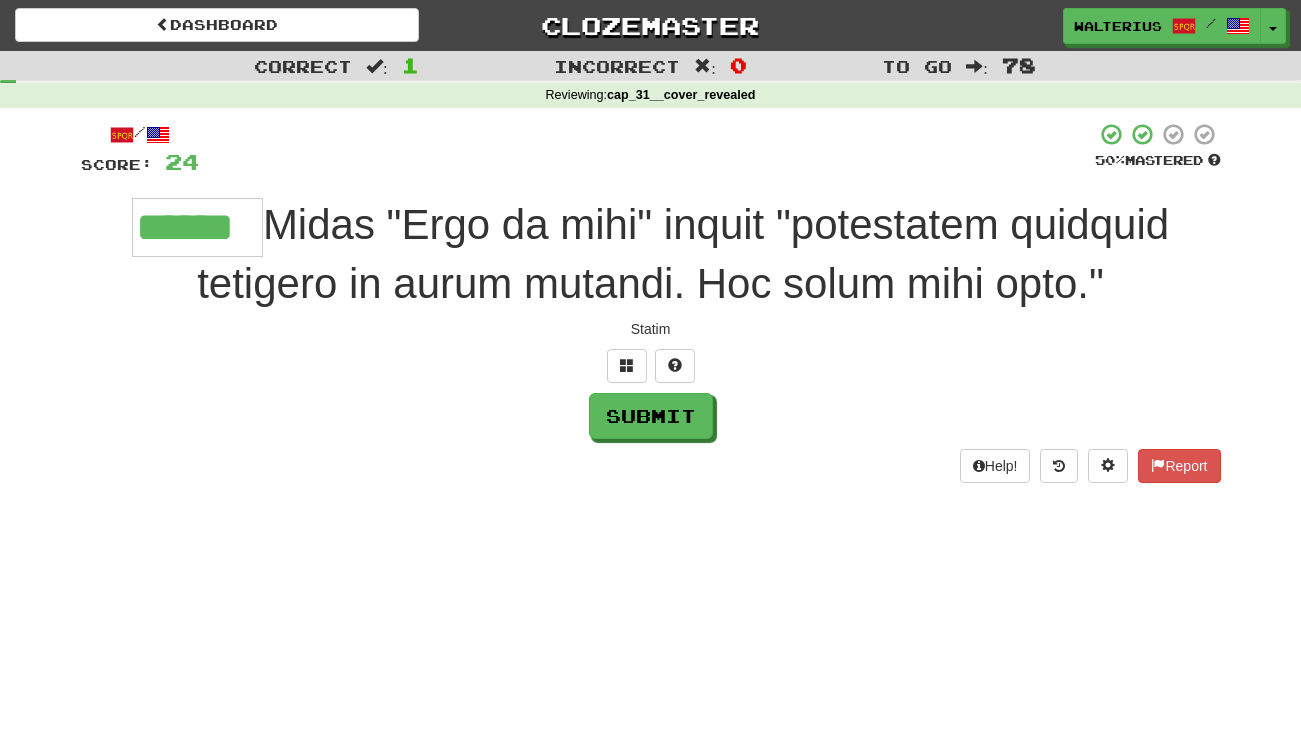 type on "******" 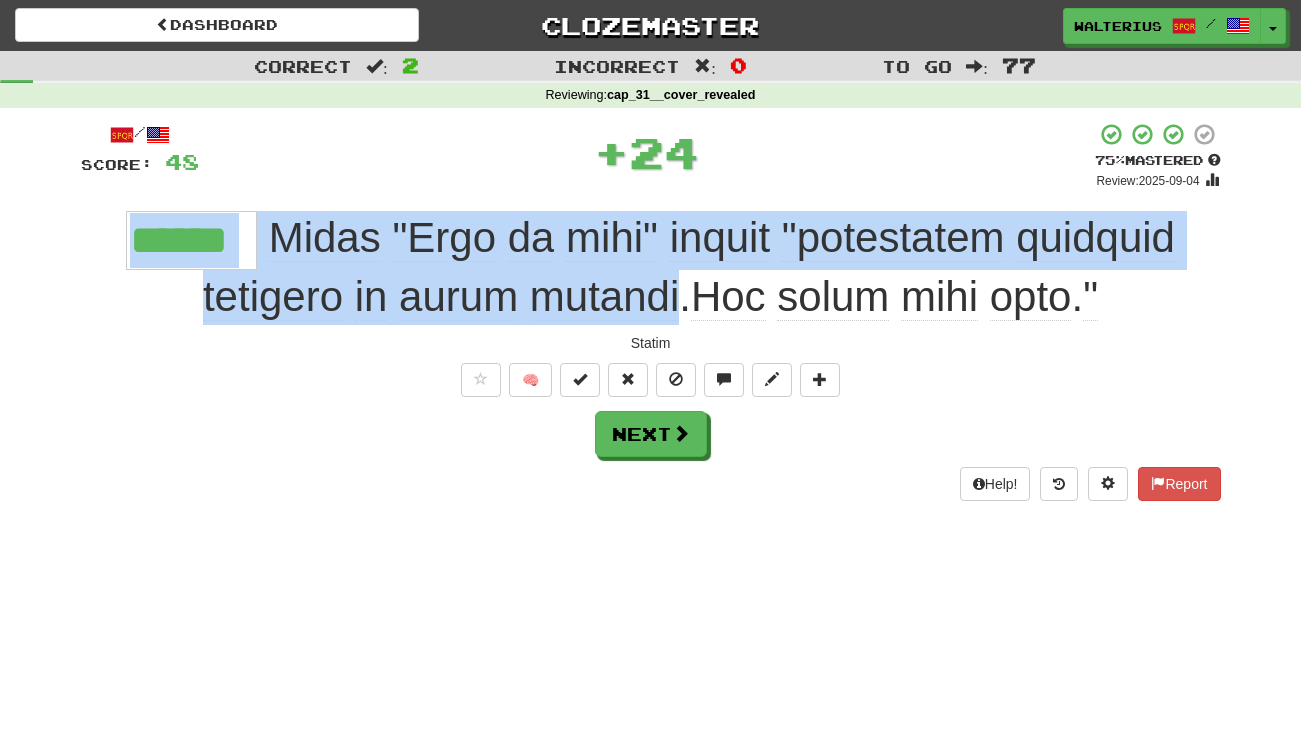 drag, startPoint x: 674, startPoint y: 290, endPoint x: 41, endPoint y: 226, distance: 636.2272 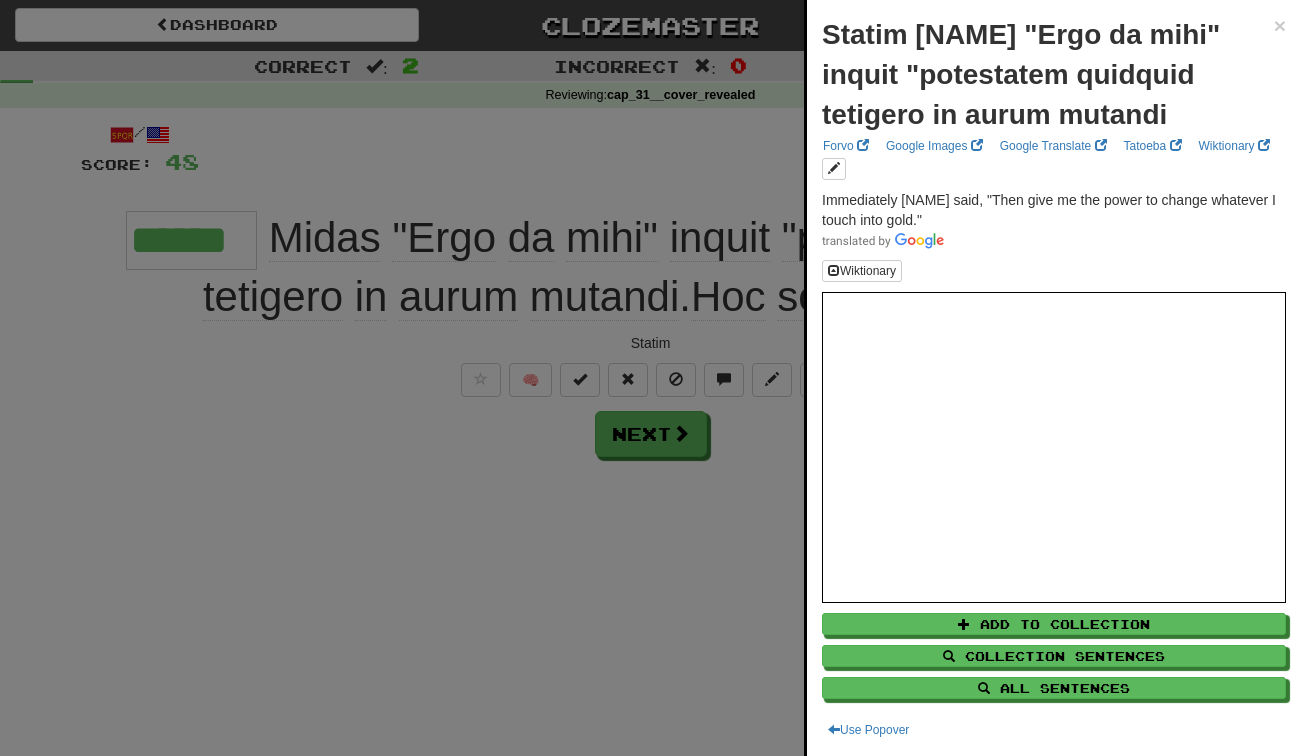 click at bounding box center [650, 378] 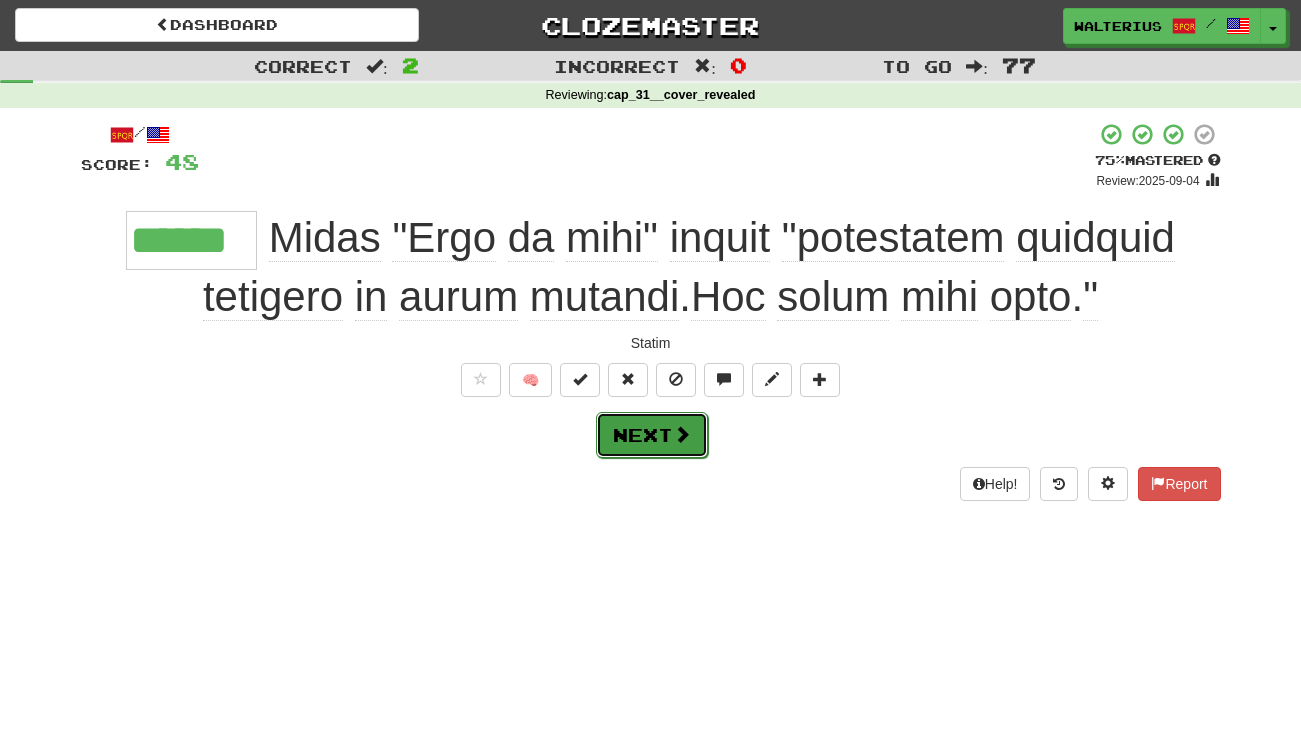click on "Next" at bounding box center [652, 435] 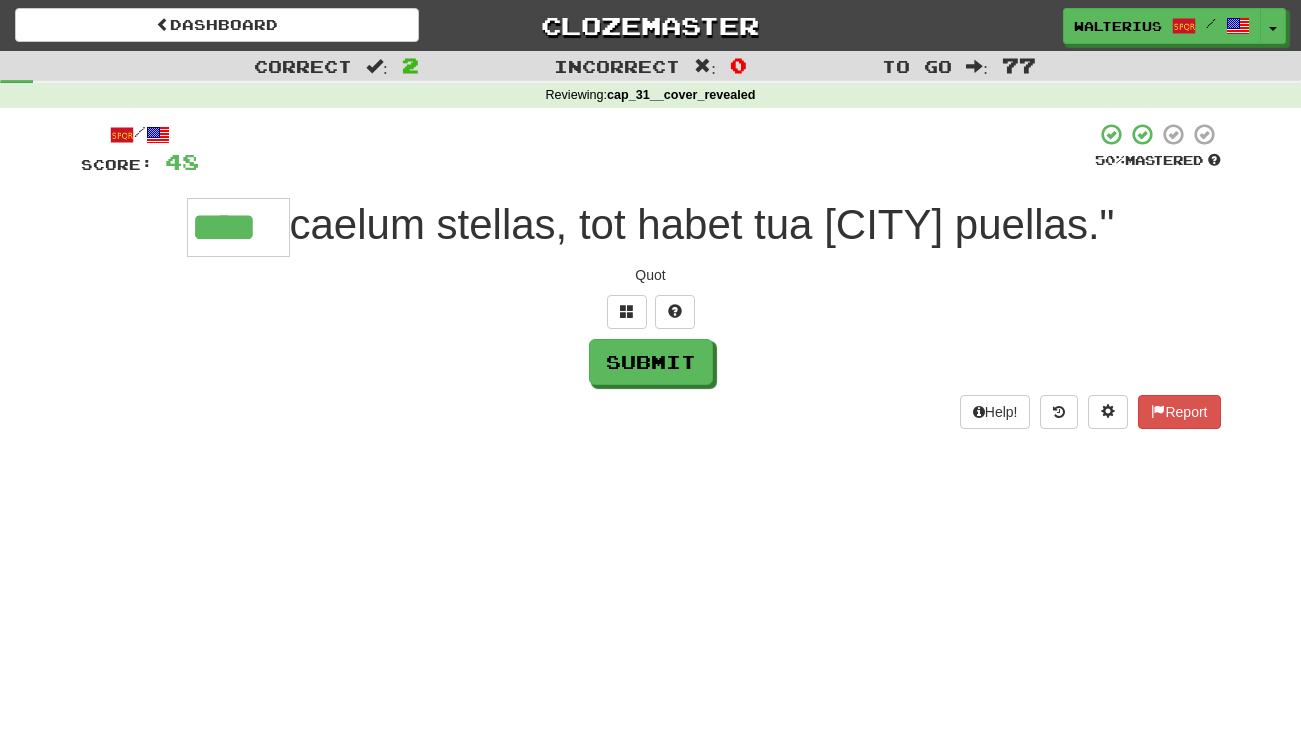 type on "****" 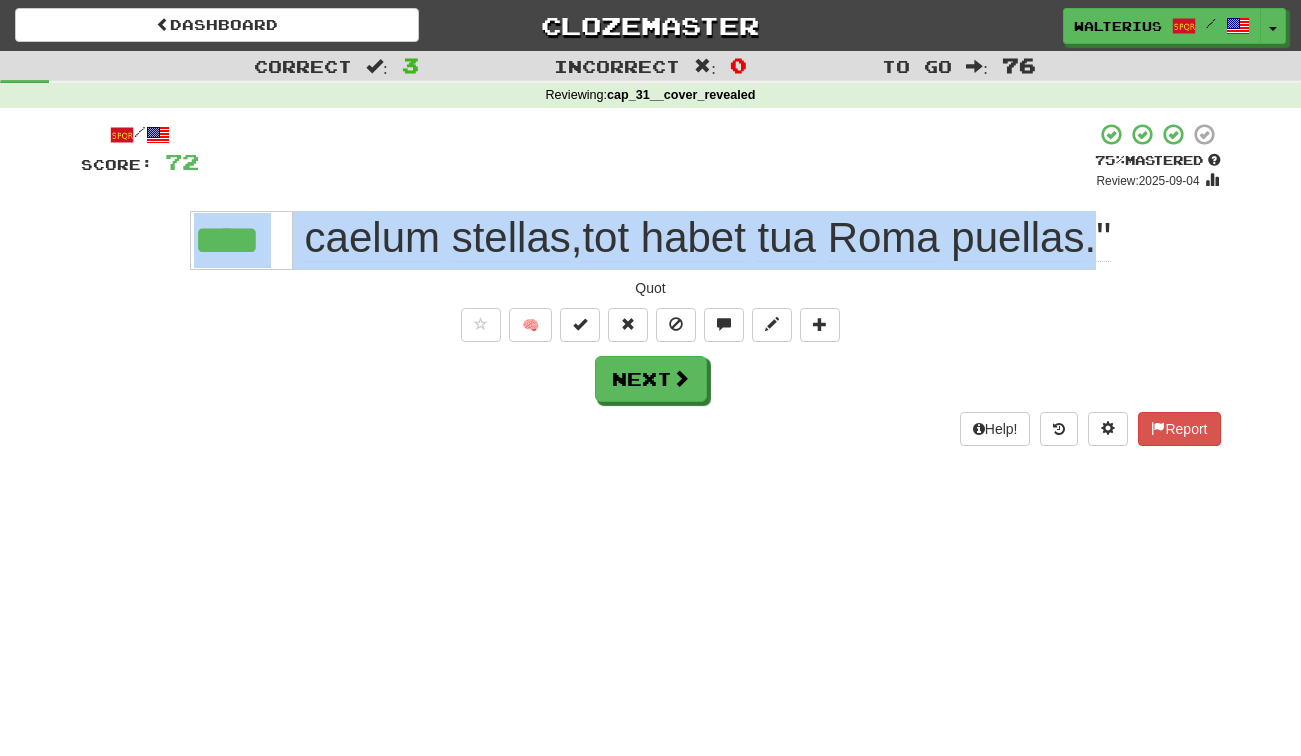 drag, startPoint x: 1098, startPoint y: 243, endPoint x: -3, endPoint y: 201, distance: 1101.8008 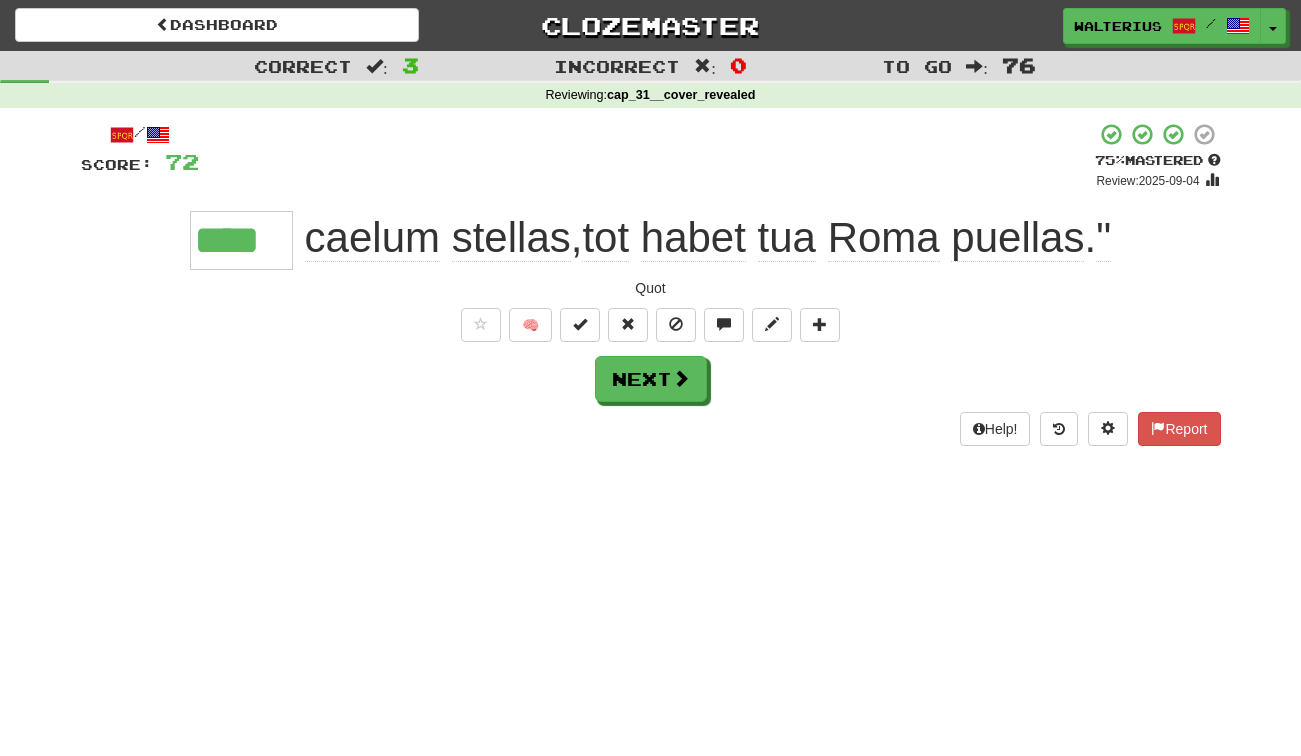 drag, startPoint x: 144, startPoint y: 389, endPoint x: 213, endPoint y: 372, distance: 71.063354 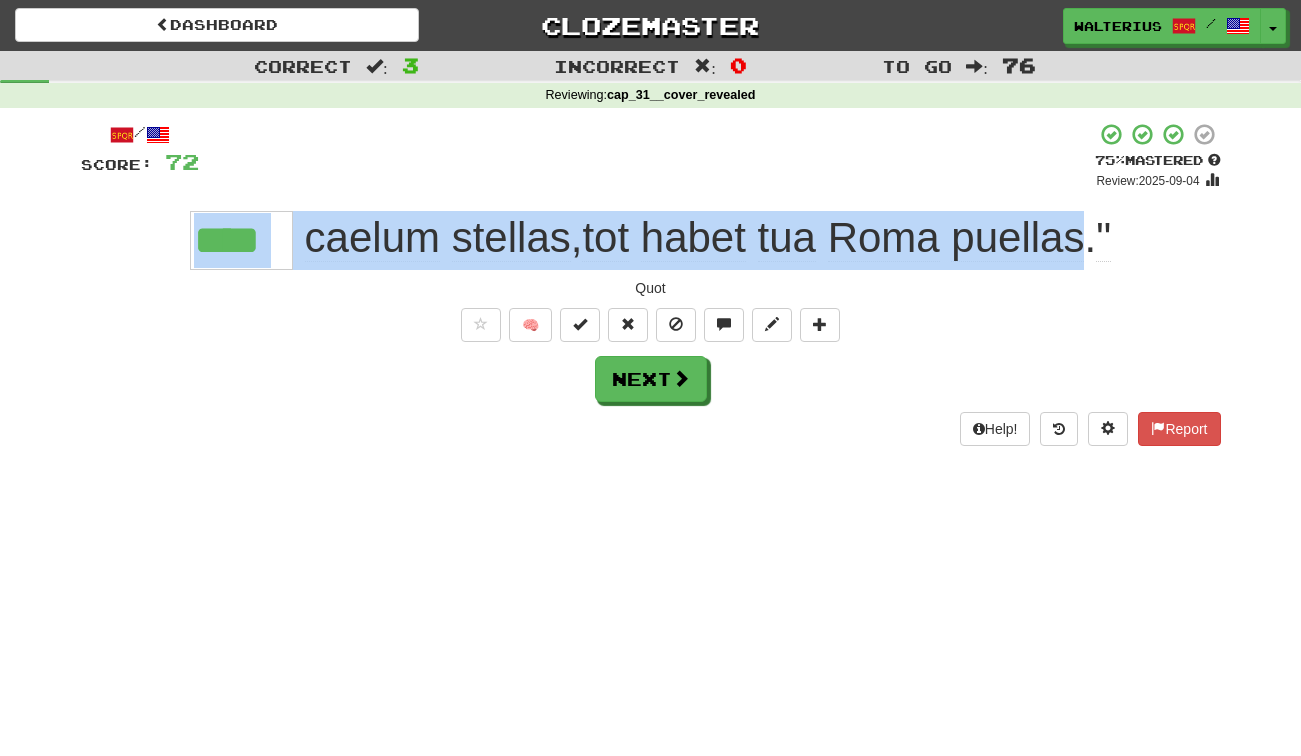drag, startPoint x: 1087, startPoint y: 238, endPoint x: 182, endPoint y: 235, distance: 905.00494 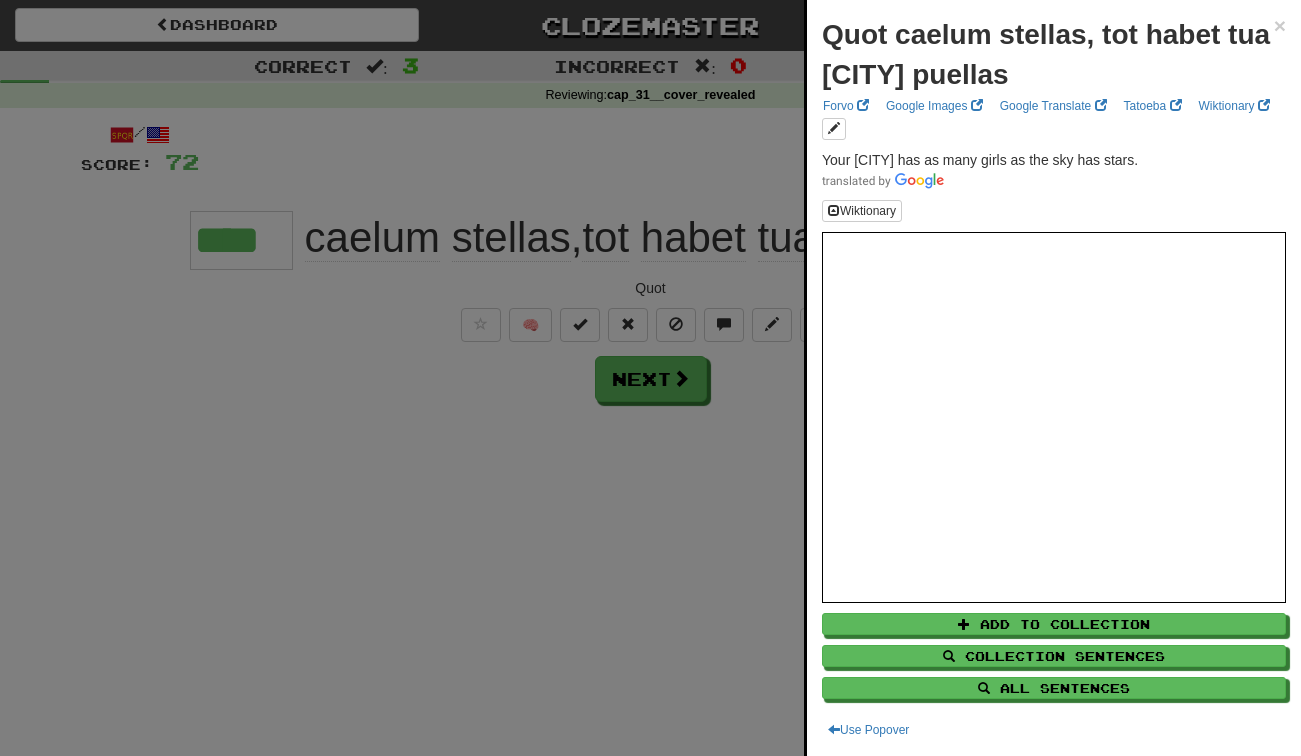 click at bounding box center (650, 378) 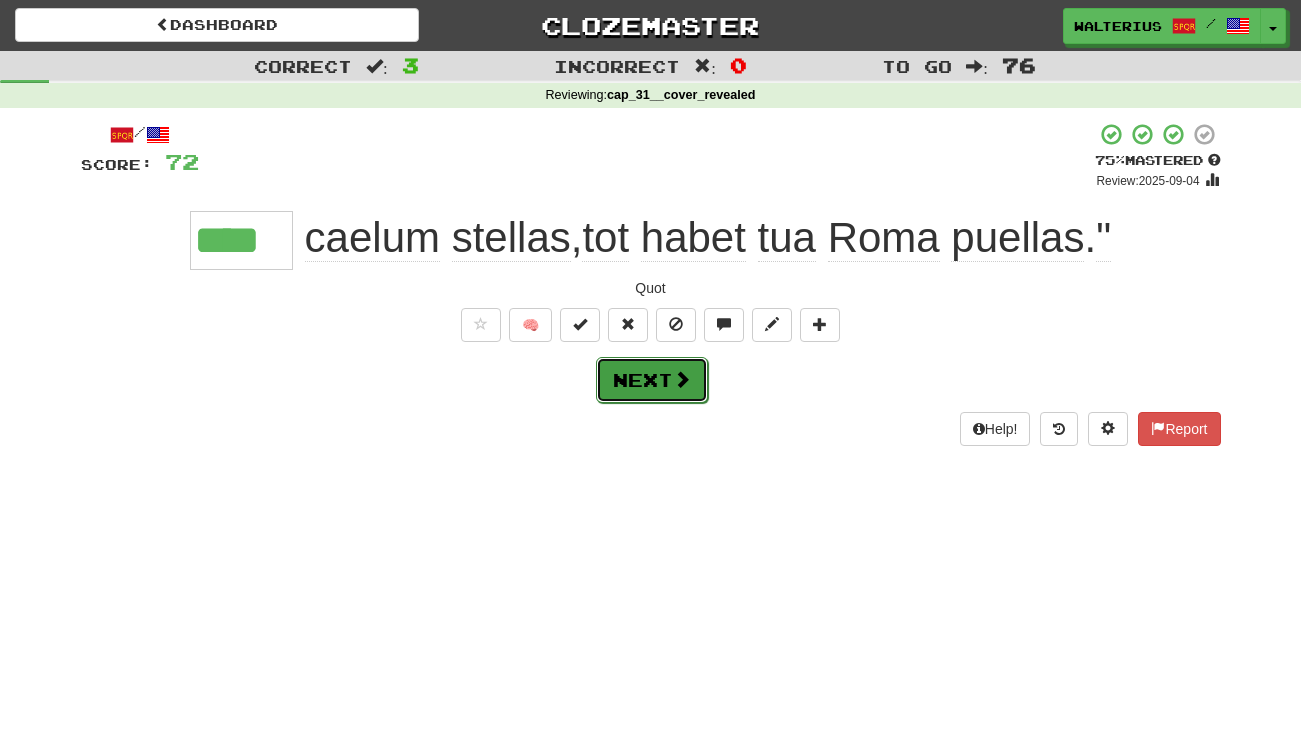 click on "Next" at bounding box center (652, 380) 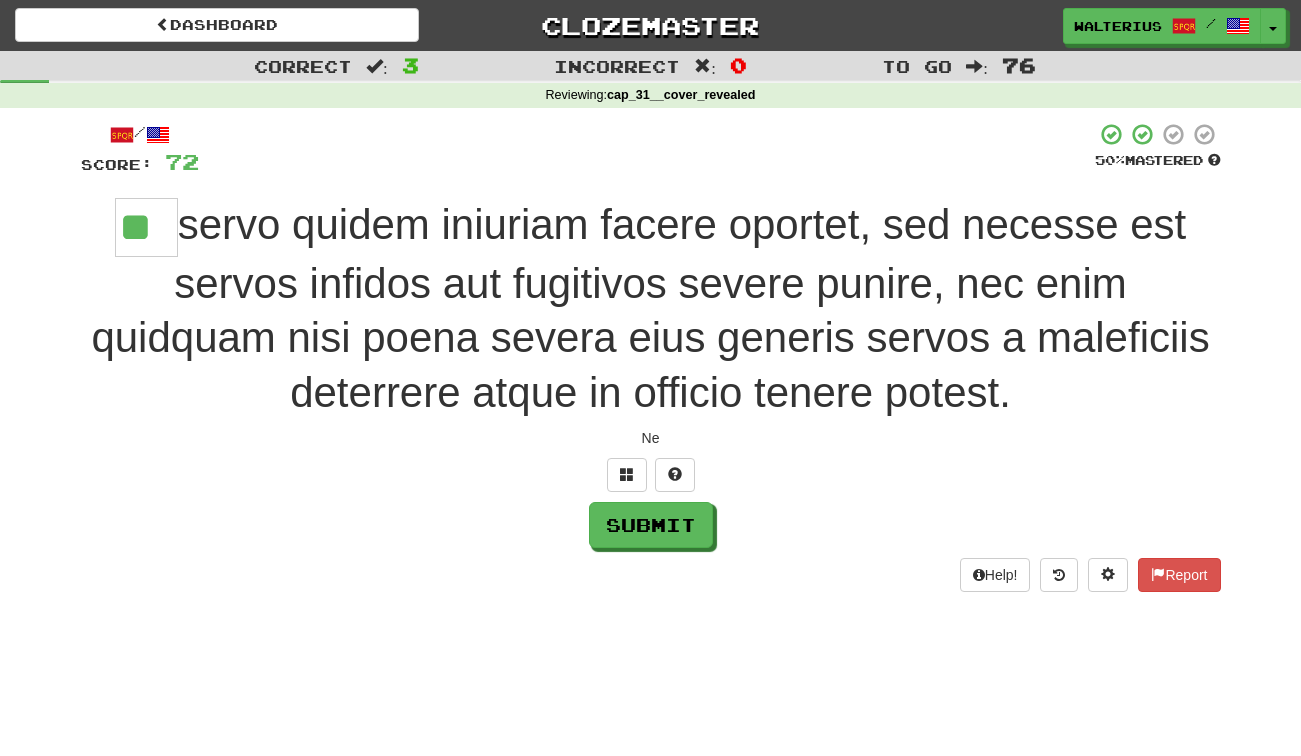 type on "**" 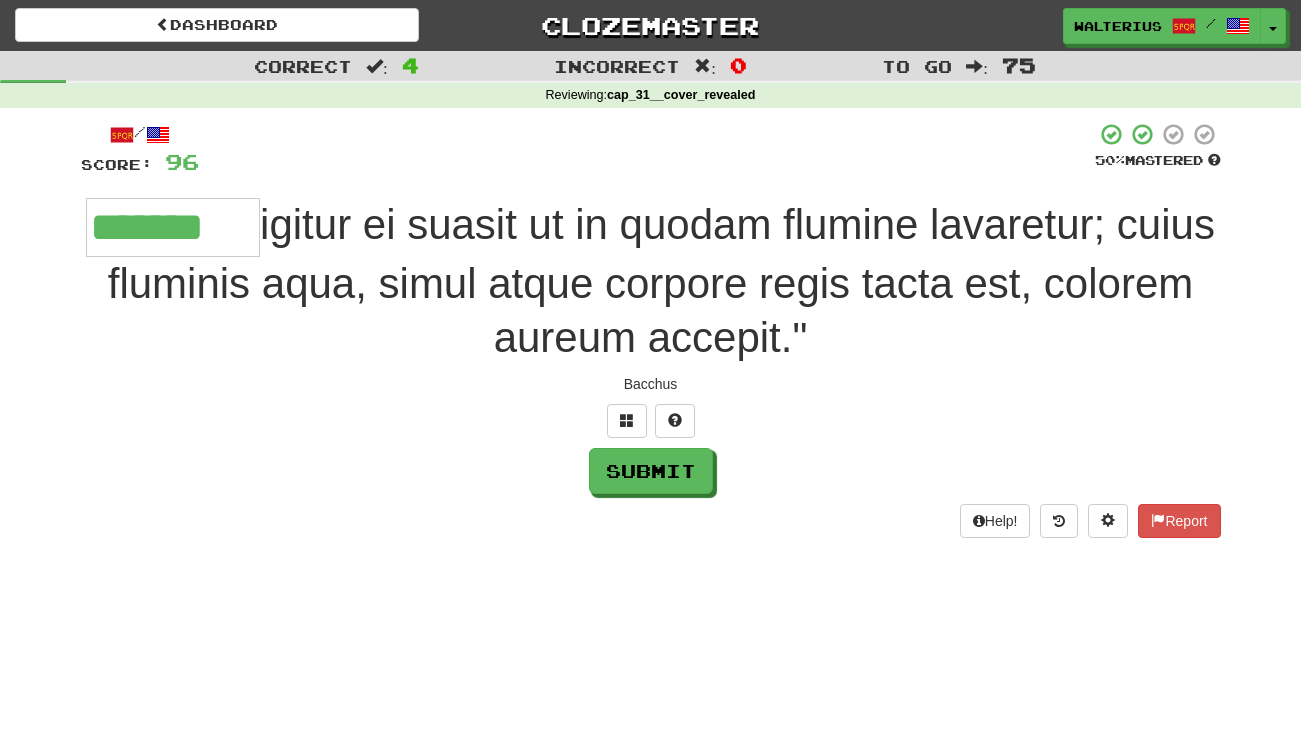 type on "*******" 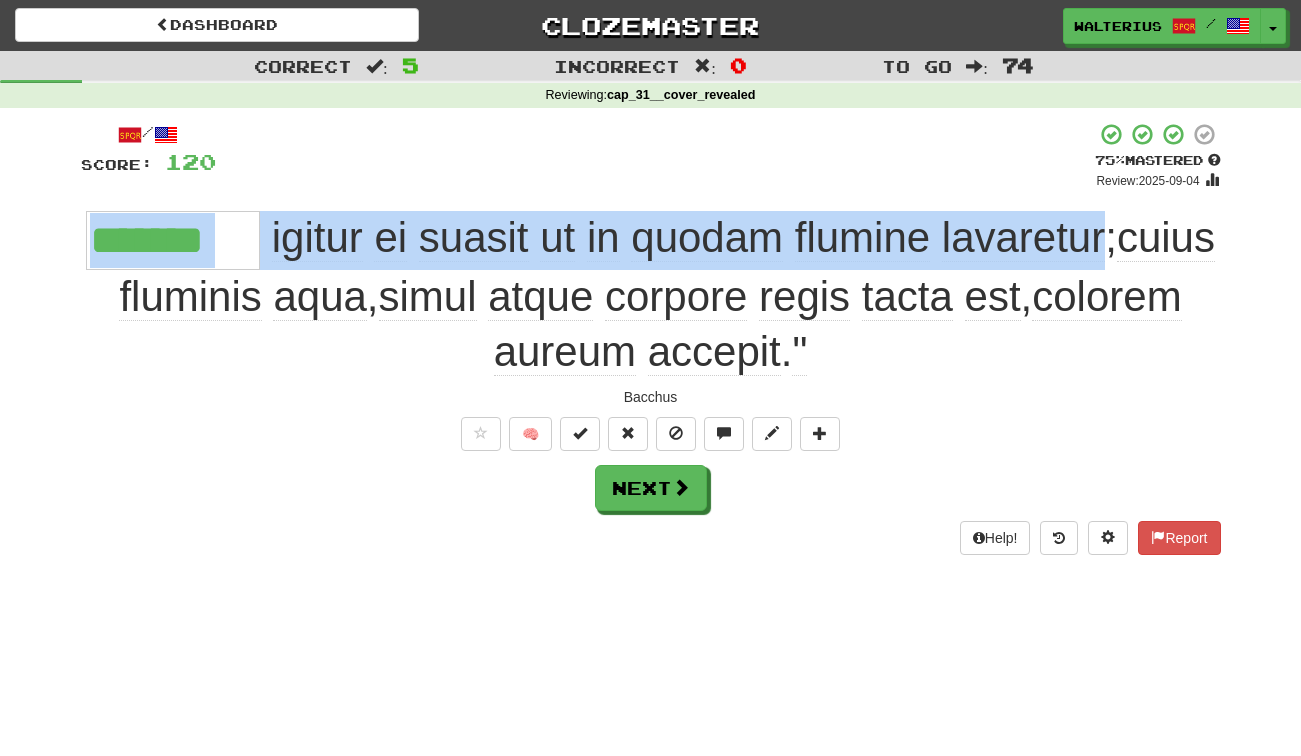 drag, startPoint x: 1154, startPoint y: 248, endPoint x: 5, endPoint y: 256, distance: 1149.0278 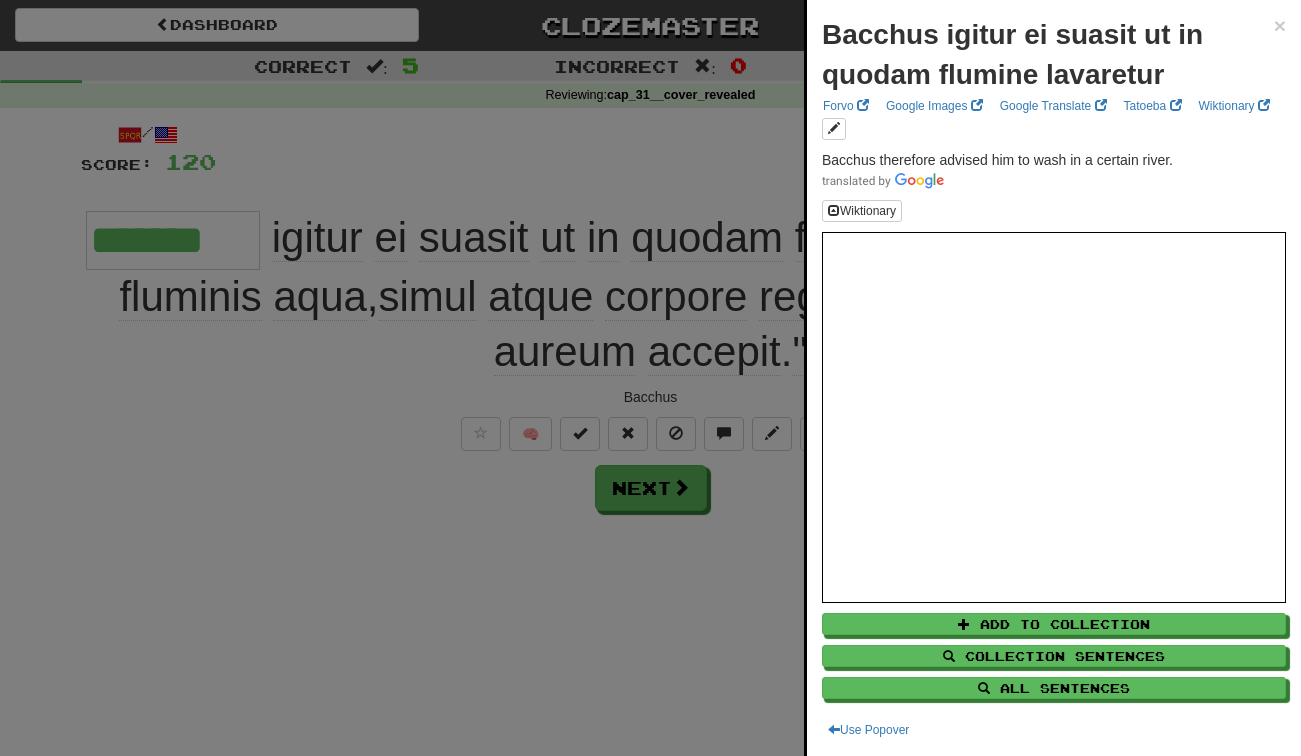click at bounding box center [650, 378] 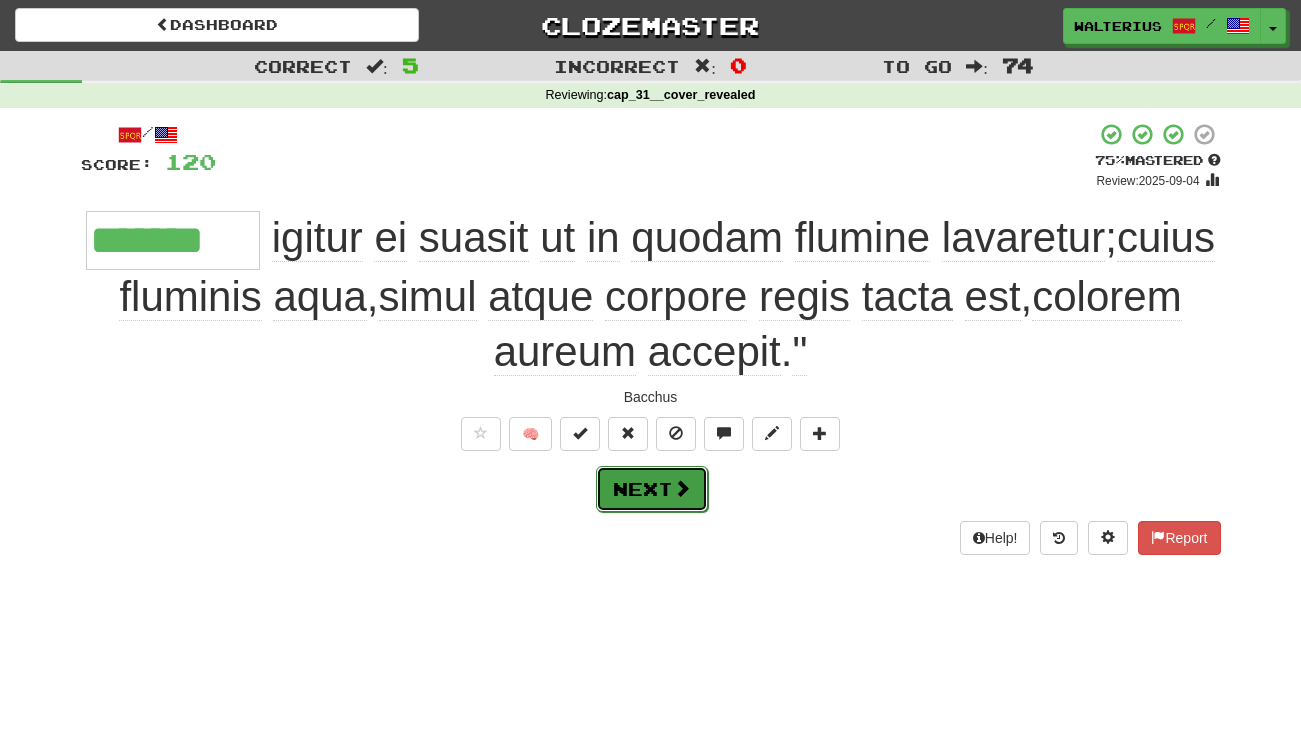 click on "Next" at bounding box center [652, 489] 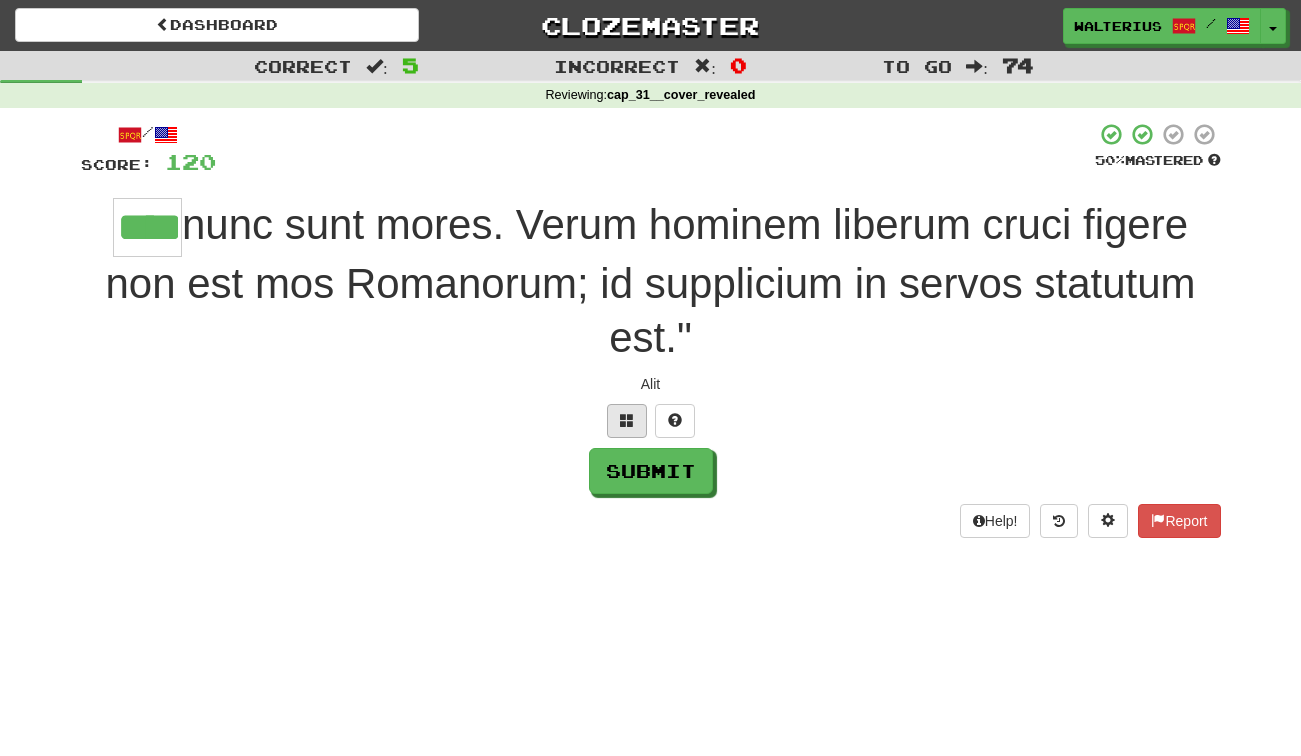type on "****" 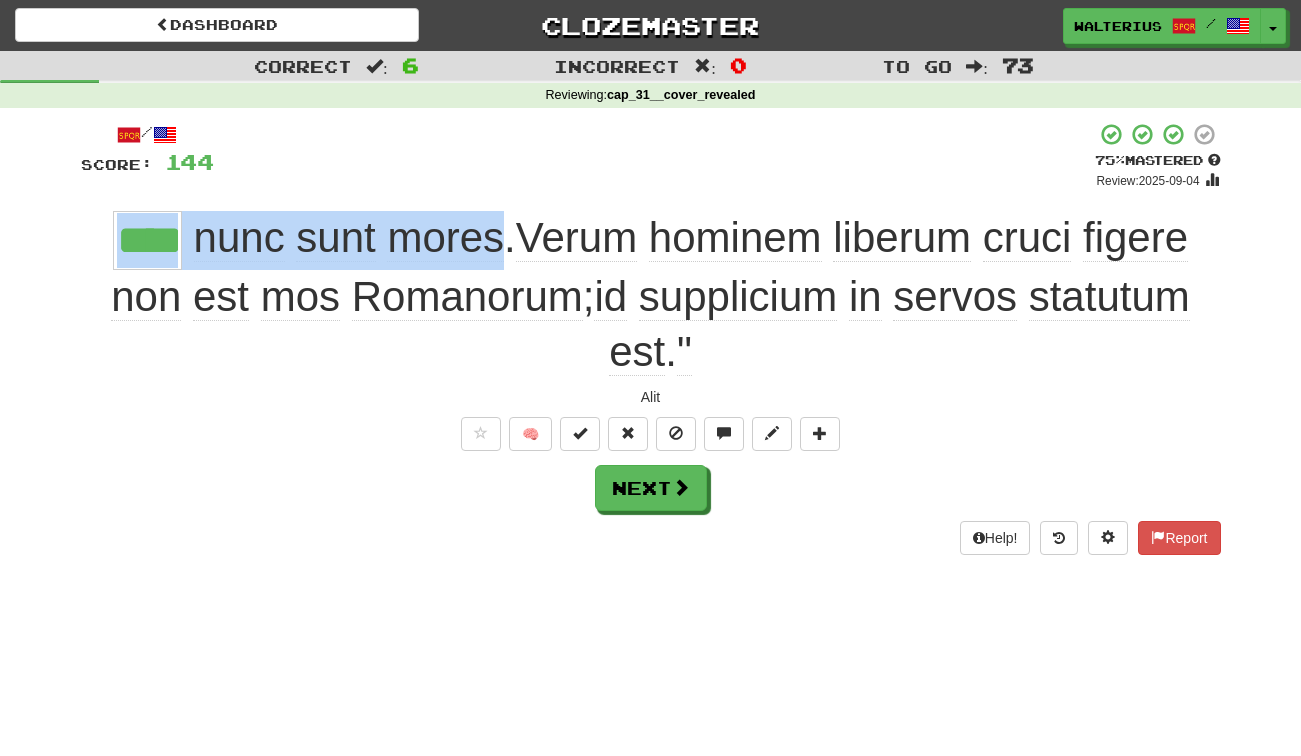 drag, startPoint x: 497, startPoint y: 241, endPoint x: 111, endPoint y: 247, distance: 386.04663 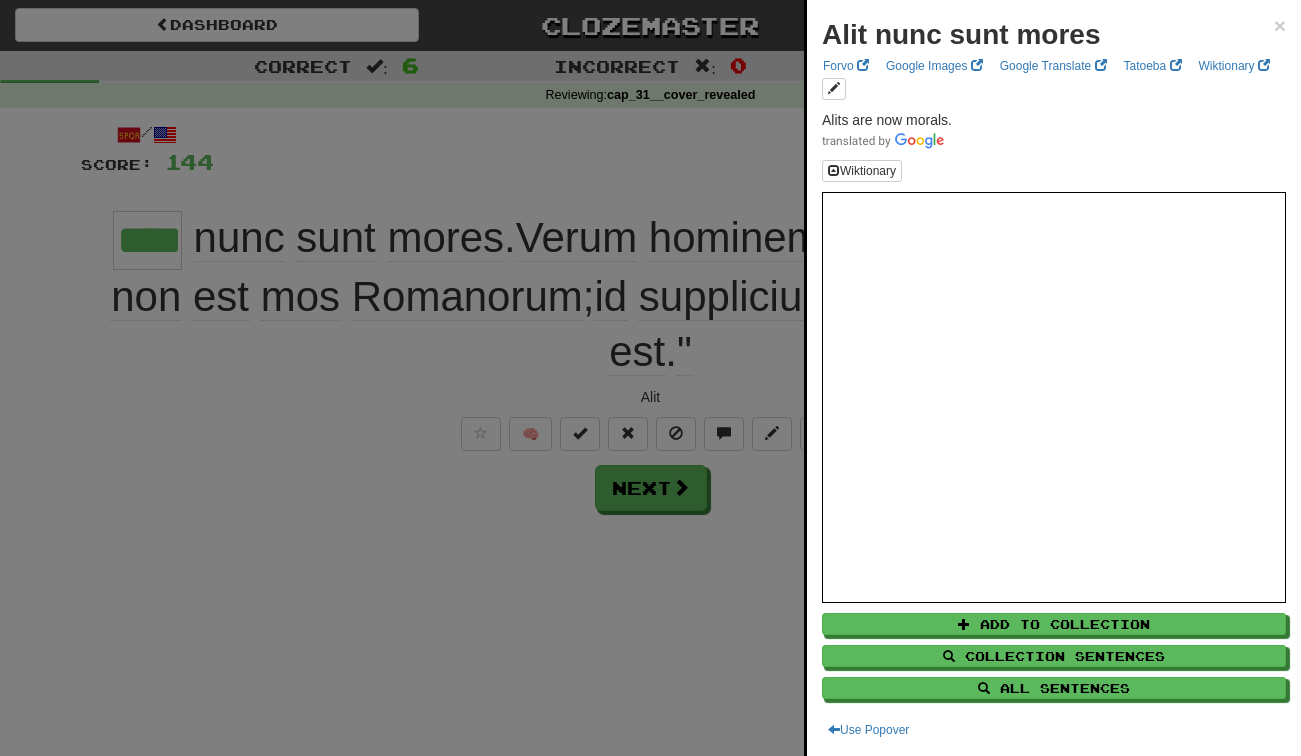 click at bounding box center [650, 378] 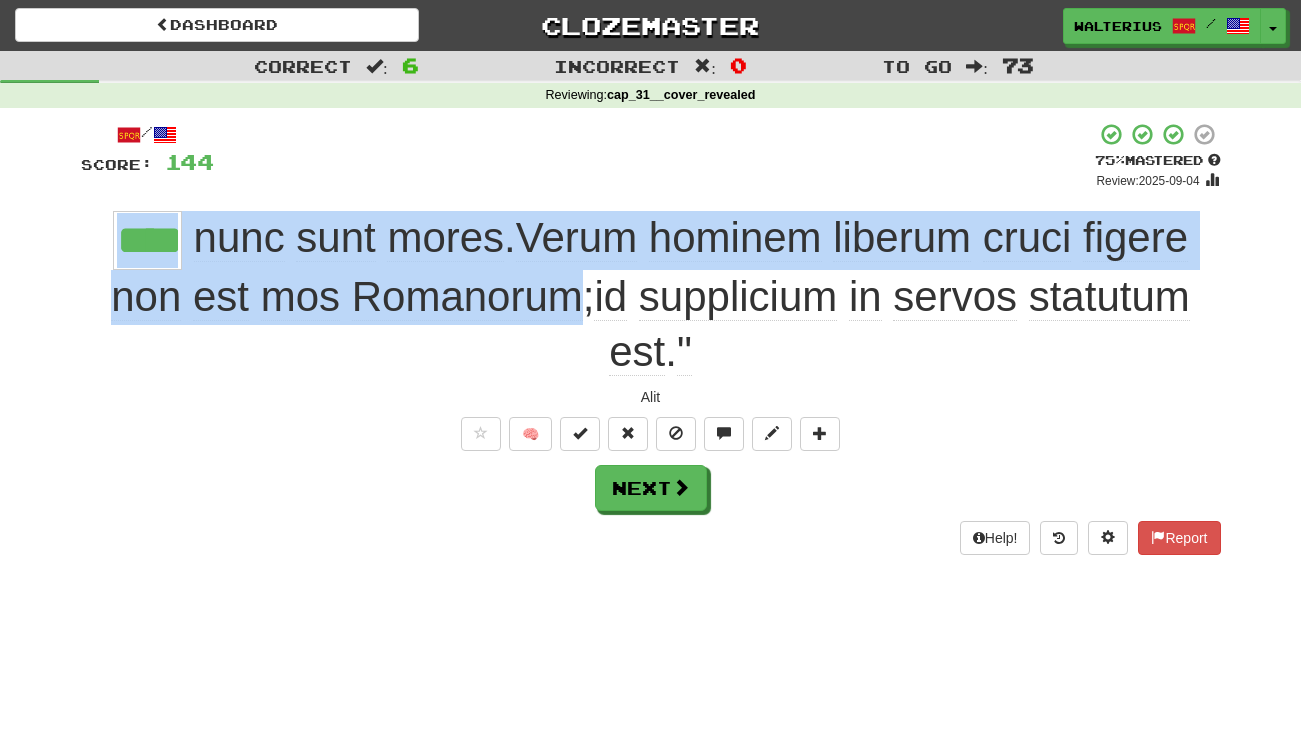 drag, startPoint x: 567, startPoint y: 288, endPoint x: 78, endPoint y: 226, distance: 492.9148 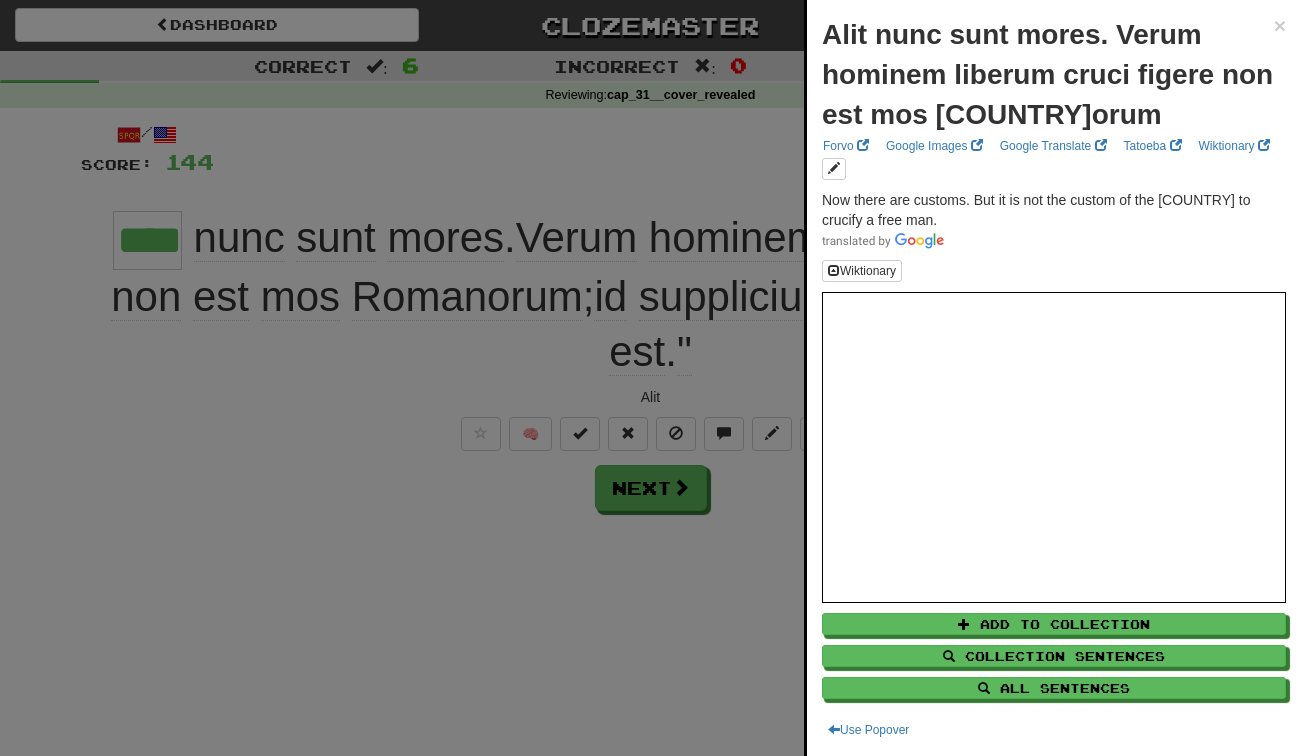 click at bounding box center (650, 378) 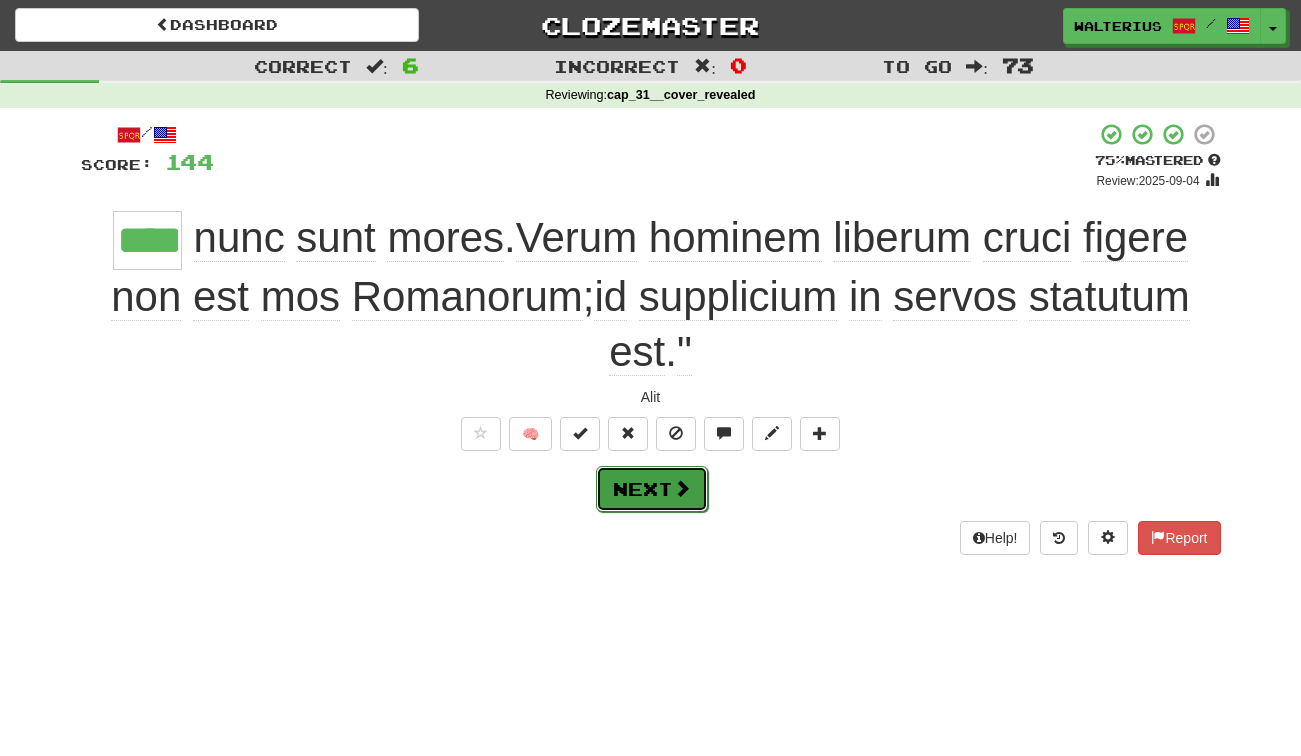 click on "Next" at bounding box center (652, 489) 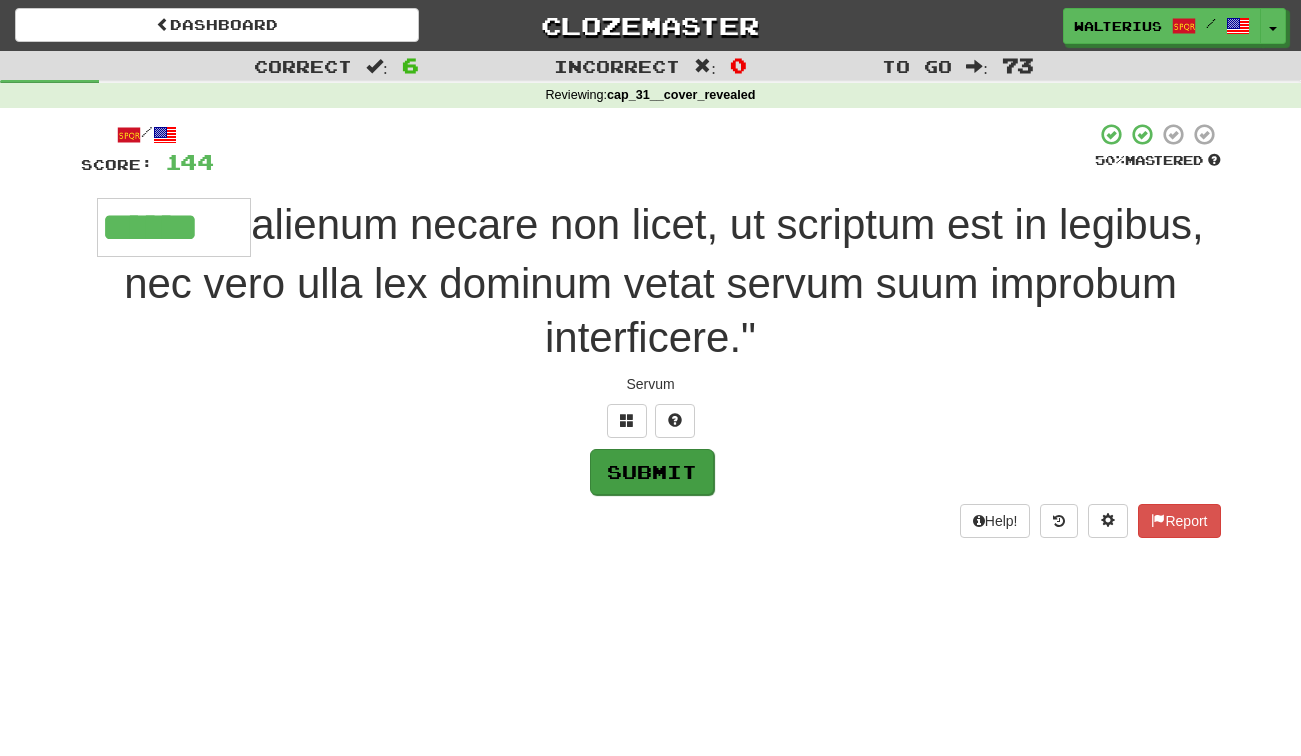 type on "******" 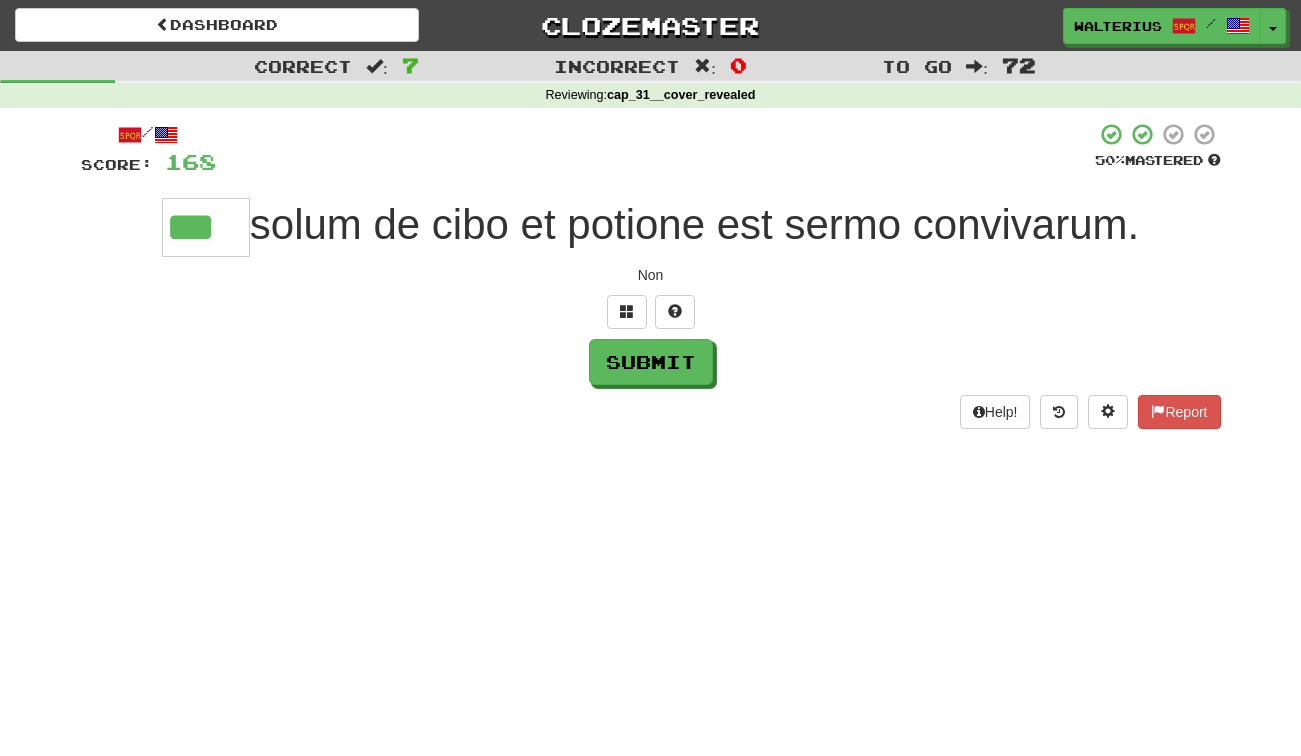 type on "***" 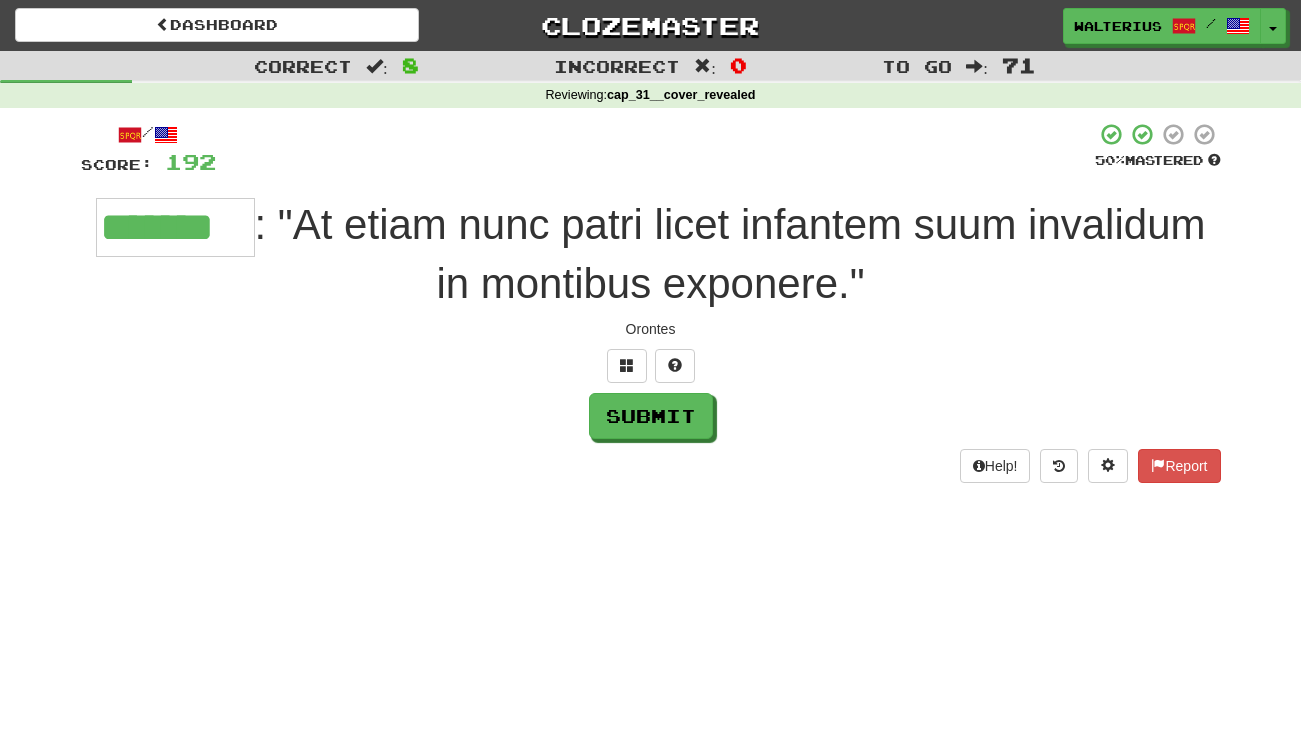 type on "*******" 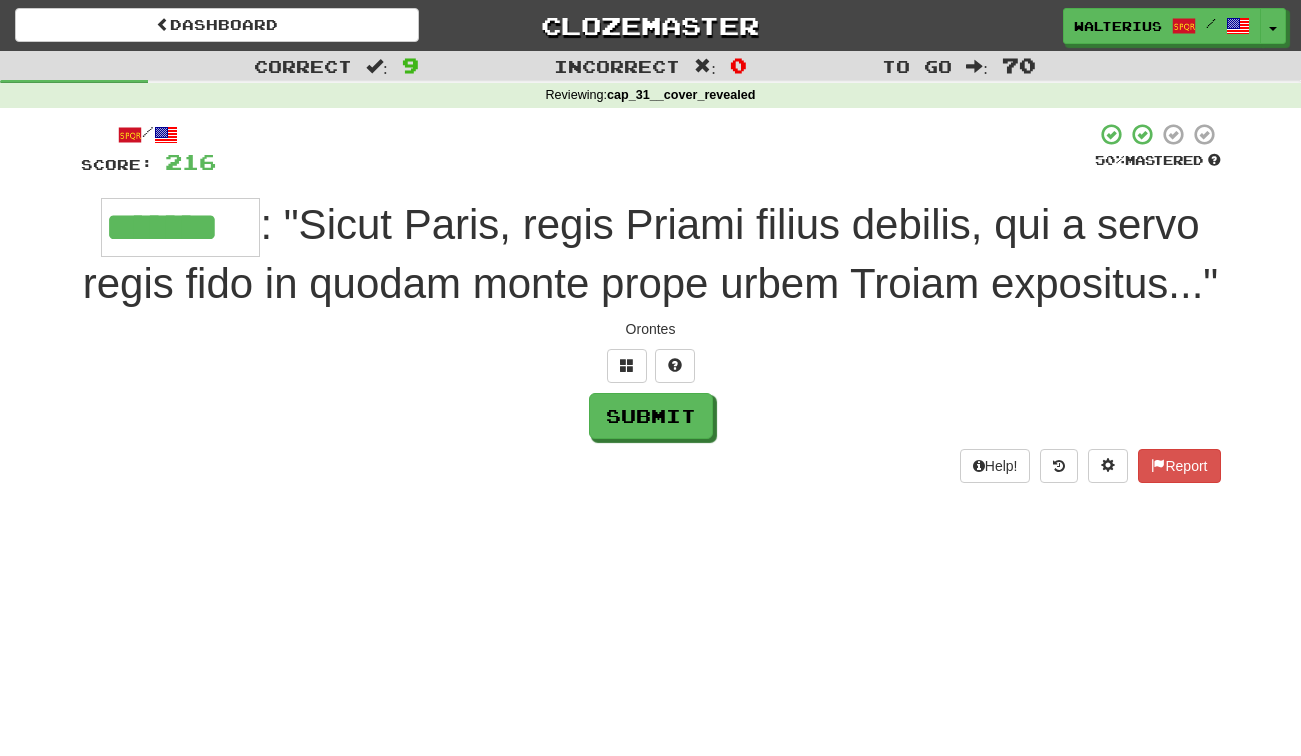 type on "*******" 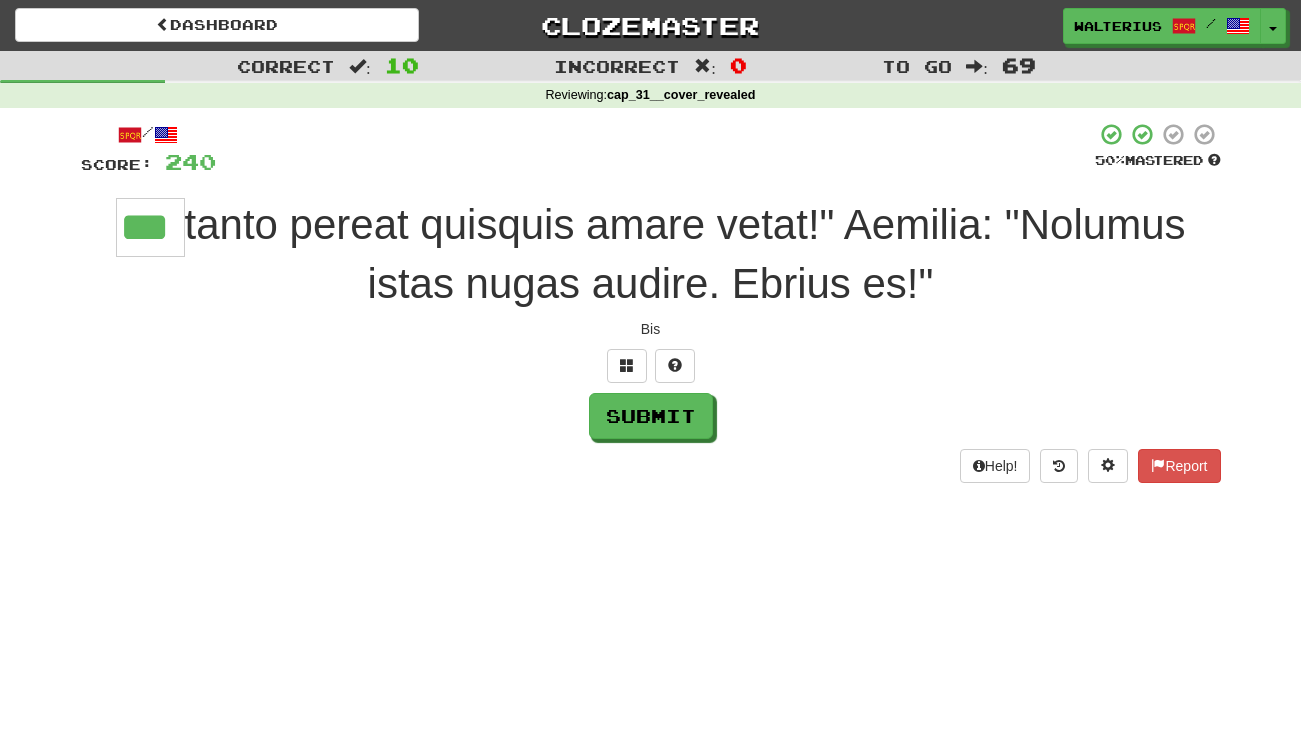 type on "***" 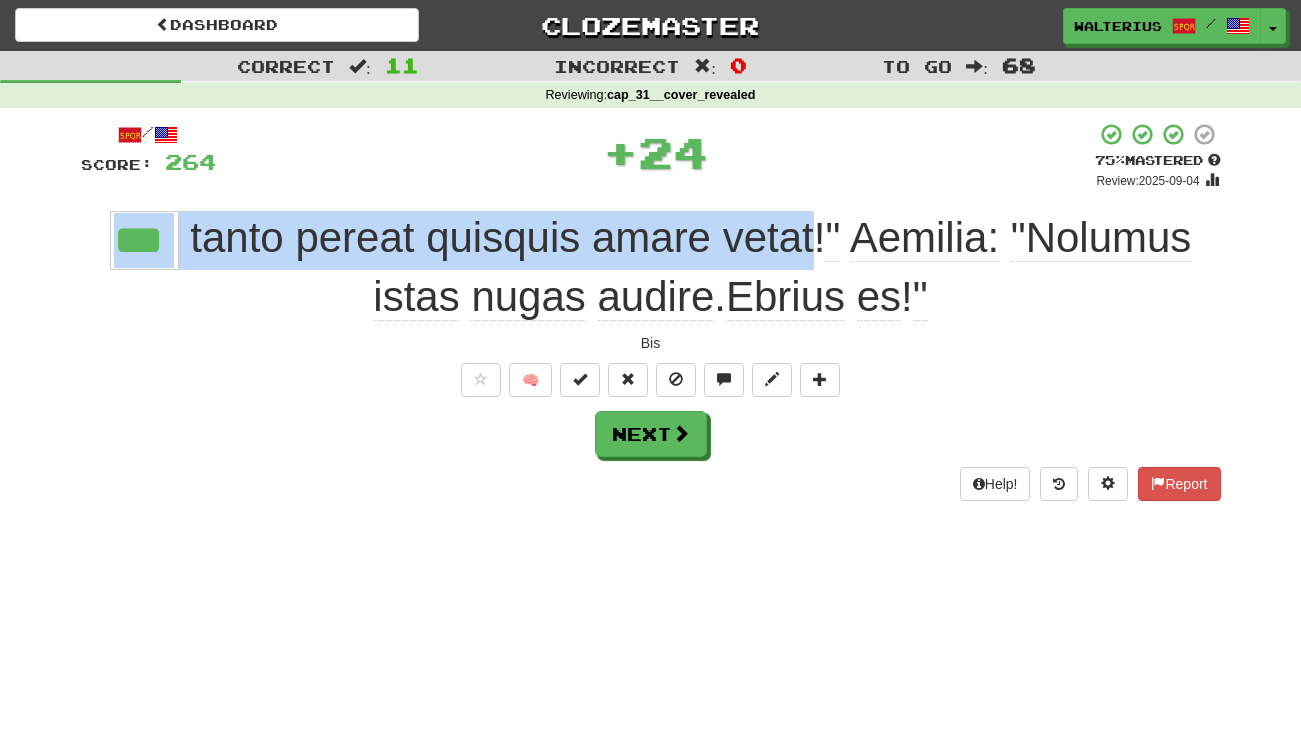 drag, startPoint x: 807, startPoint y: 238, endPoint x: 59, endPoint y: 237, distance: 748.0007 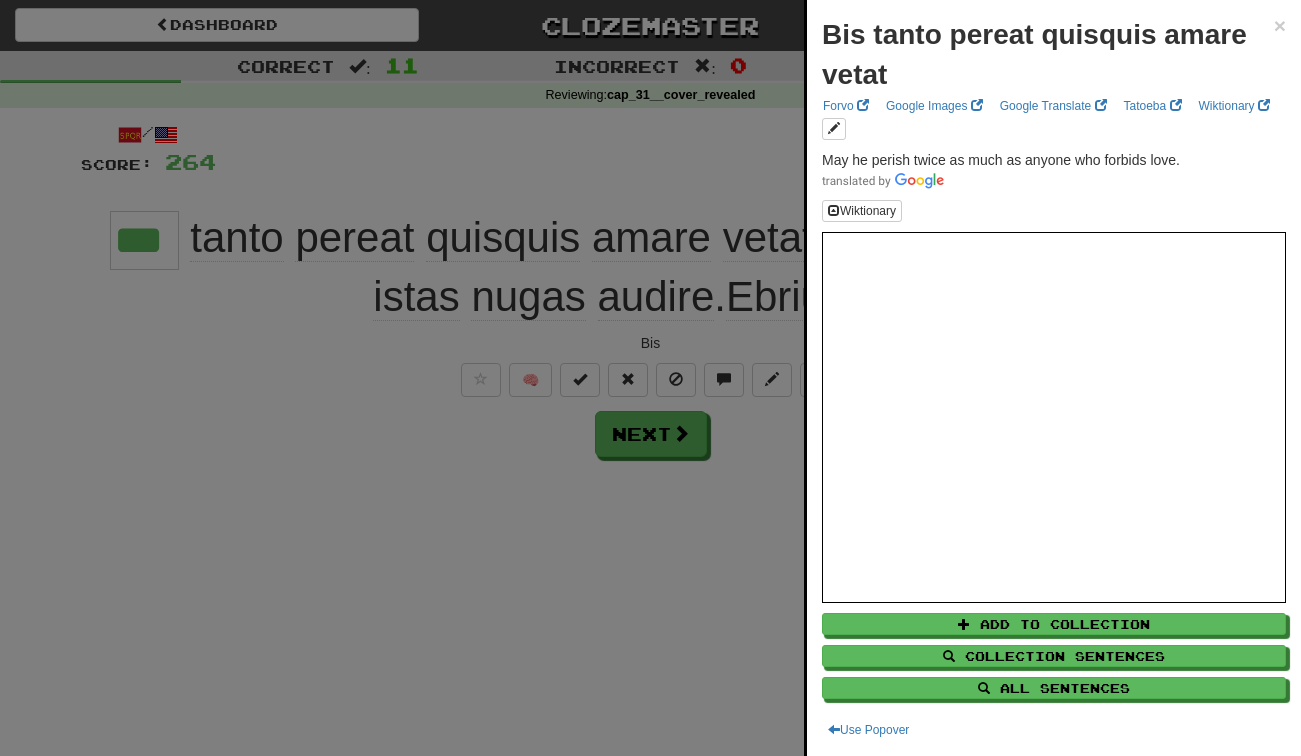 click at bounding box center (650, 378) 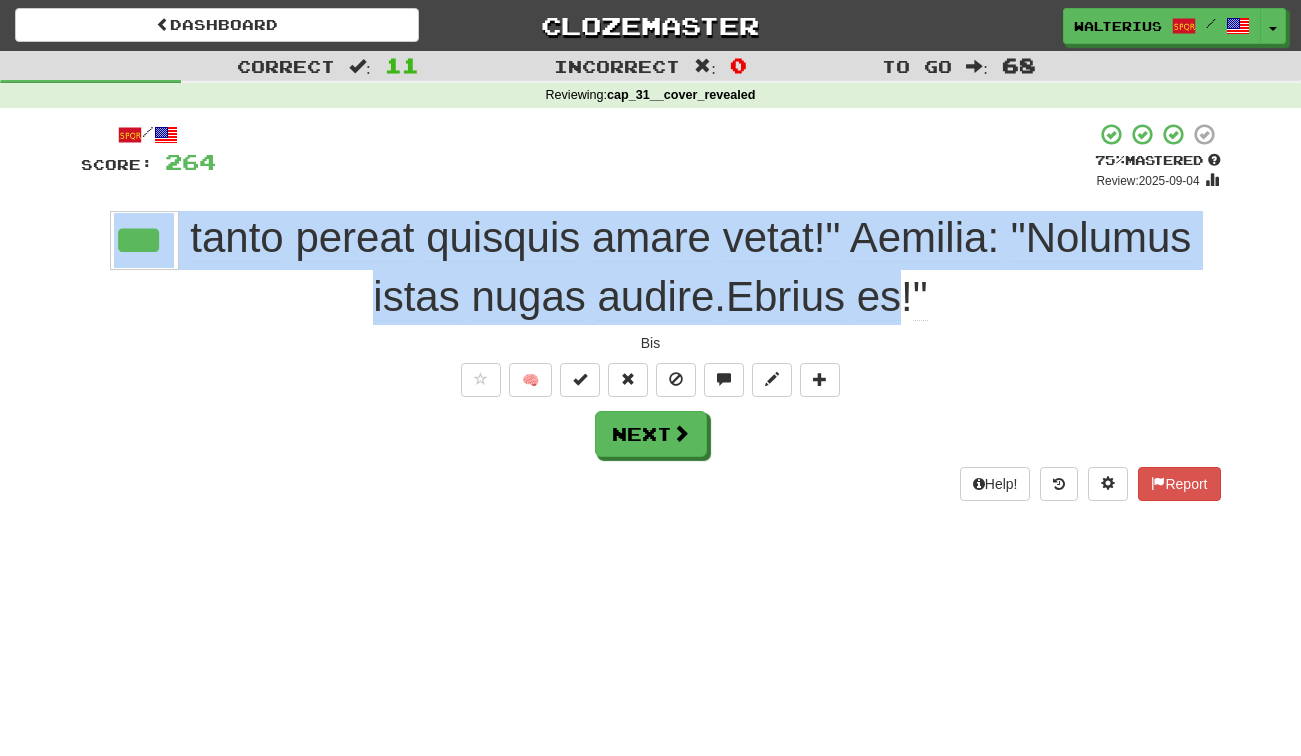 drag, startPoint x: 903, startPoint y: 300, endPoint x: 99, endPoint y: 250, distance: 805.5532 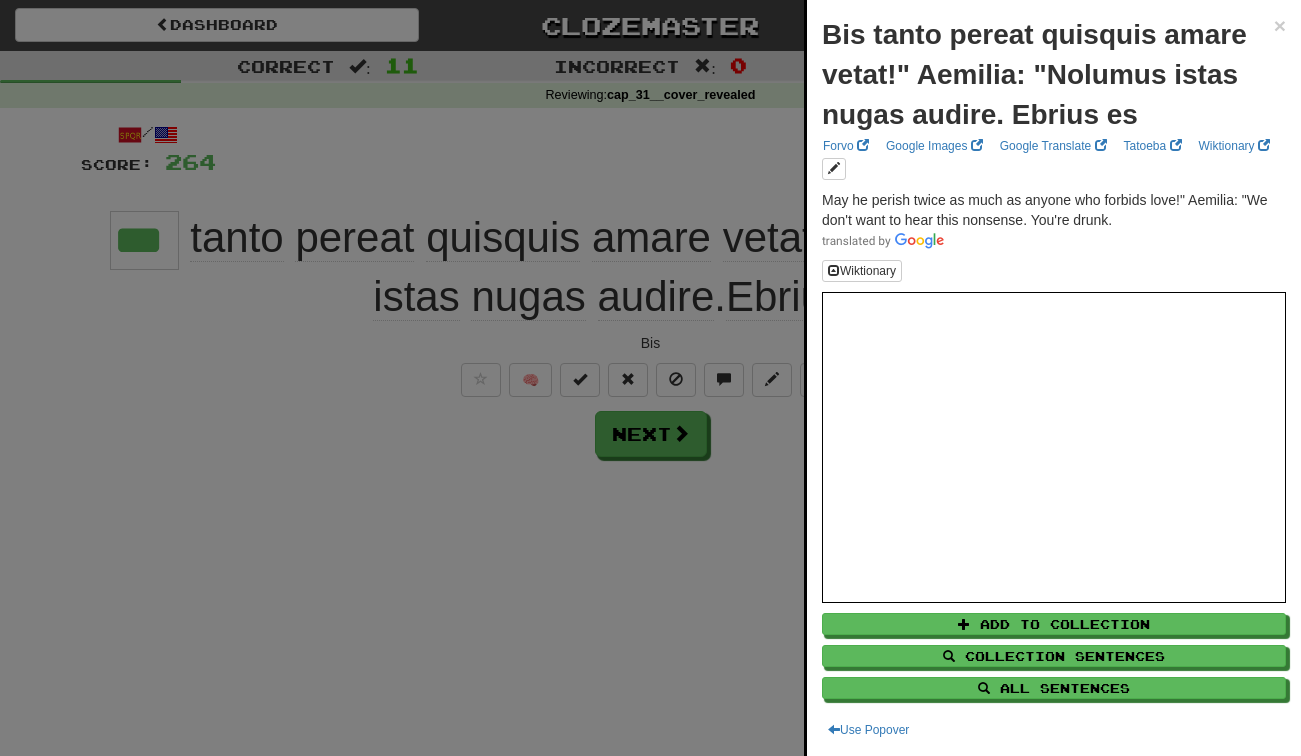 click at bounding box center [650, 378] 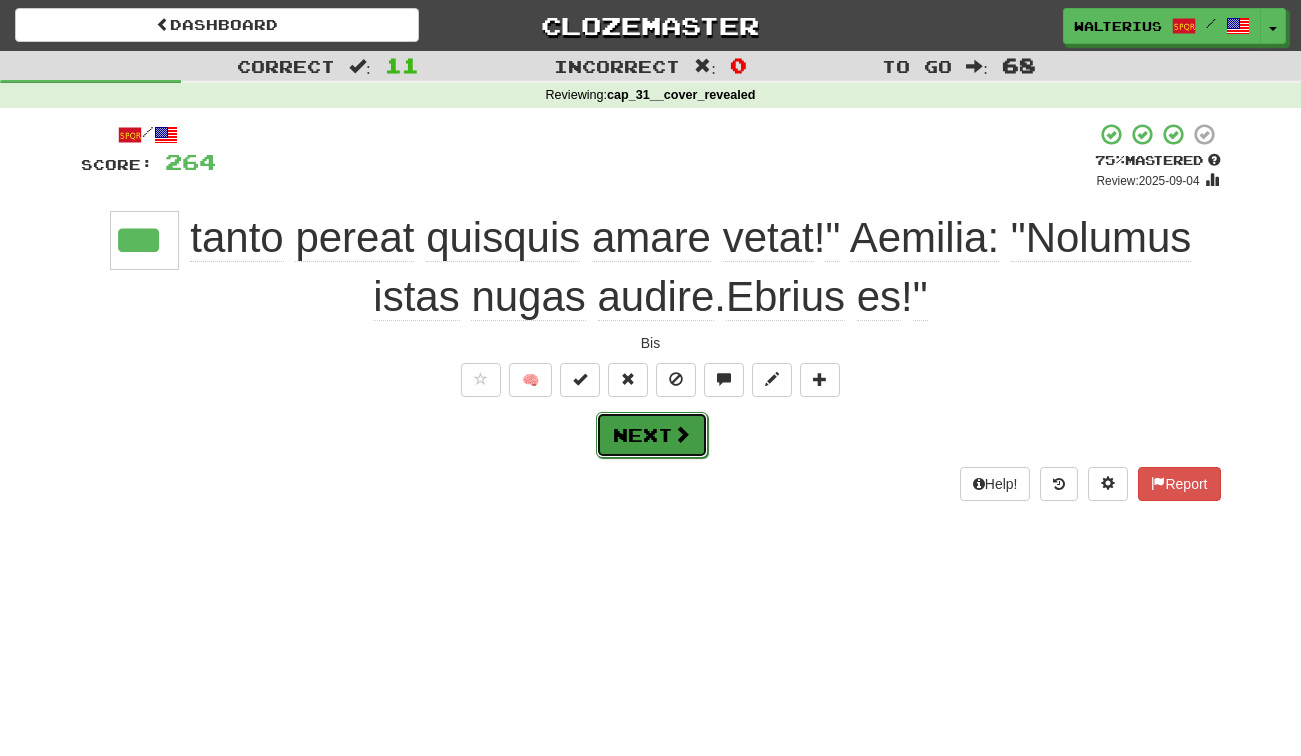 click on "Next" at bounding box center (652, 435) 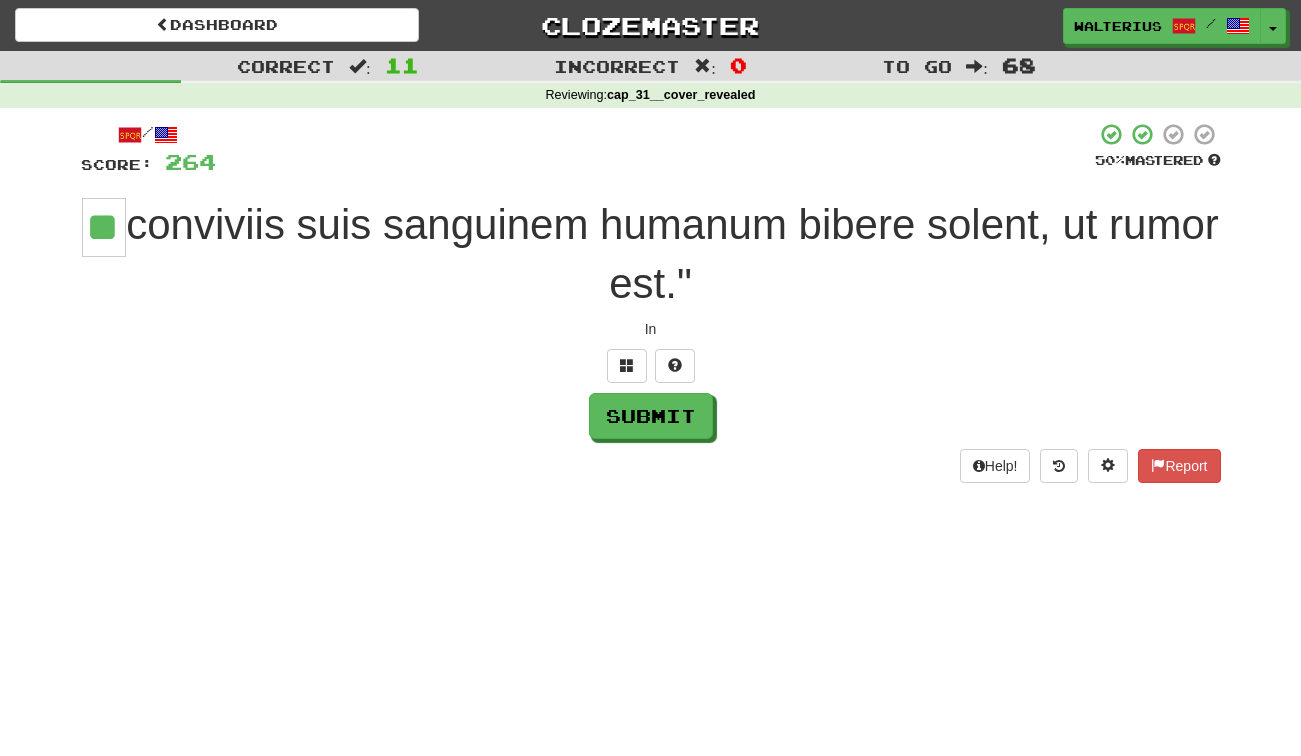 type on "**" 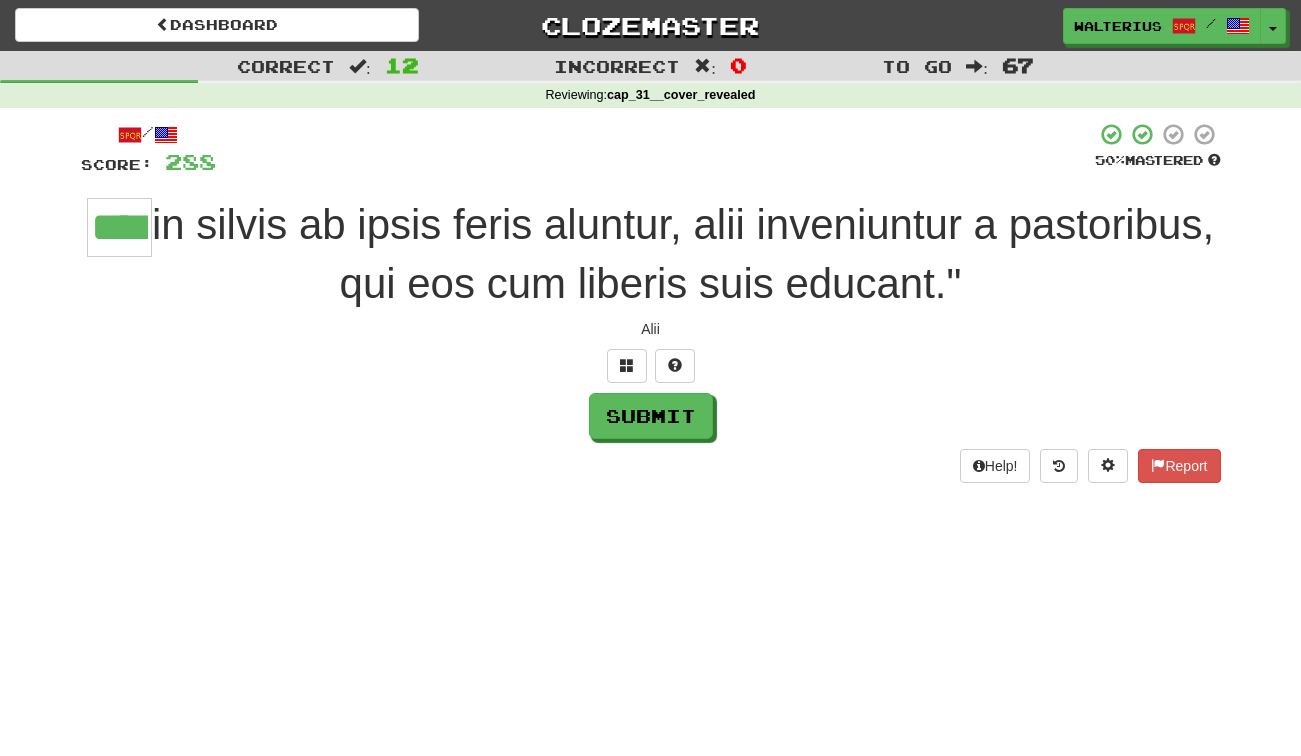 type on "****" 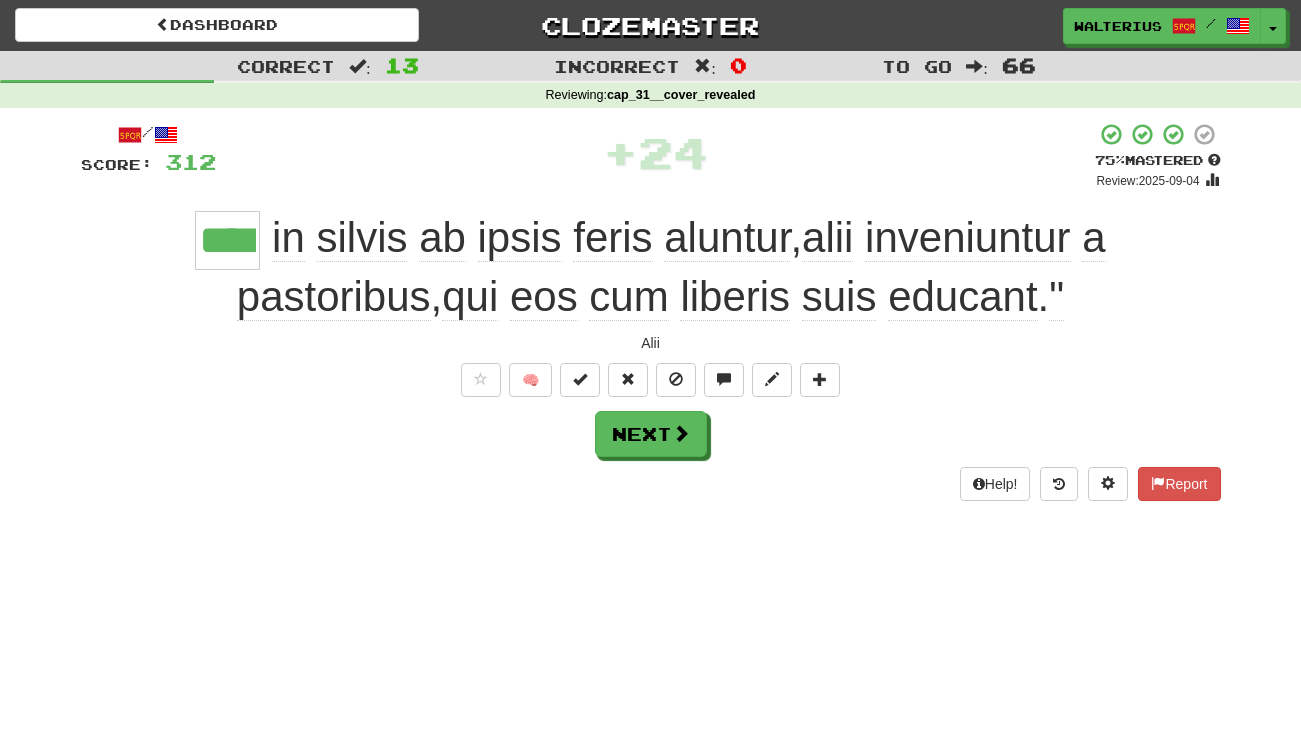 drag, startPoint x: 792, startPoint y: 238, endPoint x: 290, endPoint y: 214, distance: 502.57336 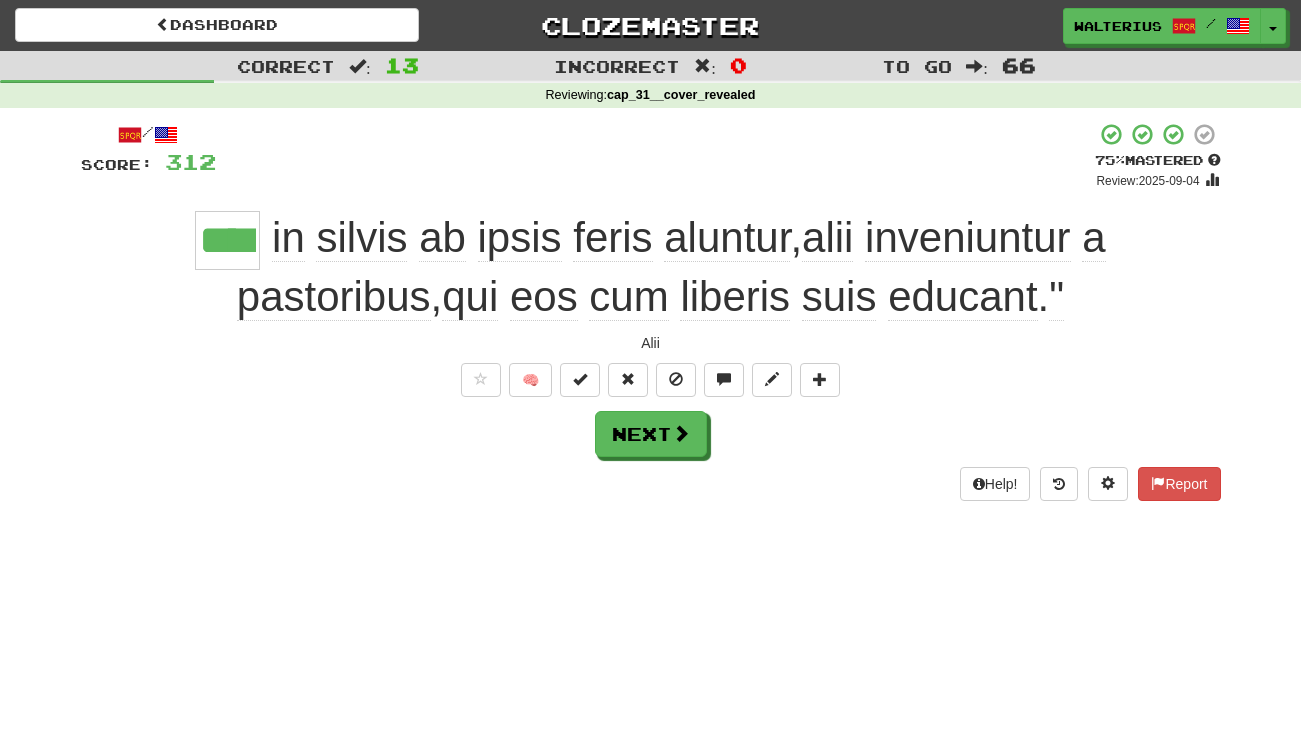 click on "aluntur" at bounding box center (727, 238) 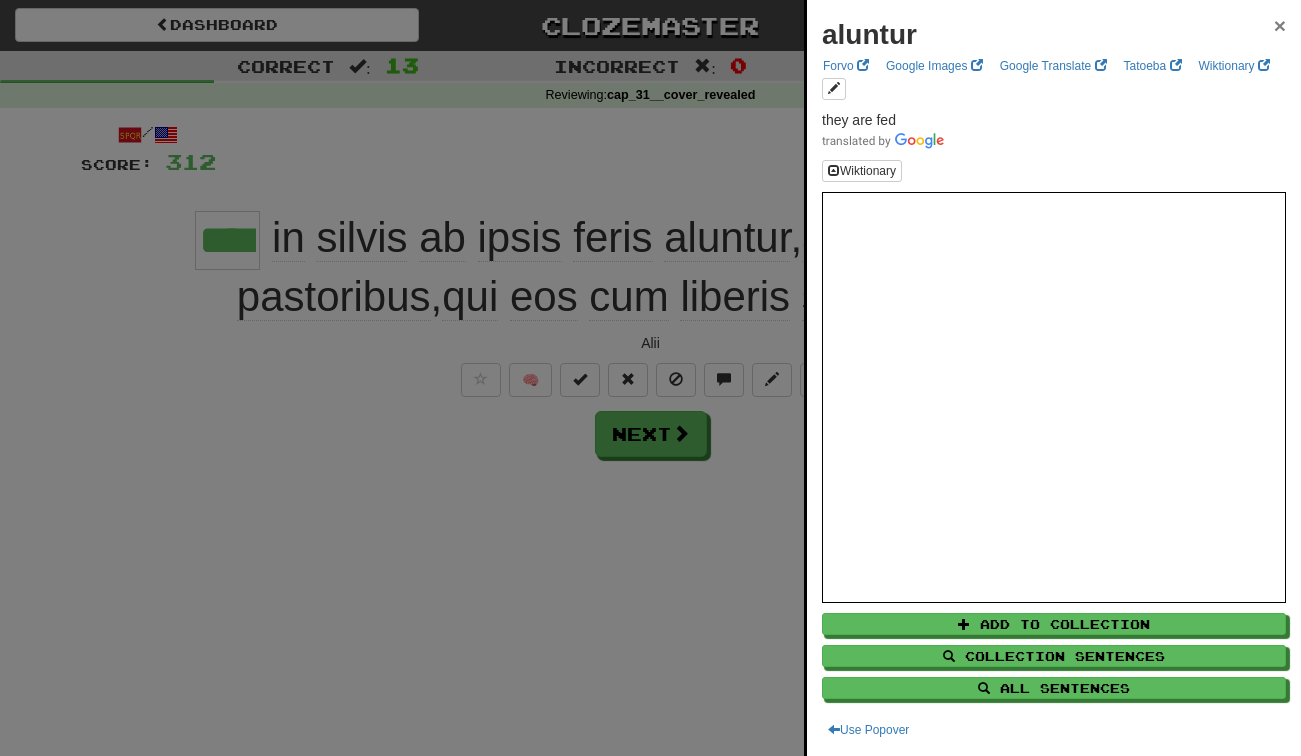 click on "×" at bounding box center (1280, 25) 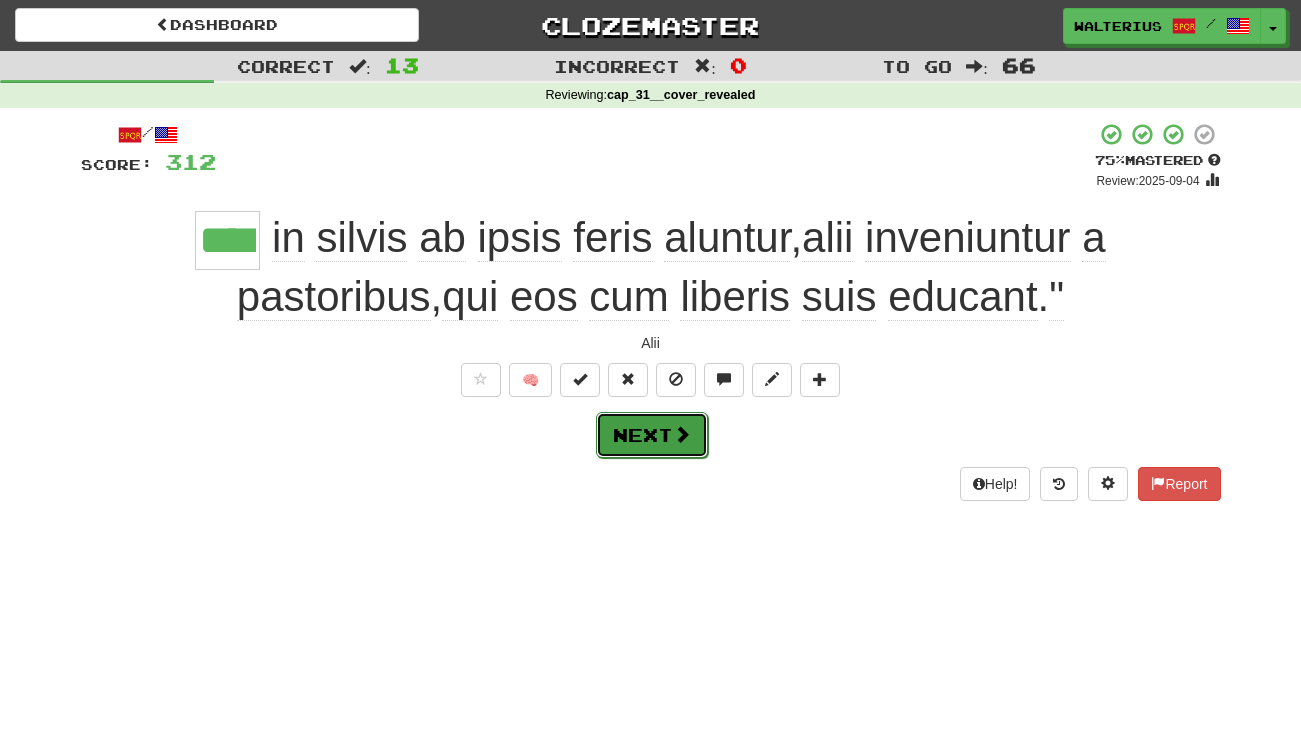 click on "Next" at bounding box center (652, 435) 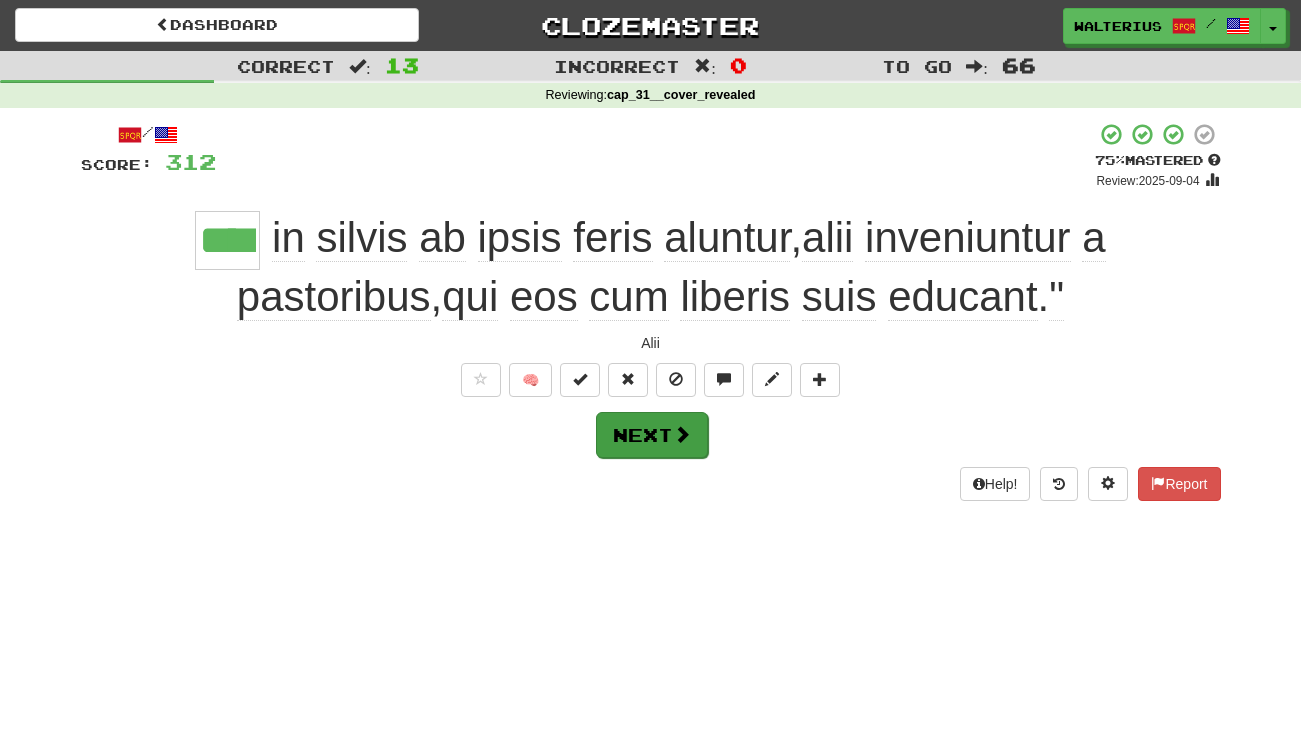 type 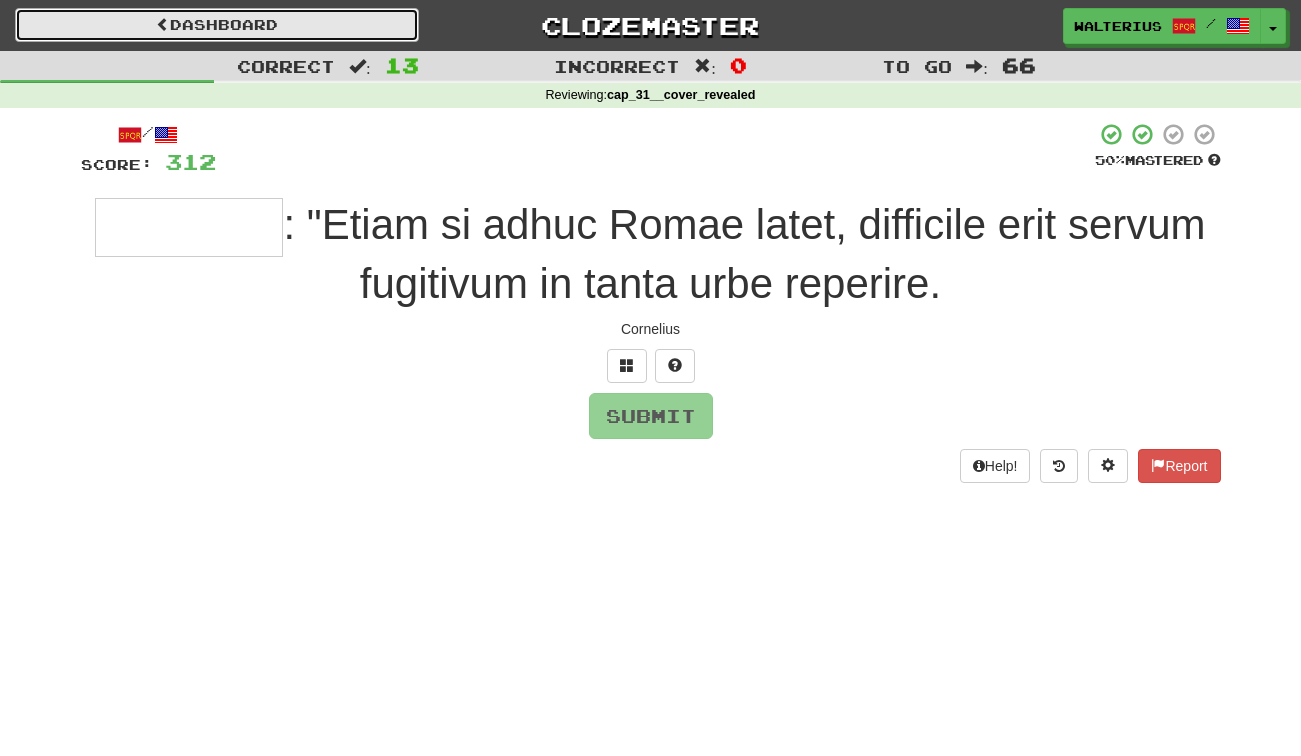 click on "Dashboard" at bounding box center [217, 25] 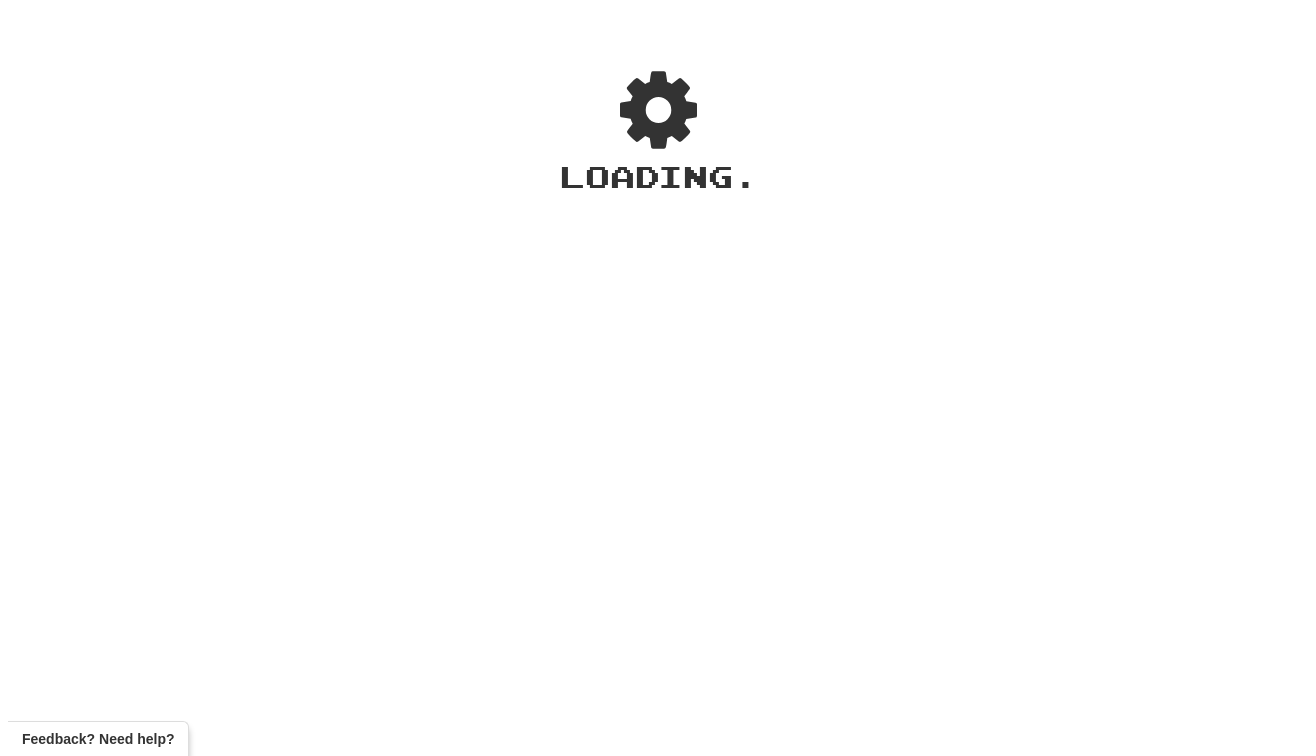 scroll, scrollTop: 0, scrollLeft: 0, axis: both 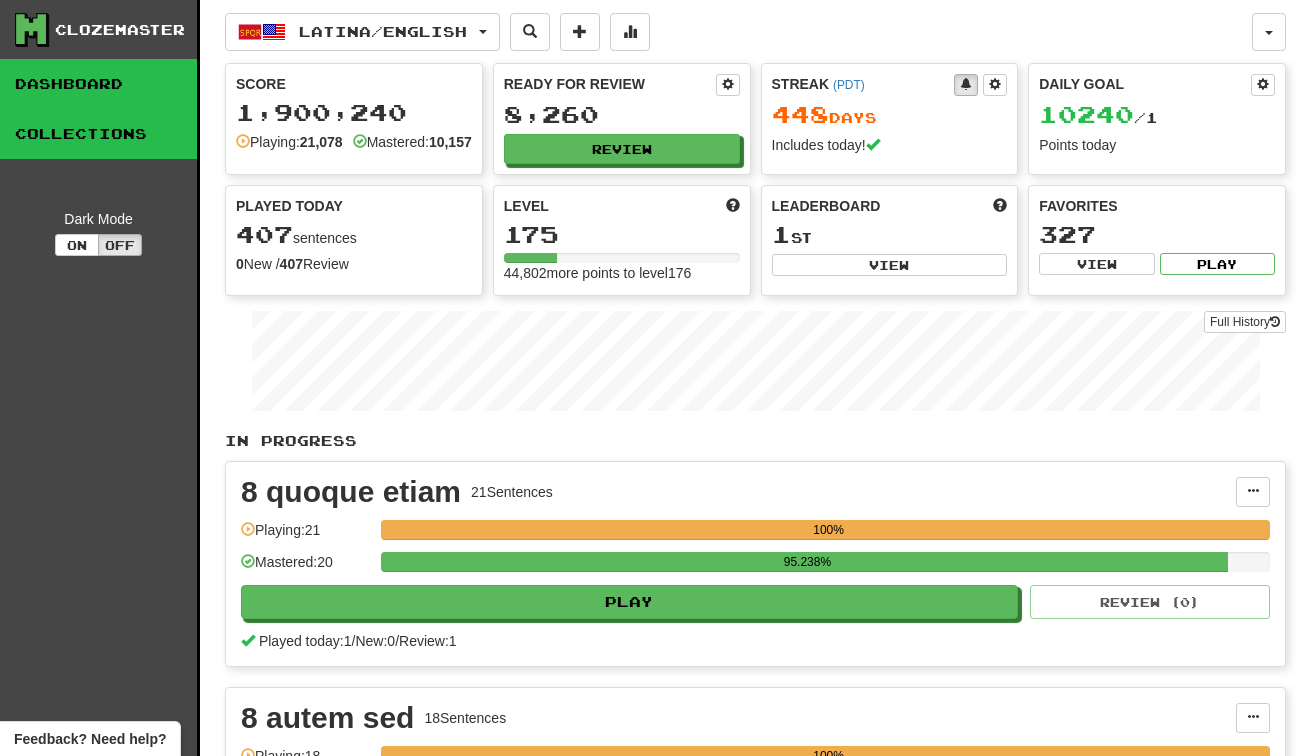 click on "Collections" at bounding box center [98, 134] 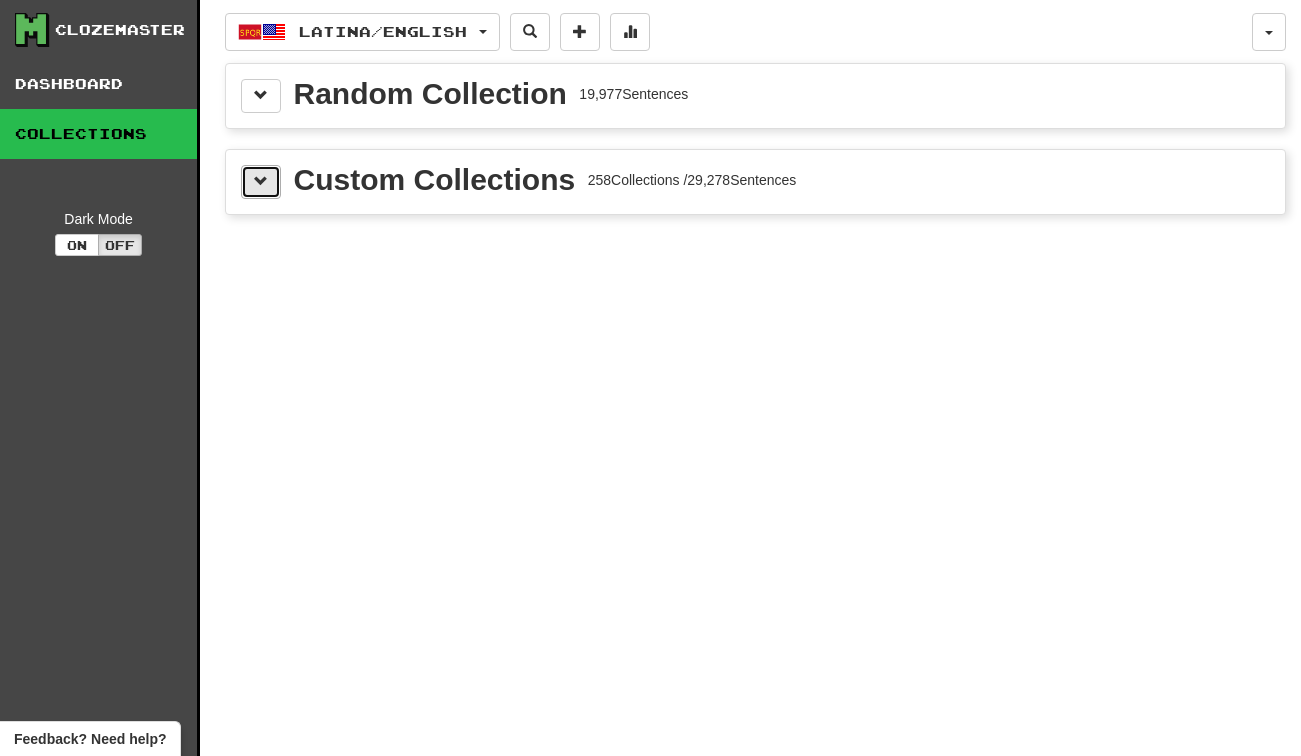 click at bounding box center [261, 182] 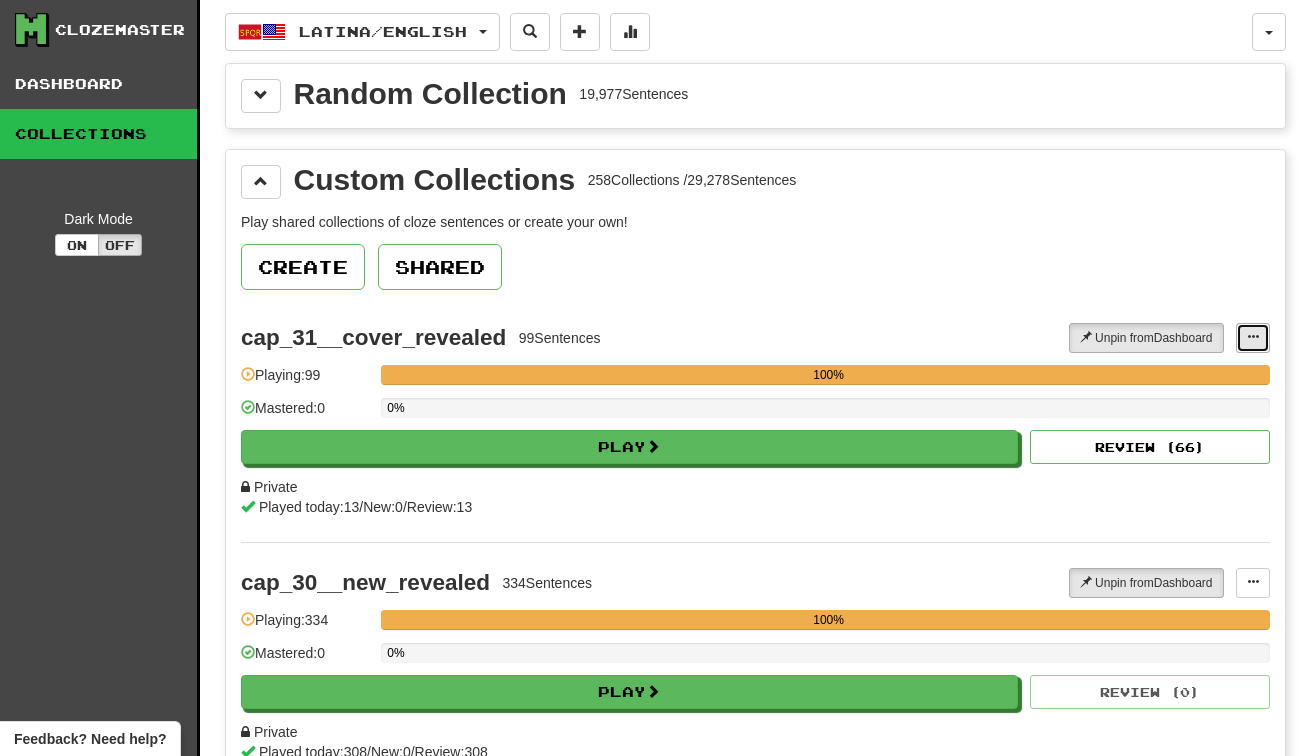 click at bounding box center (1253, 338) 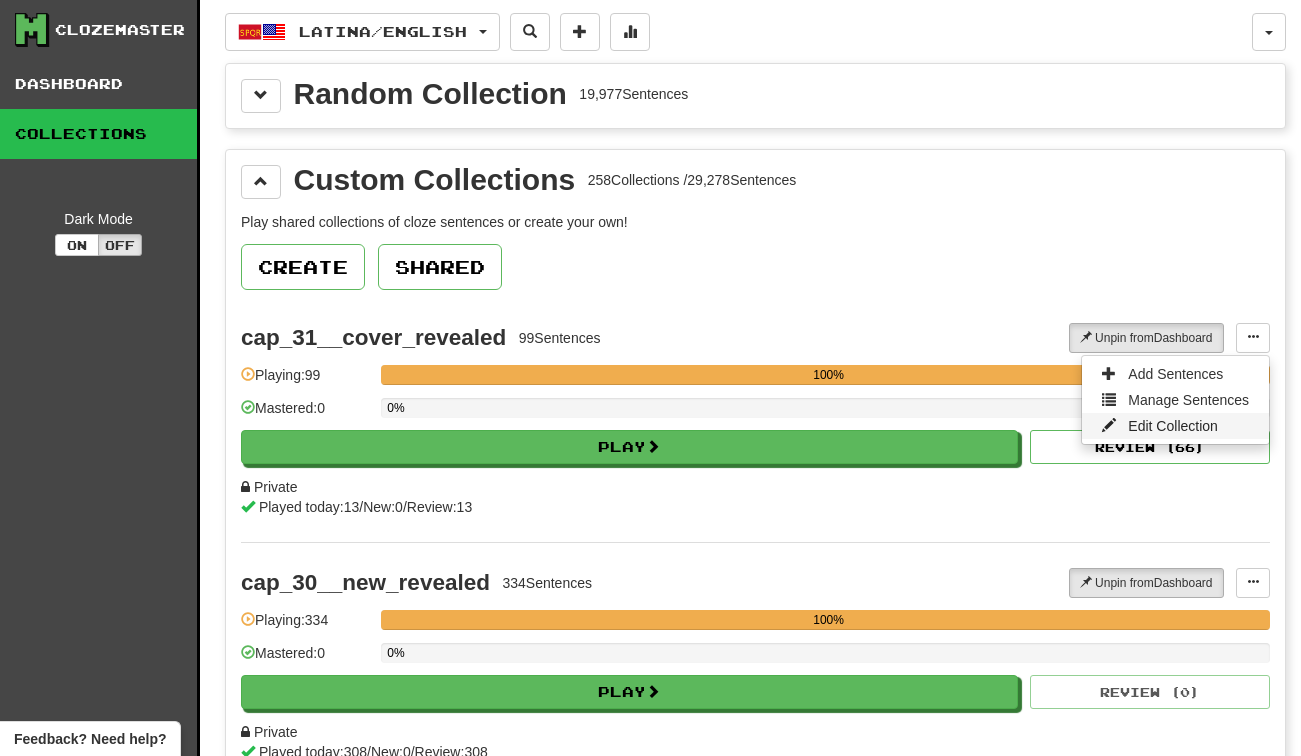 click on "Edit Collection" at bounding box center (1173, 426) 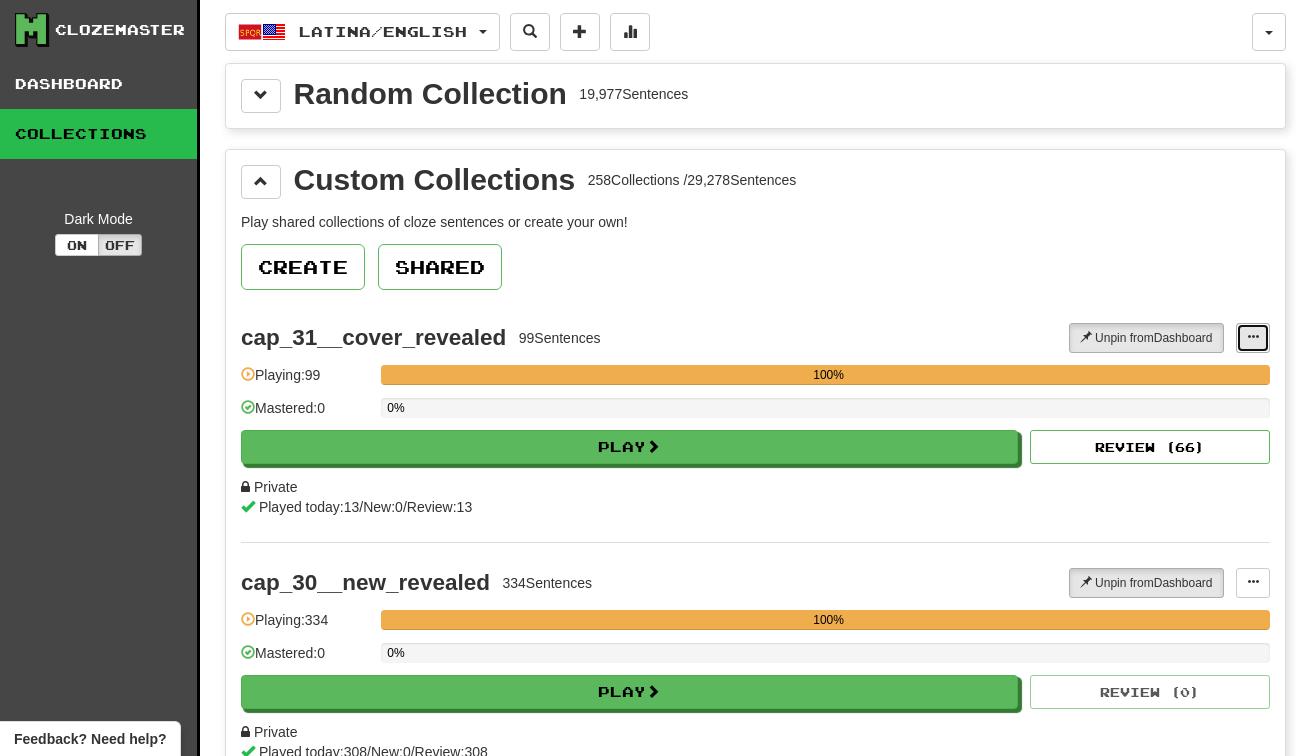 click at bounding box center (1253, 337) 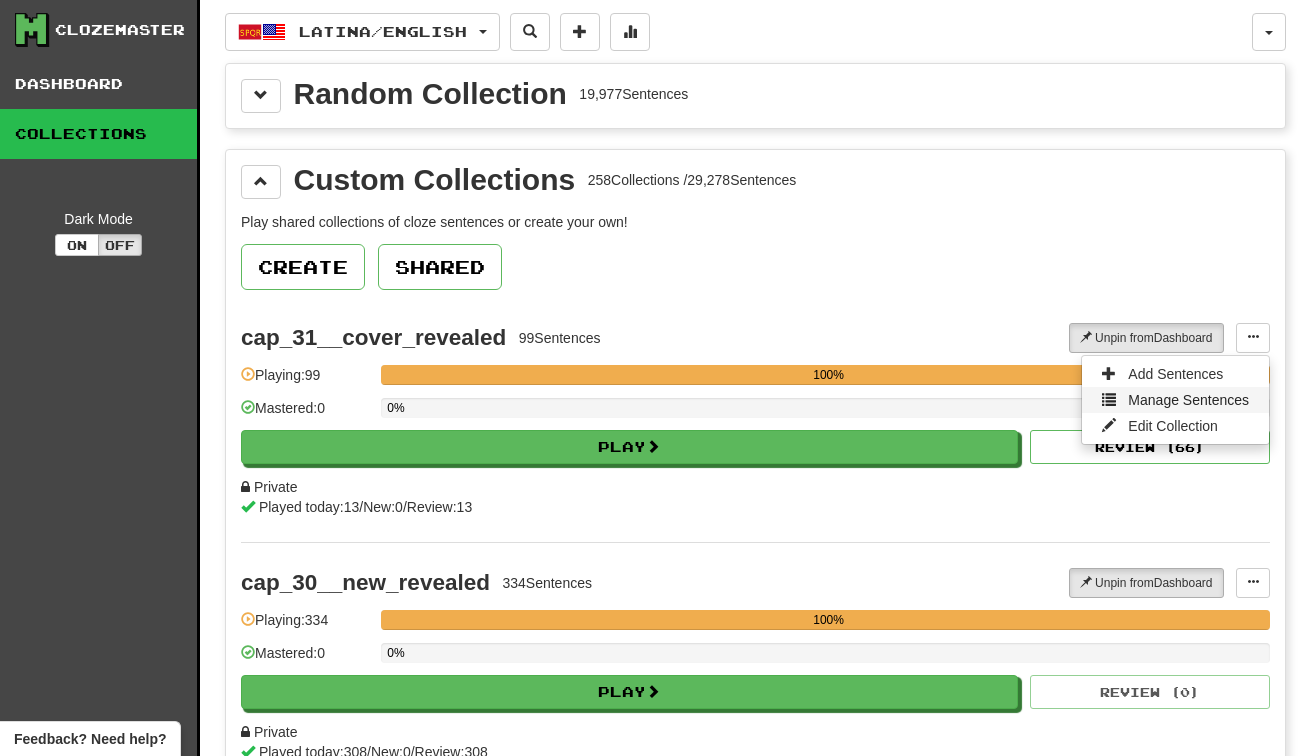 click on "Manage Sentences" at bounding box center [1188, 400] 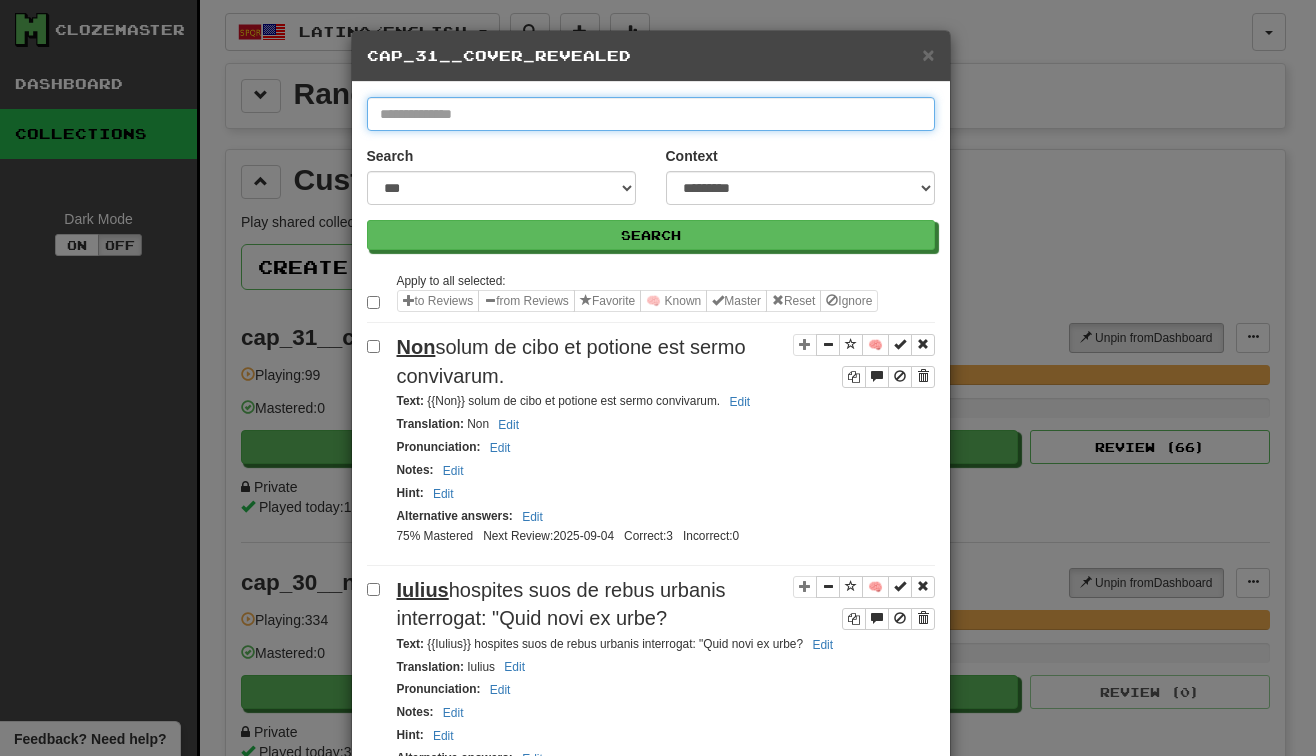 click at bounding box center (651, 114) 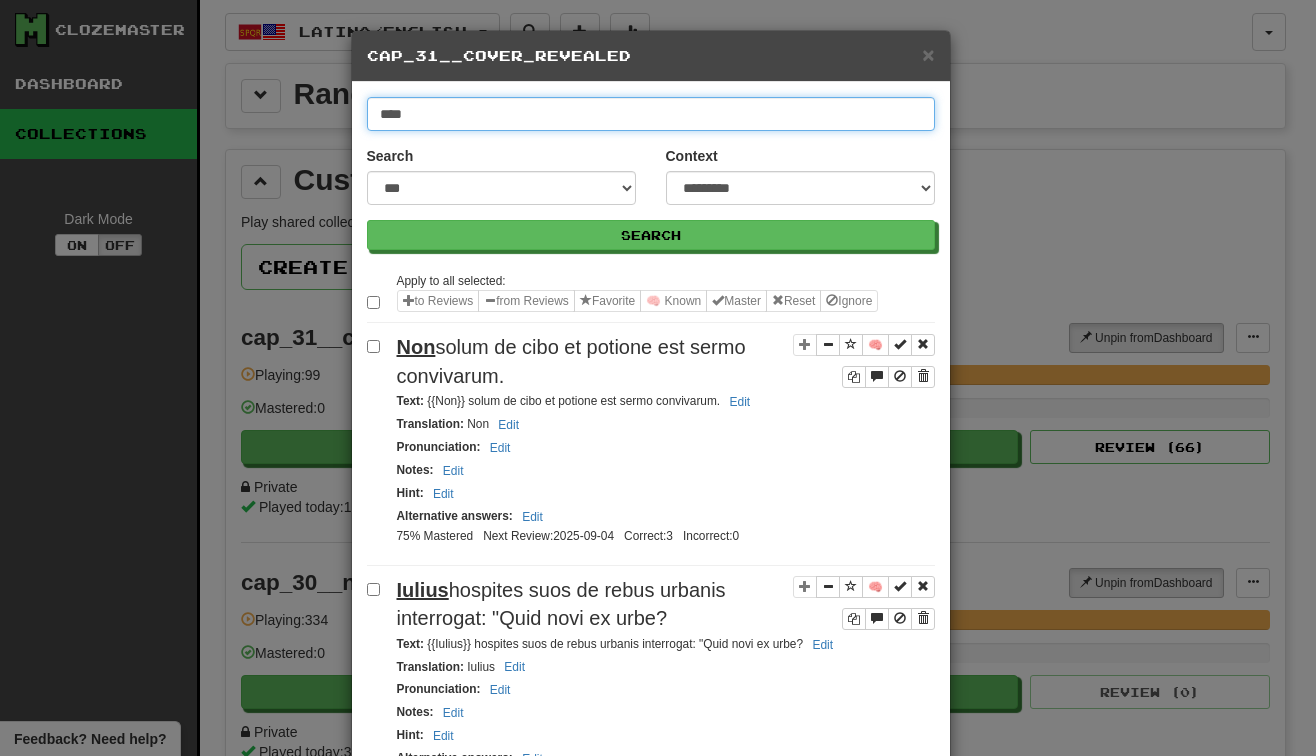 type on "****" 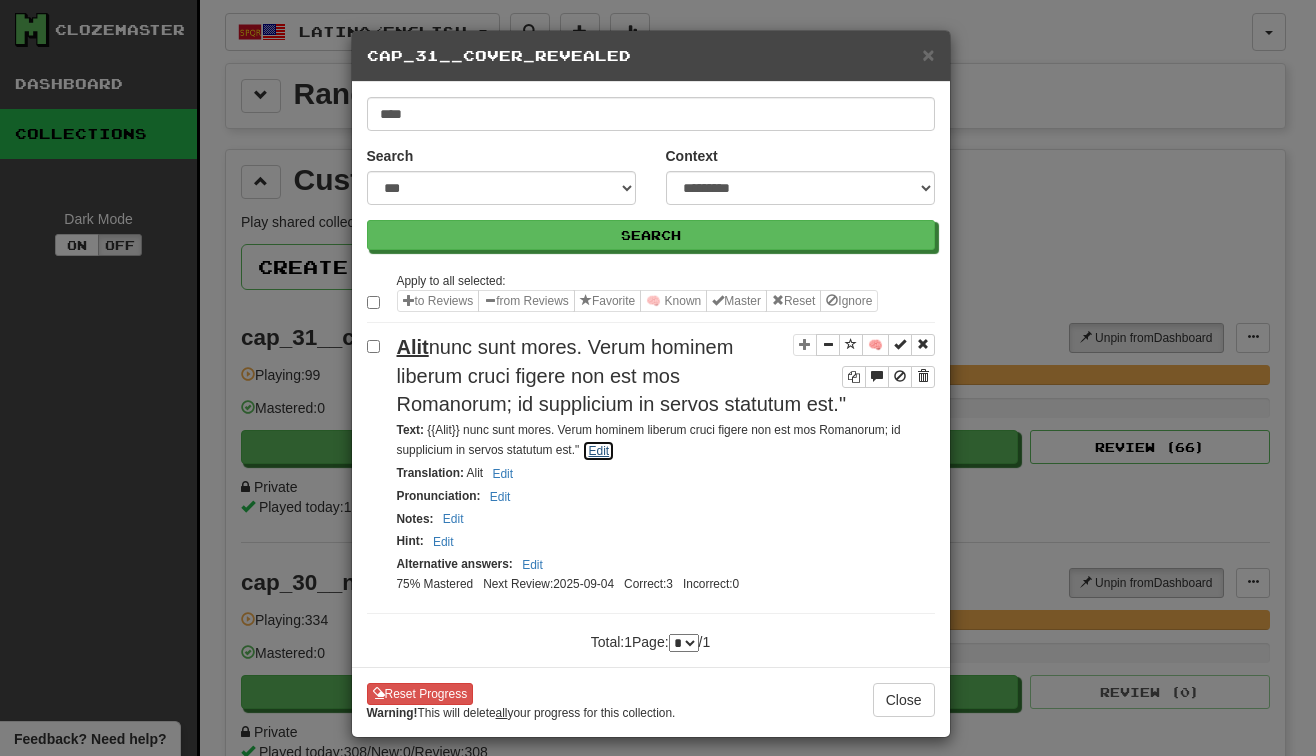 click on "Edit" at bounding box center [598, 451] 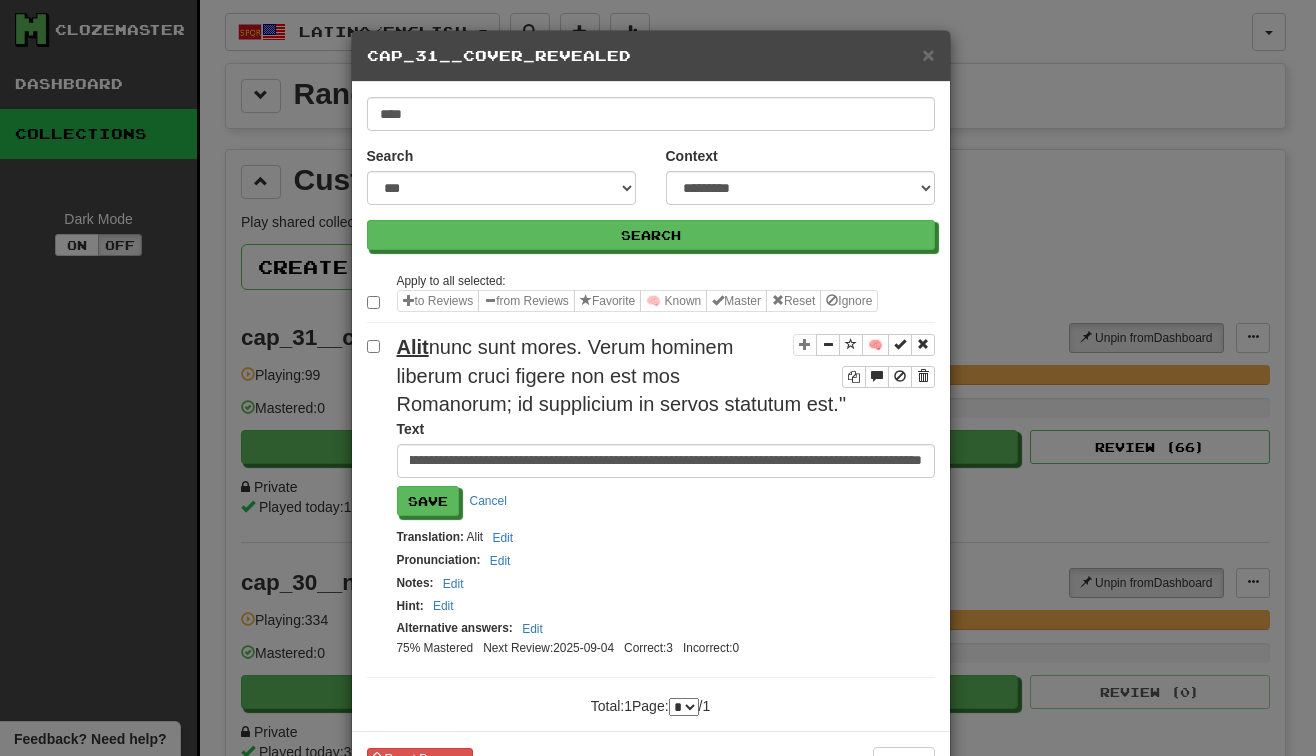 scroll, scrollTop: 0, scrollLeft: 0, axis: both 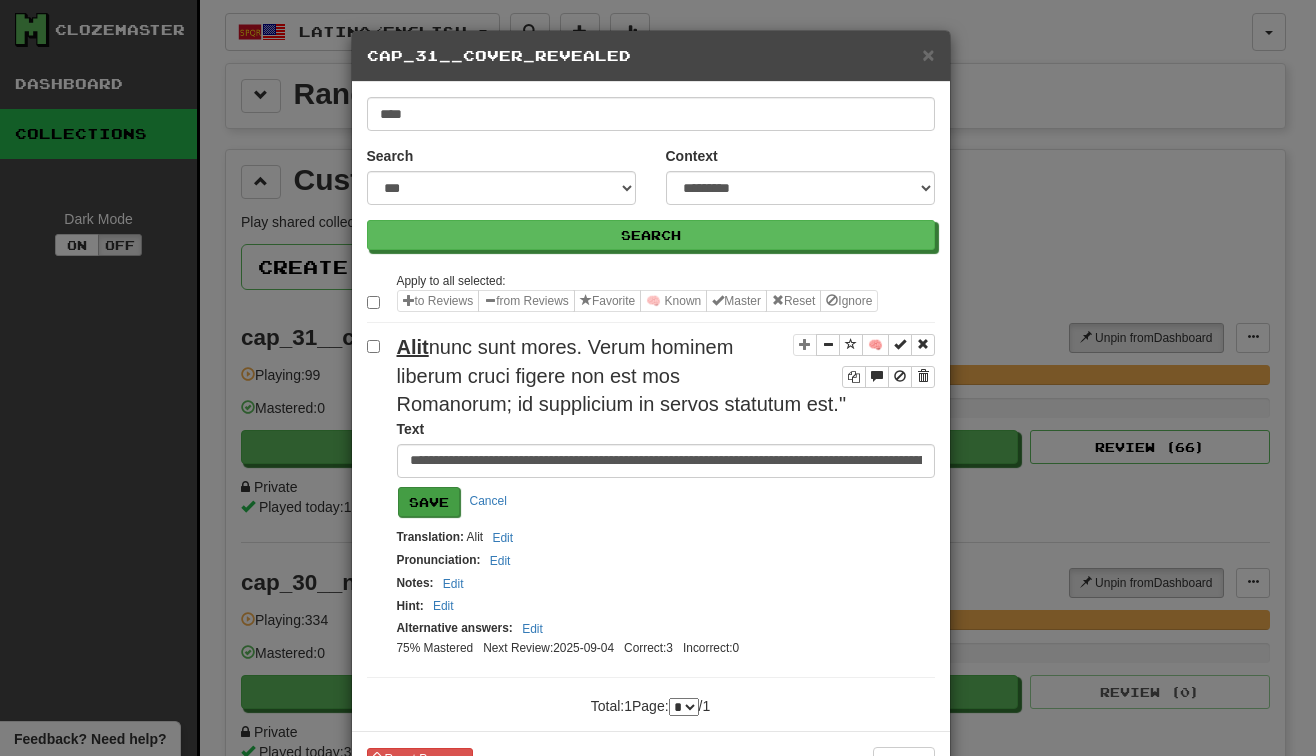 type on "**********" 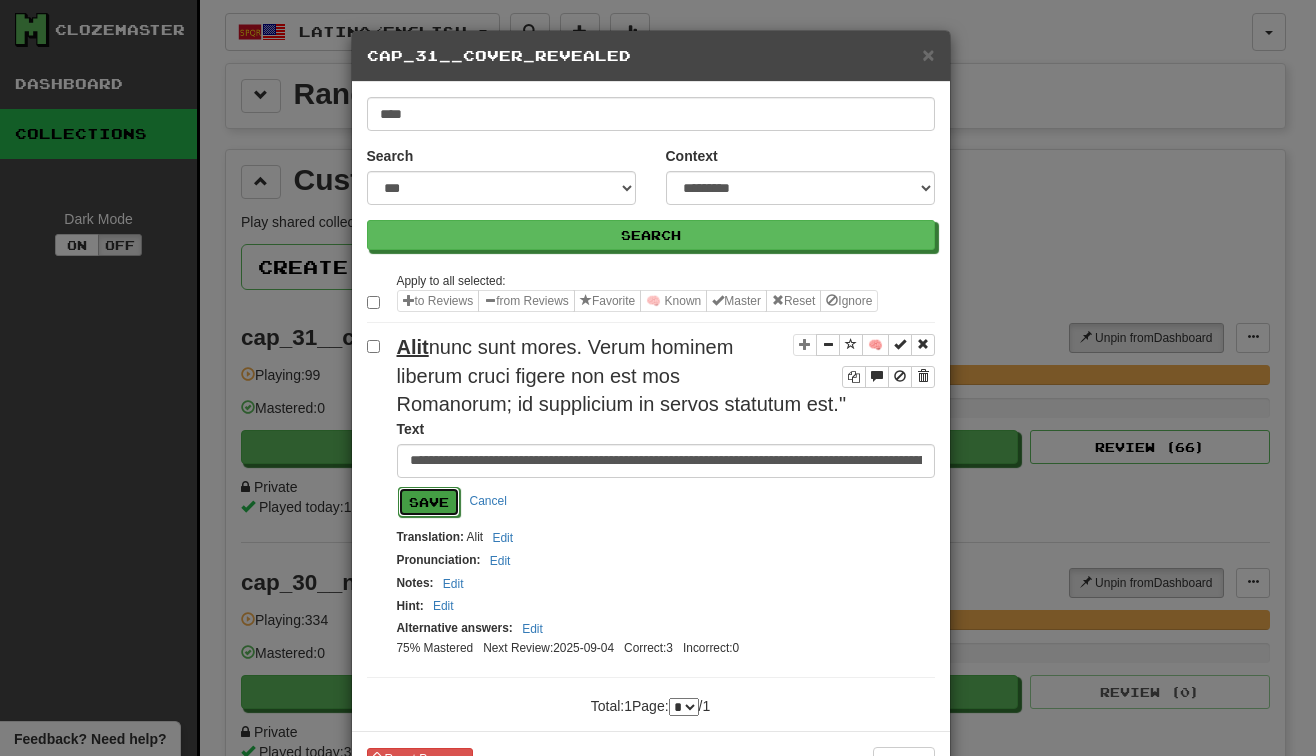 click on "Save" at bounding box center [429, 502] 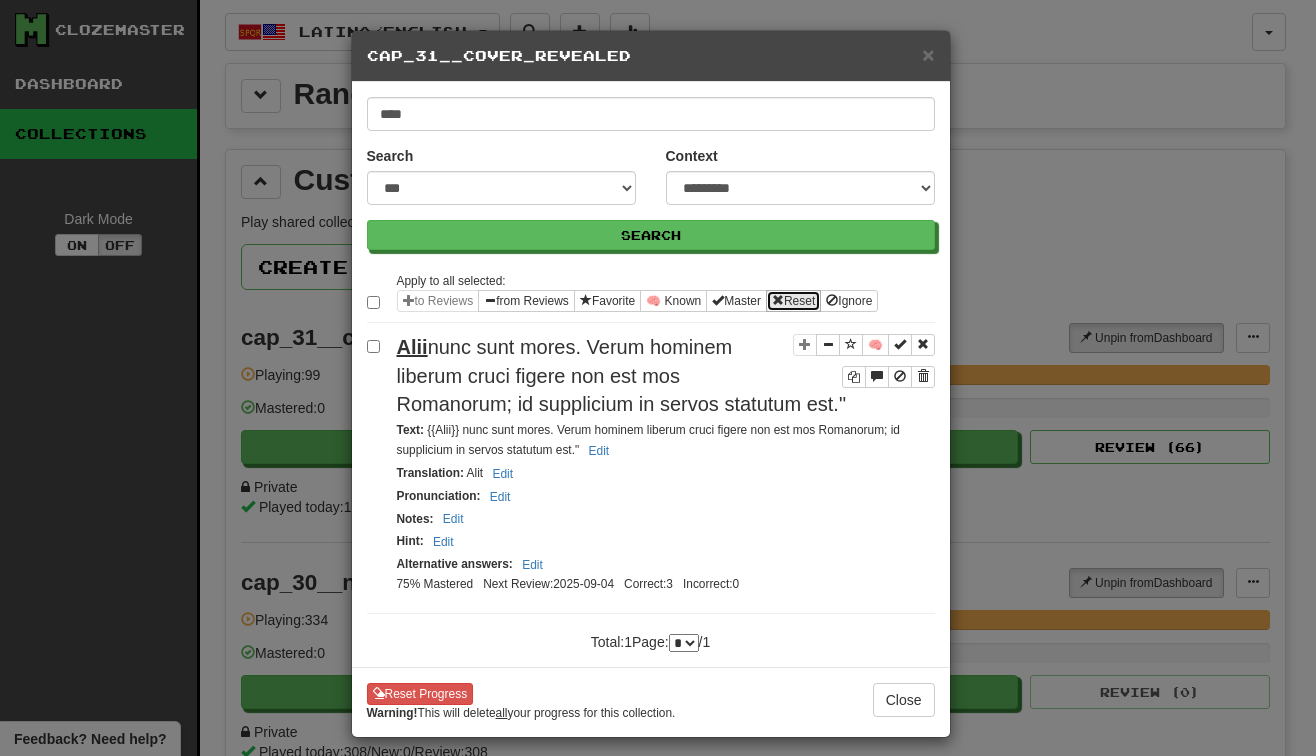 click on "Reset" at bounding box center [793, 301] 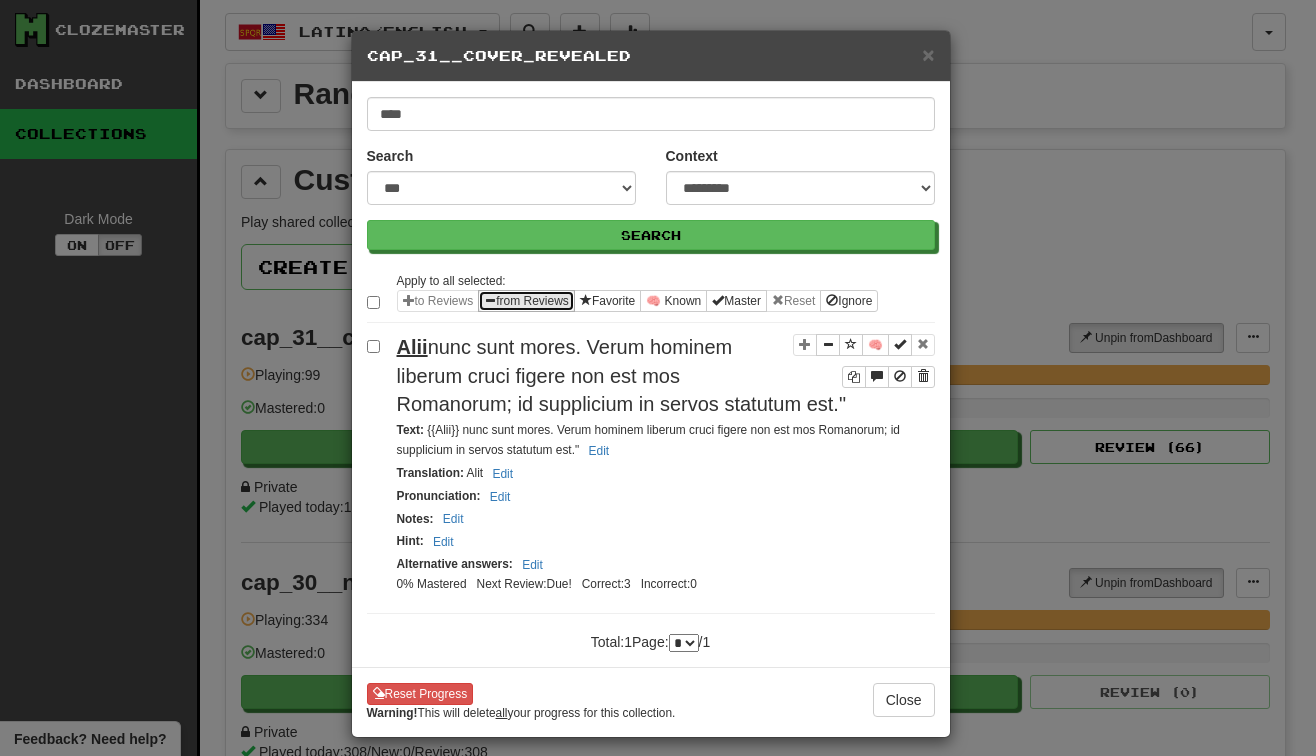 click on "from Reviews" at bounding box center (526, 301) 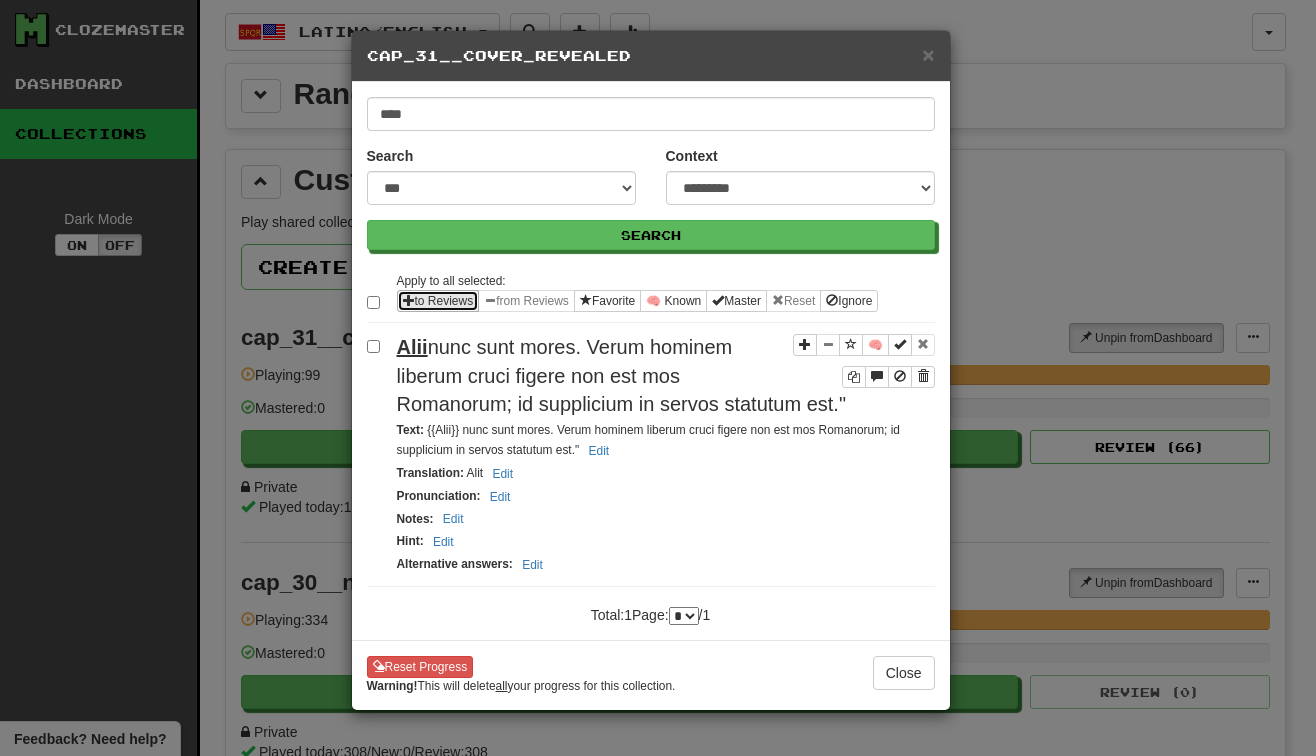 click on "to Reviews" at bounding box center (438, 301) 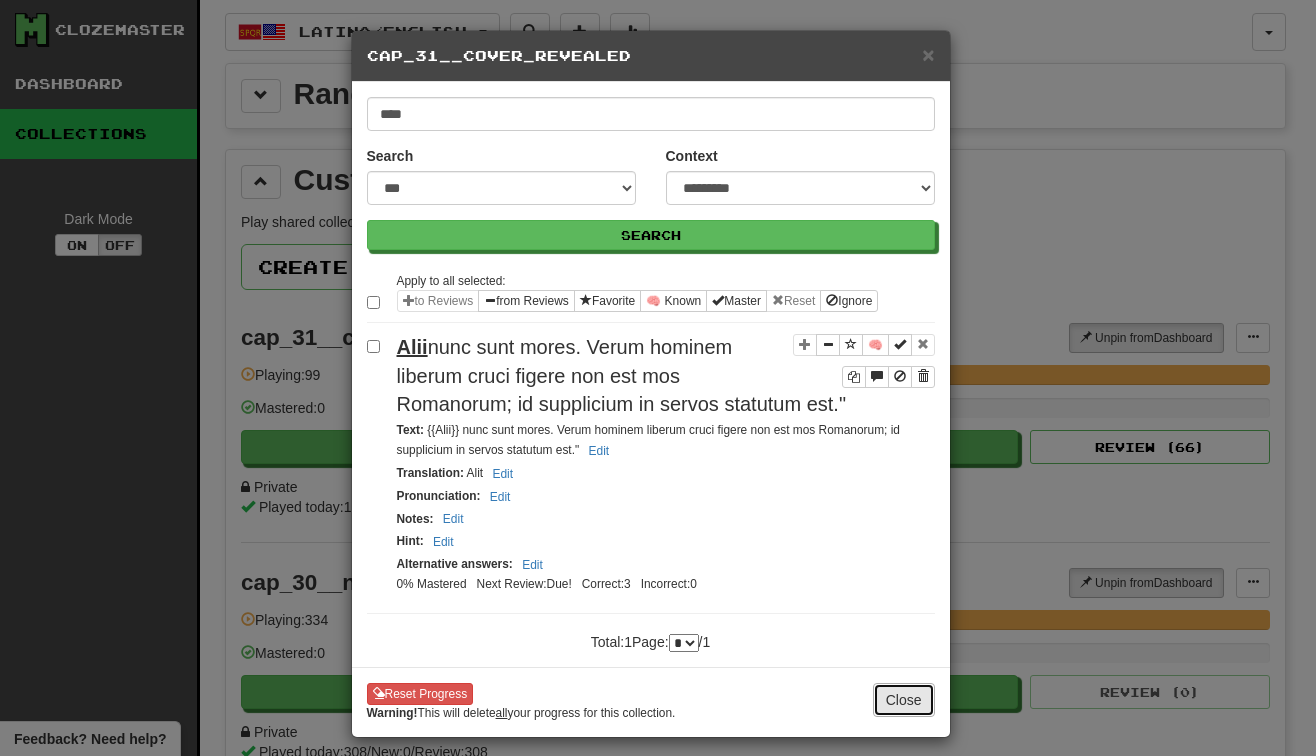 click on "Close" at bounding box center [904, 700] 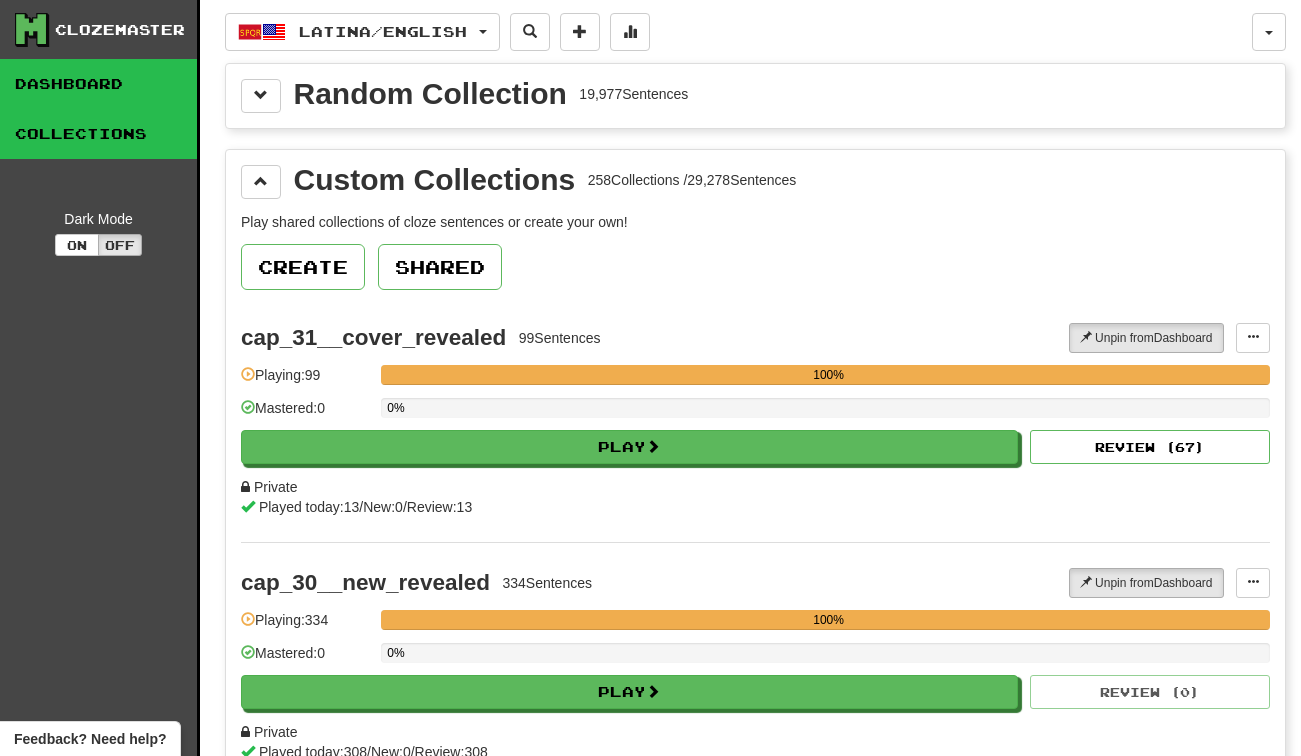 click on "Dashboard" at bounding box center (98, 84) 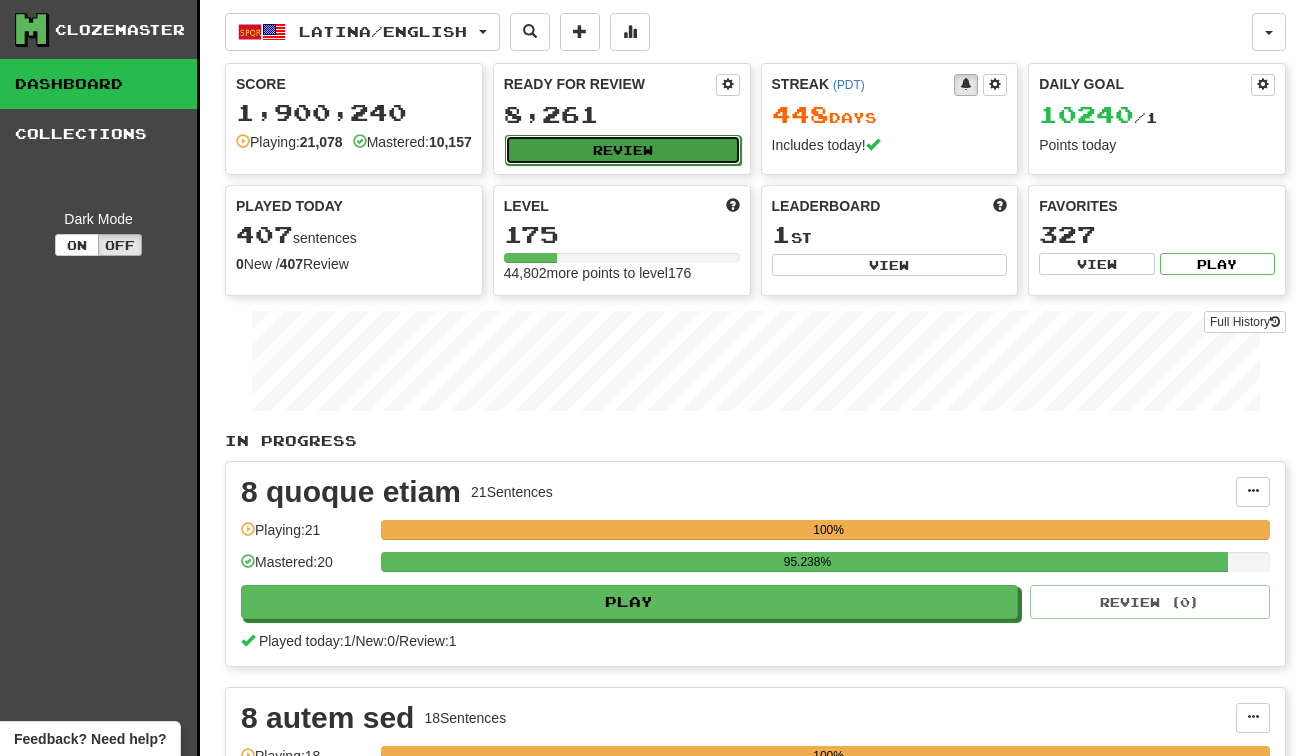 click on "Review" at bounding box center [623, 150] 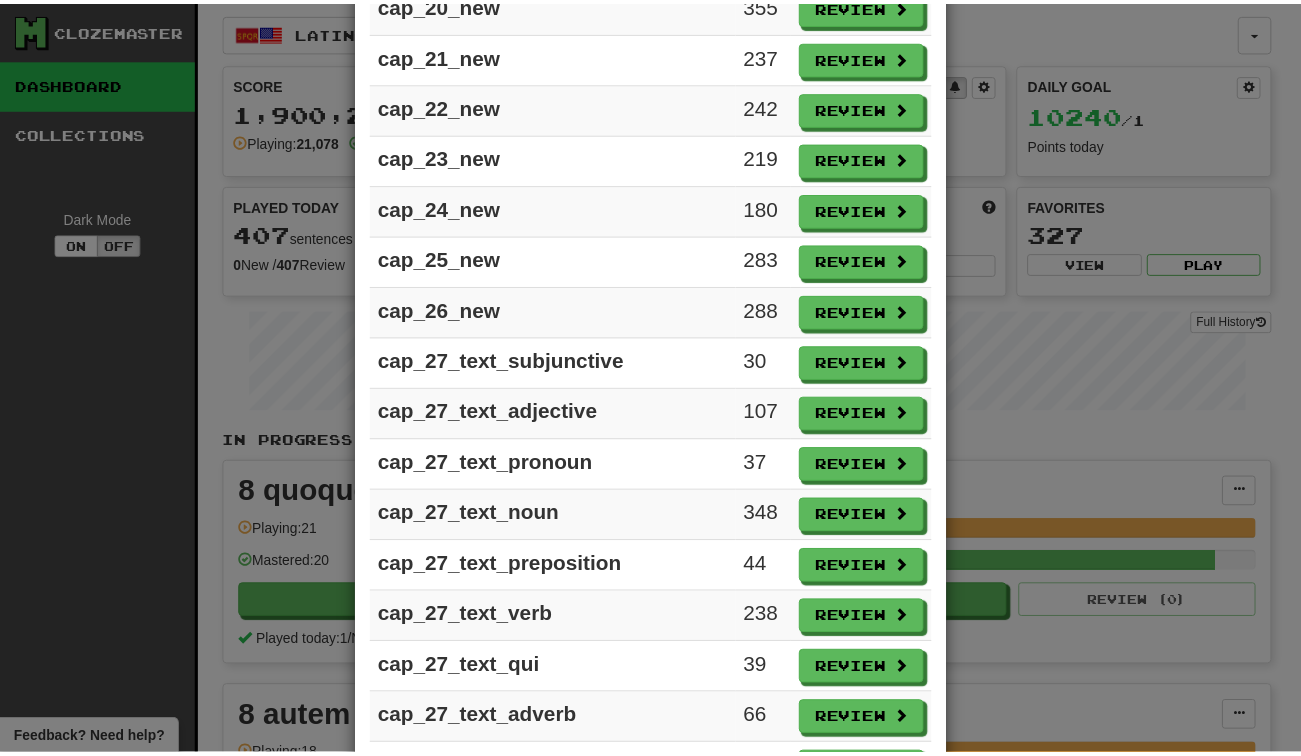 scroll, scrollTop: 0, scrollLeft: 0, axis: both 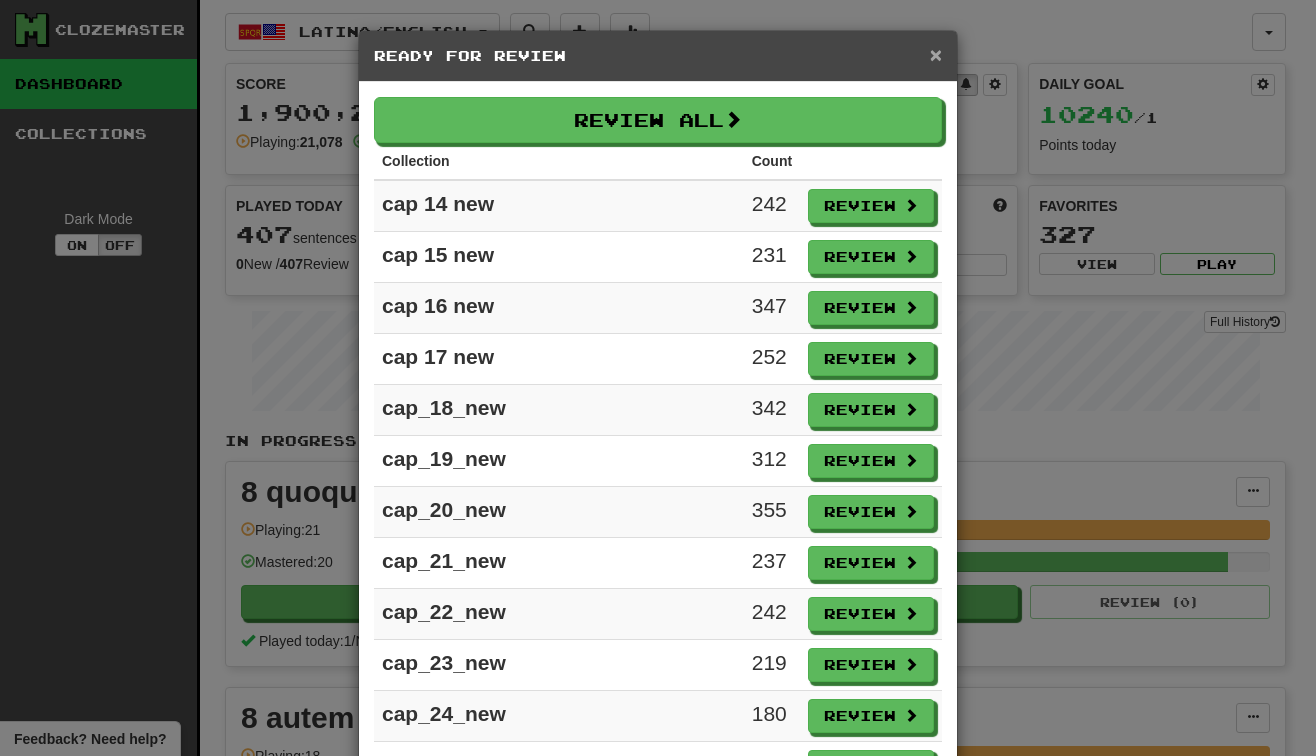 click on "×" at bounding box center [936, 54] 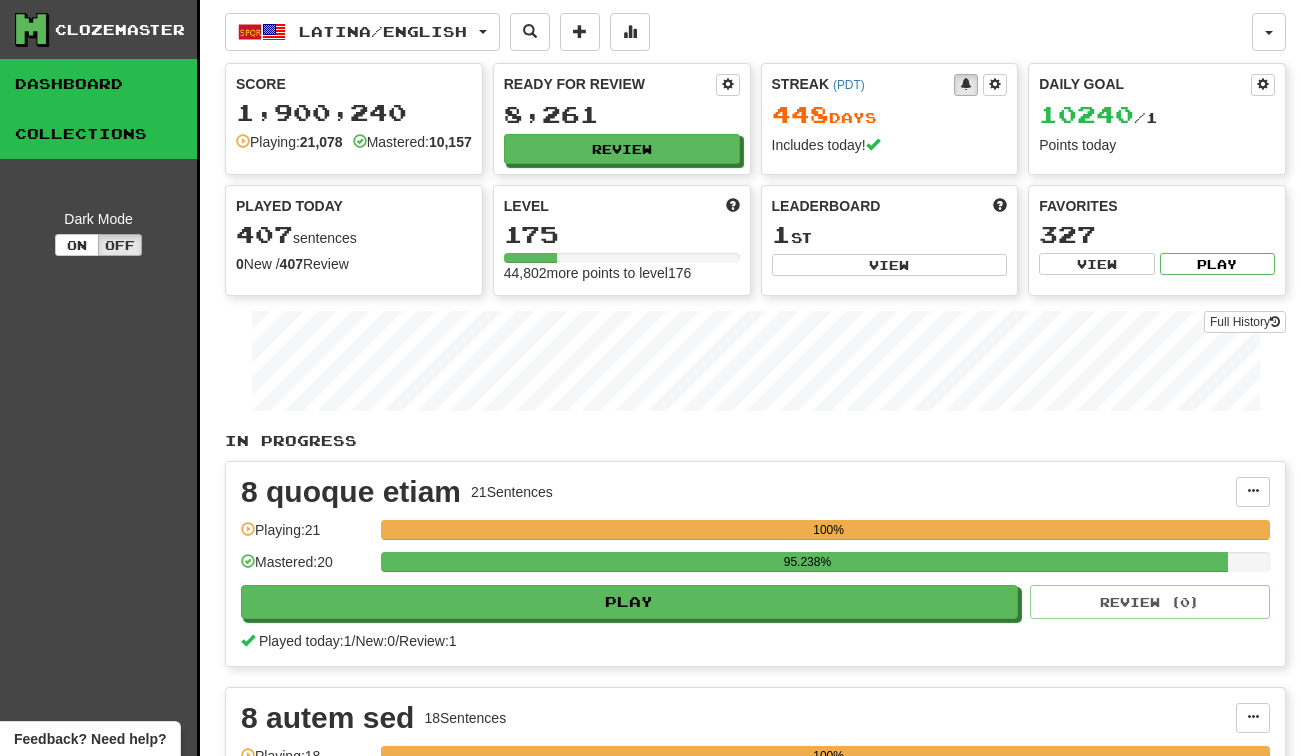 click on "Collections" at bounding box center [98, 134] 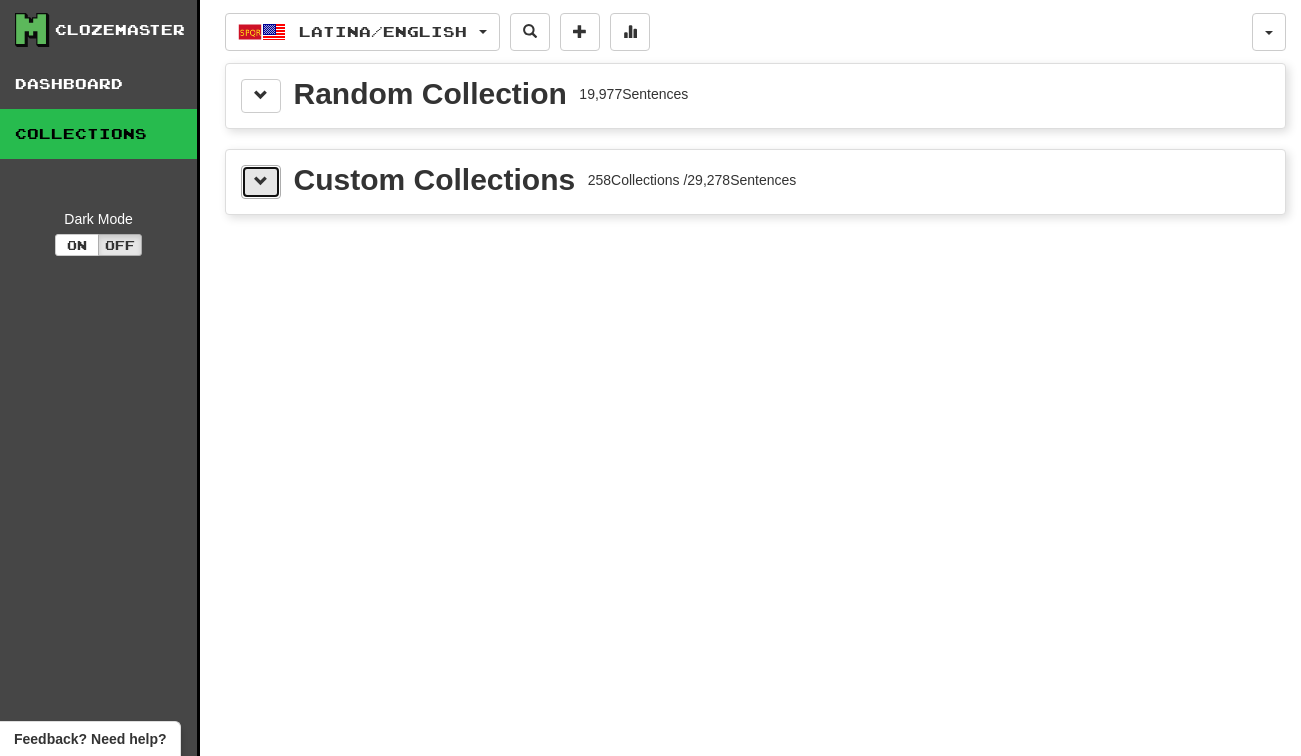 click at bounding box center [261, 182] 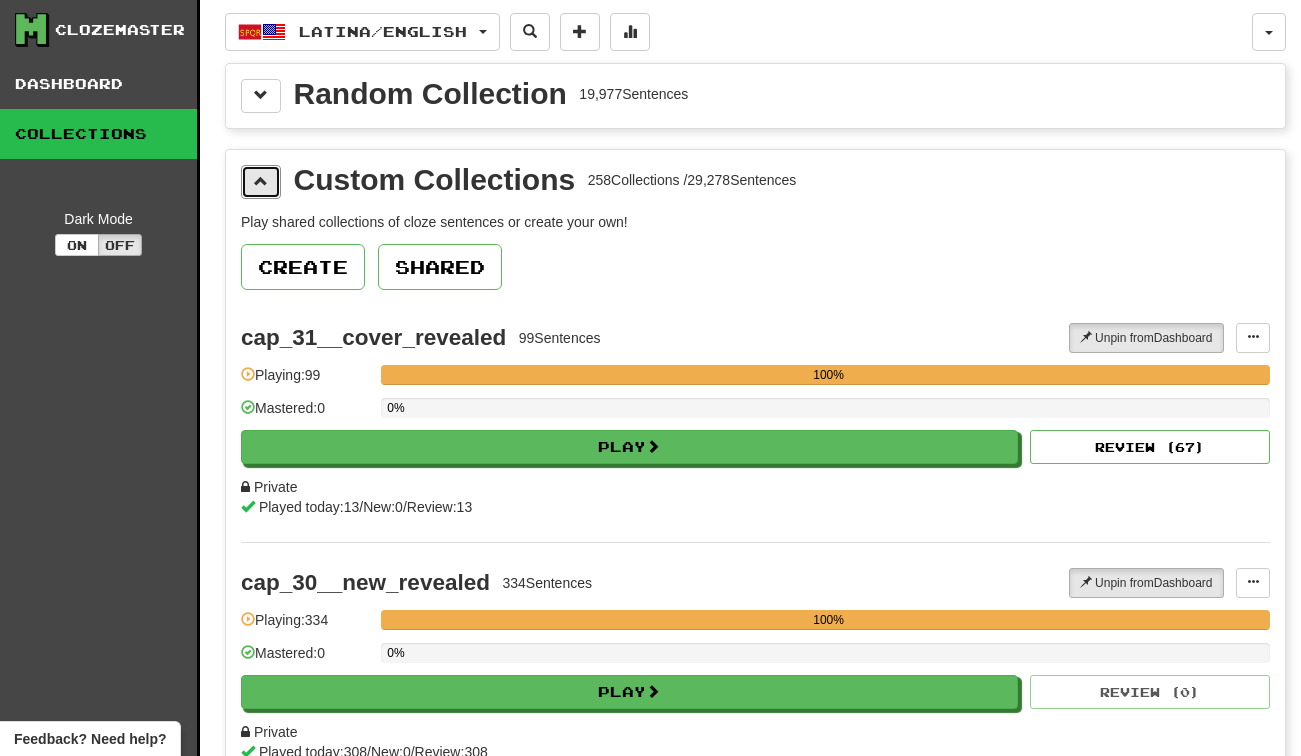 type 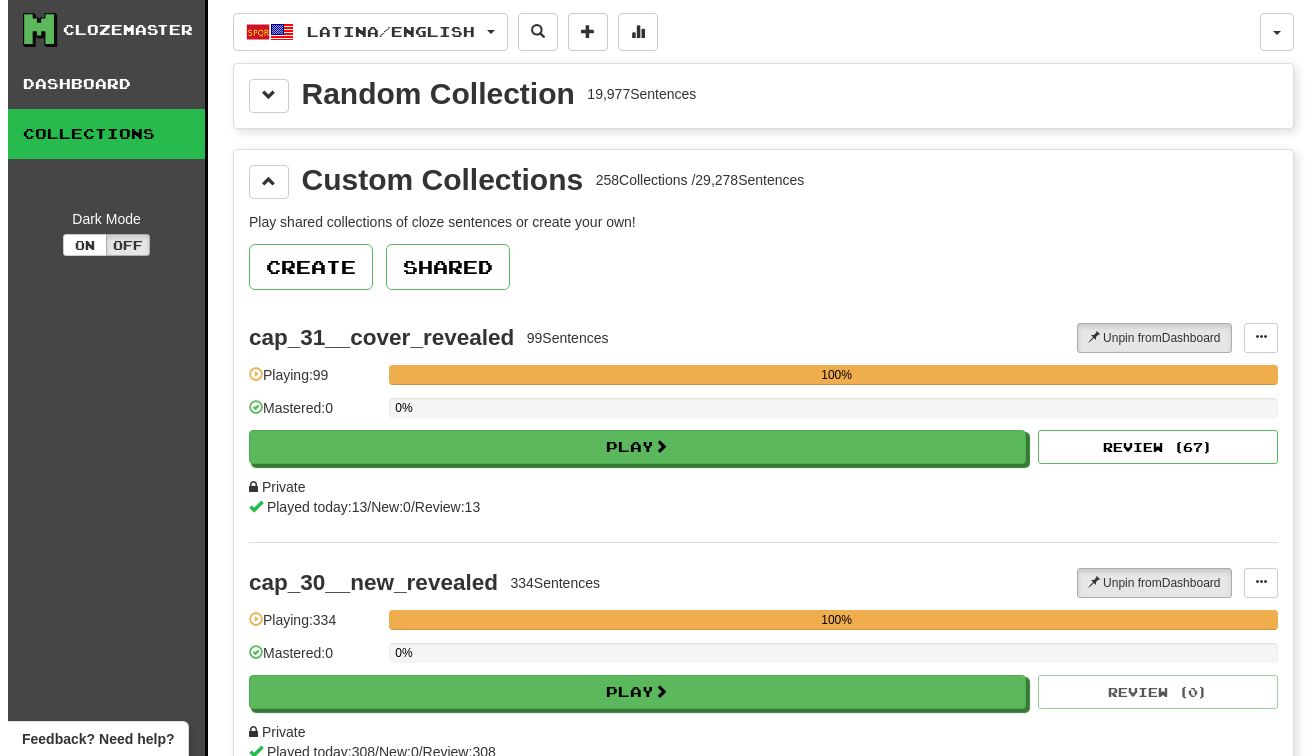 scroll, scrollTop: 9064, scrollLeft: 0, axis: vertical 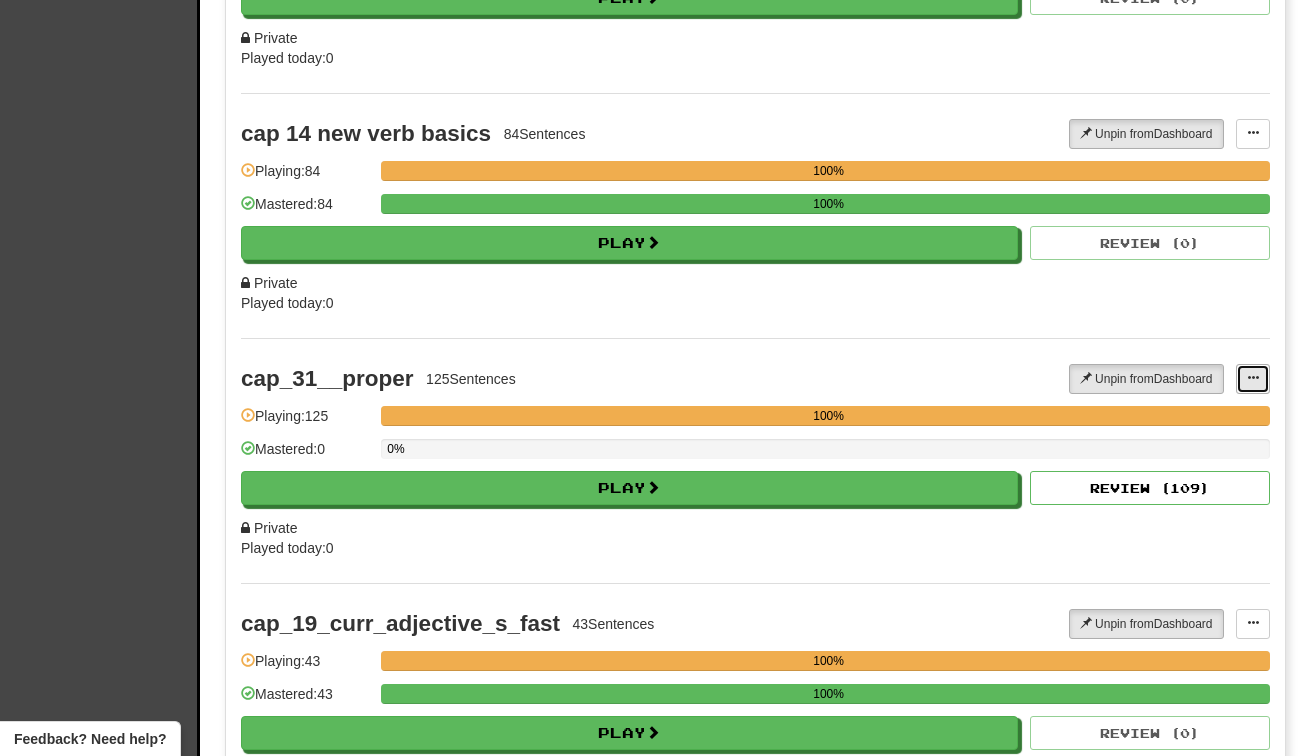click at bounding box center [1253, 378] 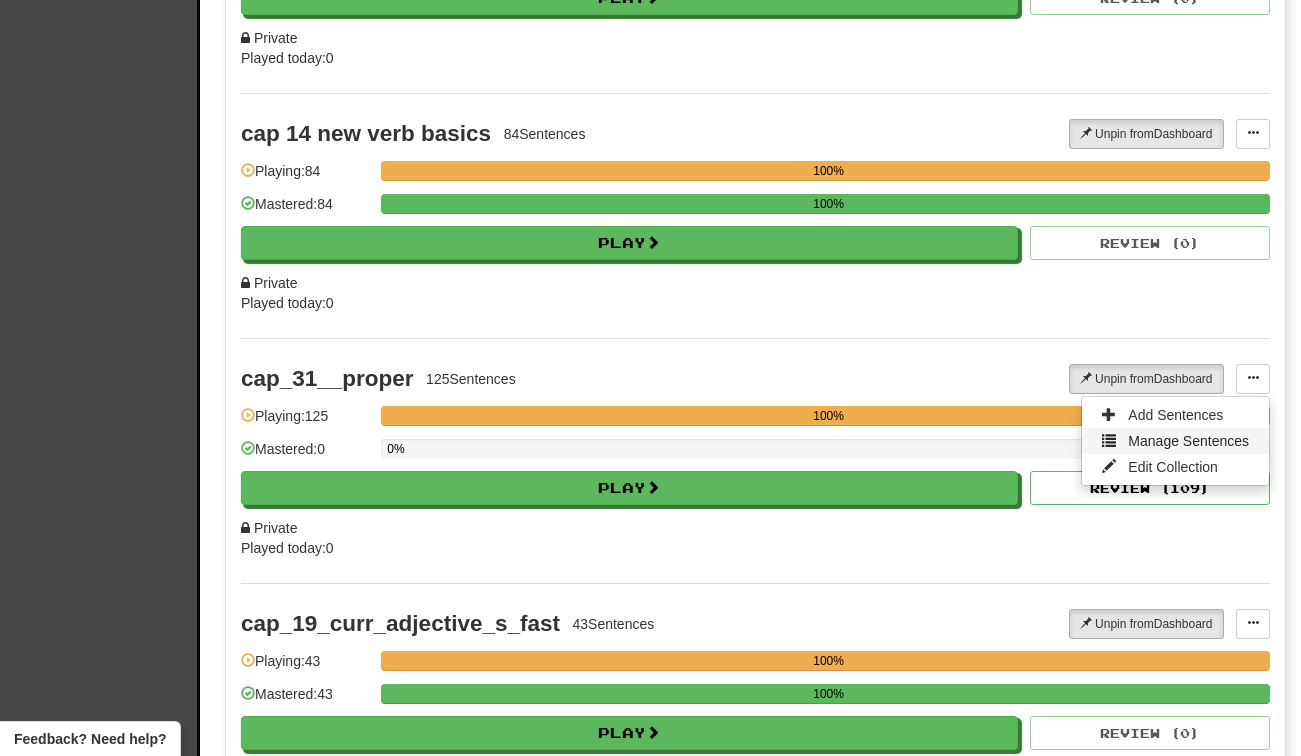 click on "Manage Sentences" at bounding box center [1188, 441] 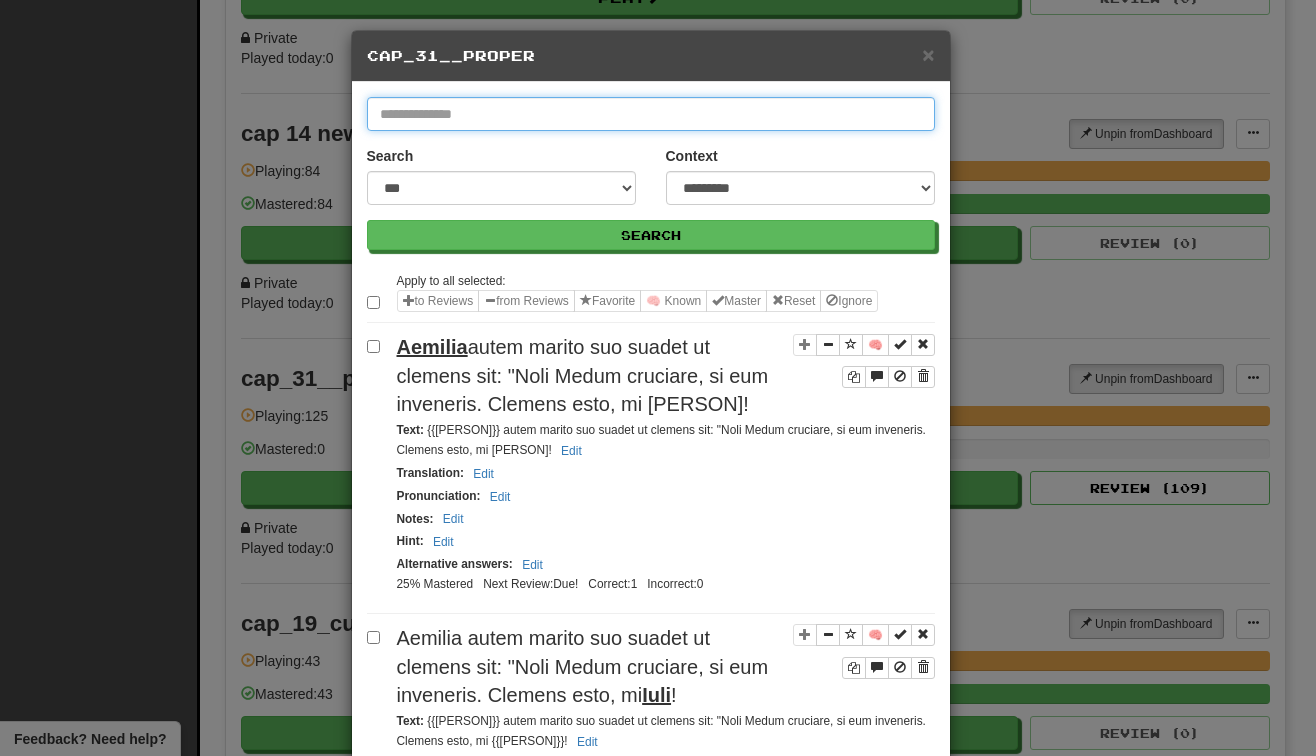 click at bounding box center (651, 114) 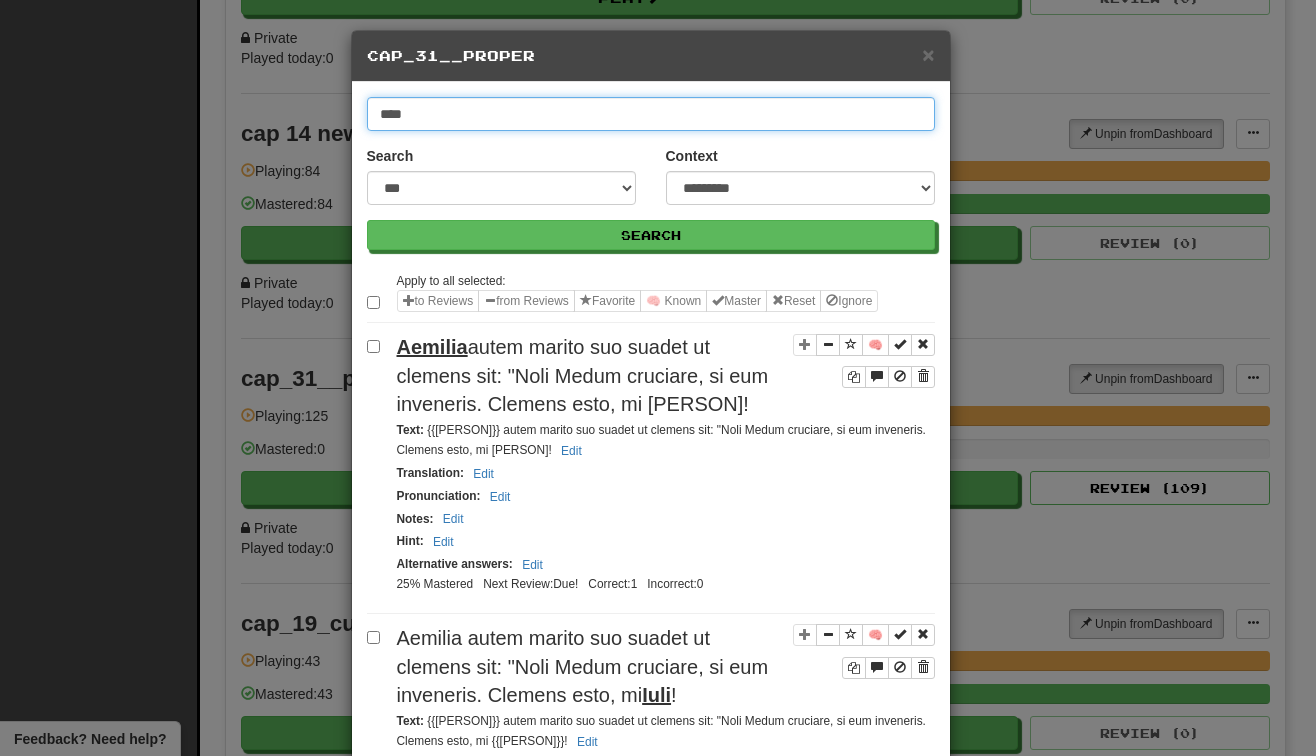type on "****" 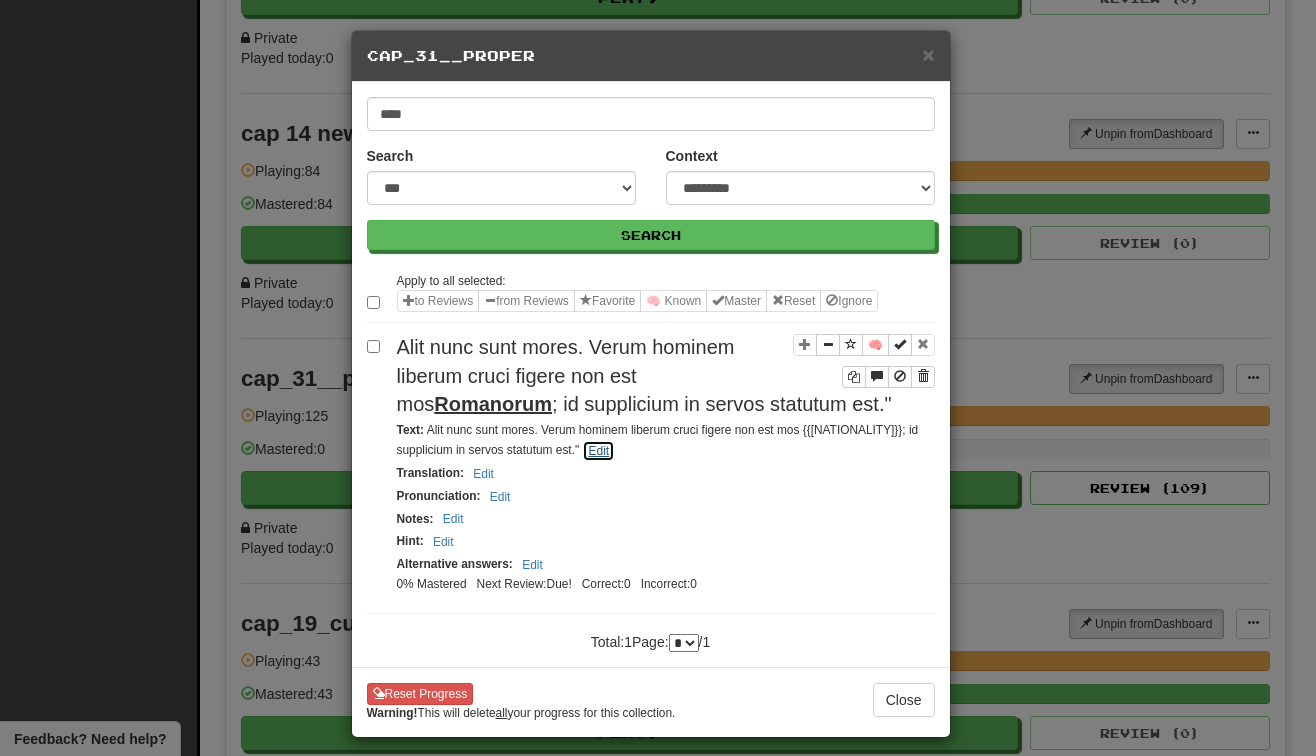 click on "Edit" at bounding box center (598, 451) 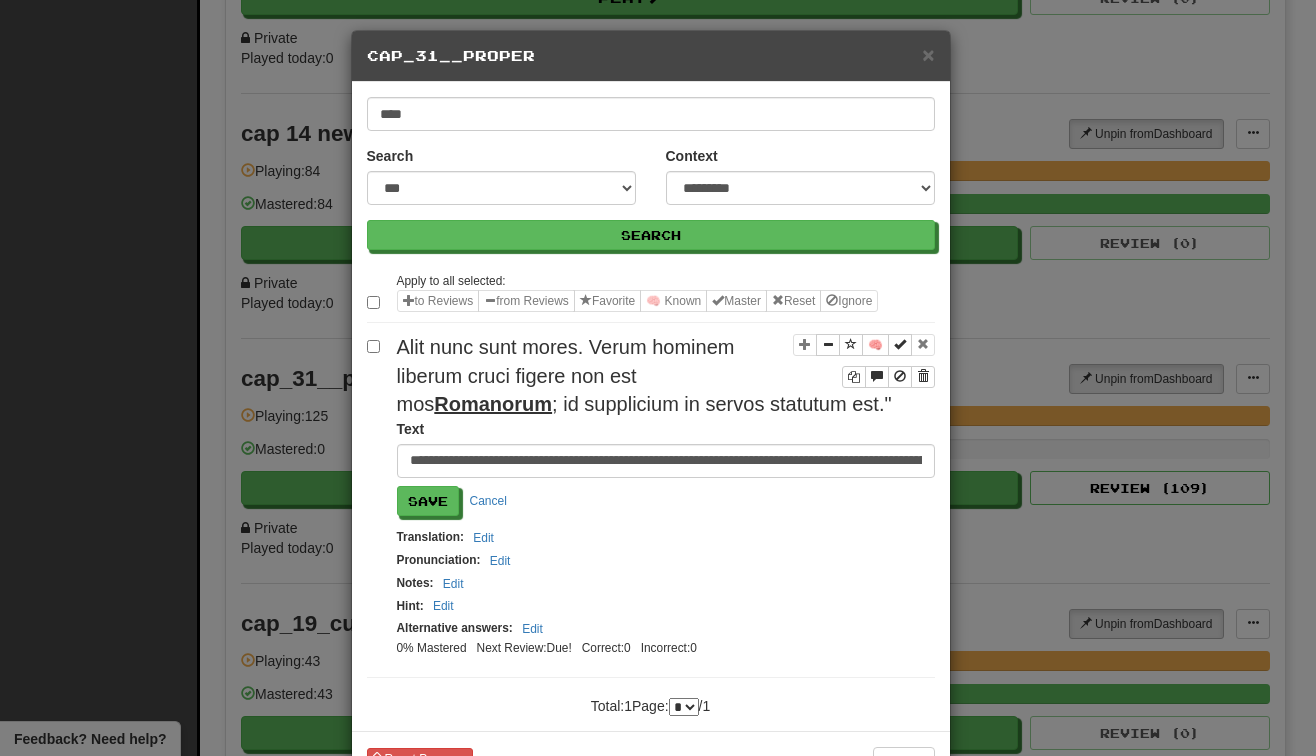 scroll, scrollTop: 0, scrollLeft: 273, axis: horizontal 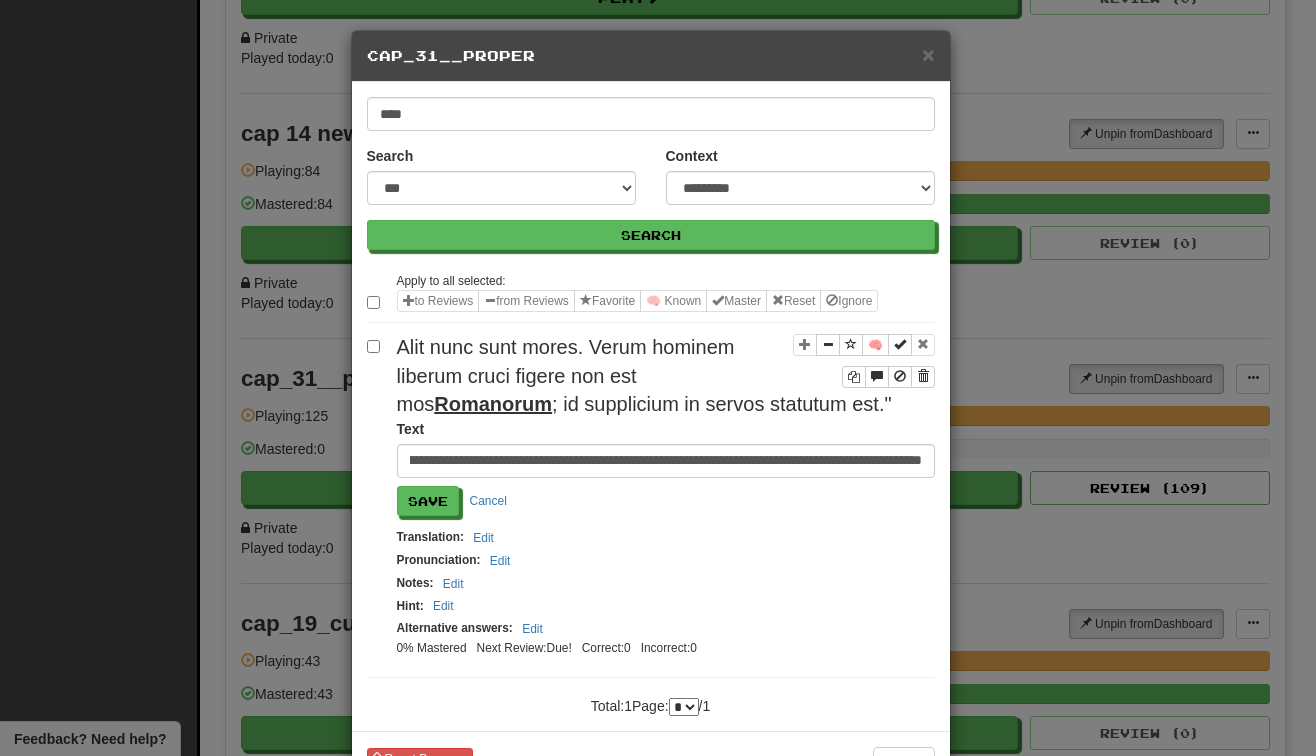 click on "**********" at bounding box center [666, 461] 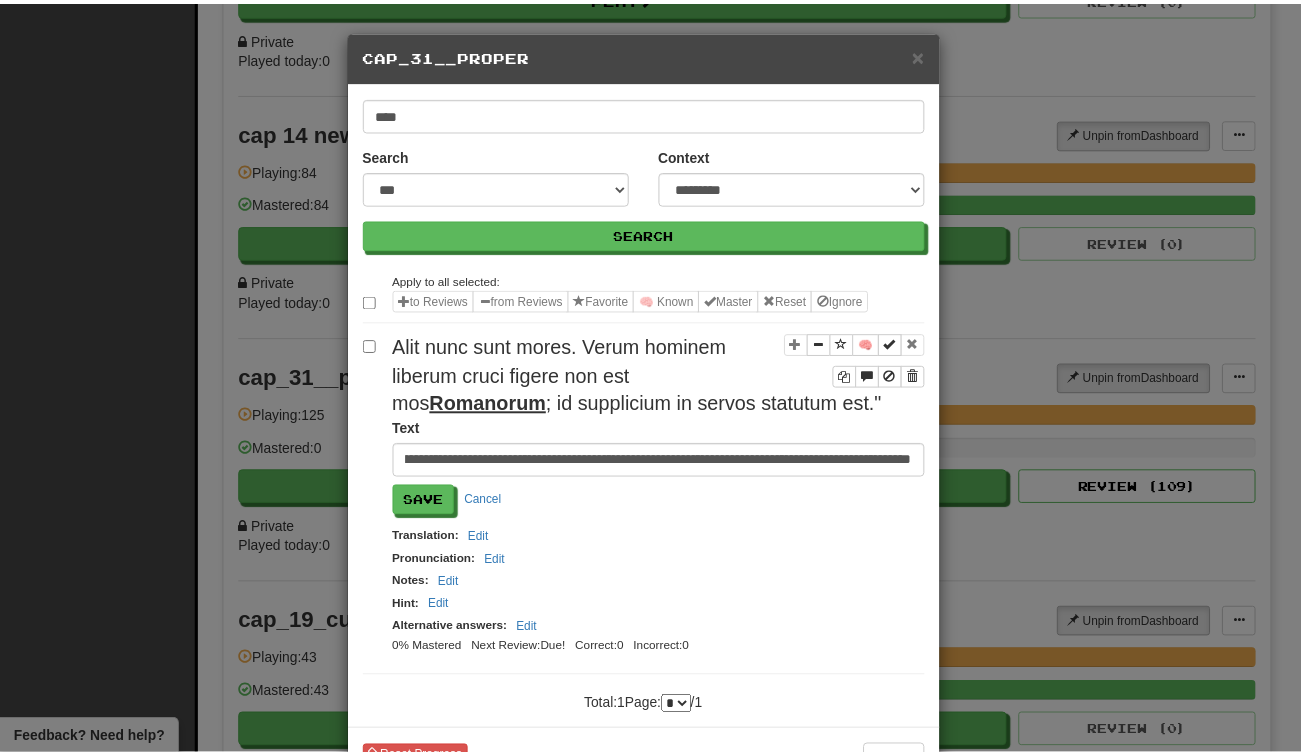 scroll, scrollTop: 0, scrollLeft: 0, axis: both 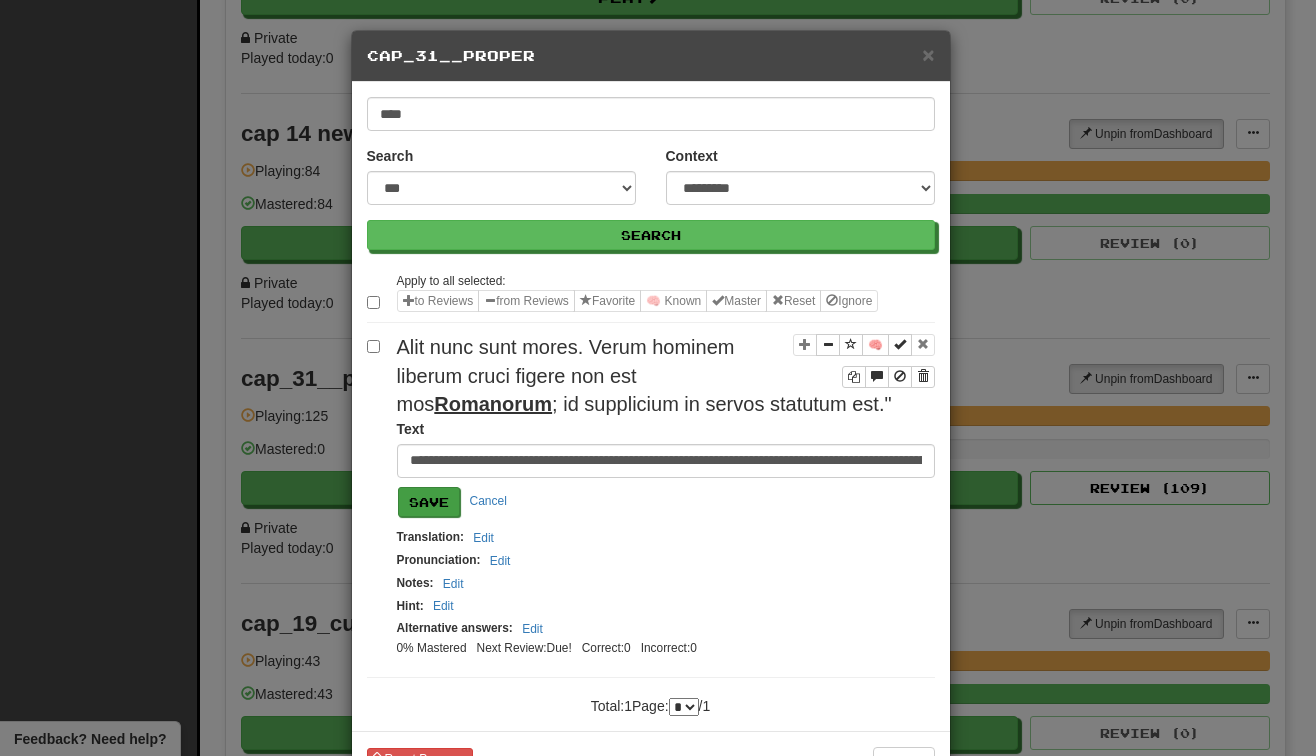 type on "**********" 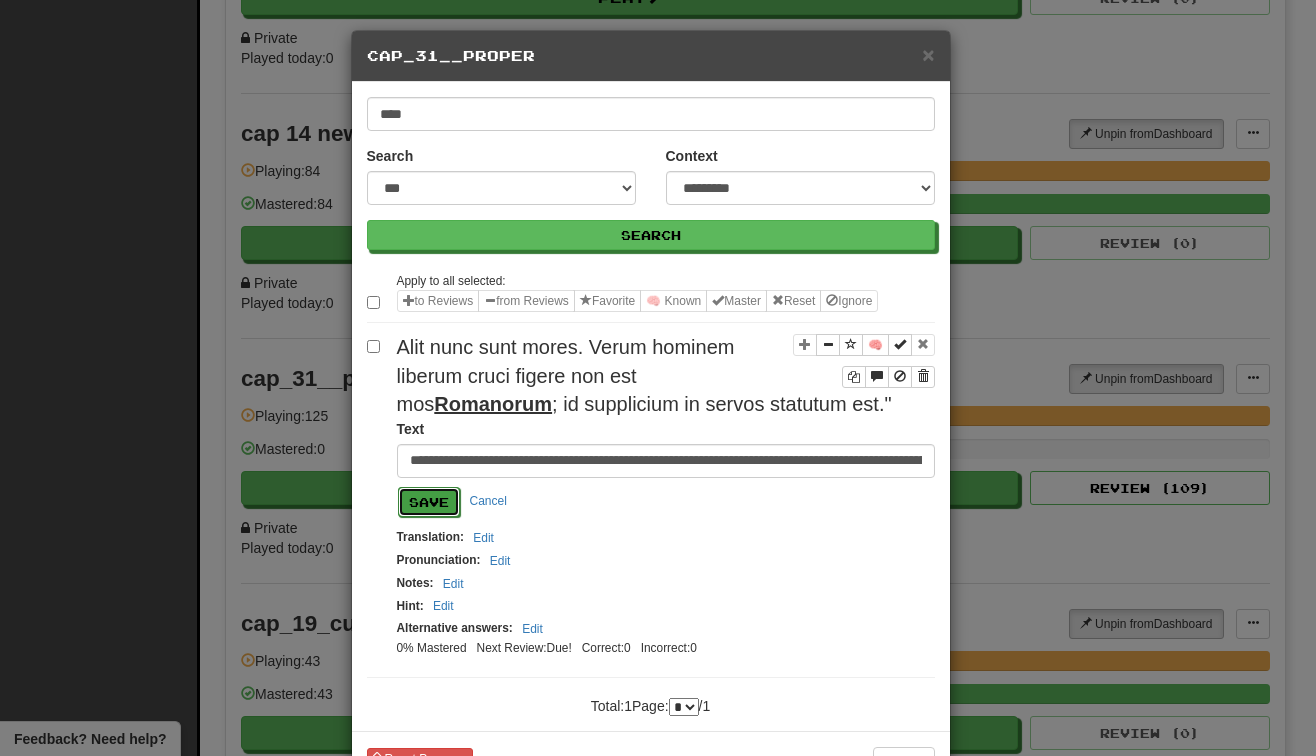 click on "Save" at bounding box center [429, 502] 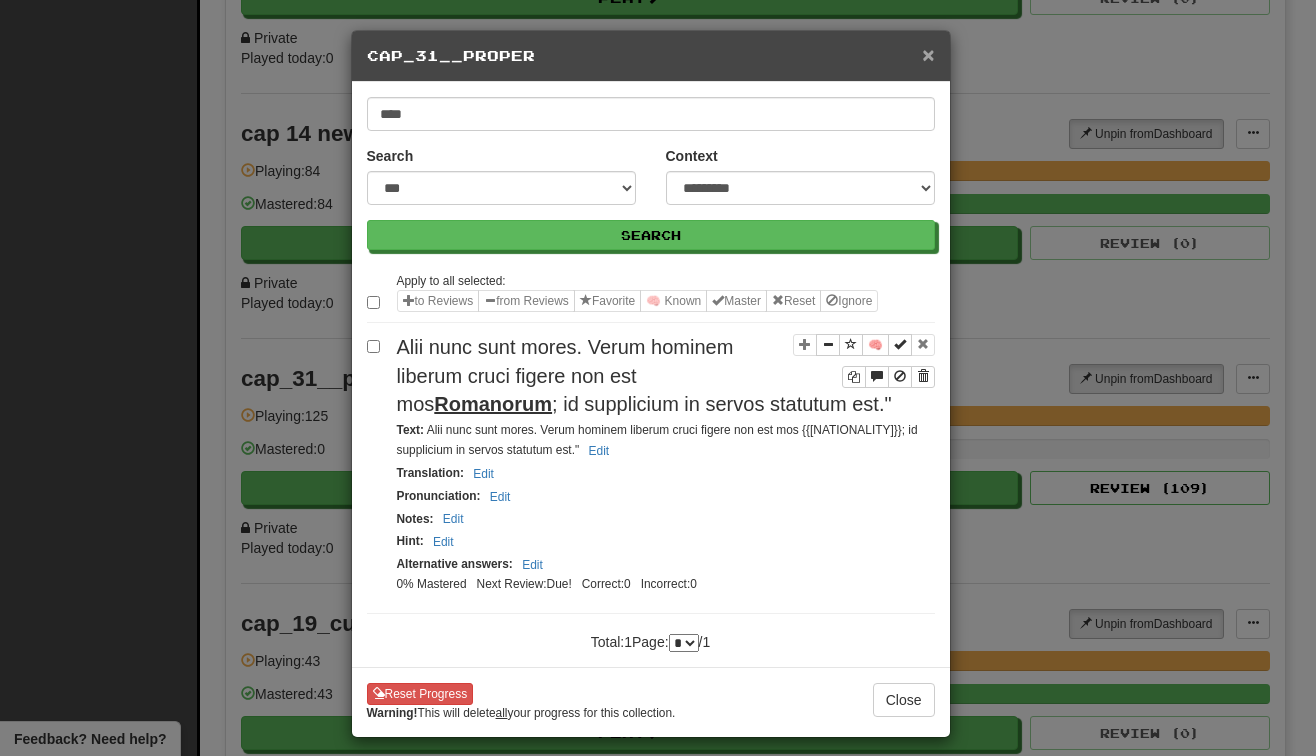 click on "×" at bounding box center [928, 54] 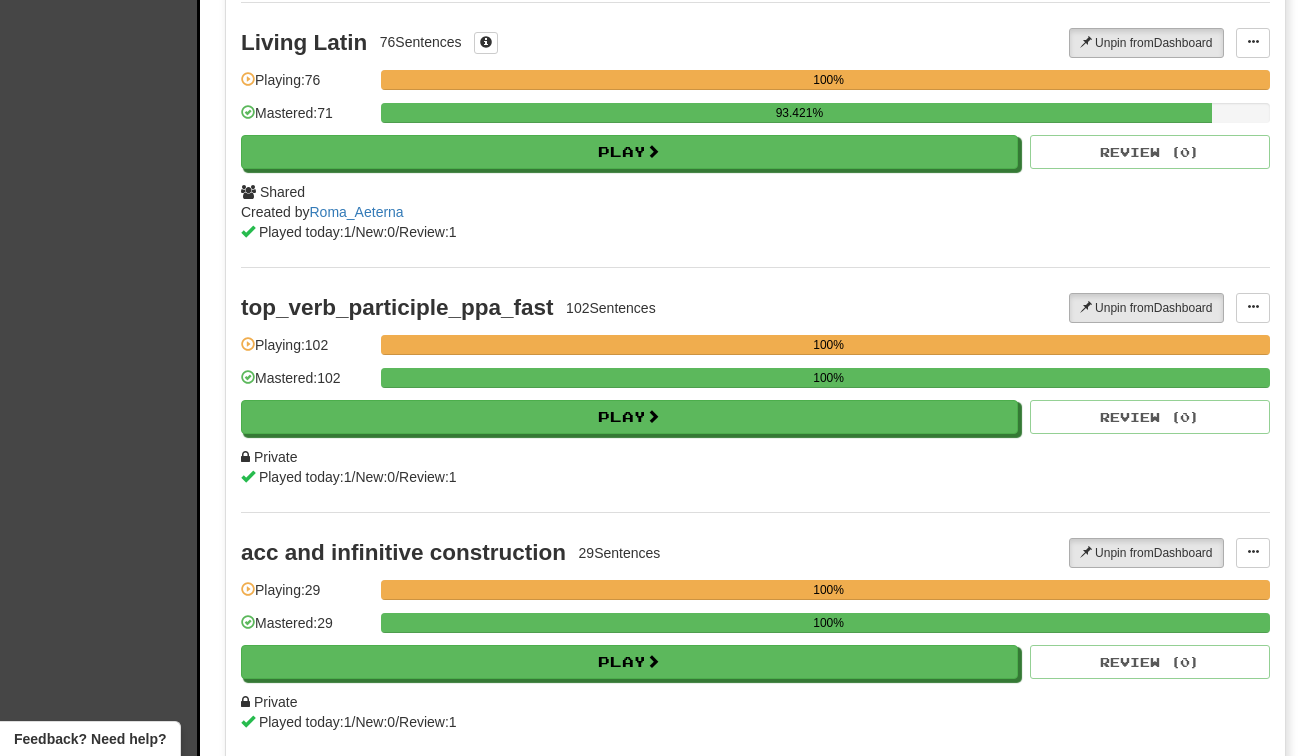 scroll, scrollTop: 5302, scrollLeft: 0, axis: vertical 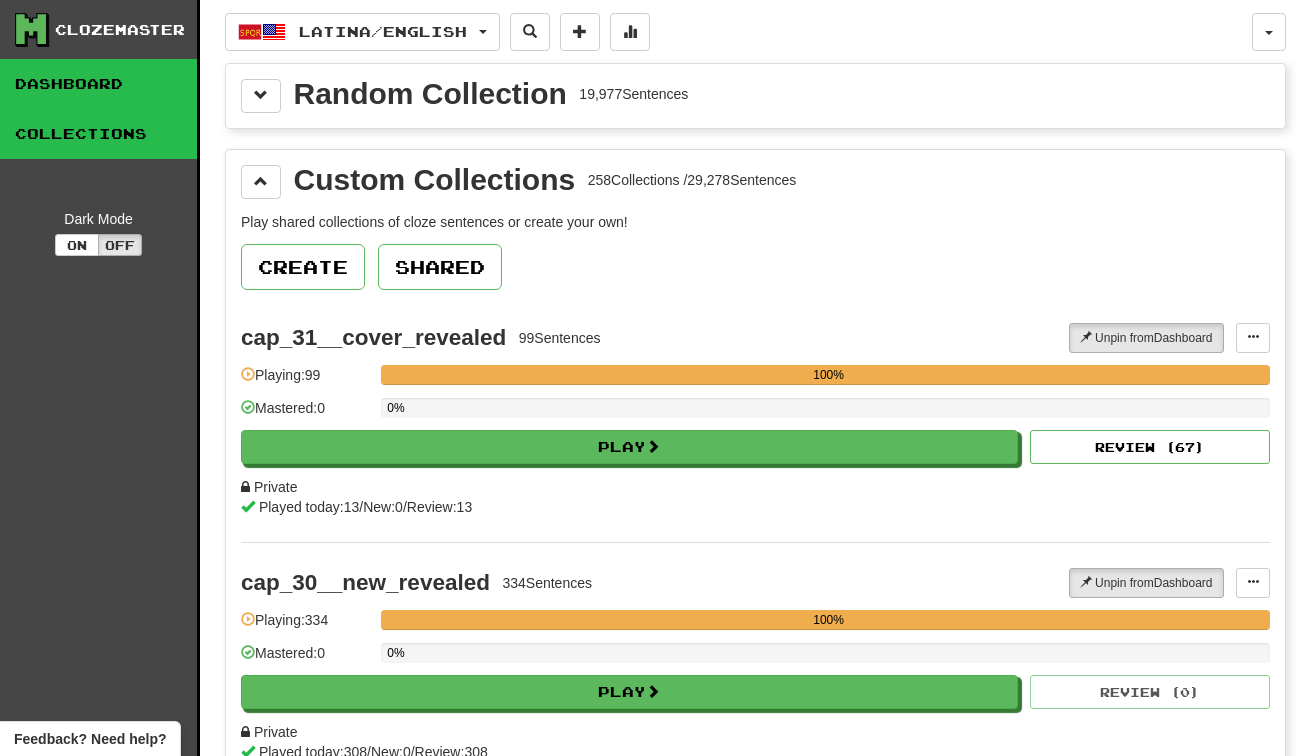 click on "Dashboard" at bounding box center (98, 84) 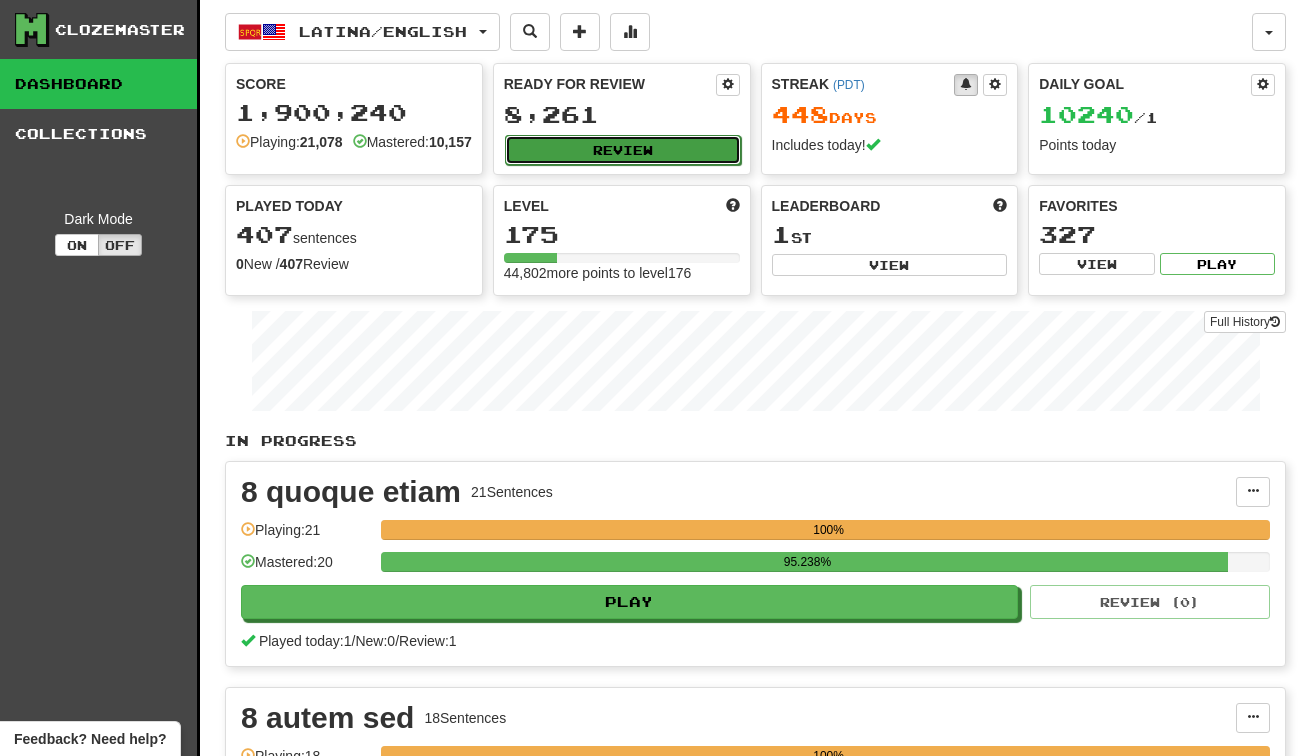 click on "Review" at bounding box center [623, 150] 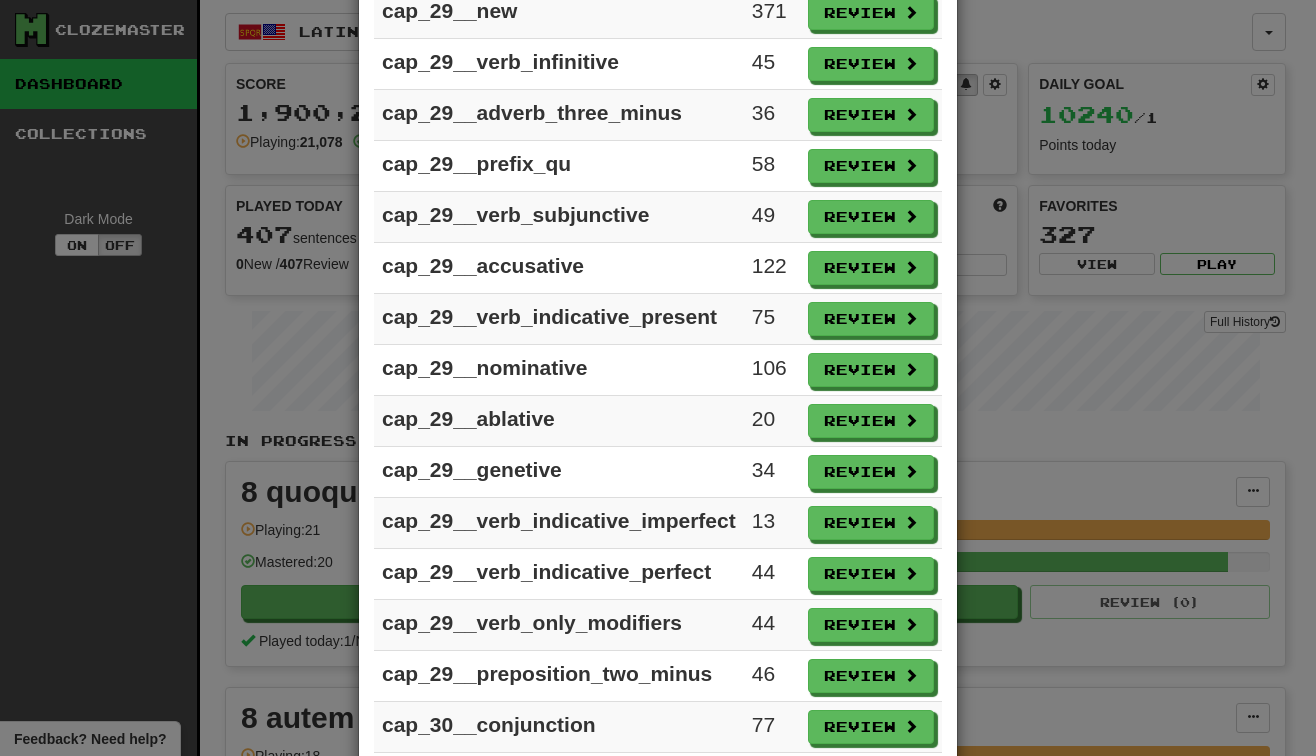 scroll, scrollTop: 2746, scrollLeft: 0, axis: vertical 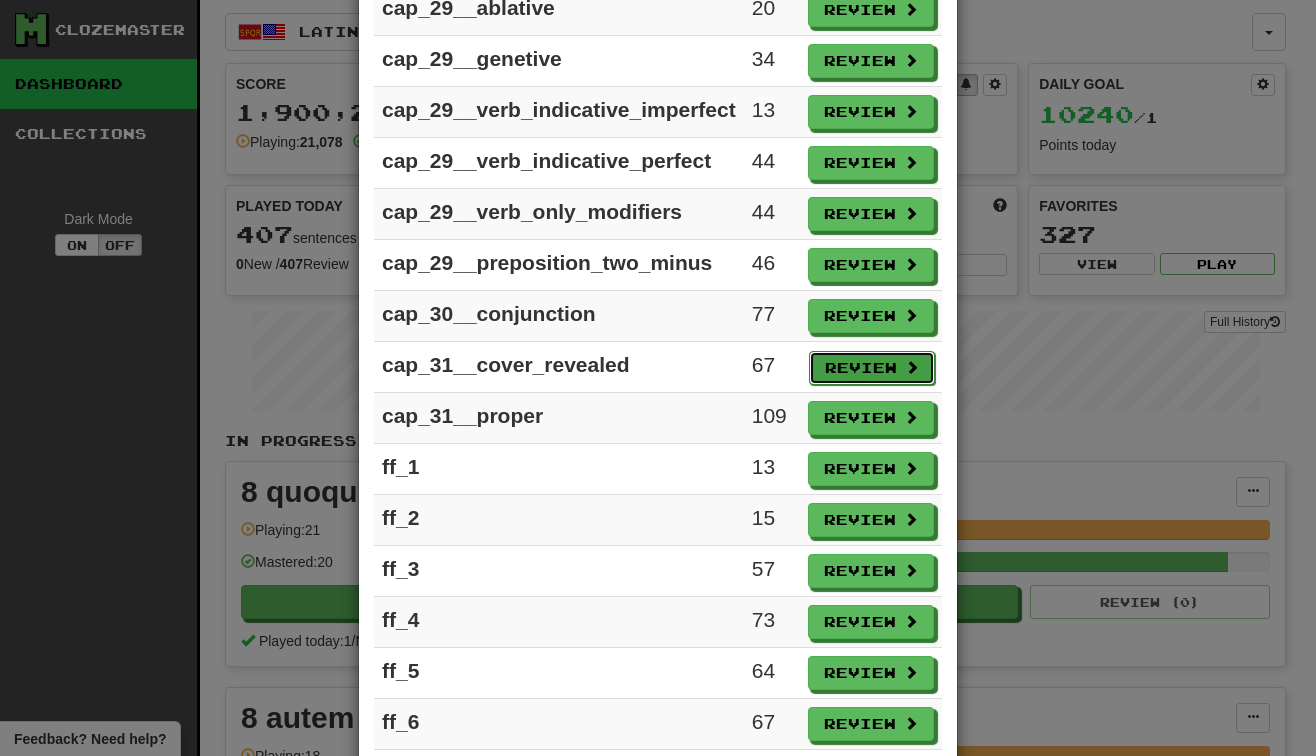 click on "Review" at bounding box center (872, 368) 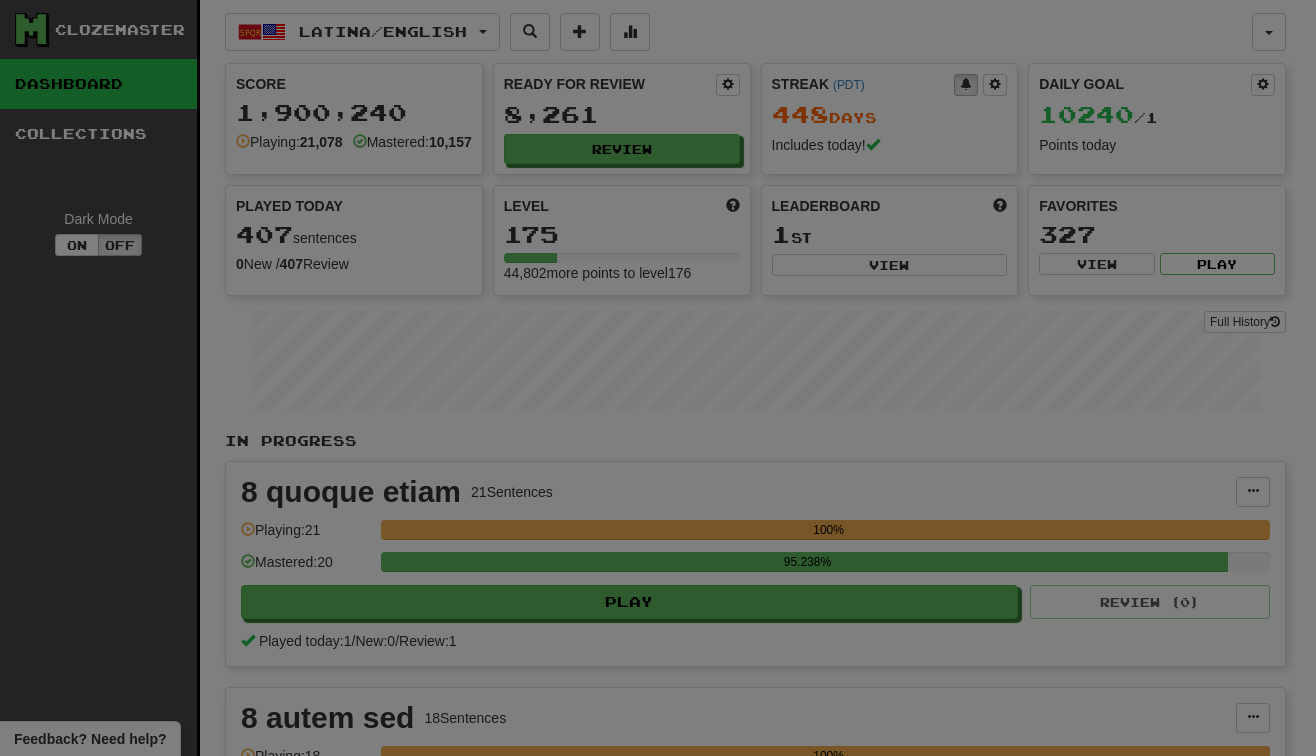 select on "***" 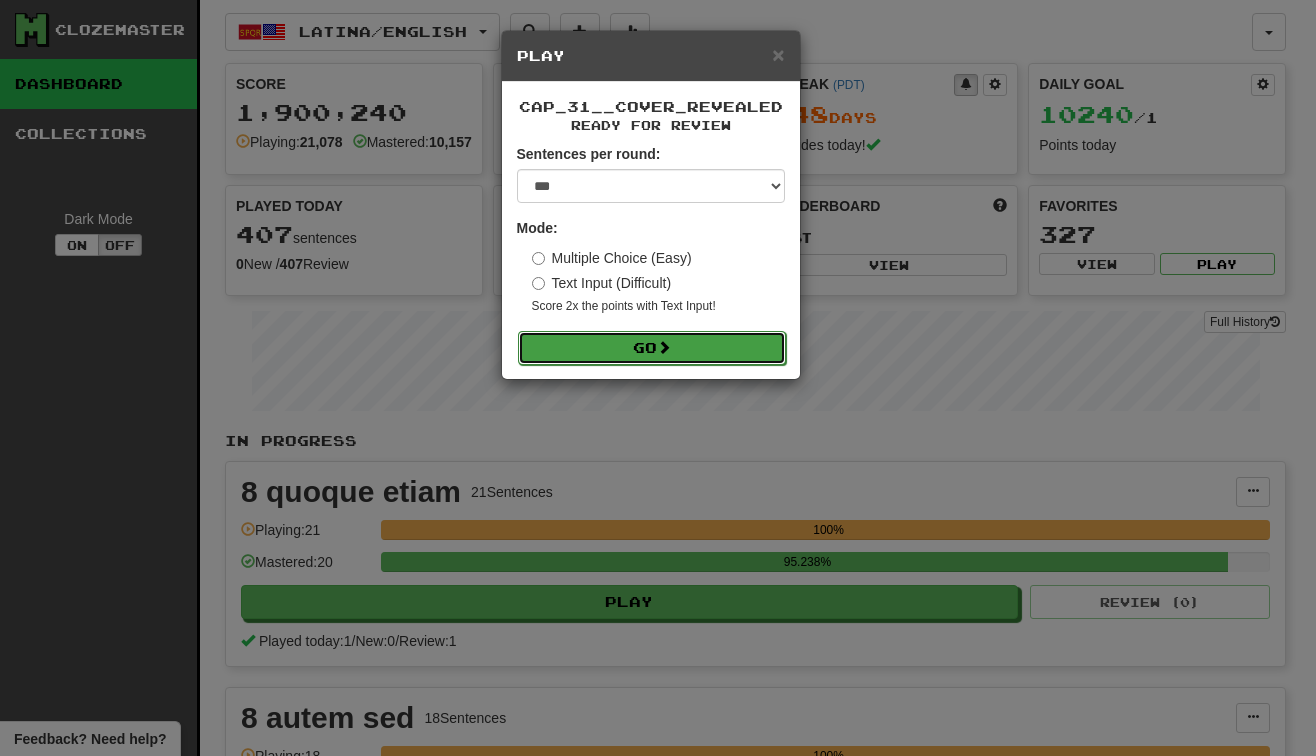 click at bounding box center [664, 347] 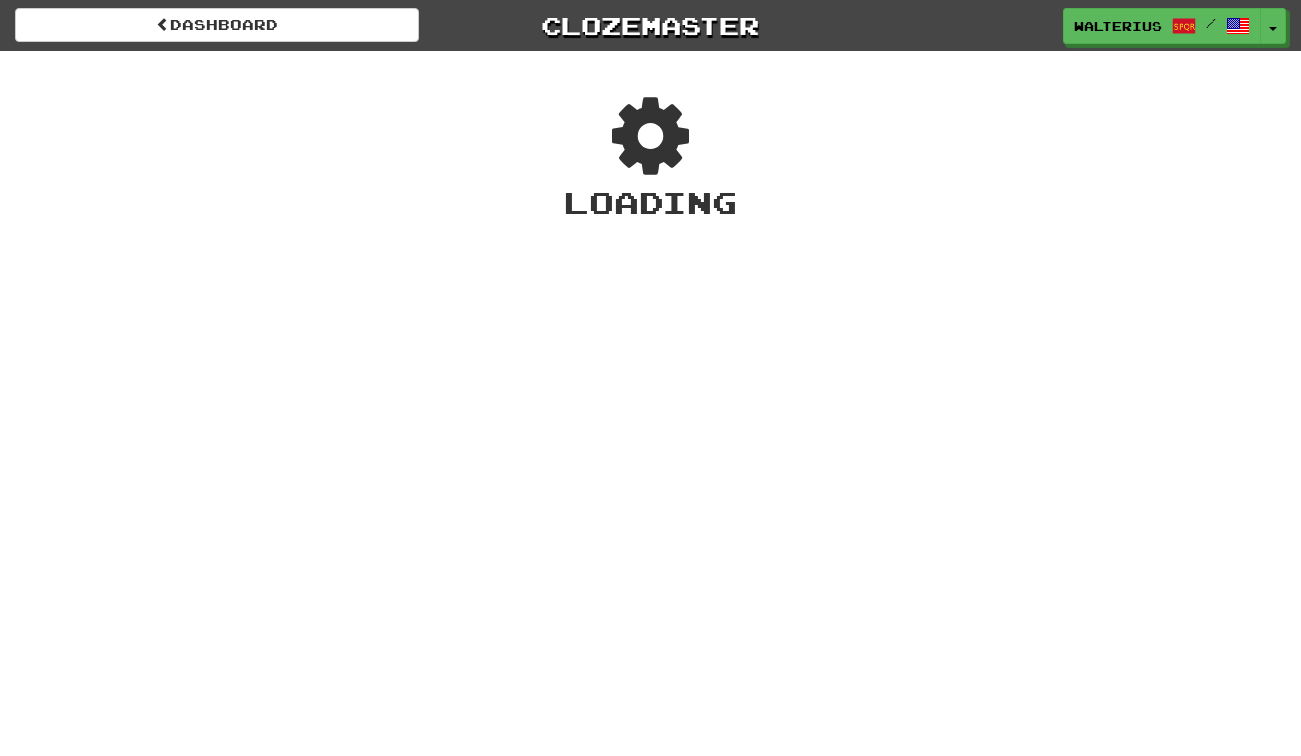 scroll, scrollTop: 0, scrollLeft: 0, axis: both 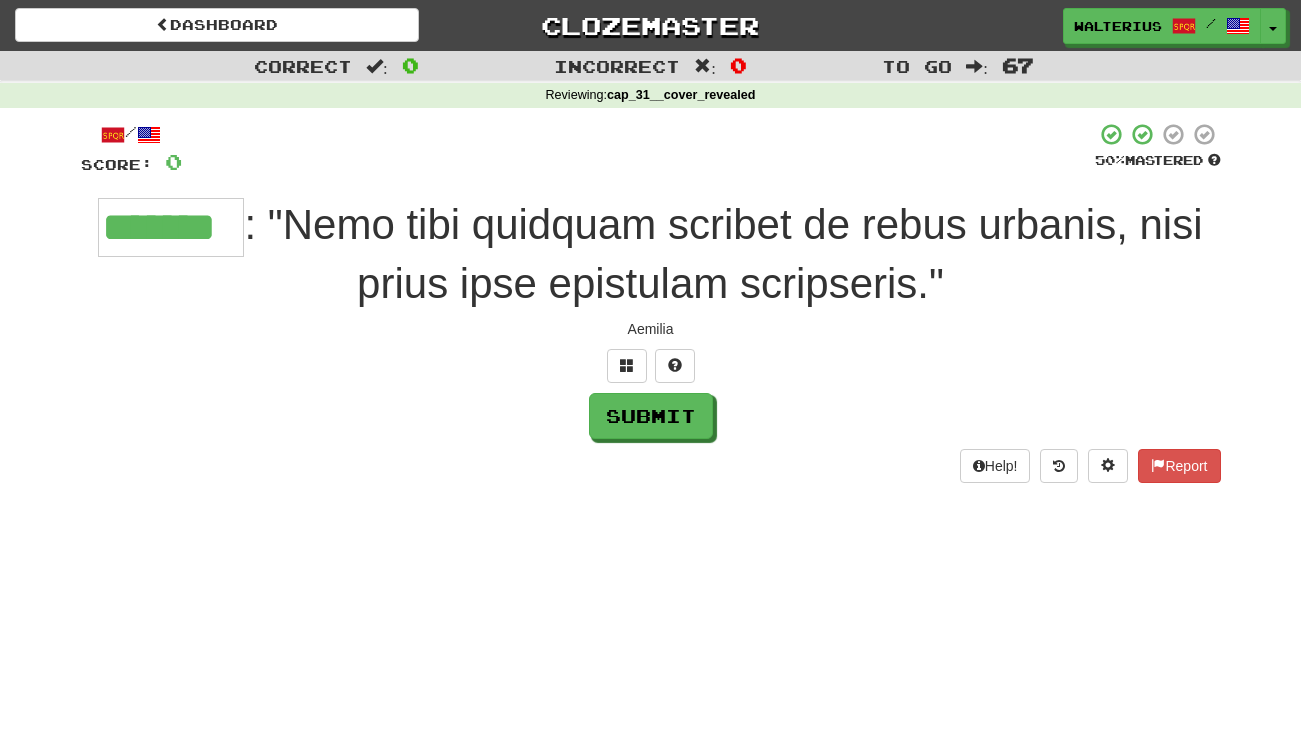 type on "*******" 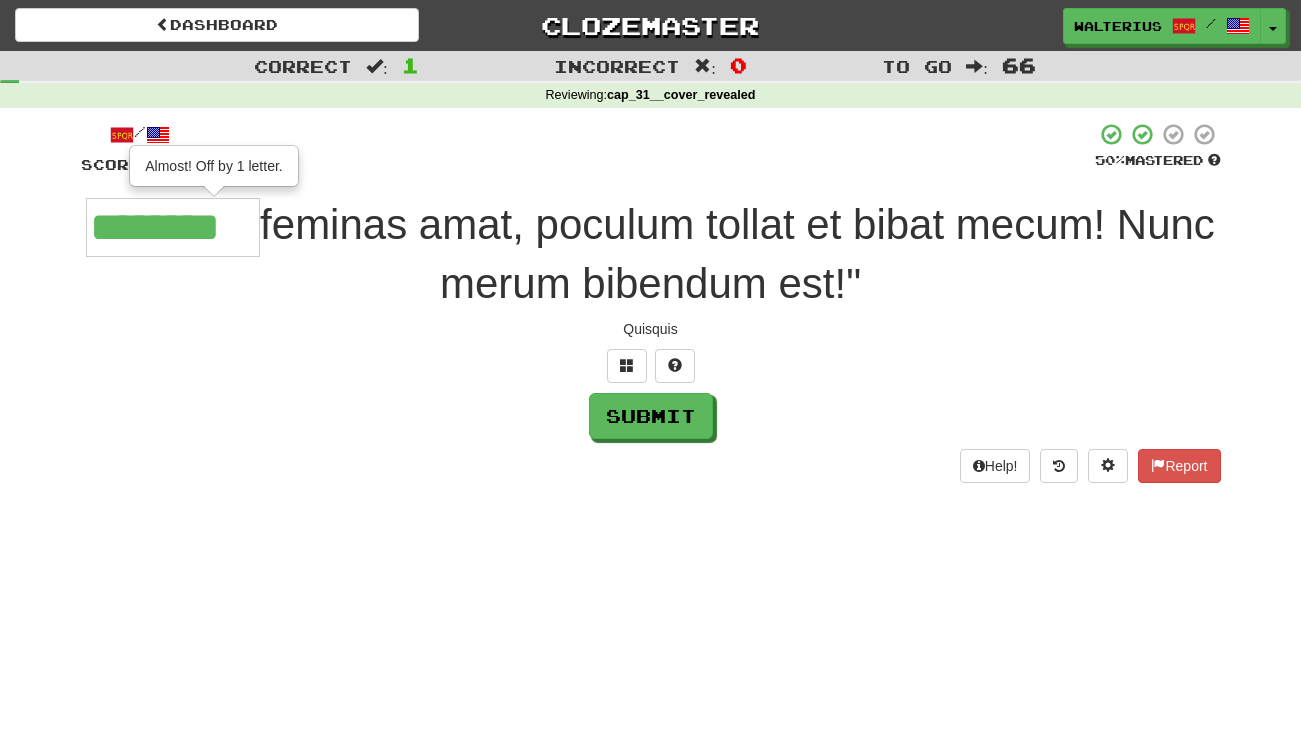 type on "********" 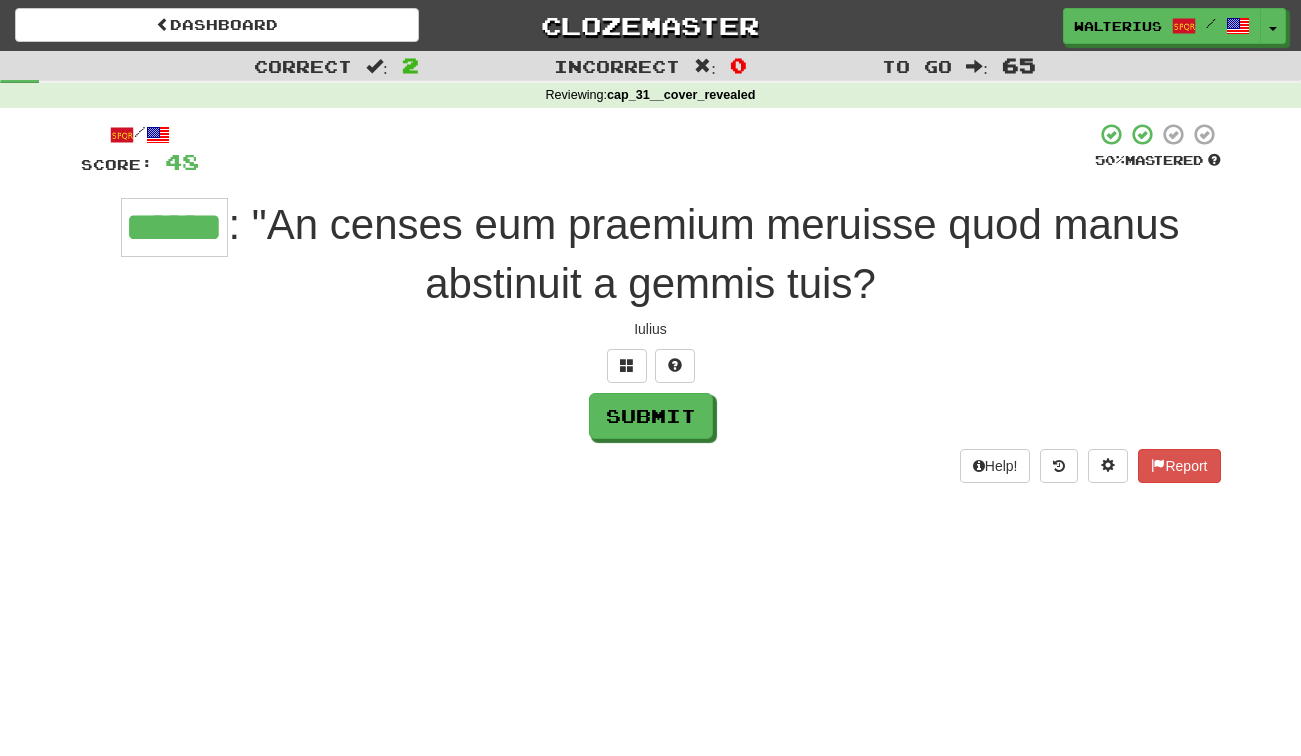 type on "******" 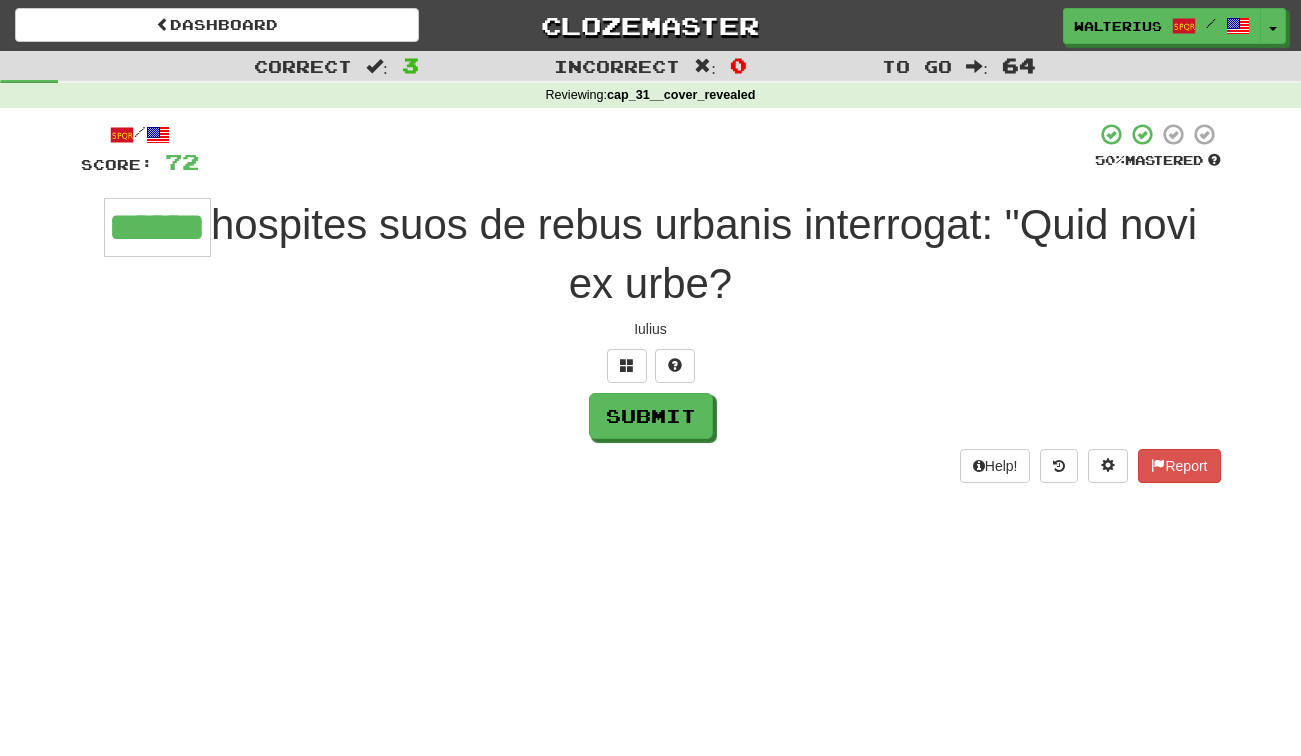type on "******" 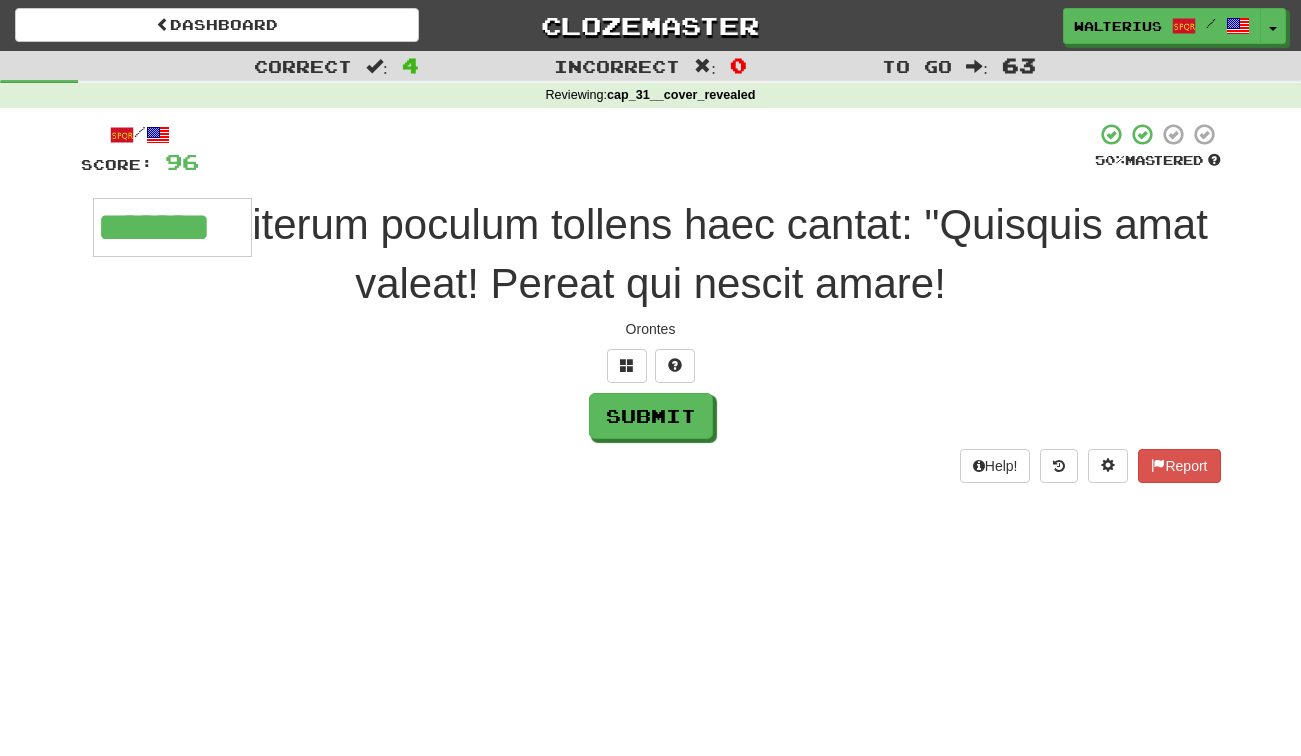 type on "*******" 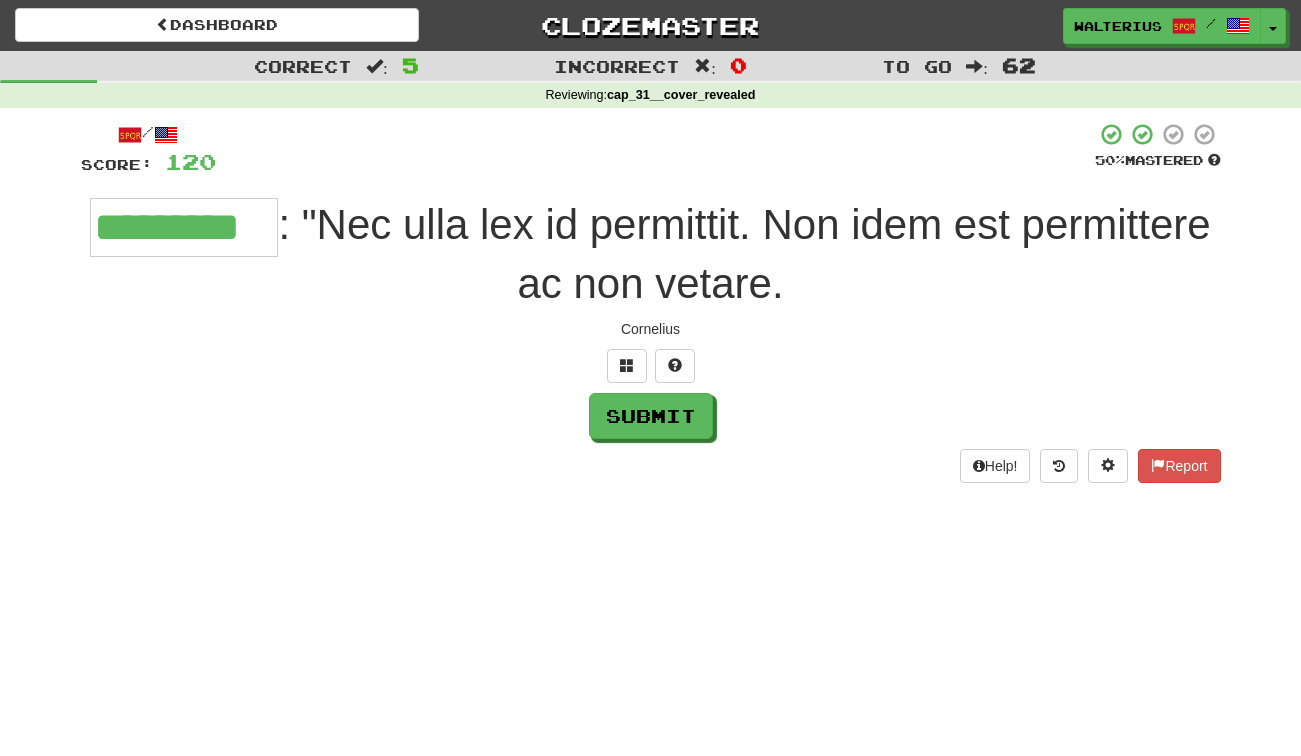 type on "*********" 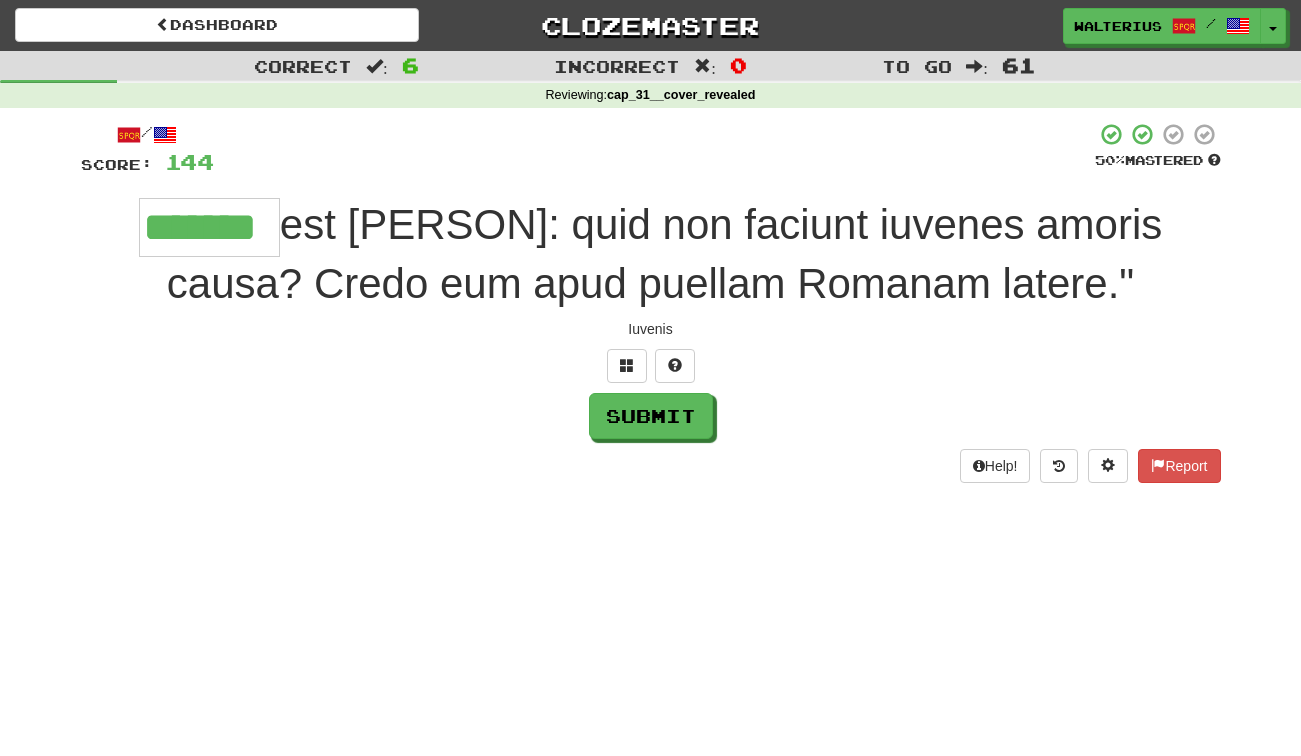 type on "*******" 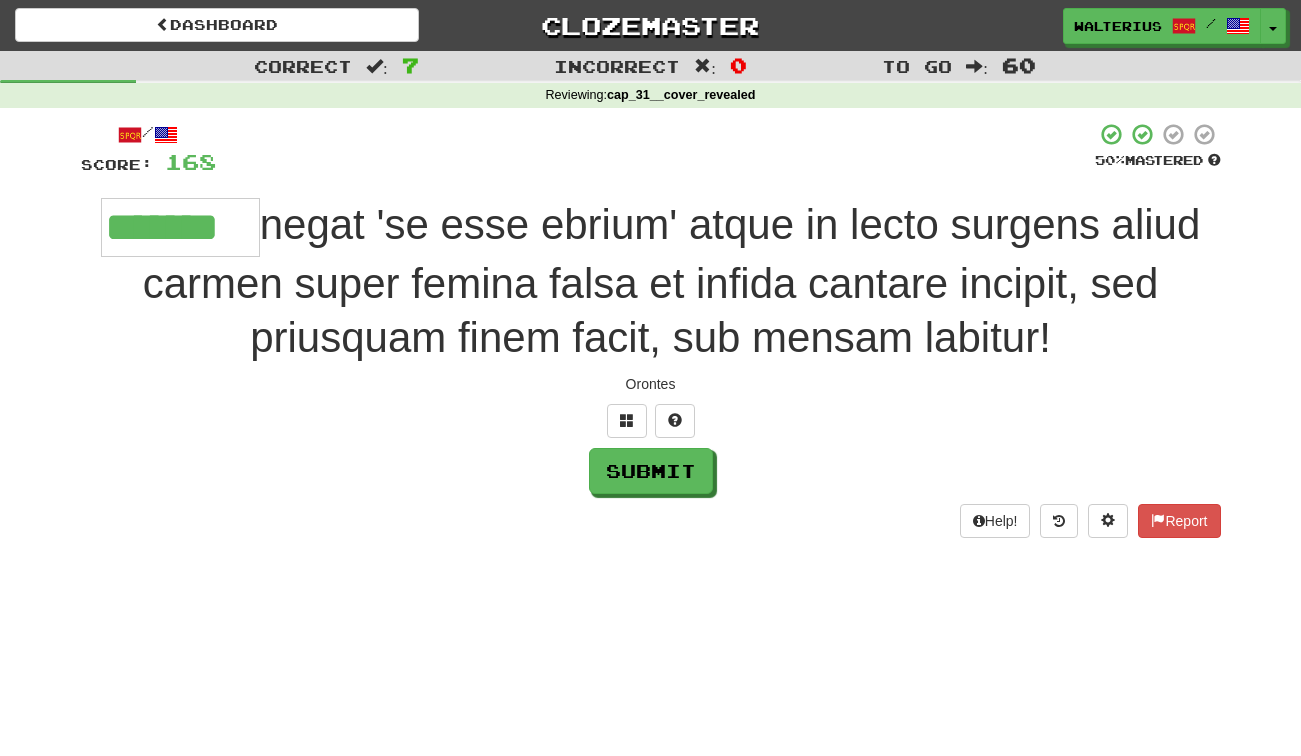 type on "*******" 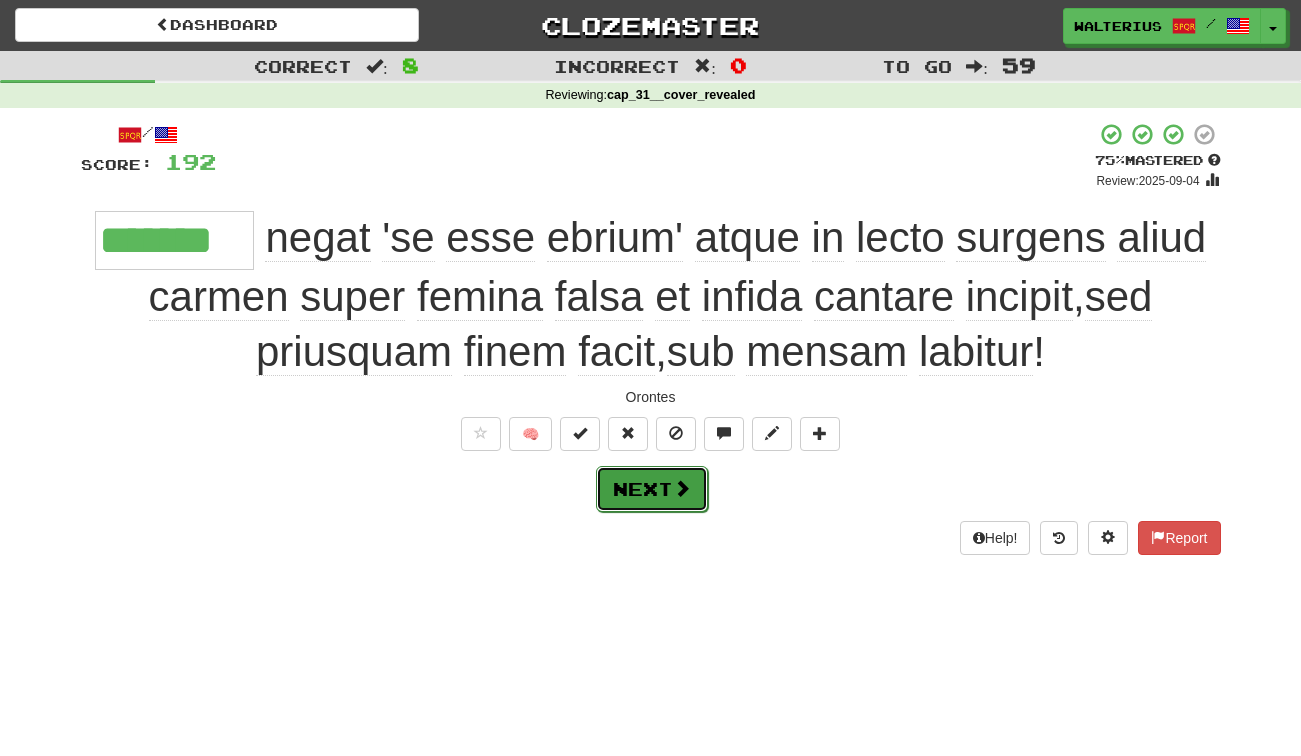 click on "Next" at bounding box center (652, 489) 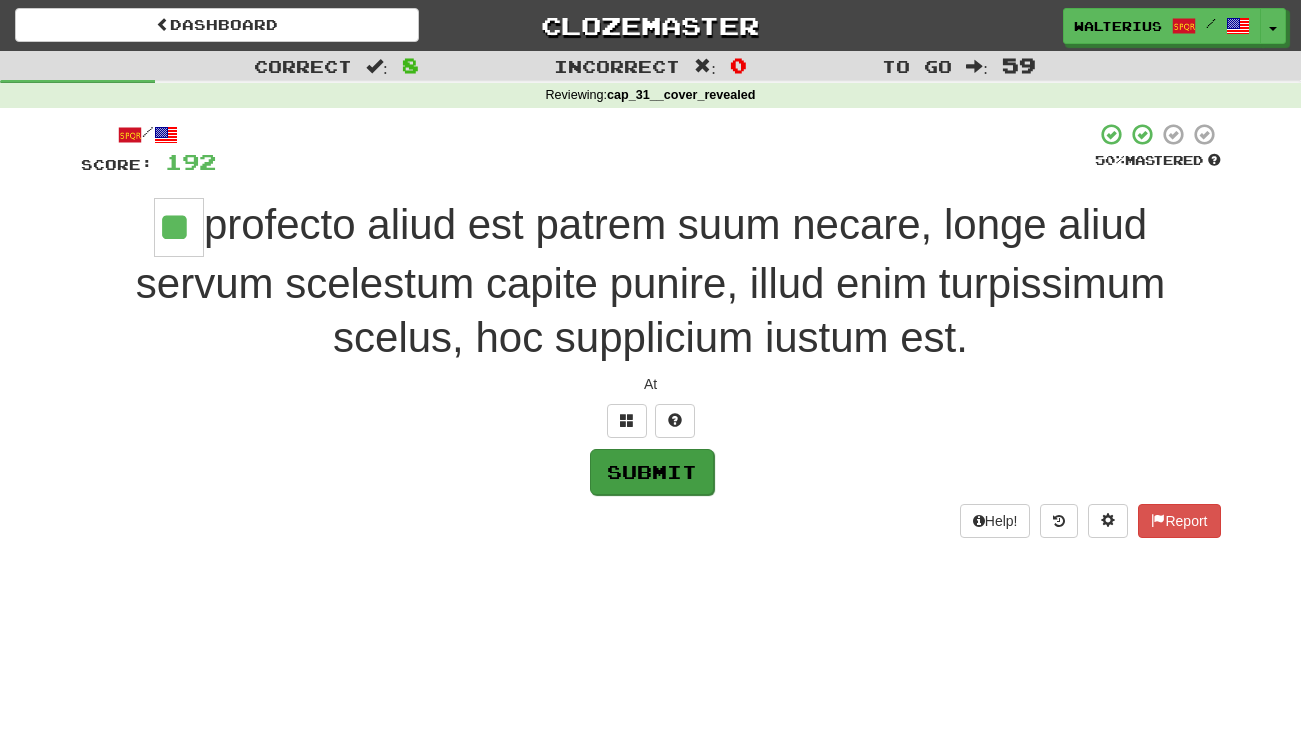 type on "**" 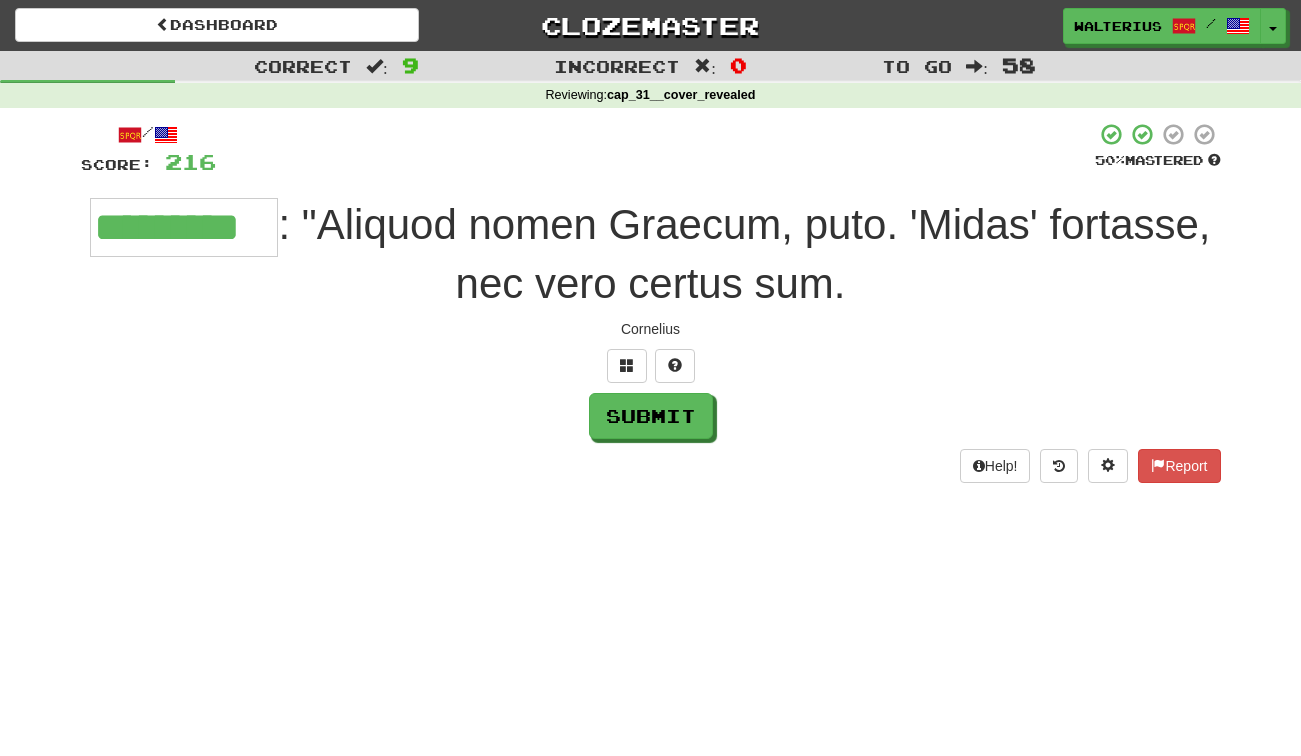 type on "*********" 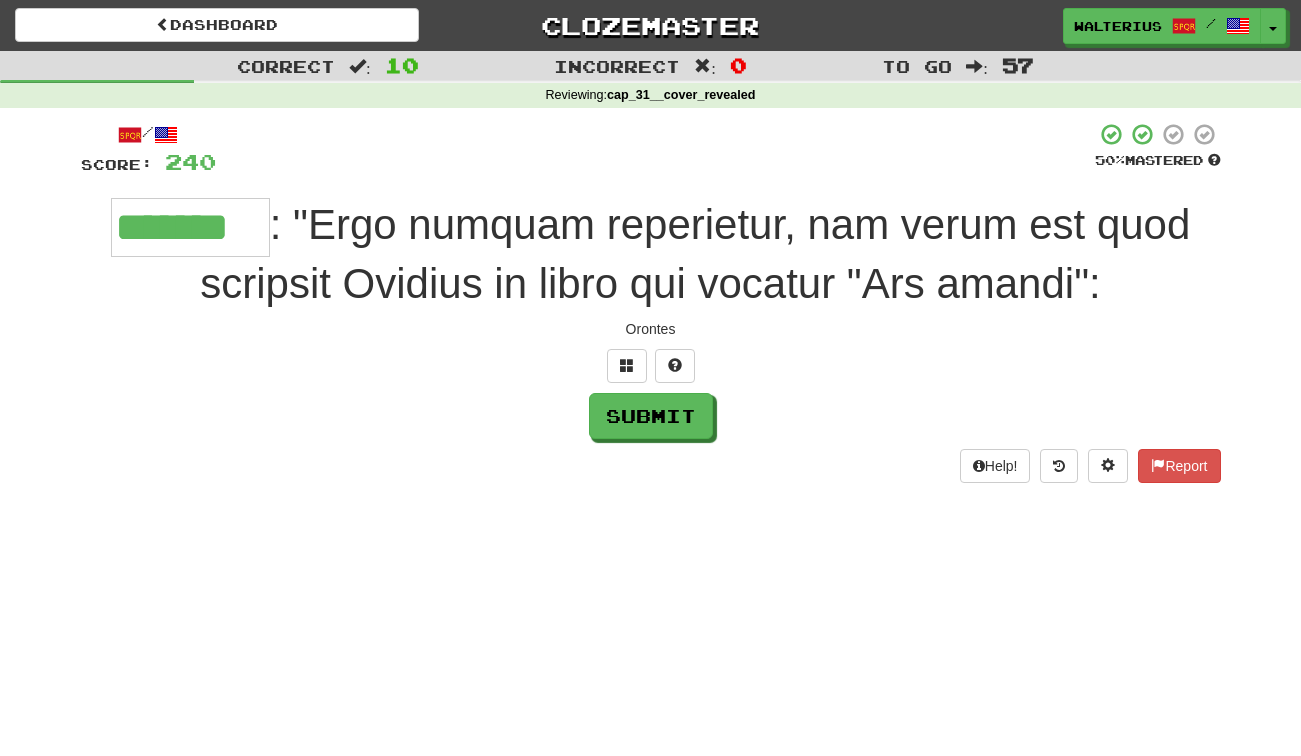 type on "*******" 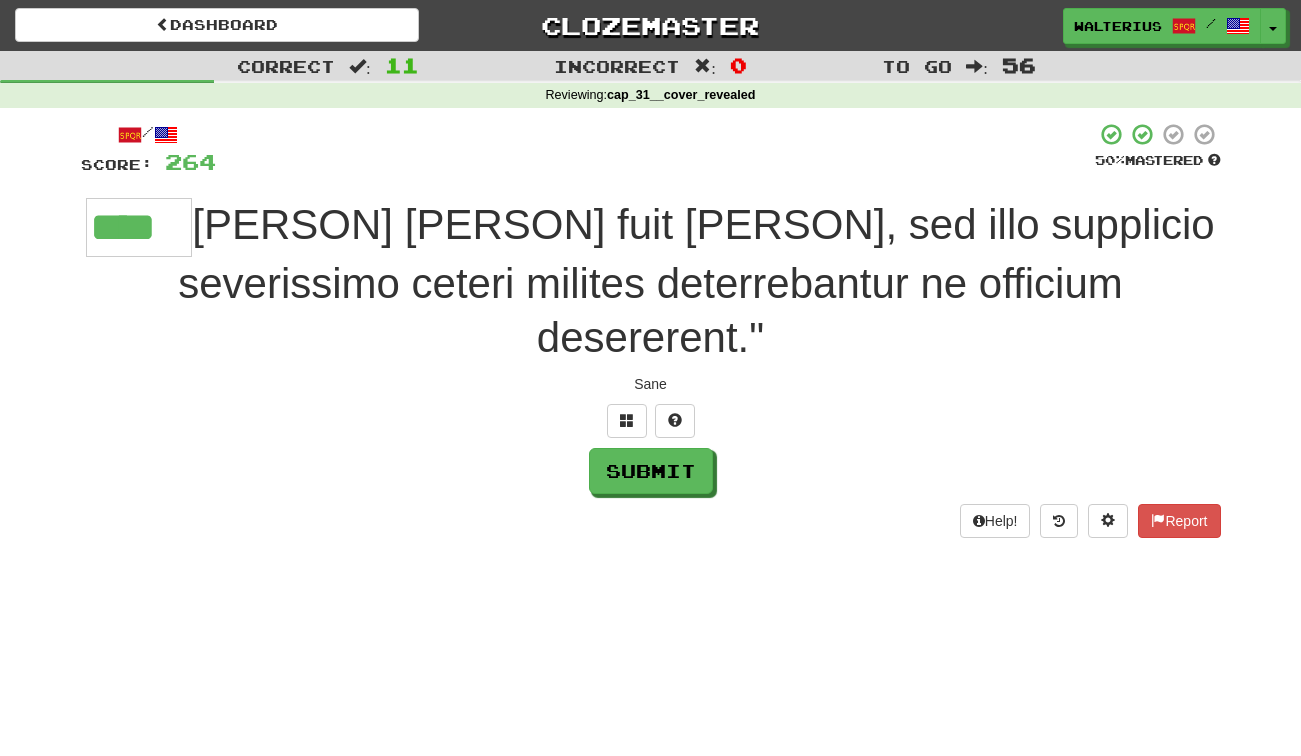 type on "****" 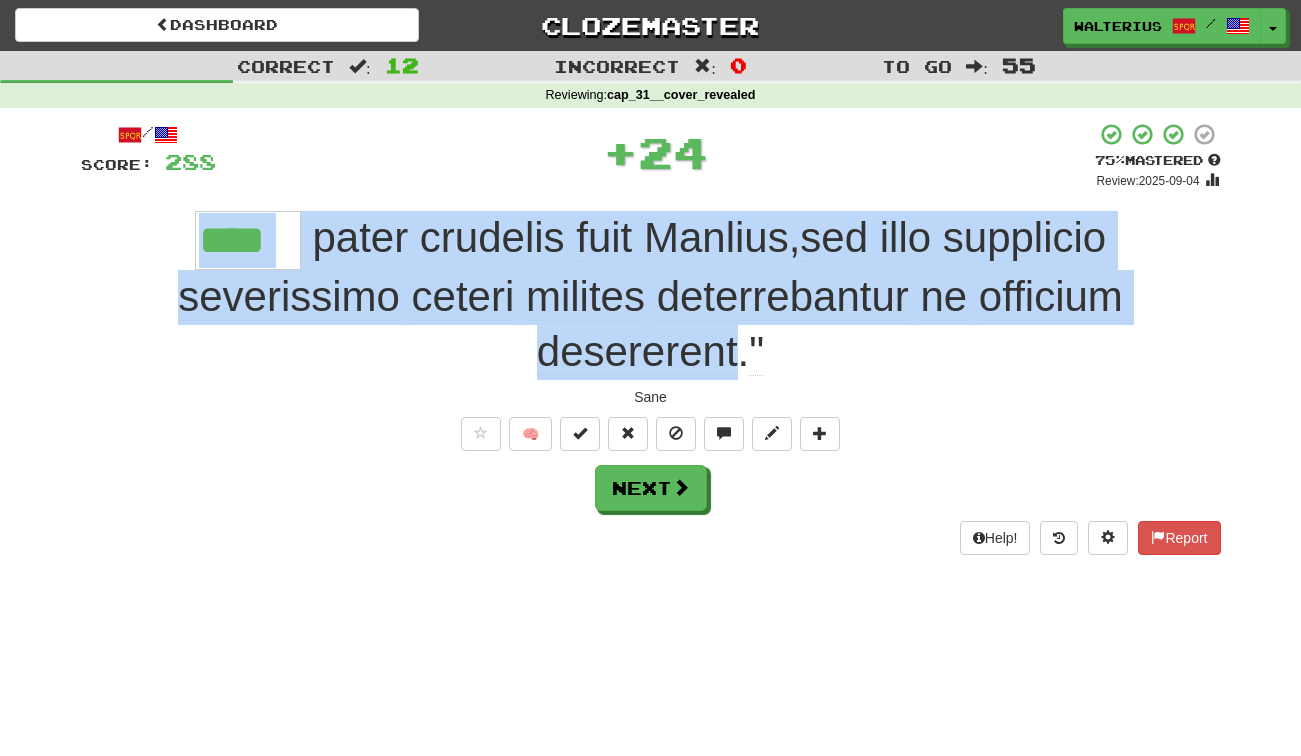 drag, startPoint x: 739, startPoint y: 352, endPoint x: 180, endPoint y: 238, distance: 570.5059 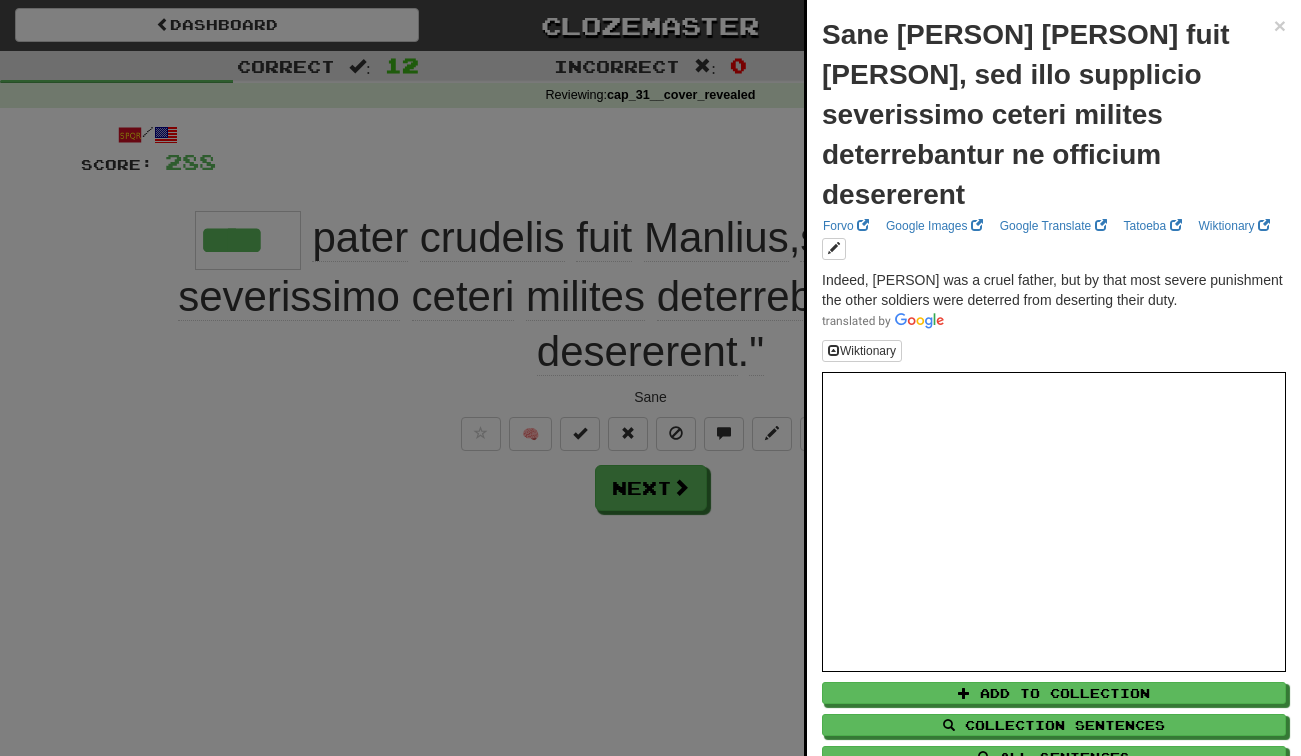 click at bounding box center (650, 378) 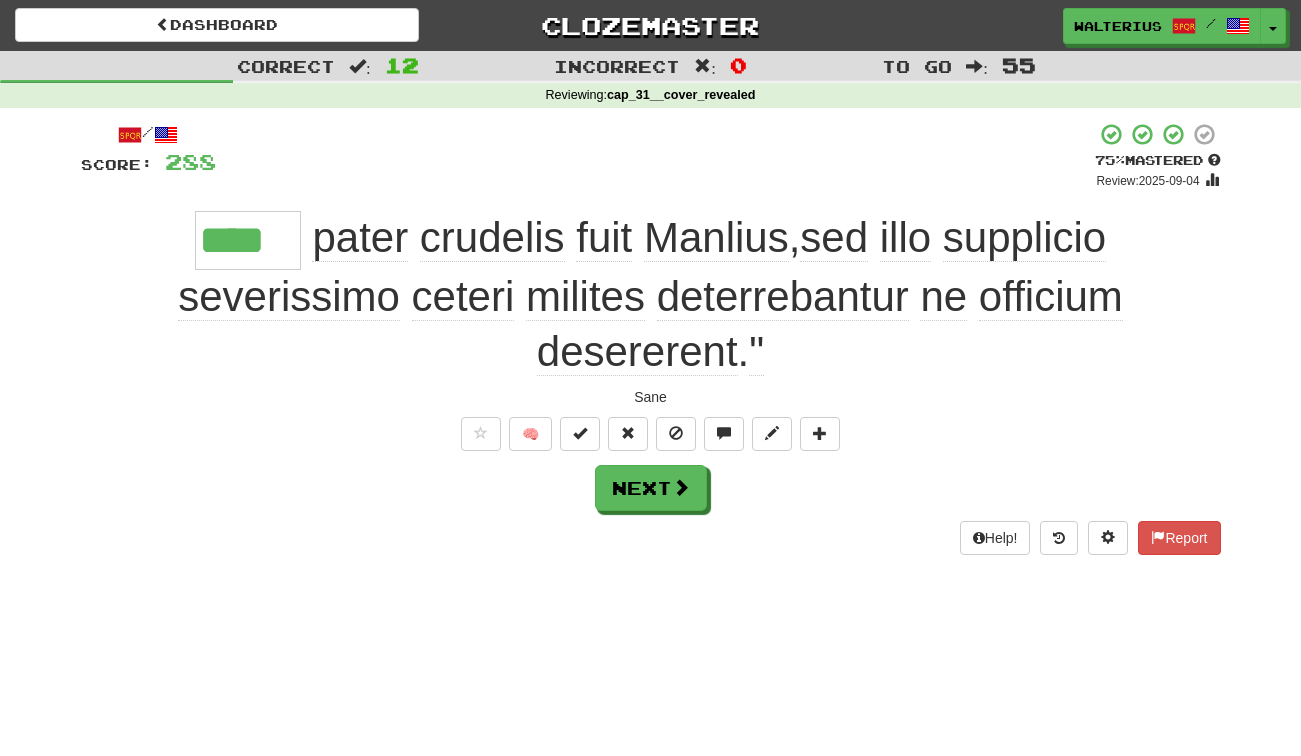 click on "supplicio" at bounding box center (1024, 238) 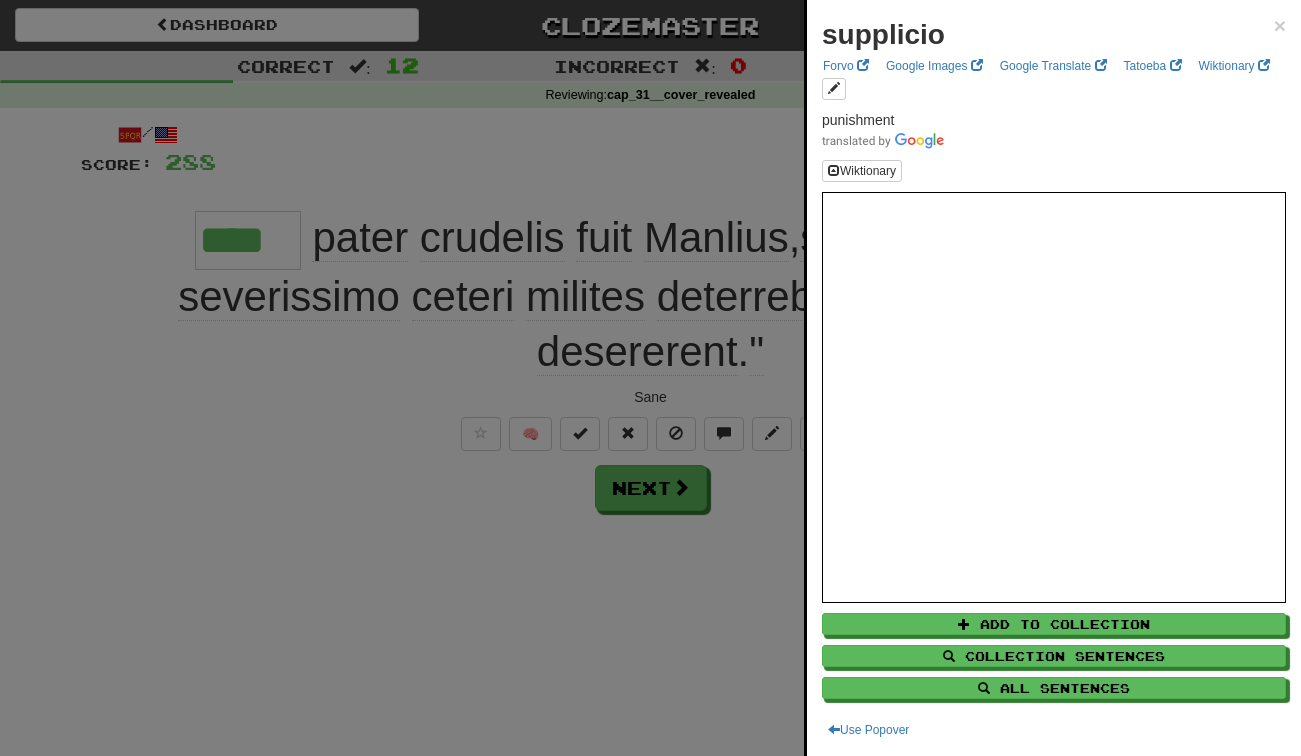 click at bounding box center [650, 378] 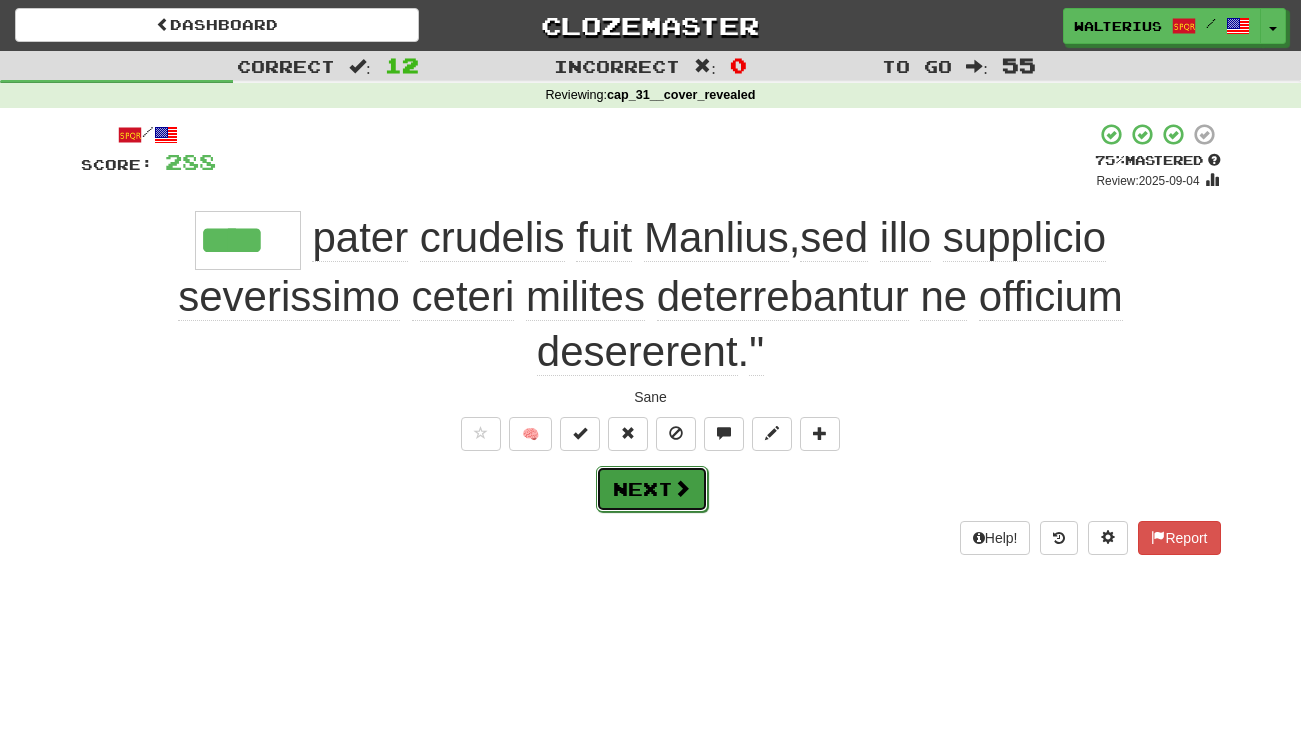 click on "Next" at bounding box center [652, 489] 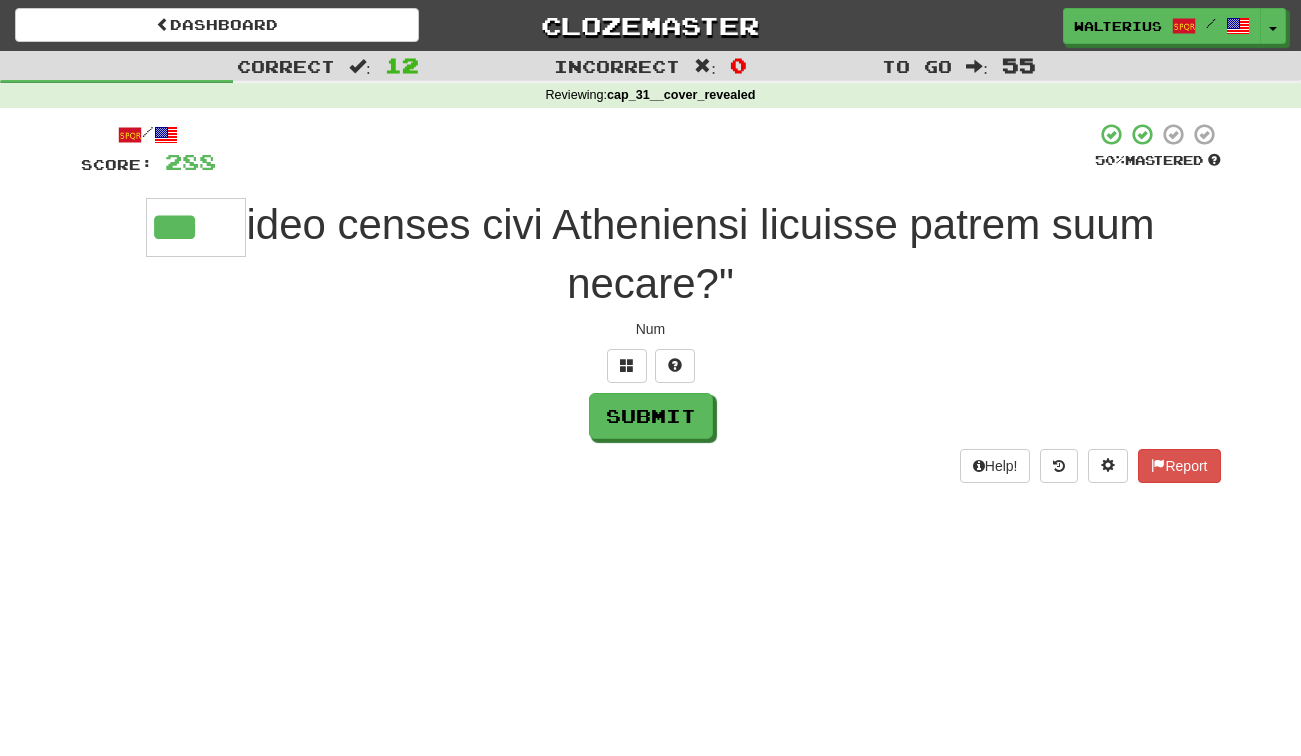 type on "***" 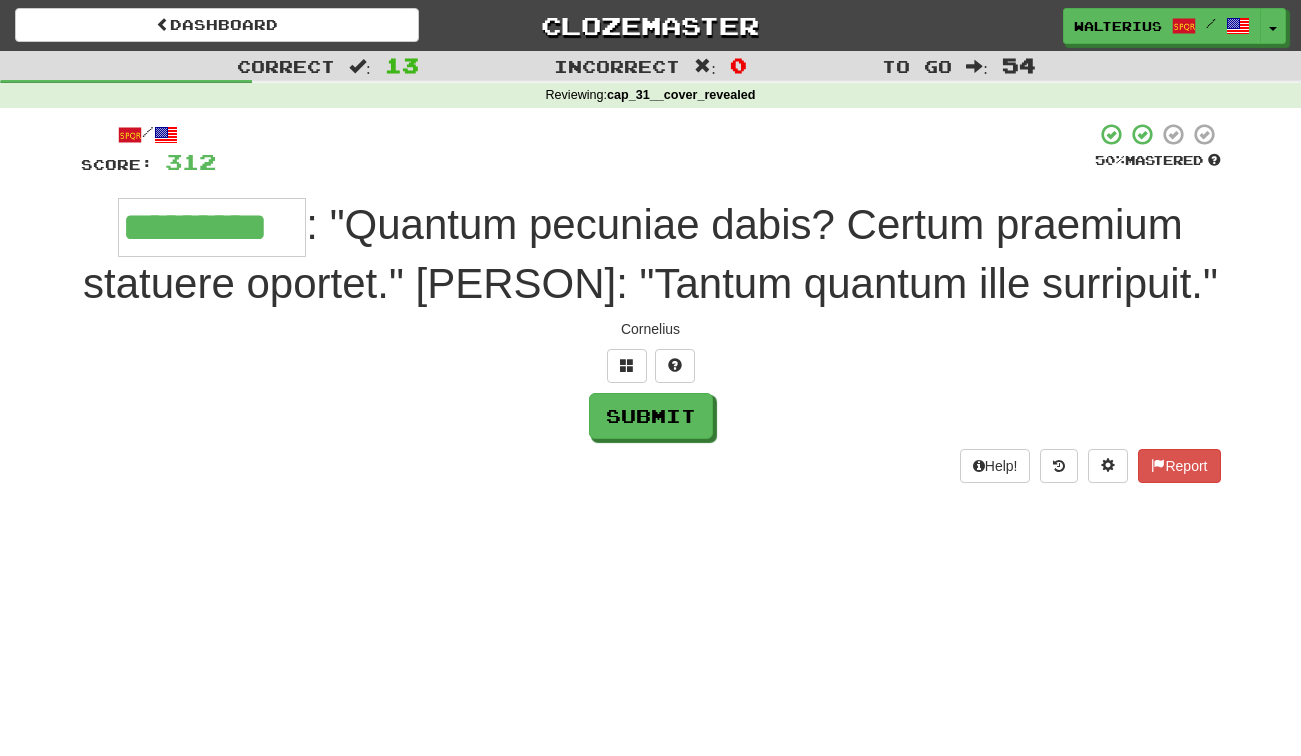 type on "*********" 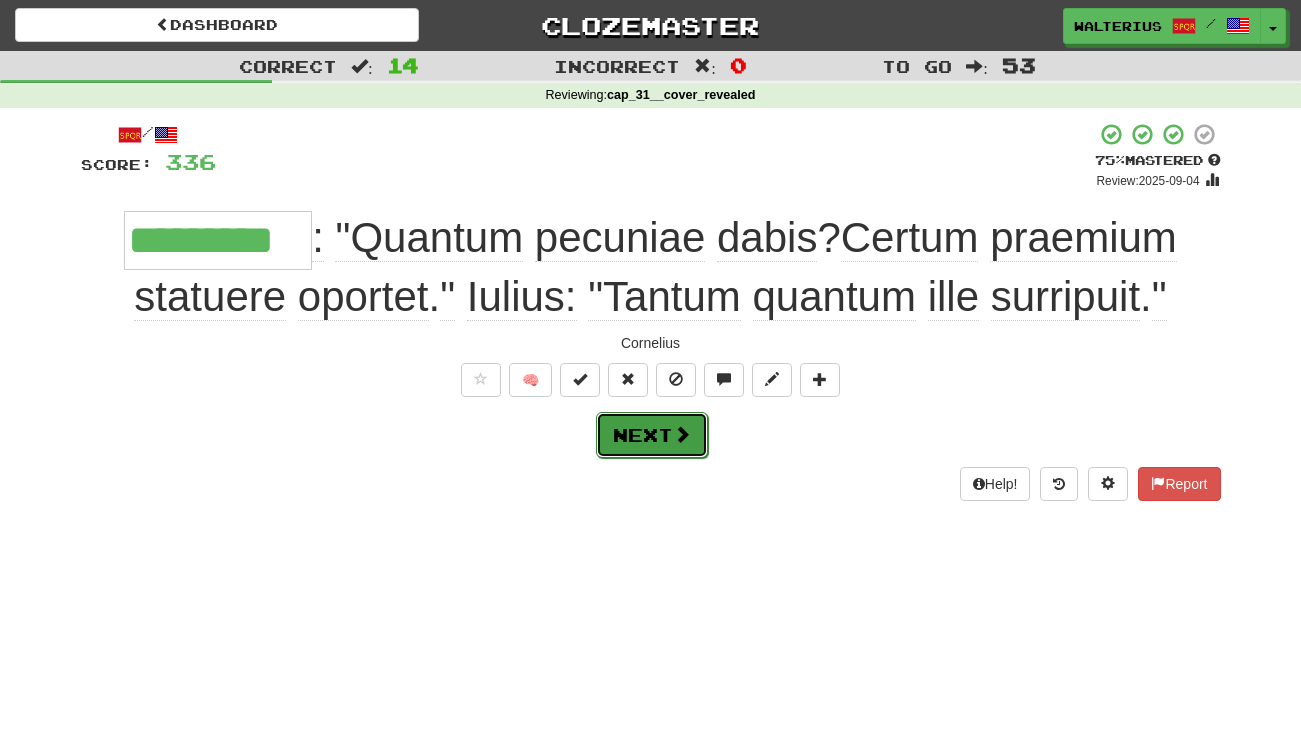 click on "Next" at bounding box center (652, 435) 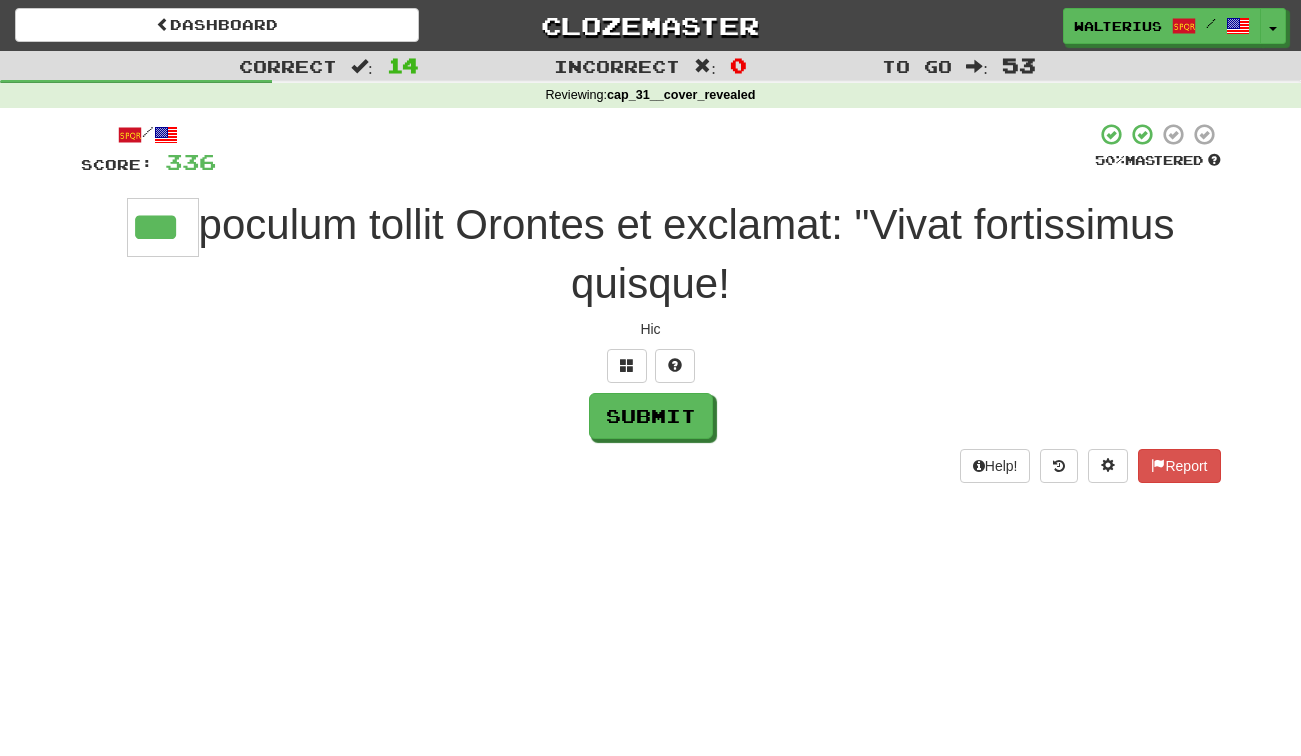 type on "***" 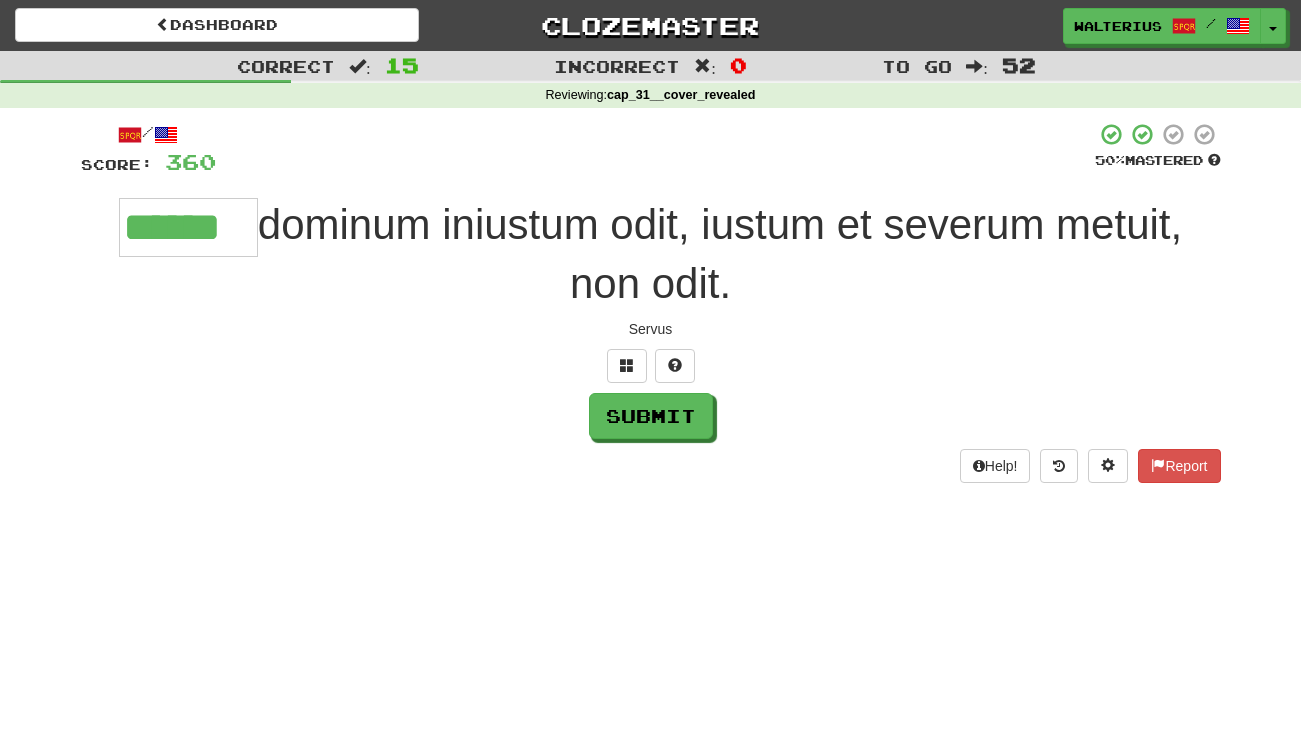 type on "******" 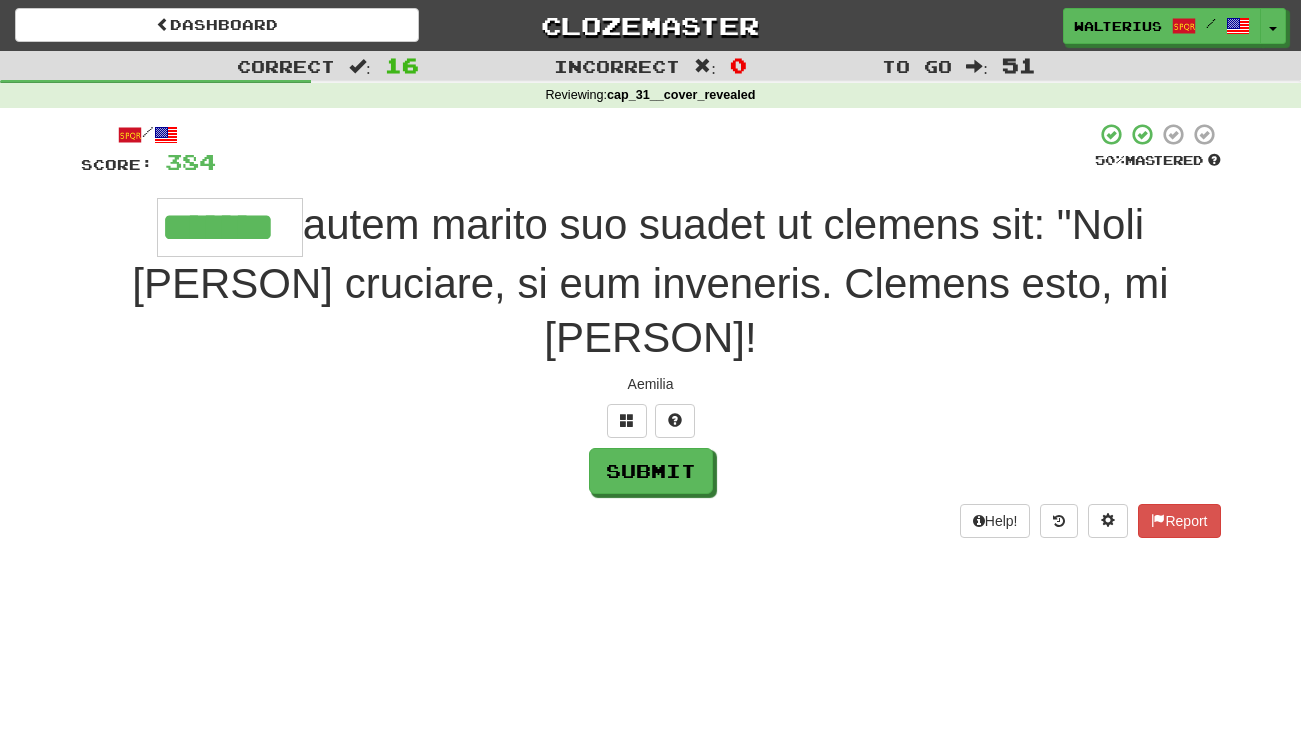 type on "*******" 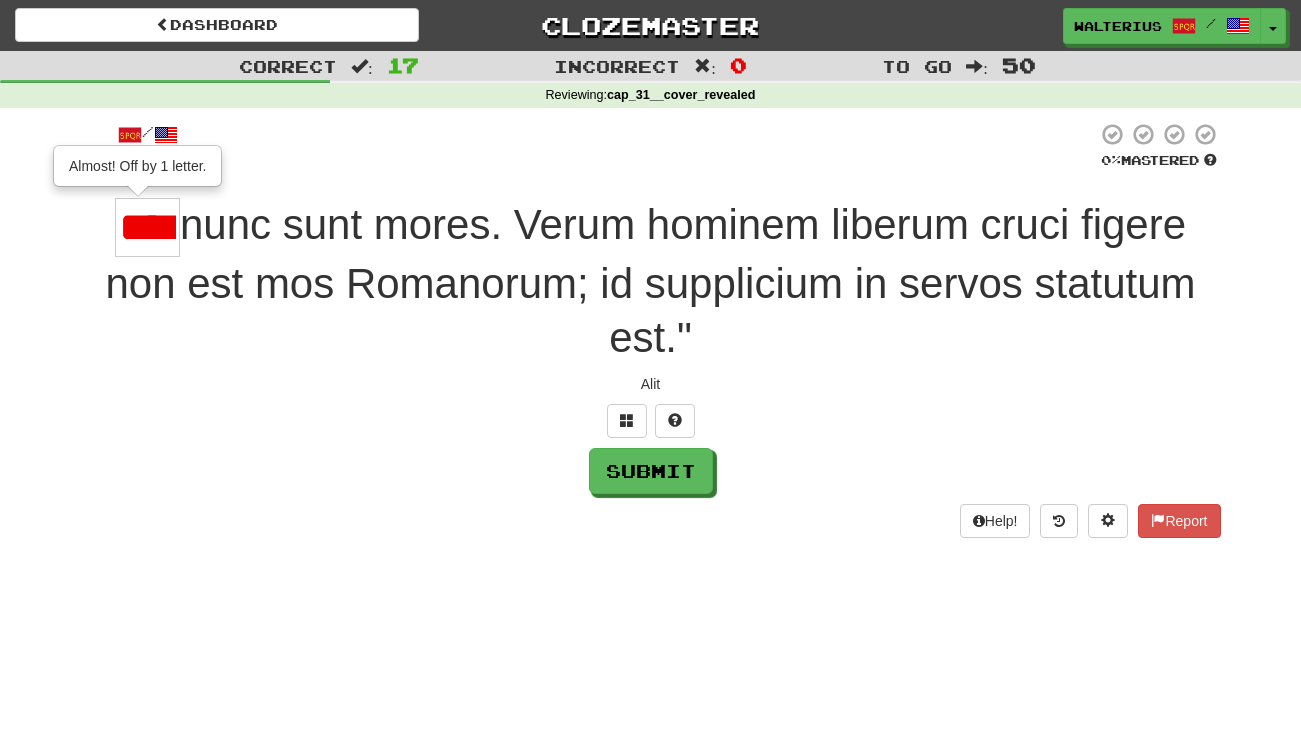 type on "****" 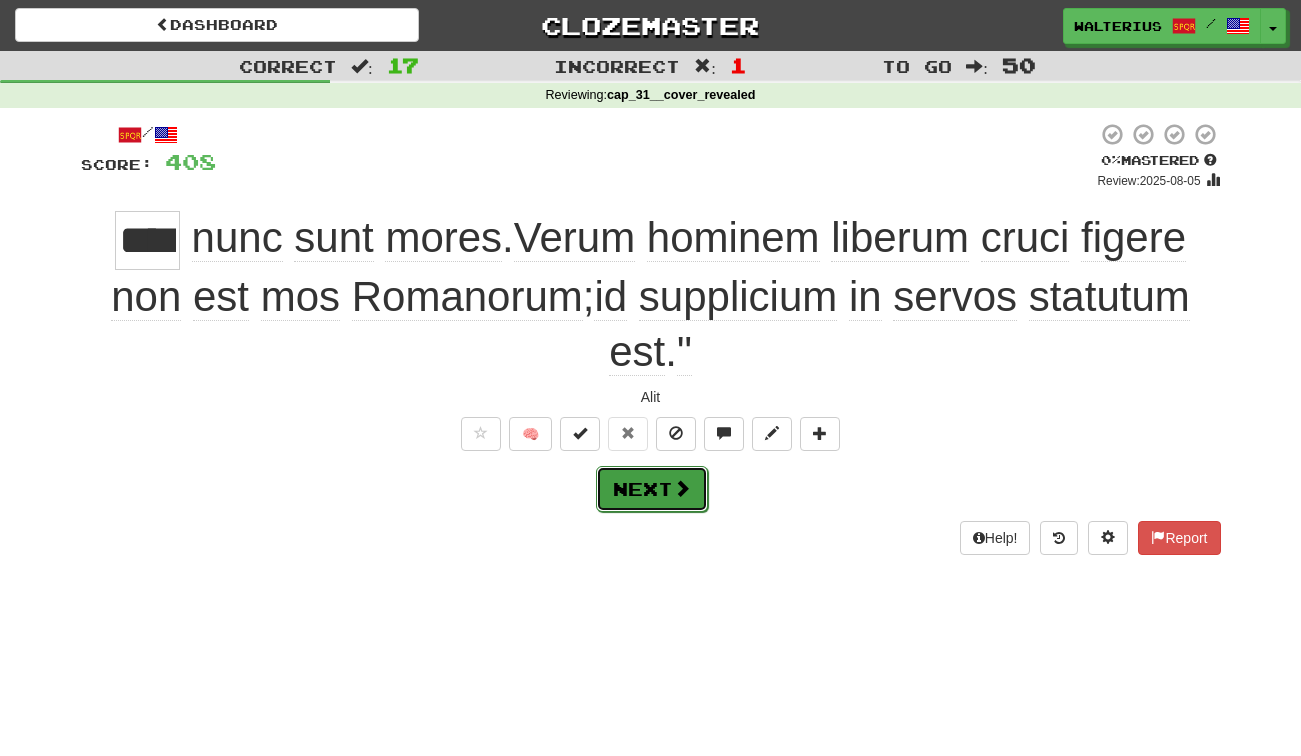 click on "Next" at bounding box center [652, 489] 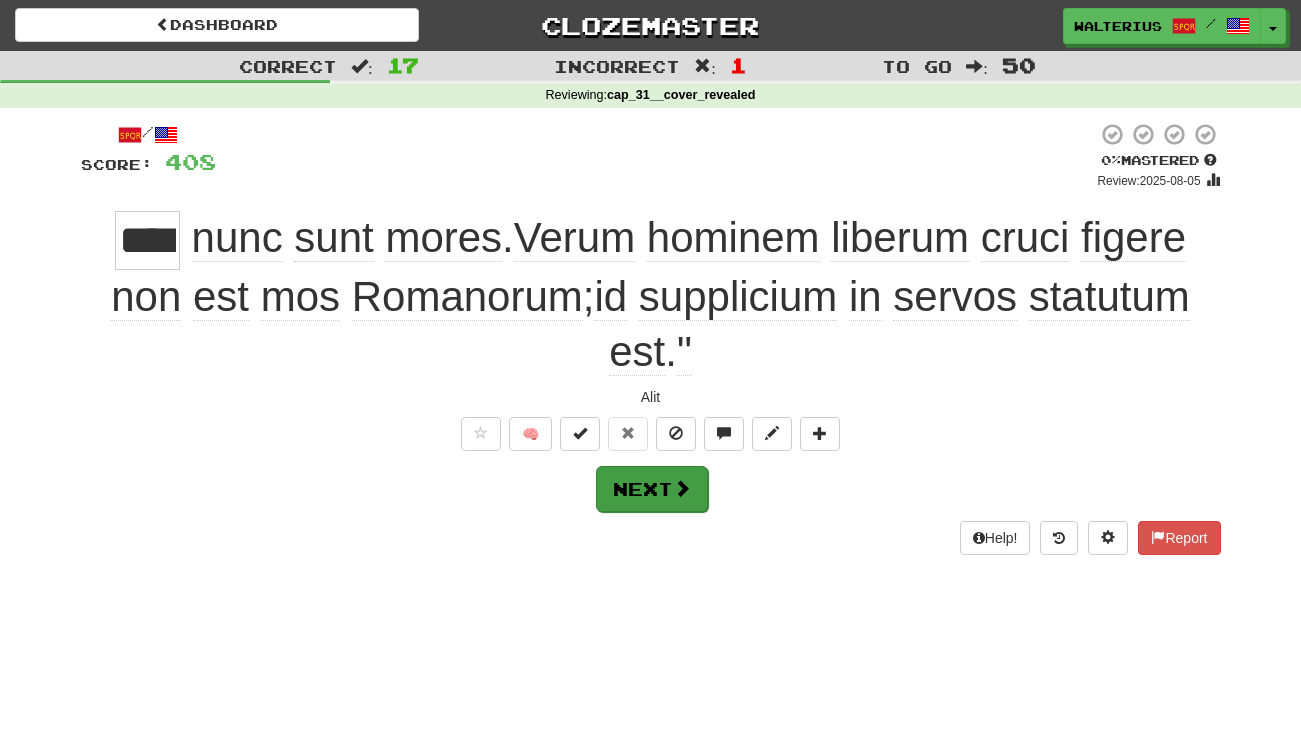 type 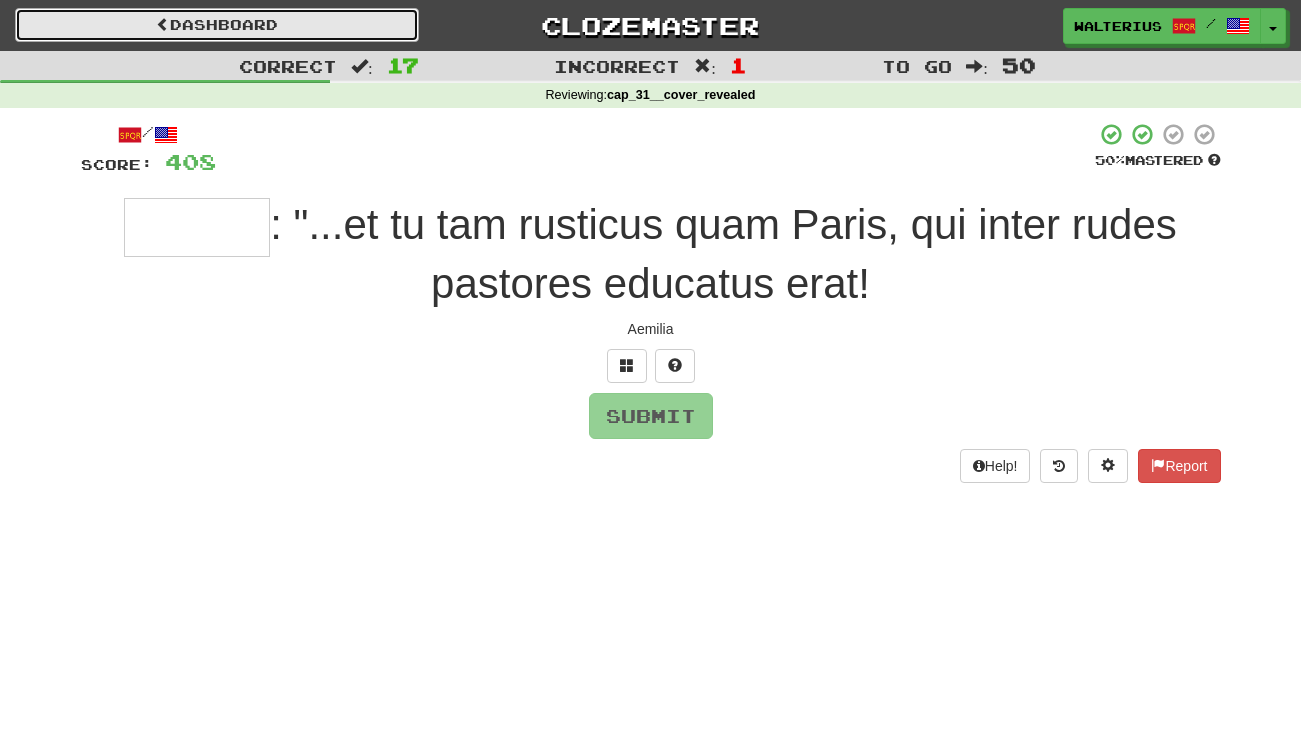 click on "Dashboard" at bounding box center (217, 25) 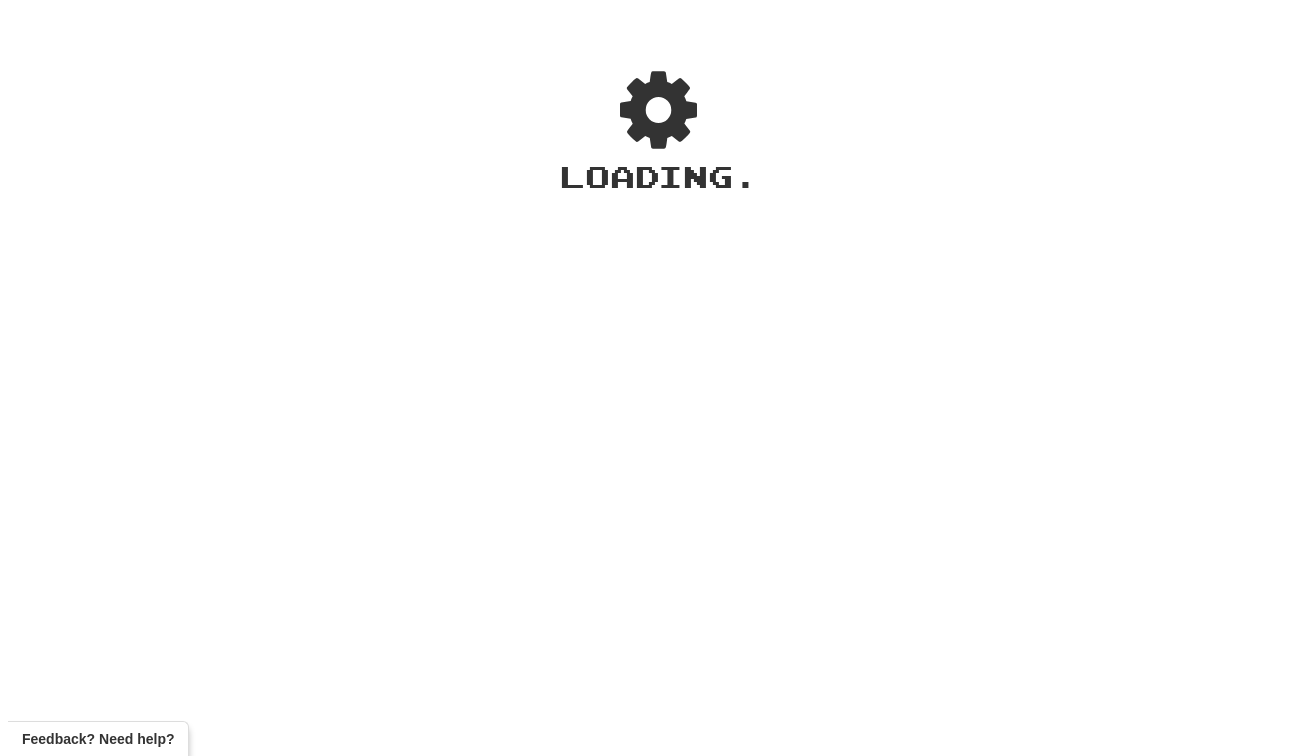 scroll, scrollTop: 0, scrollLeft: 0, axis: both 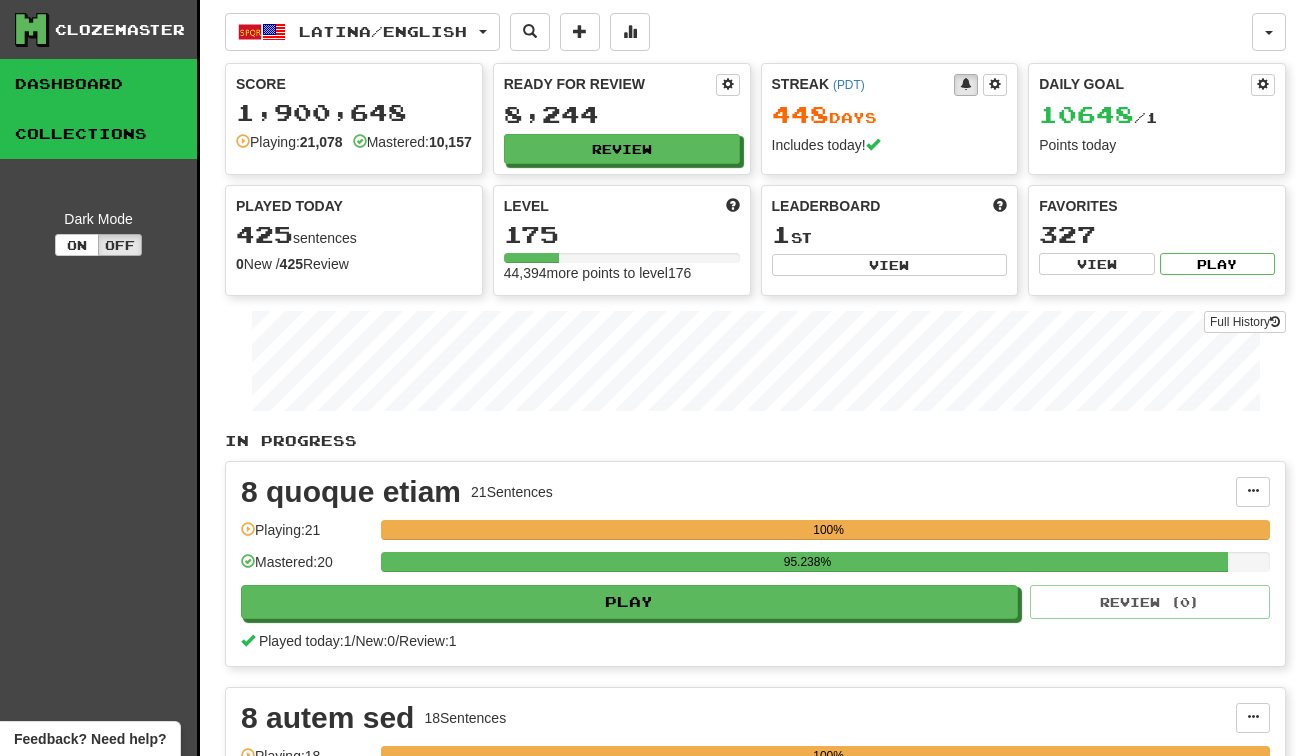 click on "Collections" at bounding box center (98, 134) 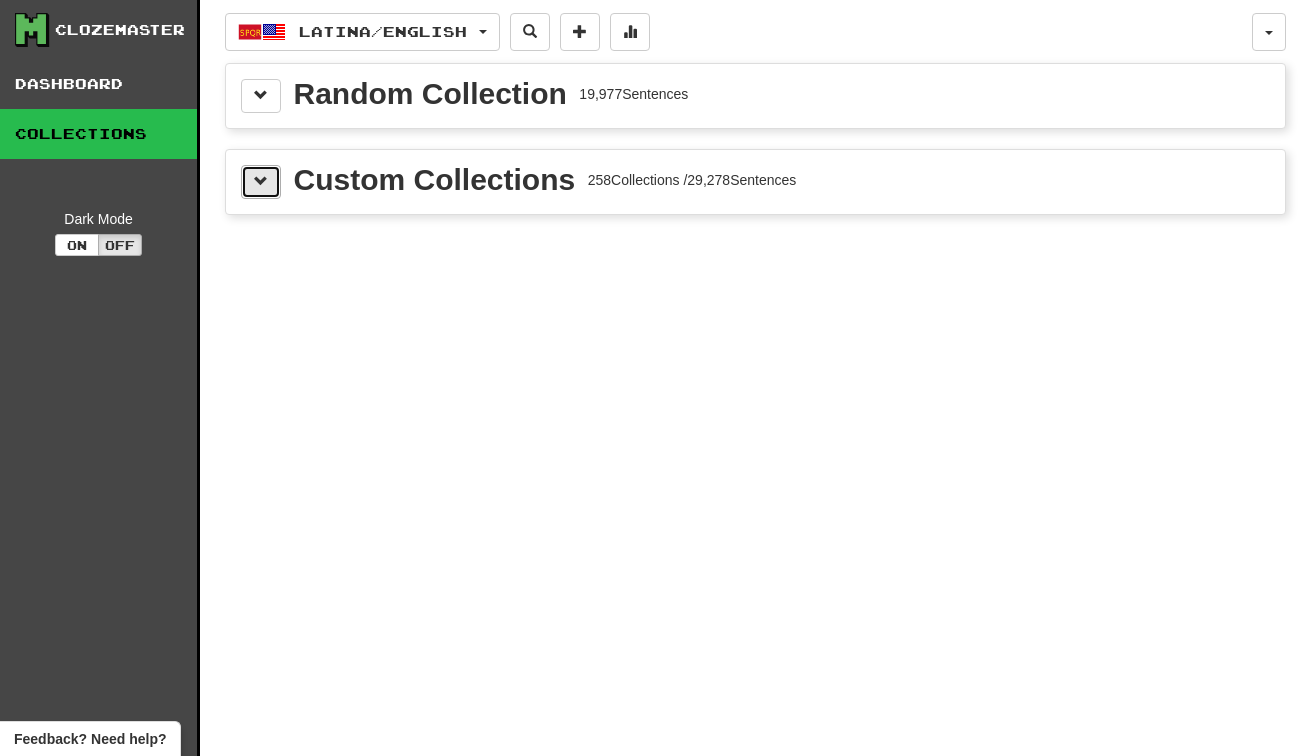 click at bounding box center (261, 181) 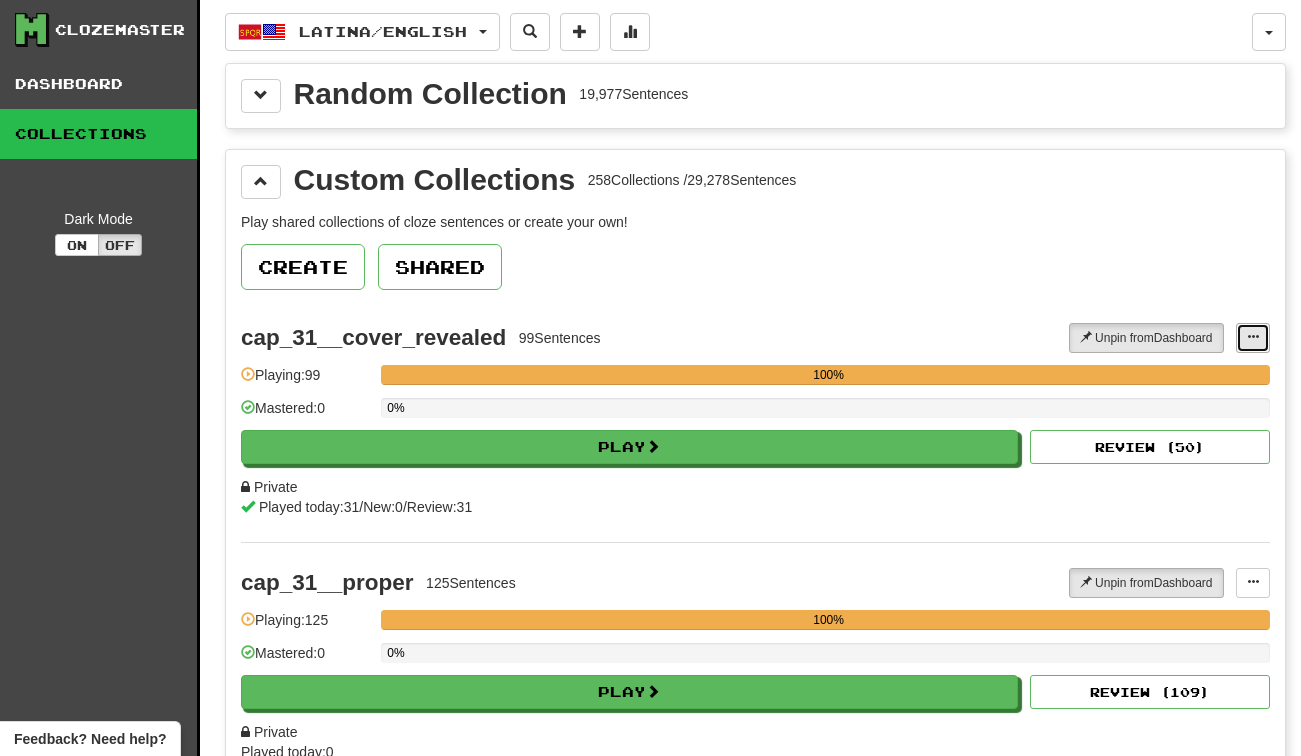 click at bounding box center (1253, 338) 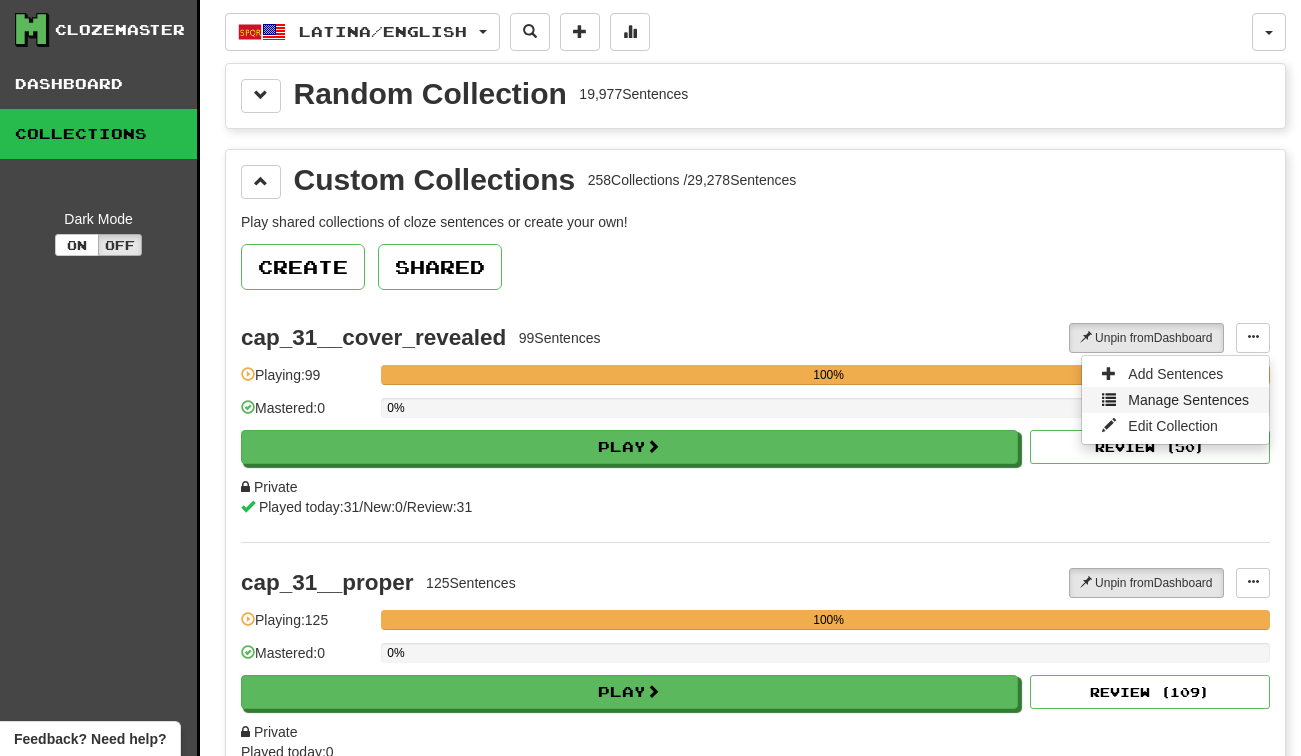 click on "Manage Sentences" at bounding box center [1188, 400] 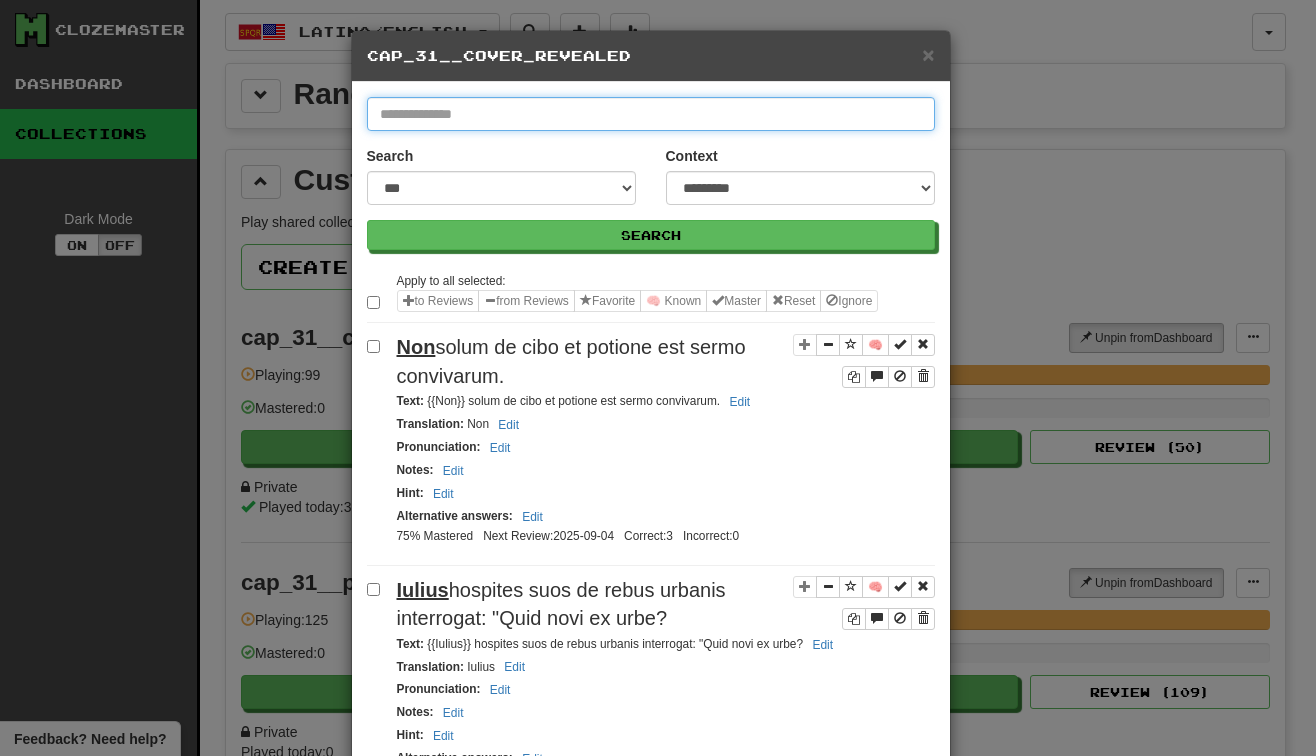 click at bounding box center [651, 114] 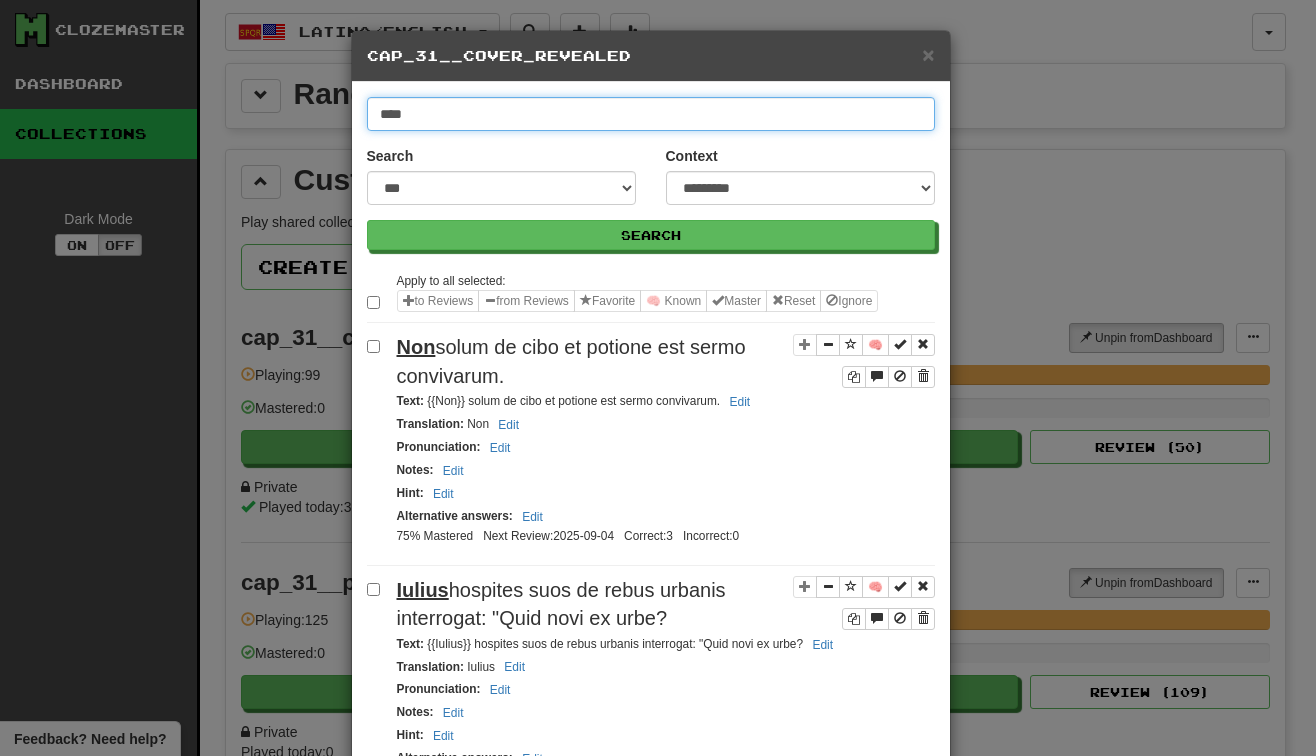 type on "****" 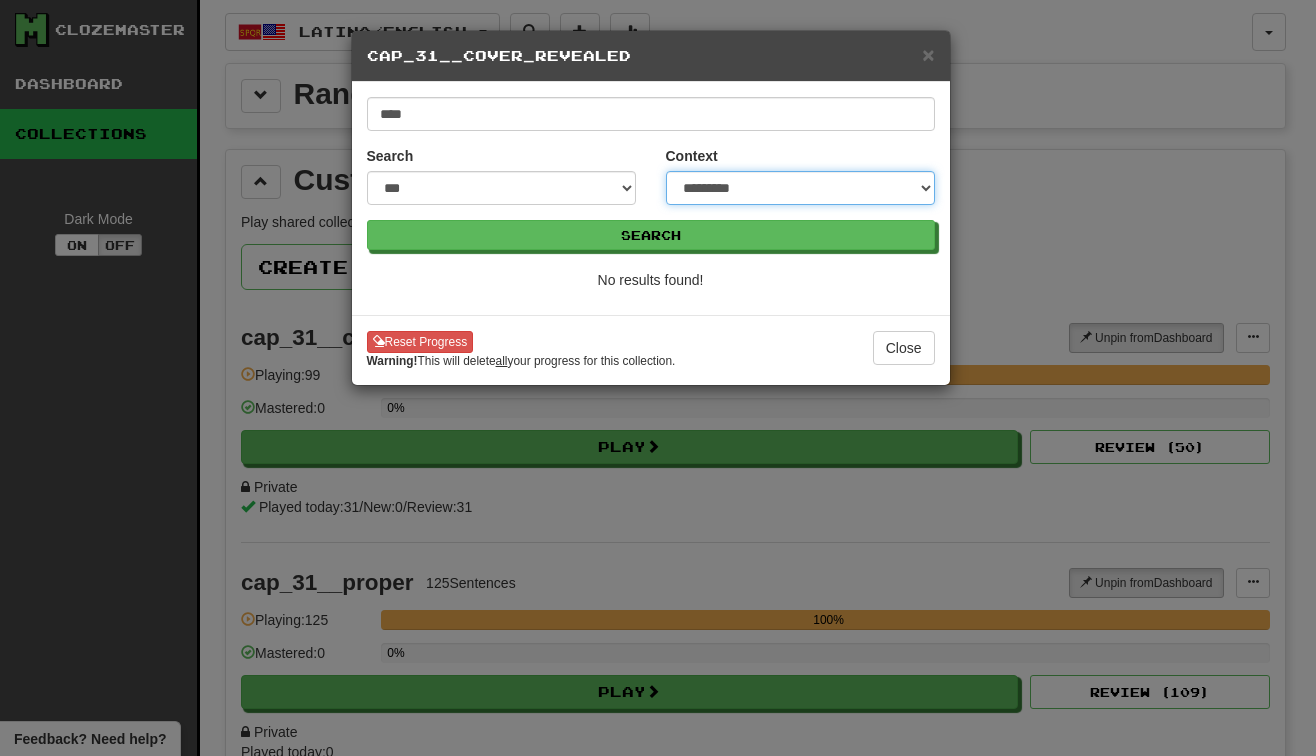 click on "**********" at bounding box center [800, 188] 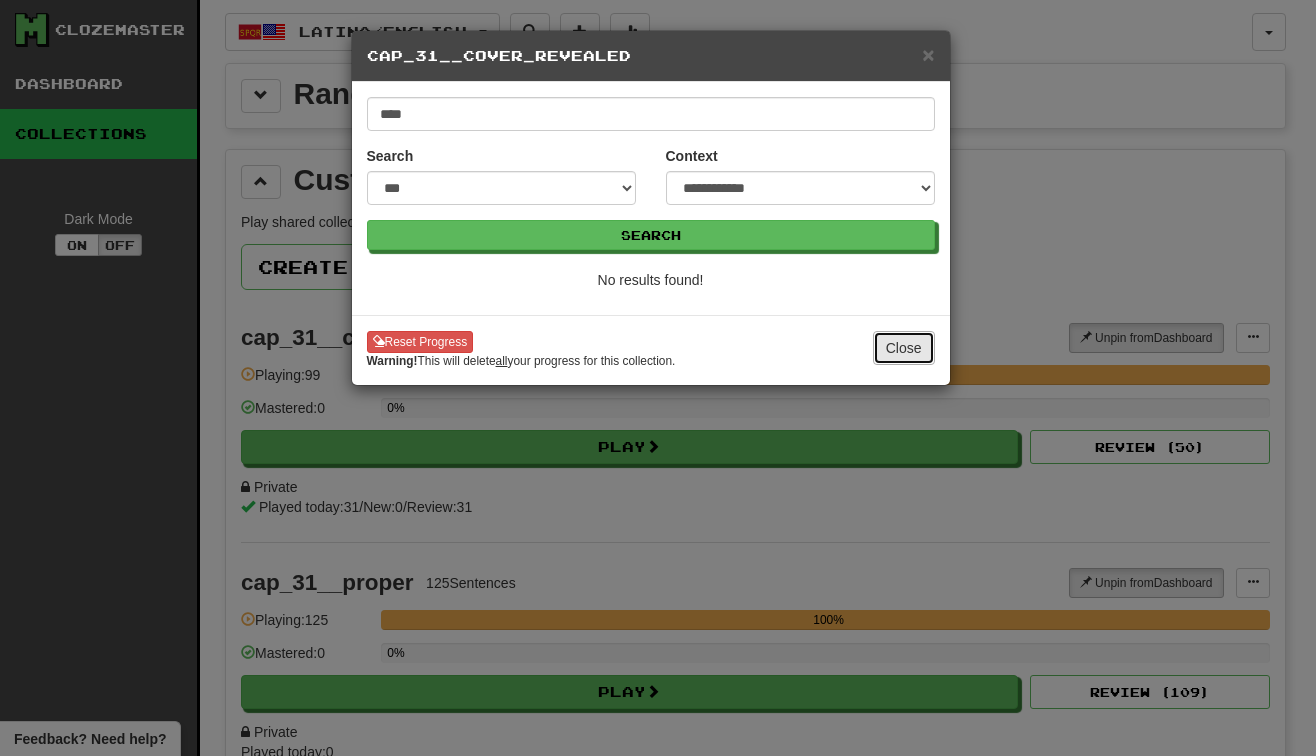 click on "Close" at bounding box center (904, 348) 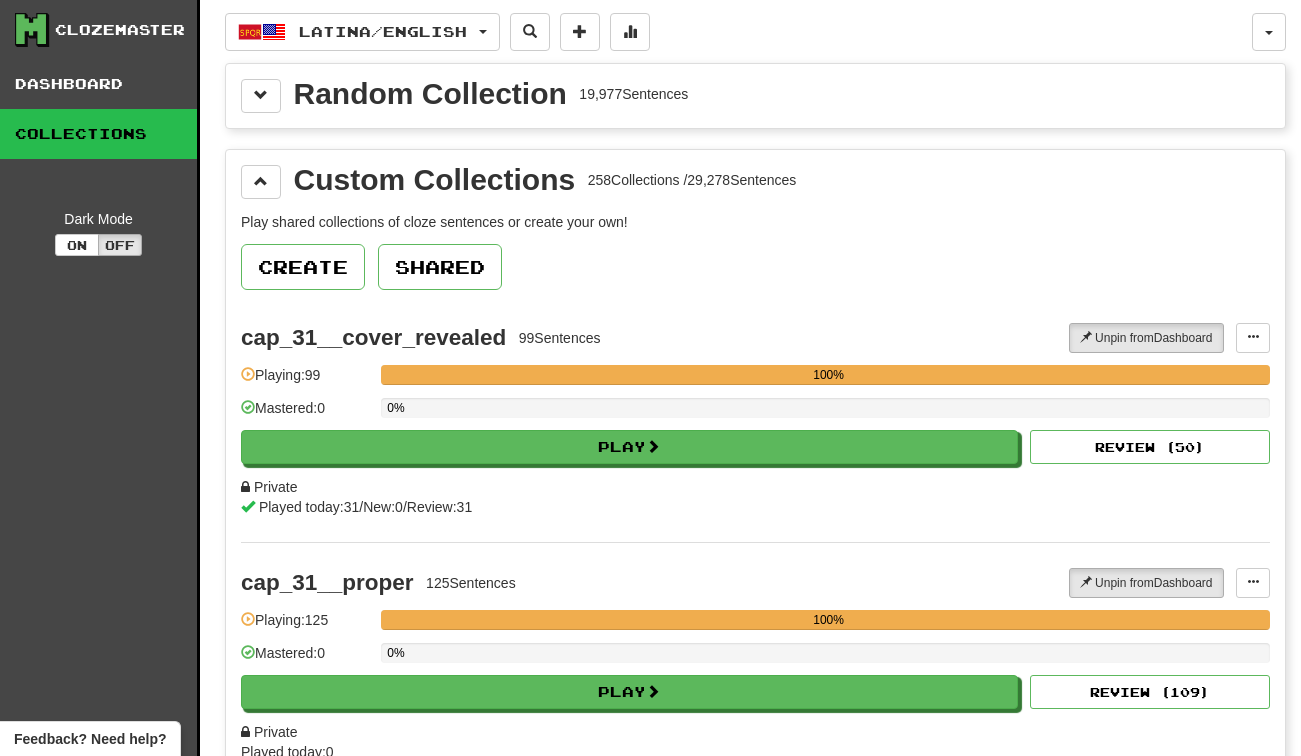 click on "Custom Collections 258  Collections /  29,278  Sentences Play shared collections of cloze sentences or create your own! Create Shared cap_31__cover_revealed 99  Sentences   Unpin from  Dashboard   Unpin from  Dashboard Add Sentences Manage Sentences Edit Collection  Playing:  99 100%  Mastered:  0 0% Play  Review ( 50 )   Private   Played today:  31  /  New:  0  /  Review:  31 cap_31__proper 125  Sentences   Unpin from  Dashboard   Unpin from  Dashboard Add Sentences Manage Sentences Edit Collection  Playing:  125 100%  Mastered:  0 0% Play  Review ( 109 )   Private Played today:  0 cap_30__new_revealed 334  Sentences   Unpin from  Dashboard   Unpin from  Dashboard Add Sentences Manage Sentences Edit Collection  Playing:  334 100%  Mastered:  0 0% Play  Review ( 0 )   Private   Played today:  308  /  New:  0  /  Review:  308 top_adjective_s_fast 42  Sentences   Unpin from  Dashboard   Unpin from  Dashboard Add Sentences Manage Sentences Edit Collection  Playing:  42 100%  Mastered:  42 100% Play  Review ( 0 )" at bounding box center [755, 31916] 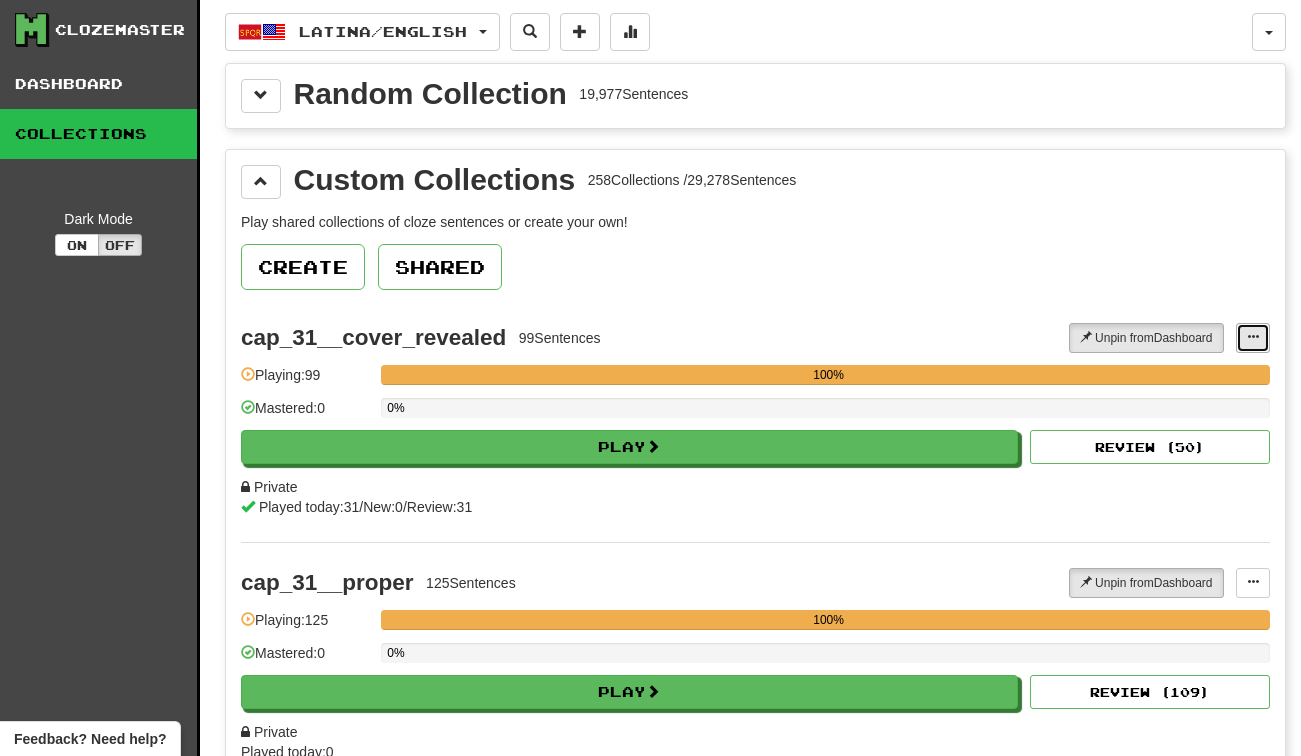 click at bounding box center [1253, 338] 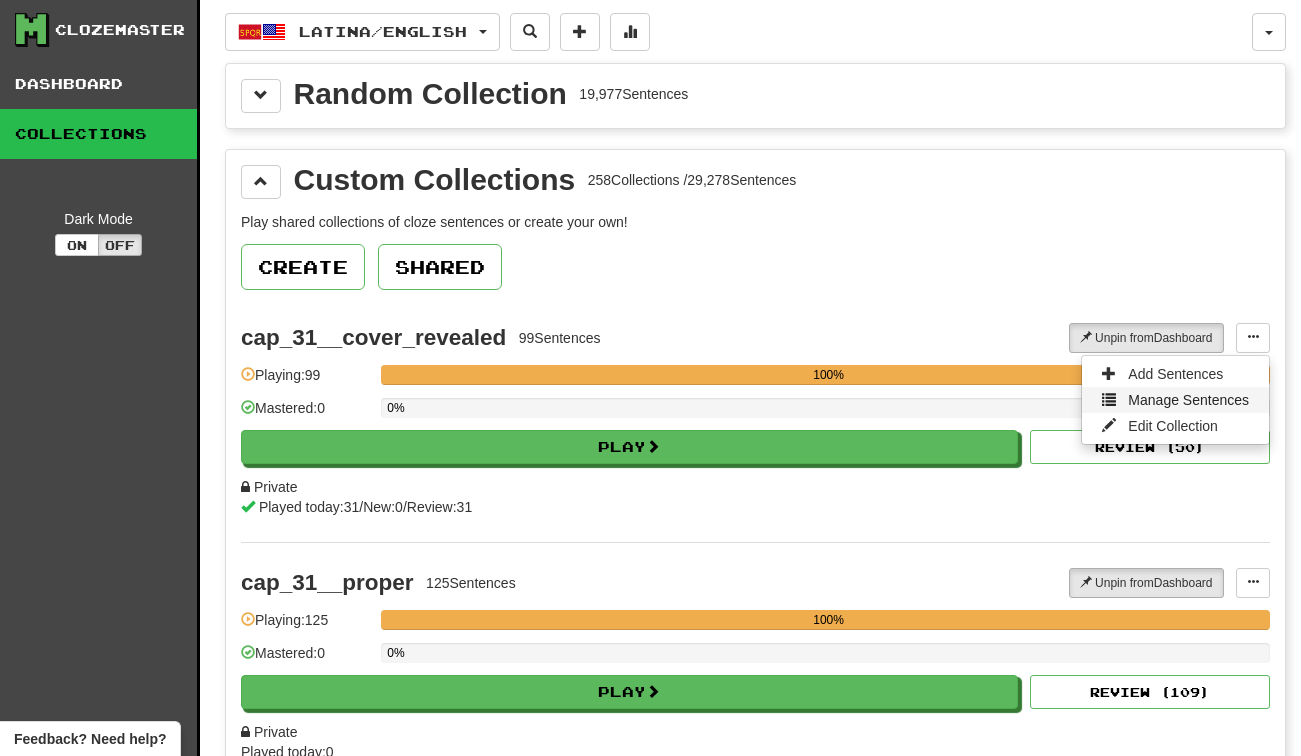 click on "Manage Sentences" at bounding box center [1188, 400] 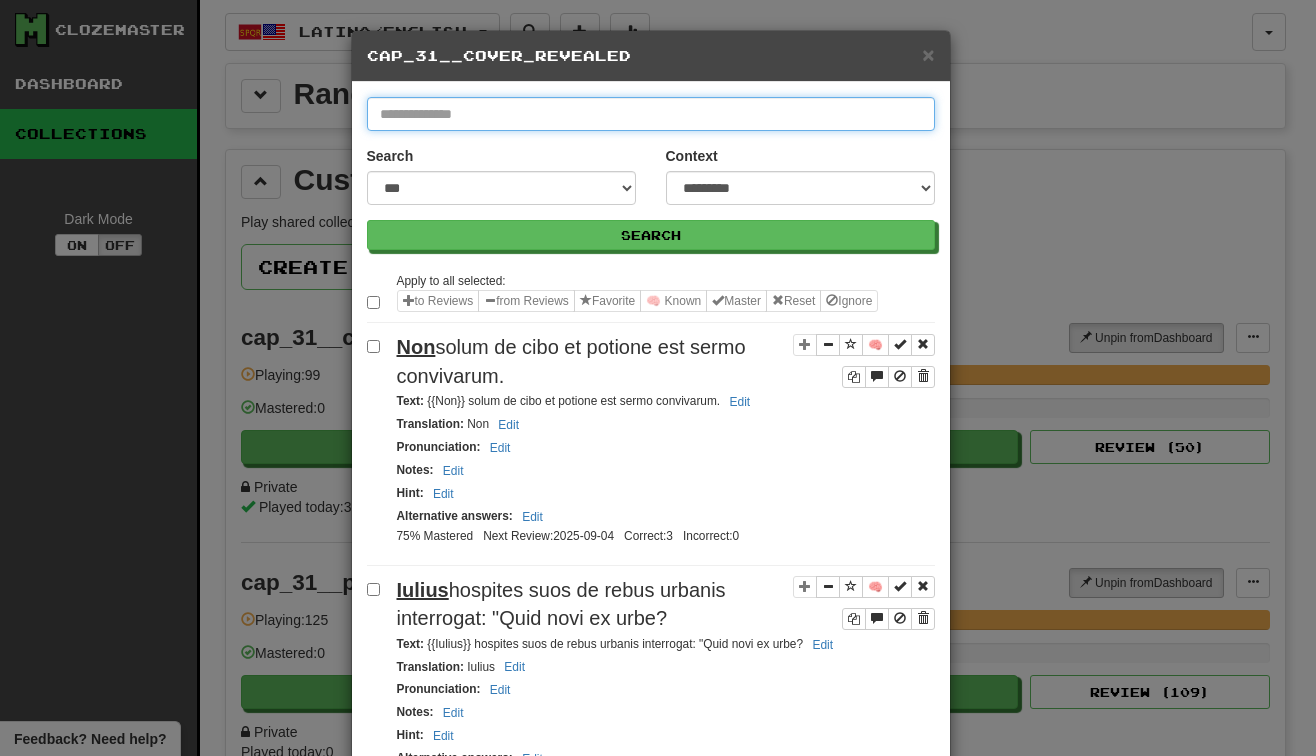 click at bounding box center [651, 114] 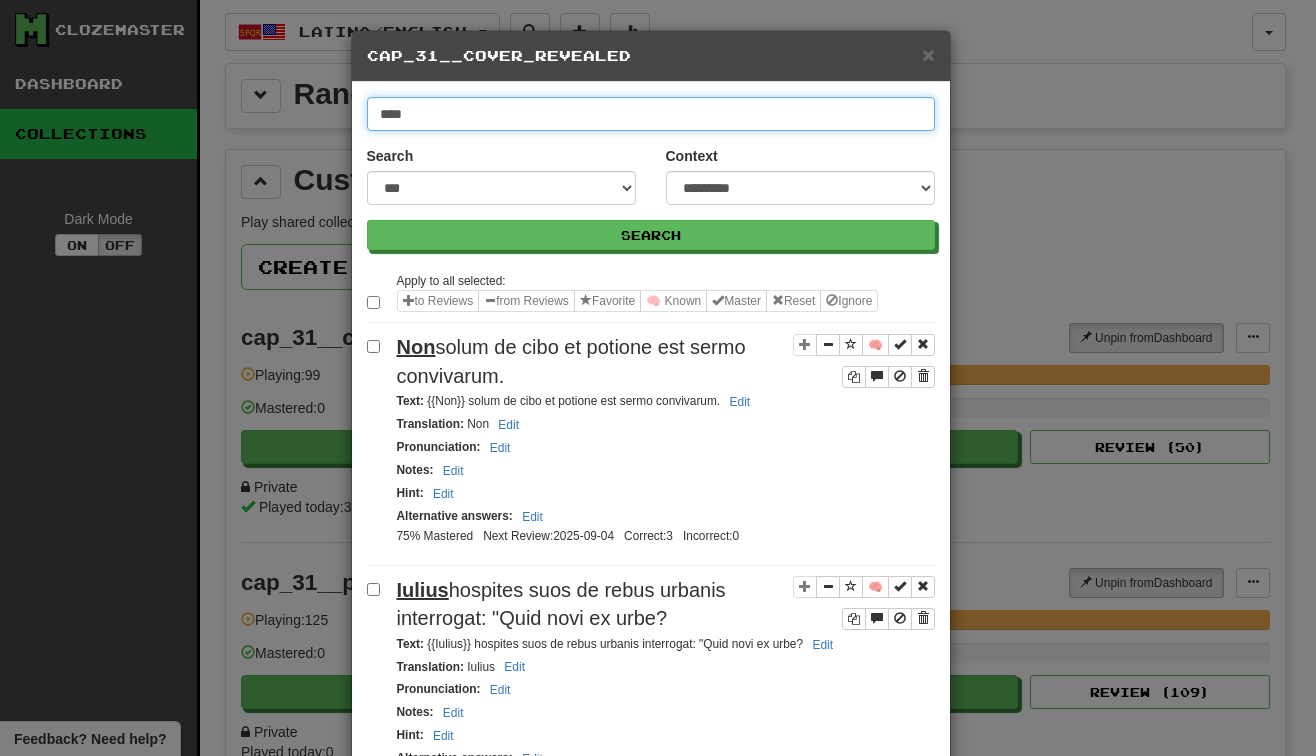 type on "****" 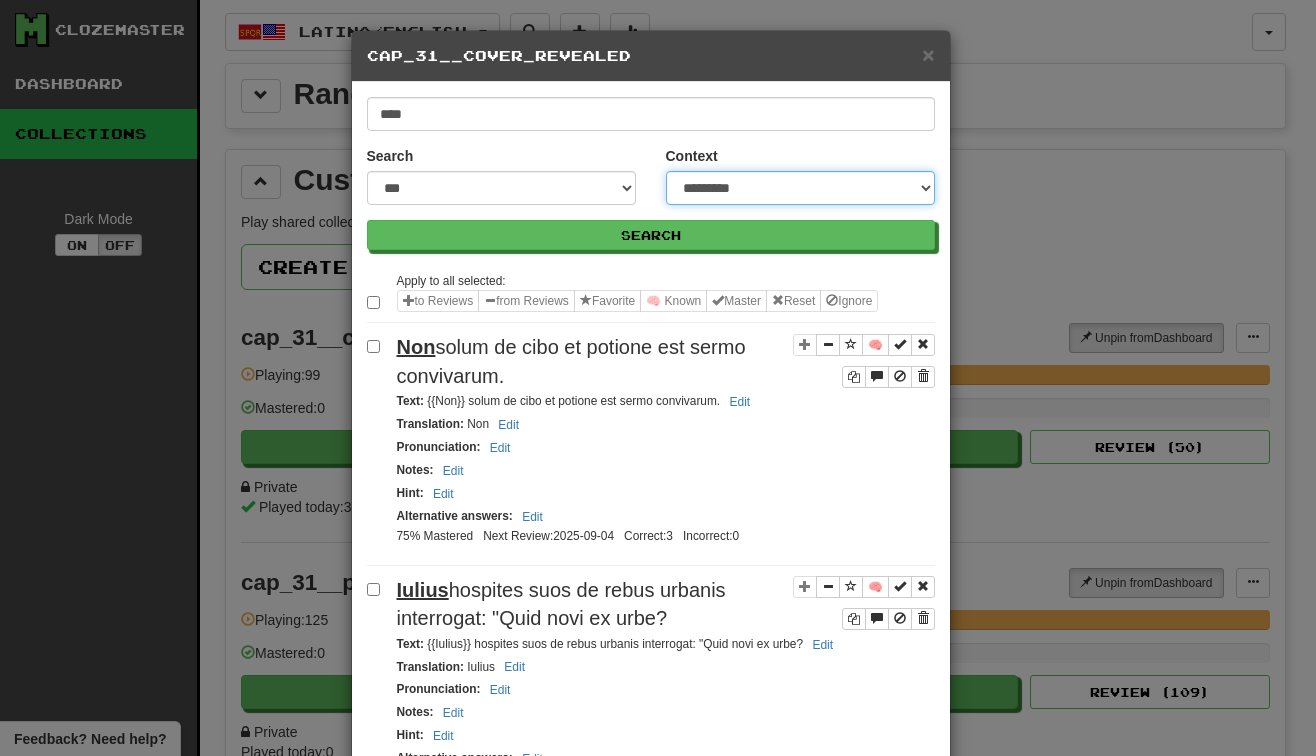 click on "**********" at bounding box center (800, 188) 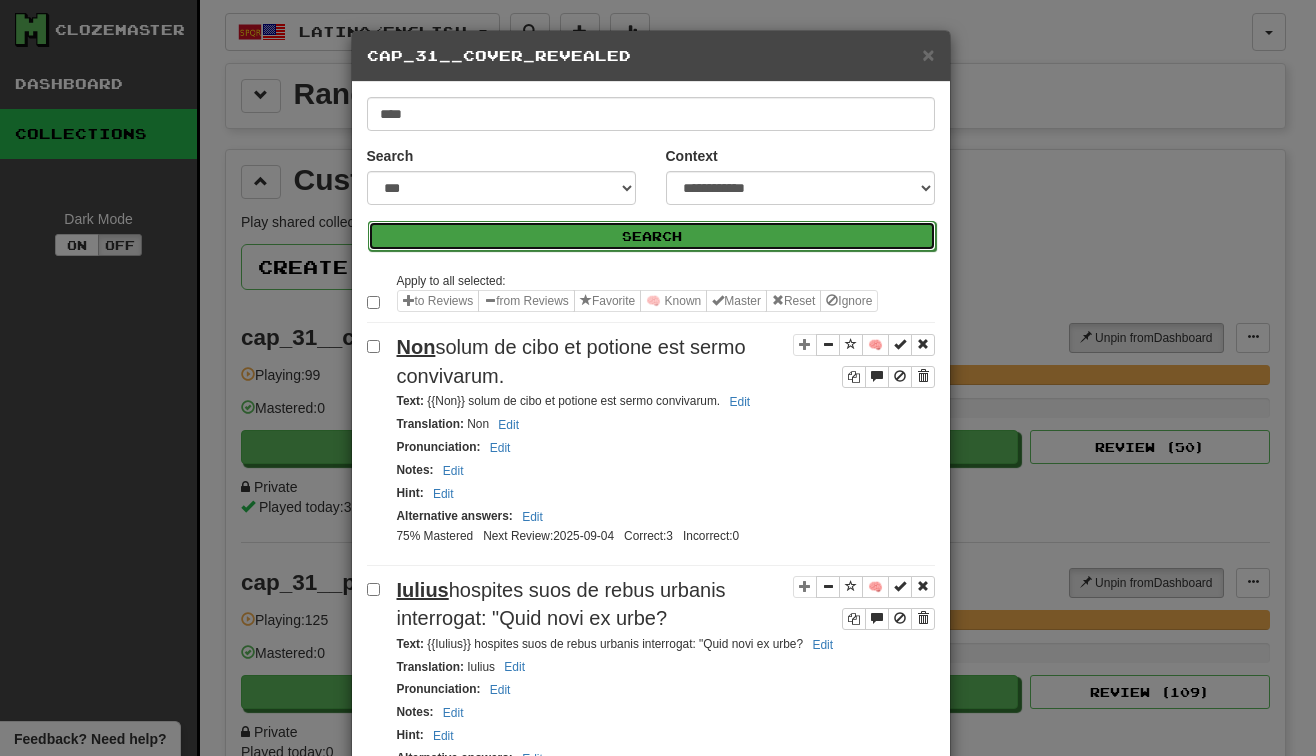 click on "Search" at bounding box center [652, 236] 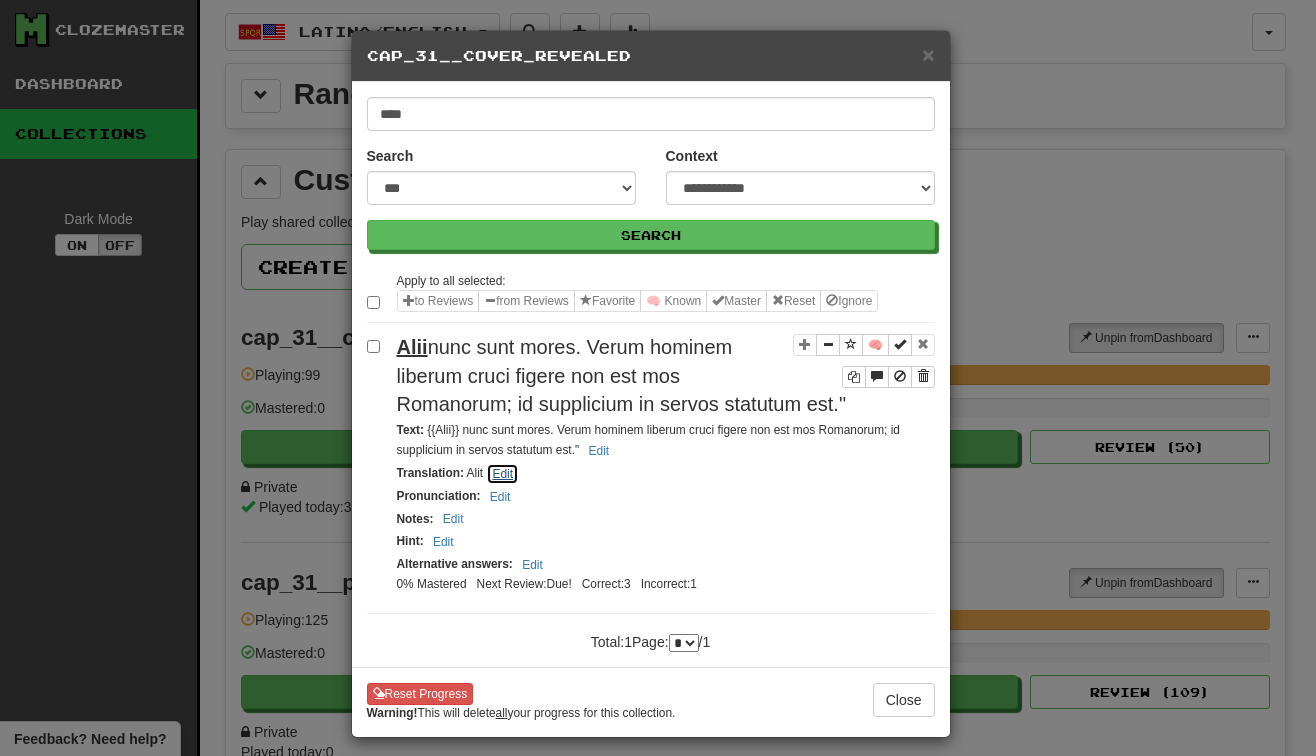 click on "Edit" at bounding box center (502, 474) 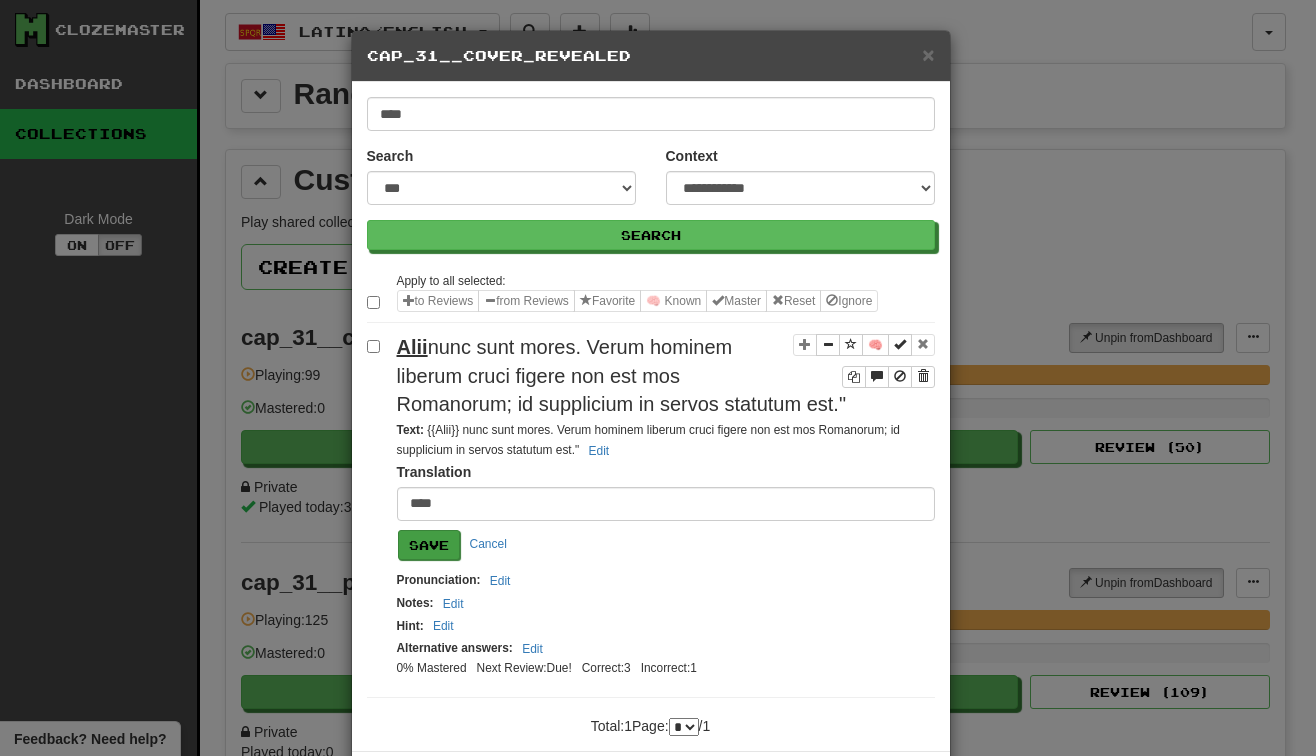 type on "****" 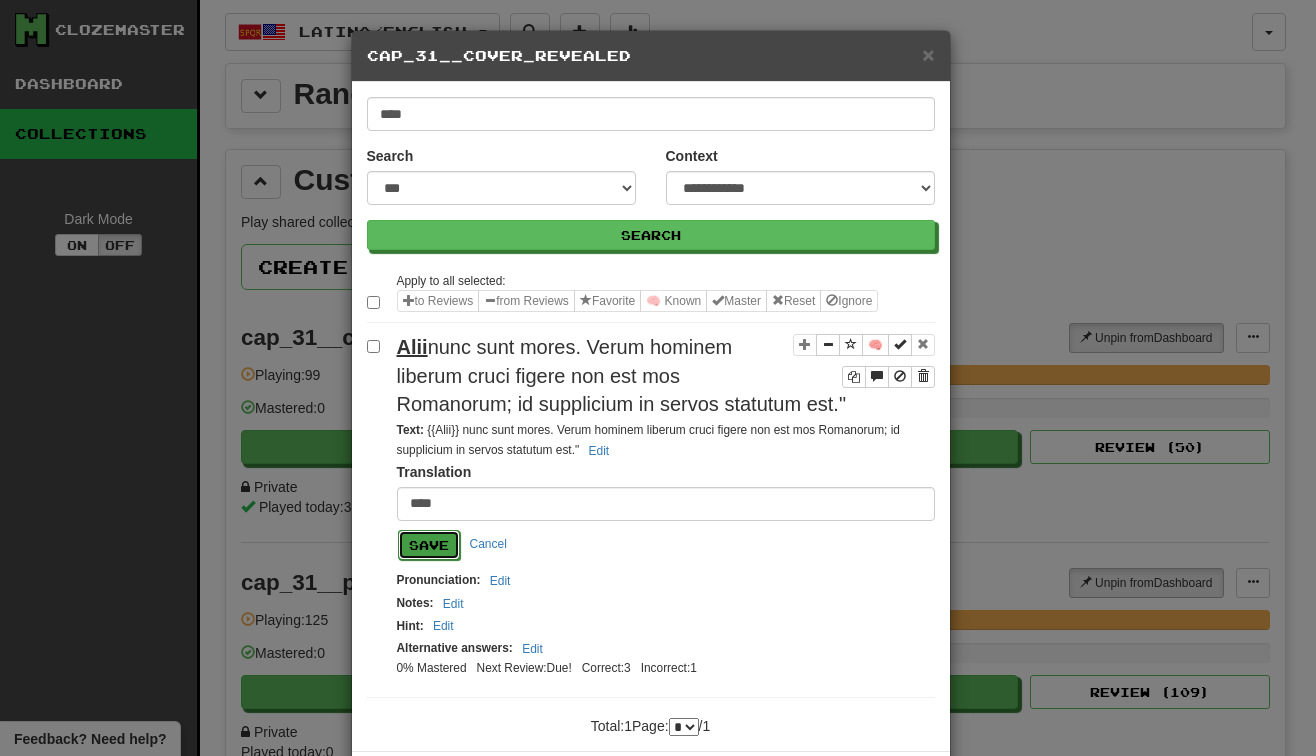 click on "Save" at bounding box center (429, 545) 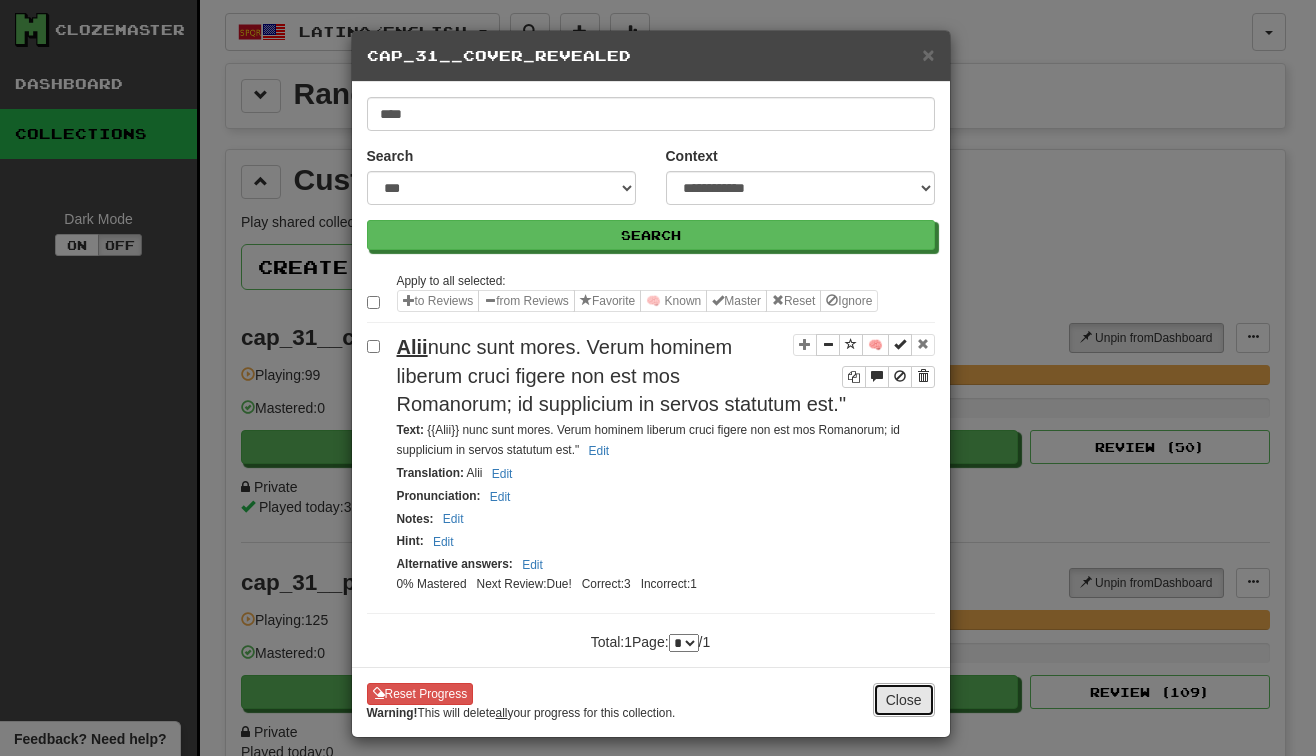 click on "Close" at bounding box center (904, 700) 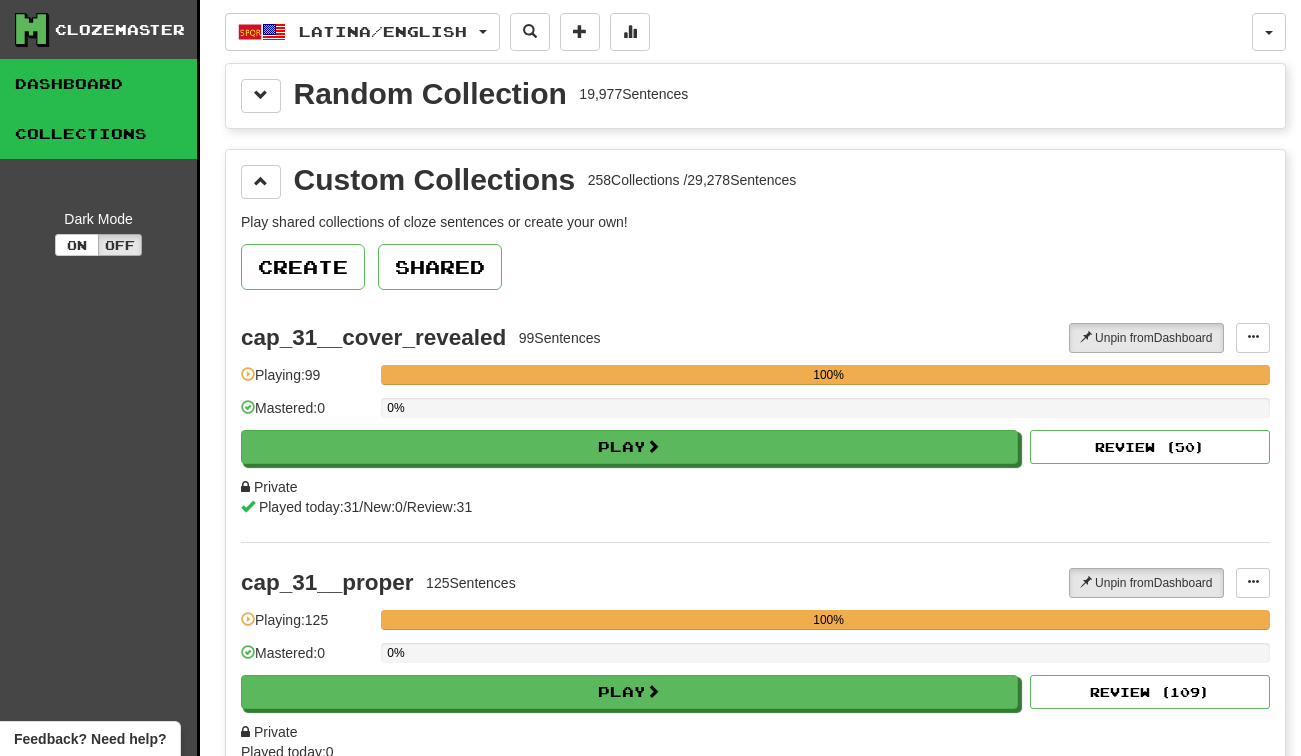 click on "Dashboard" at bounding box center (98, 84) 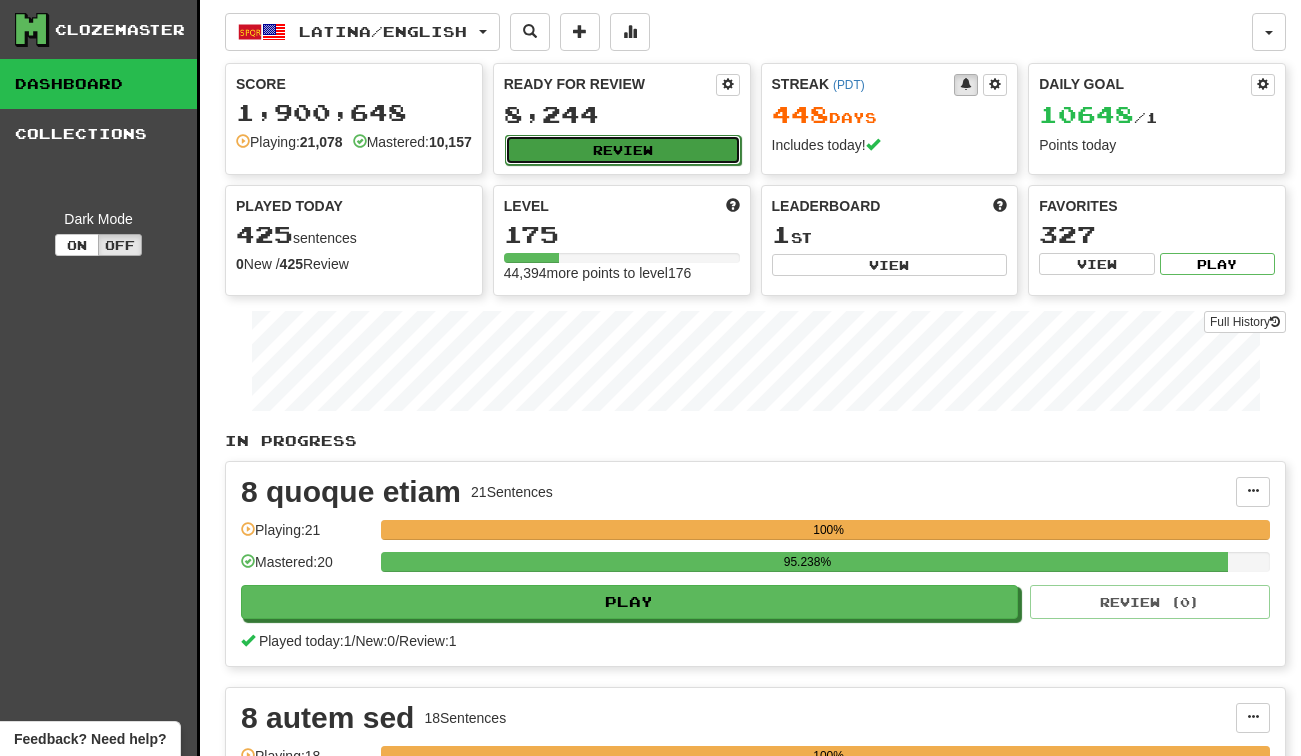 click on "Review" at bounding box center (623, 150) 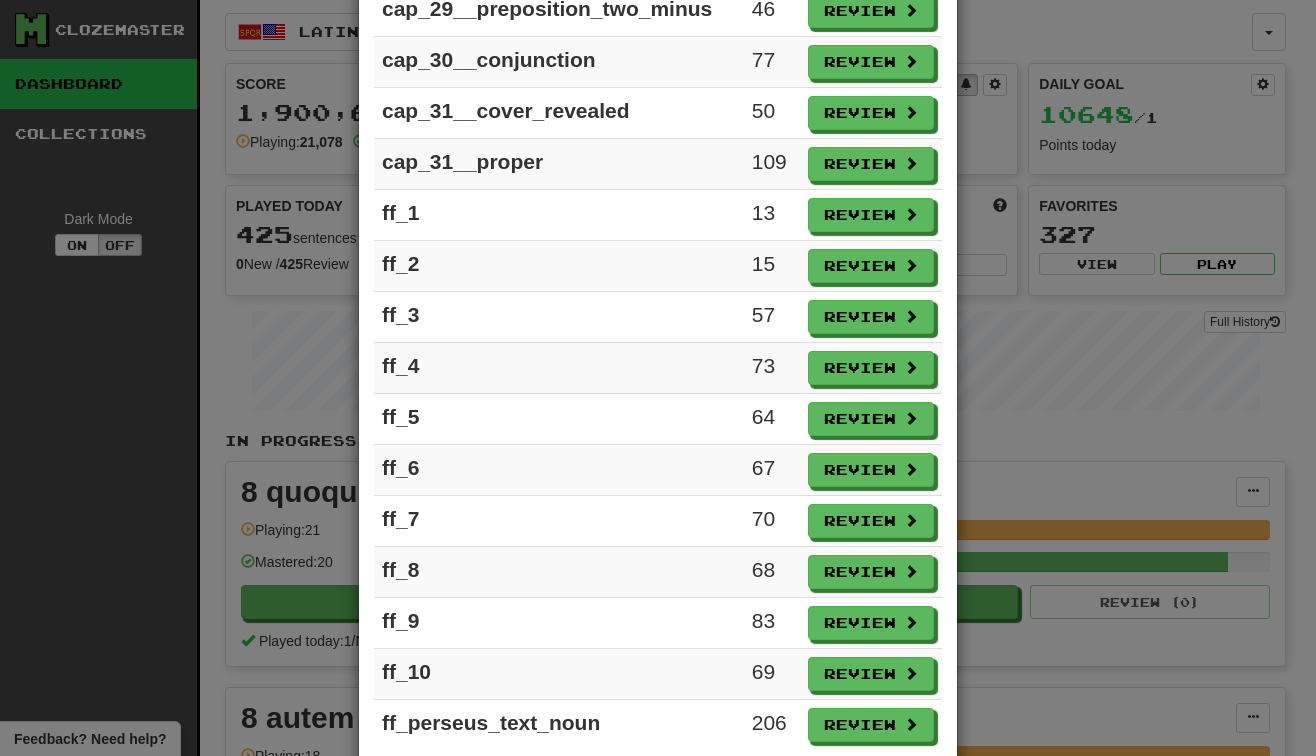 scroll, scrollTop: 2796, scrollLeft: 0, axis: vertical 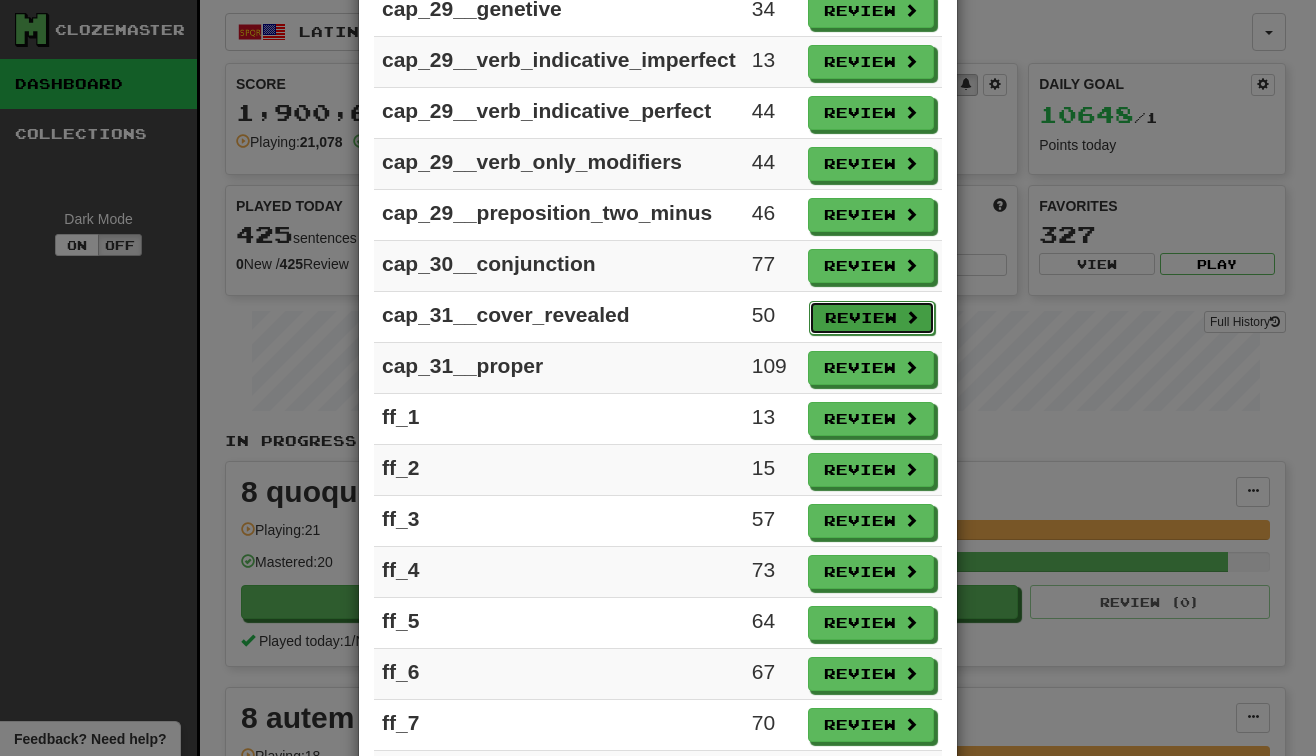 click on "Review" at bounding box center (872, 318) 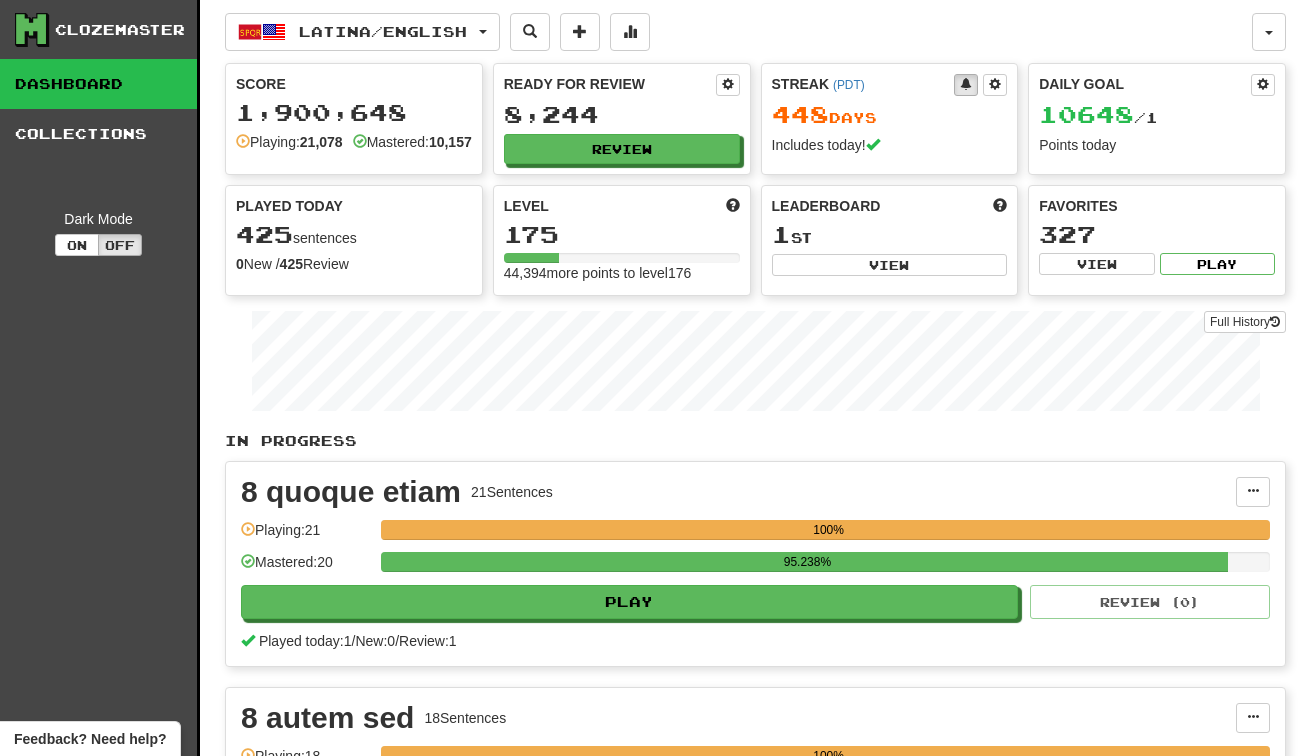 select on "***" 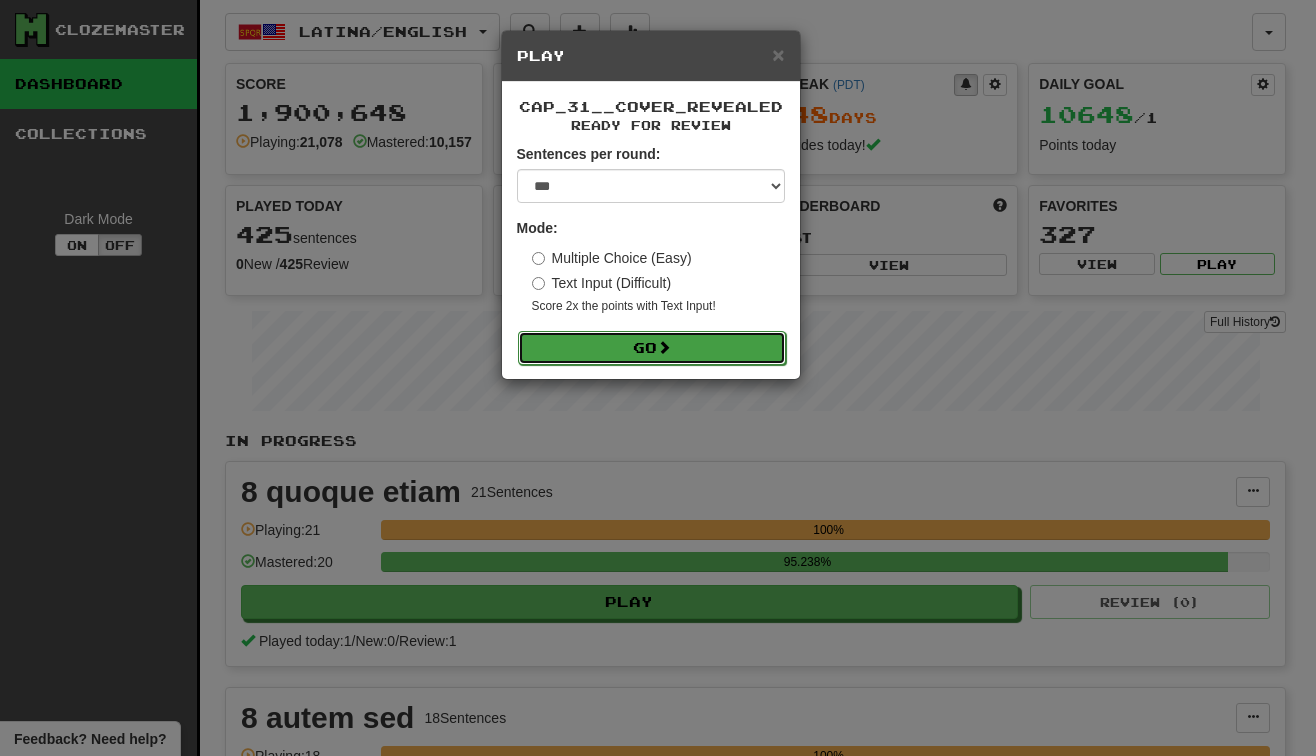 click on "Go" at bounding box center [652, 348] 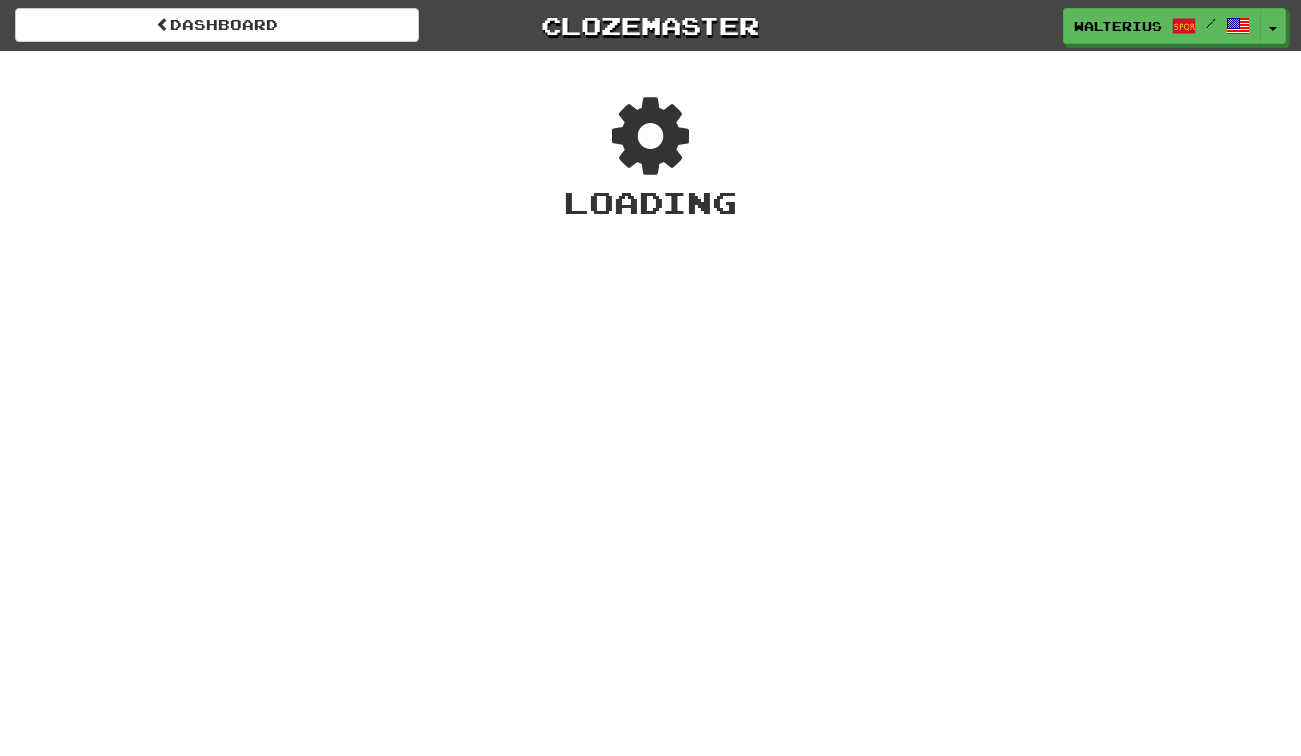 scroll, scrollTop: 0, scrollLeft: 0, axis: both 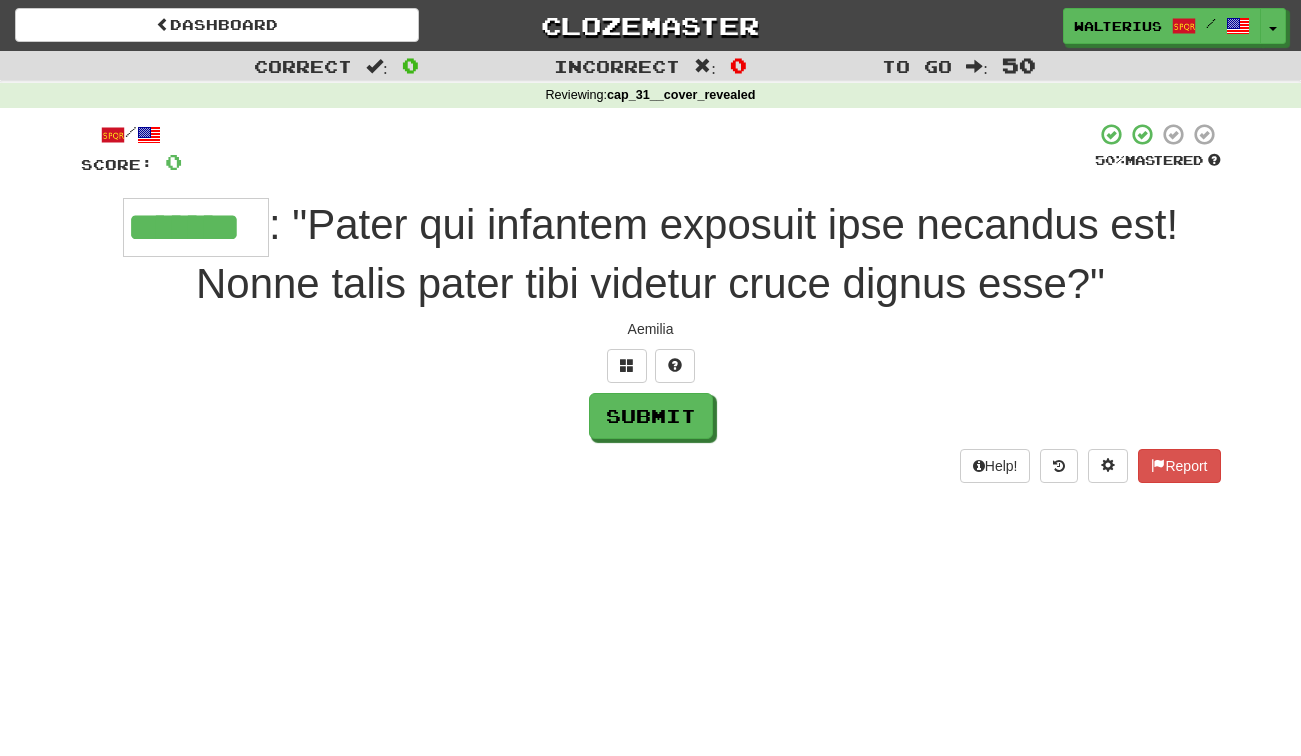 type on "*******" 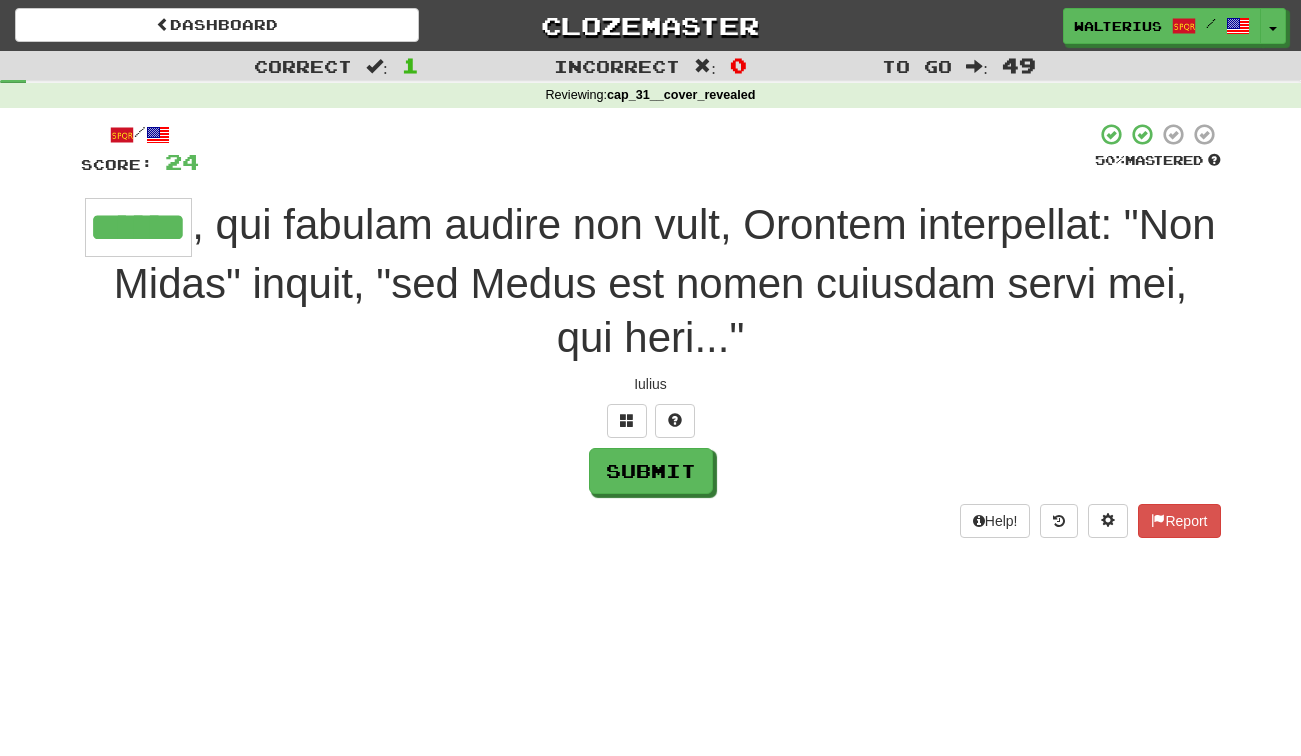 type on "******" 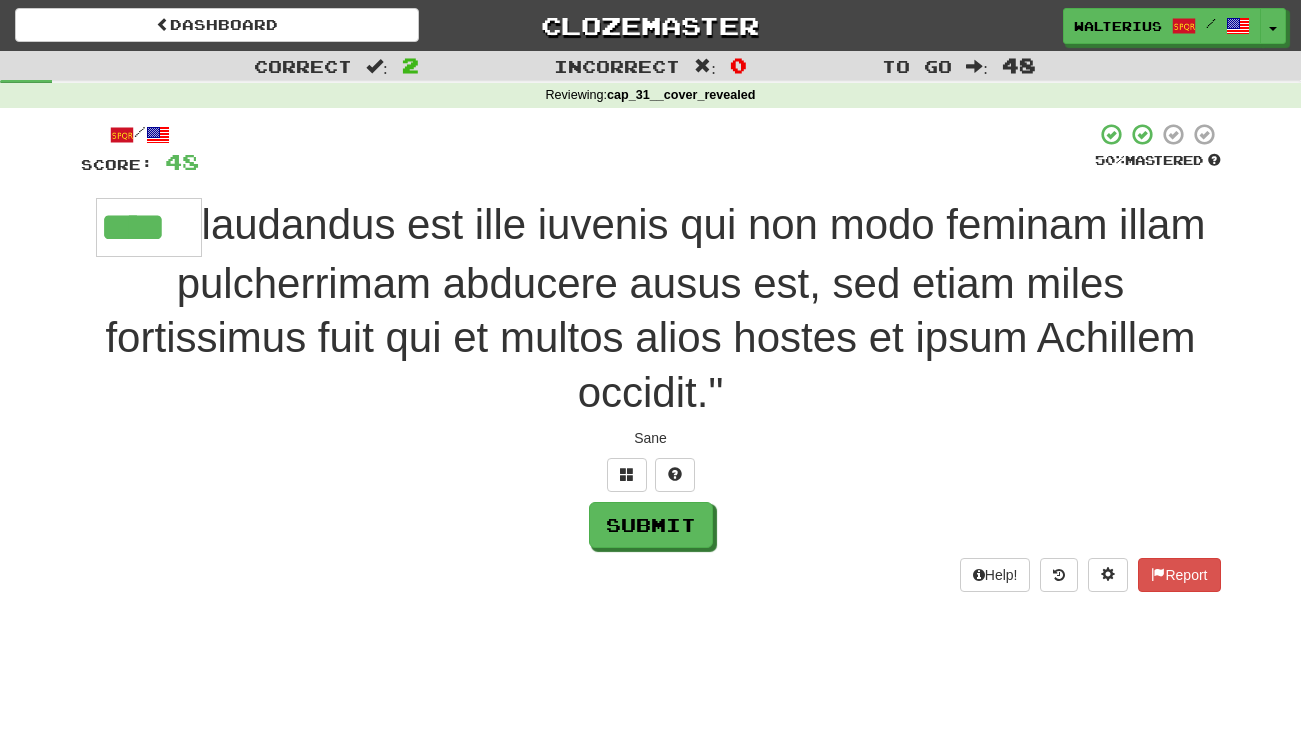 type on "****" 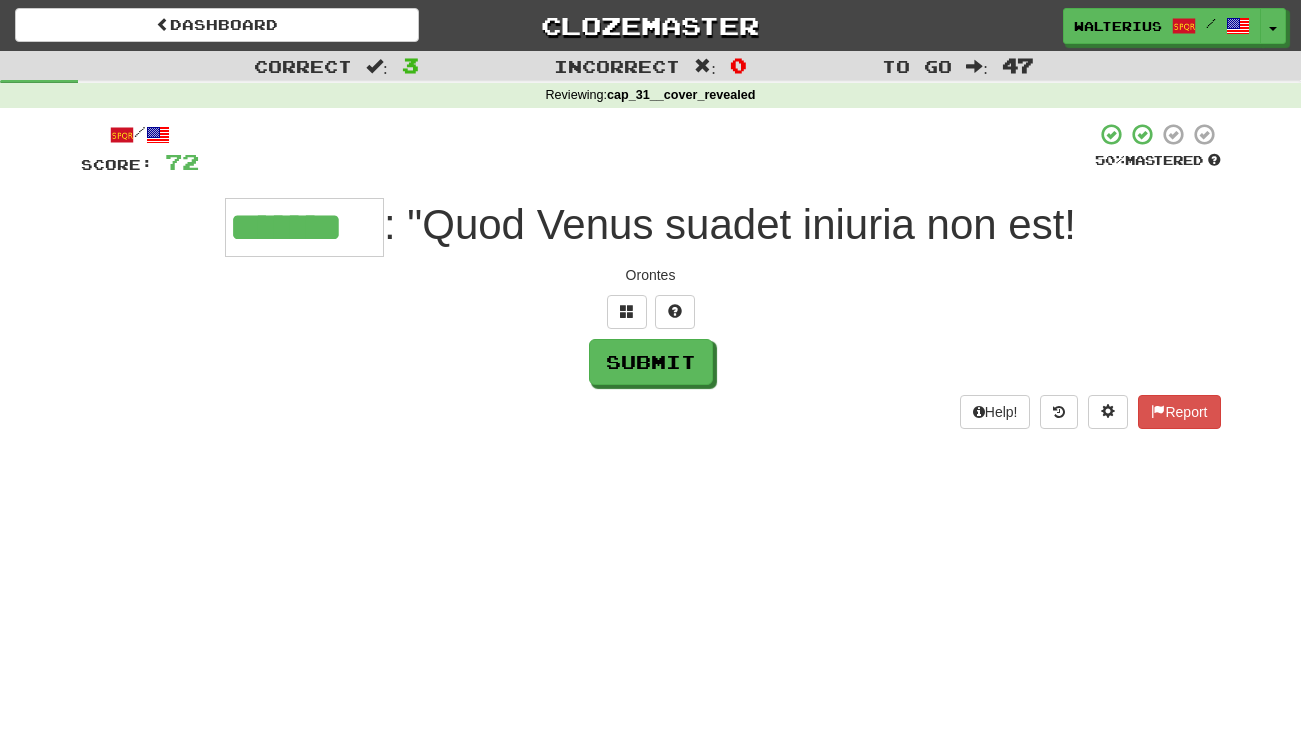 type on "*******" 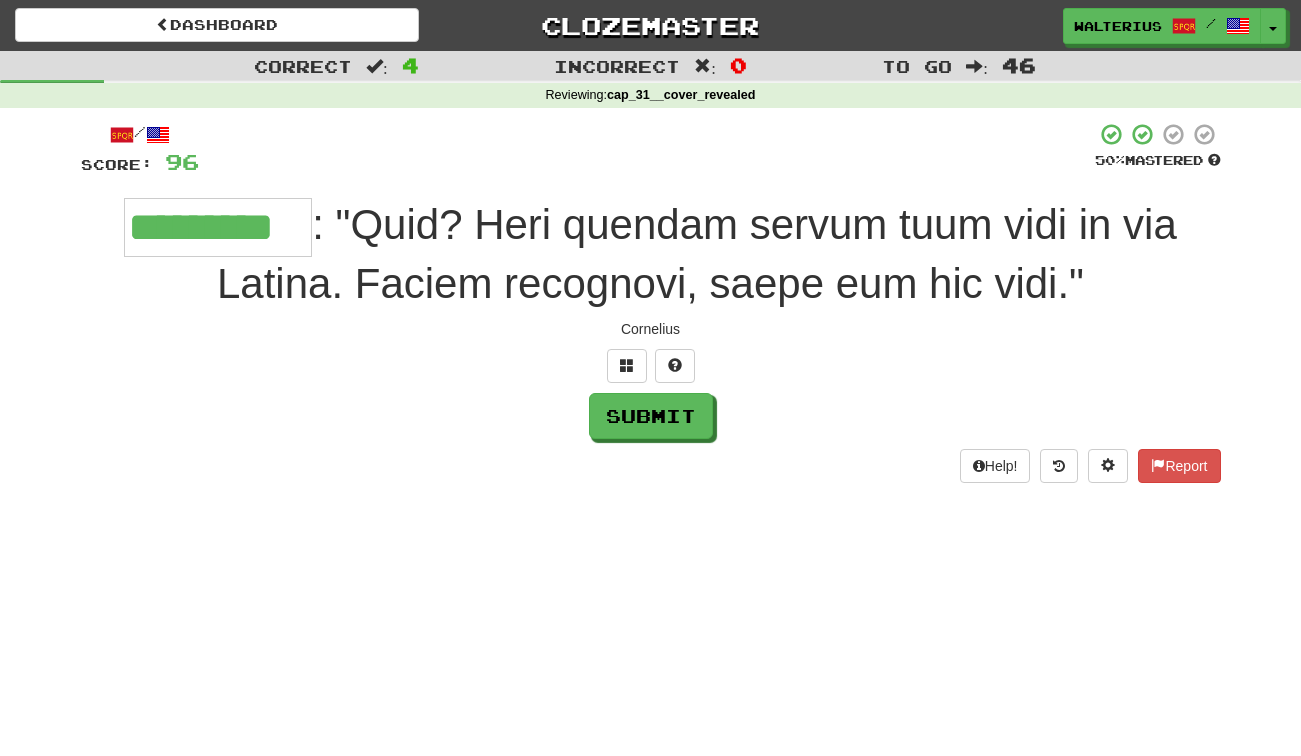 type on "*********" 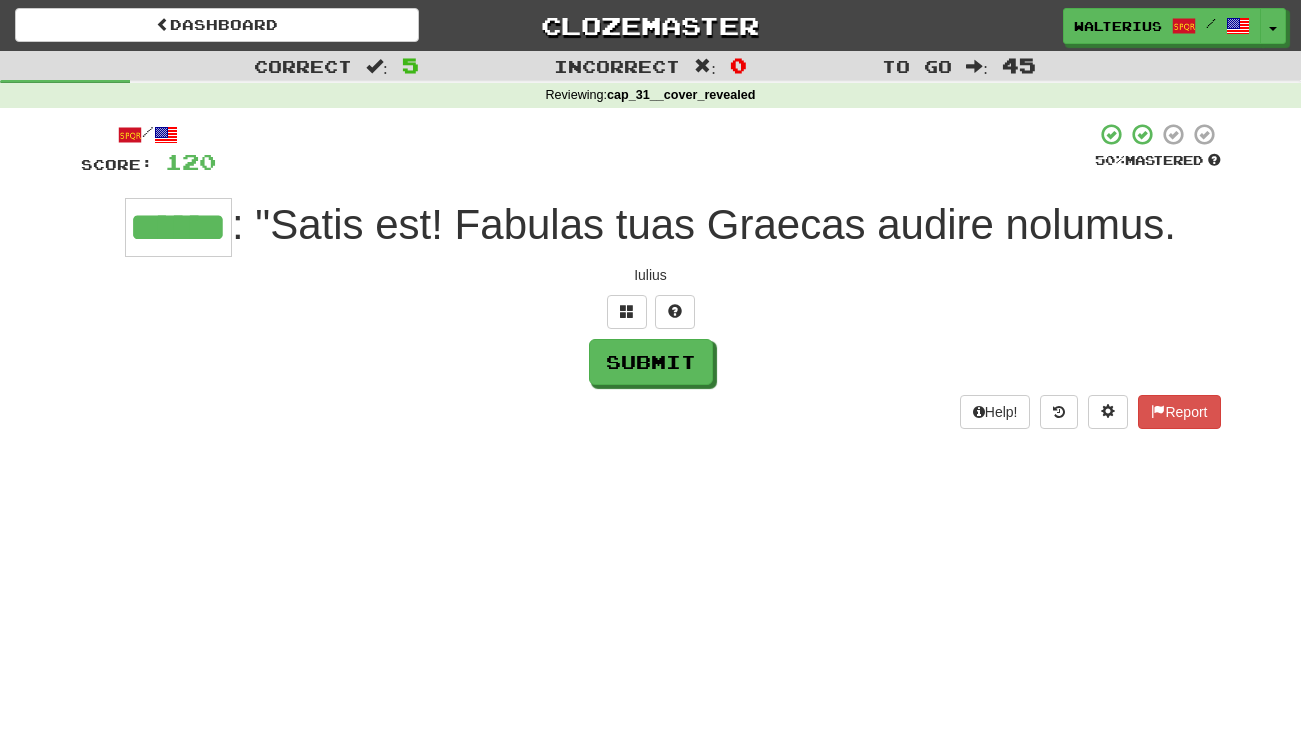 type on "******" 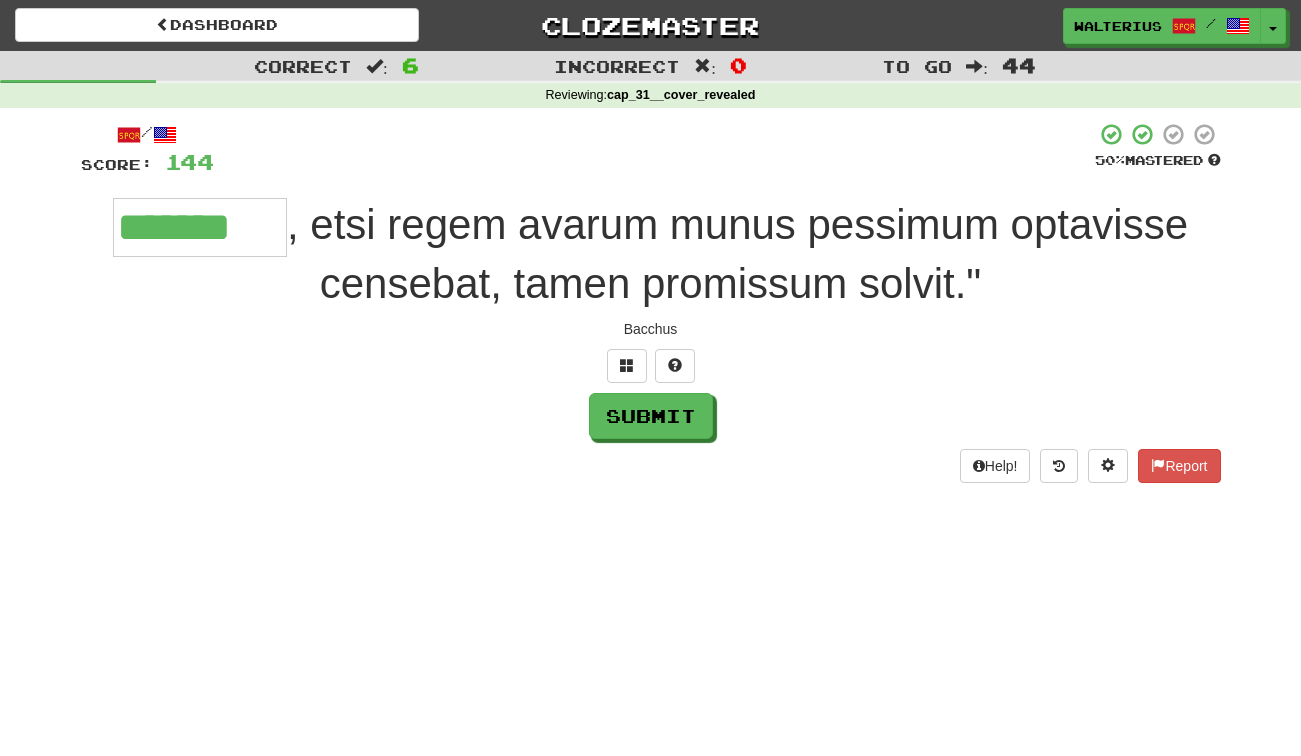 type on "*******" 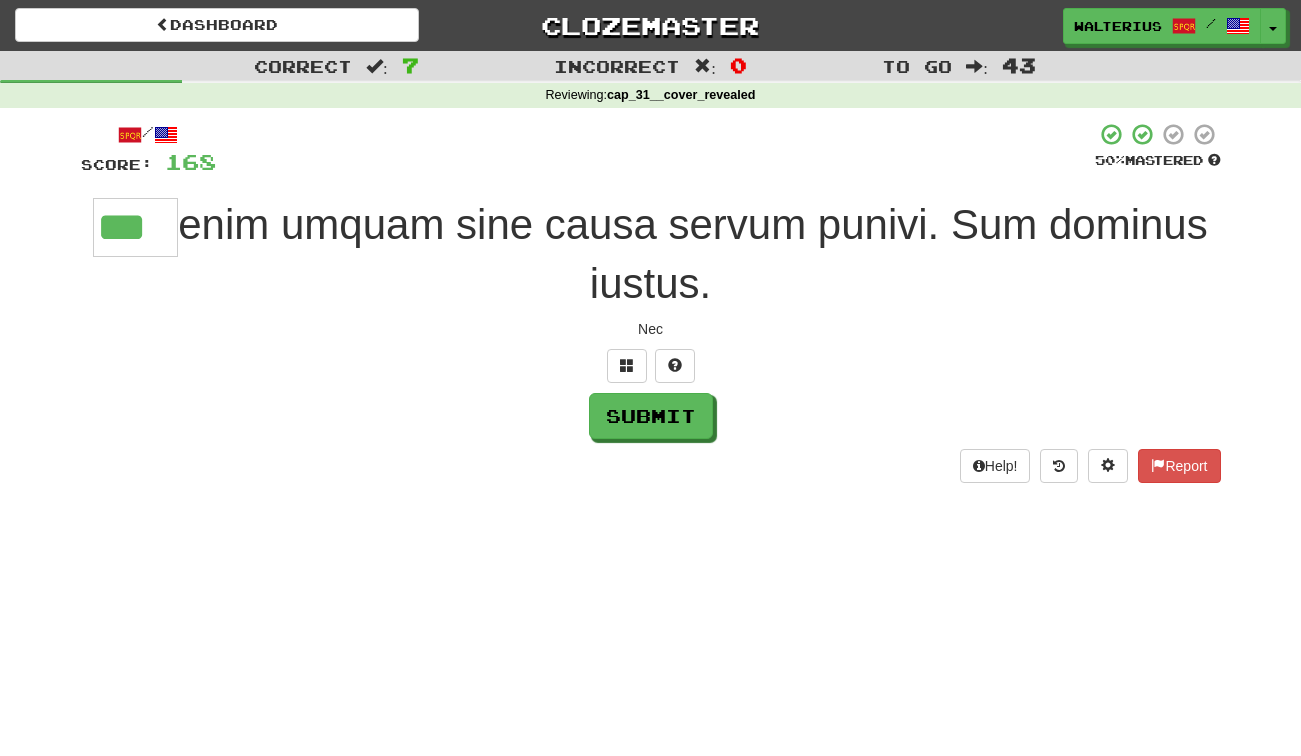 type on "***" 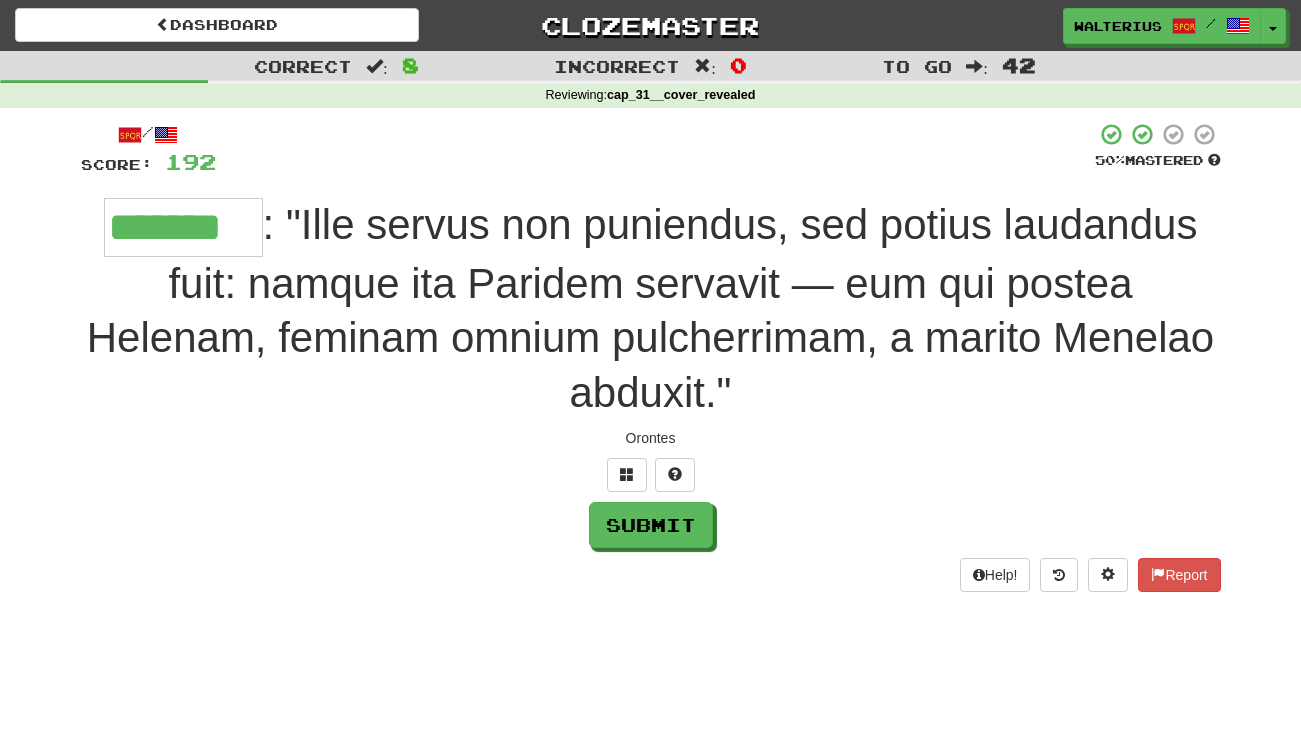 type on "*******" 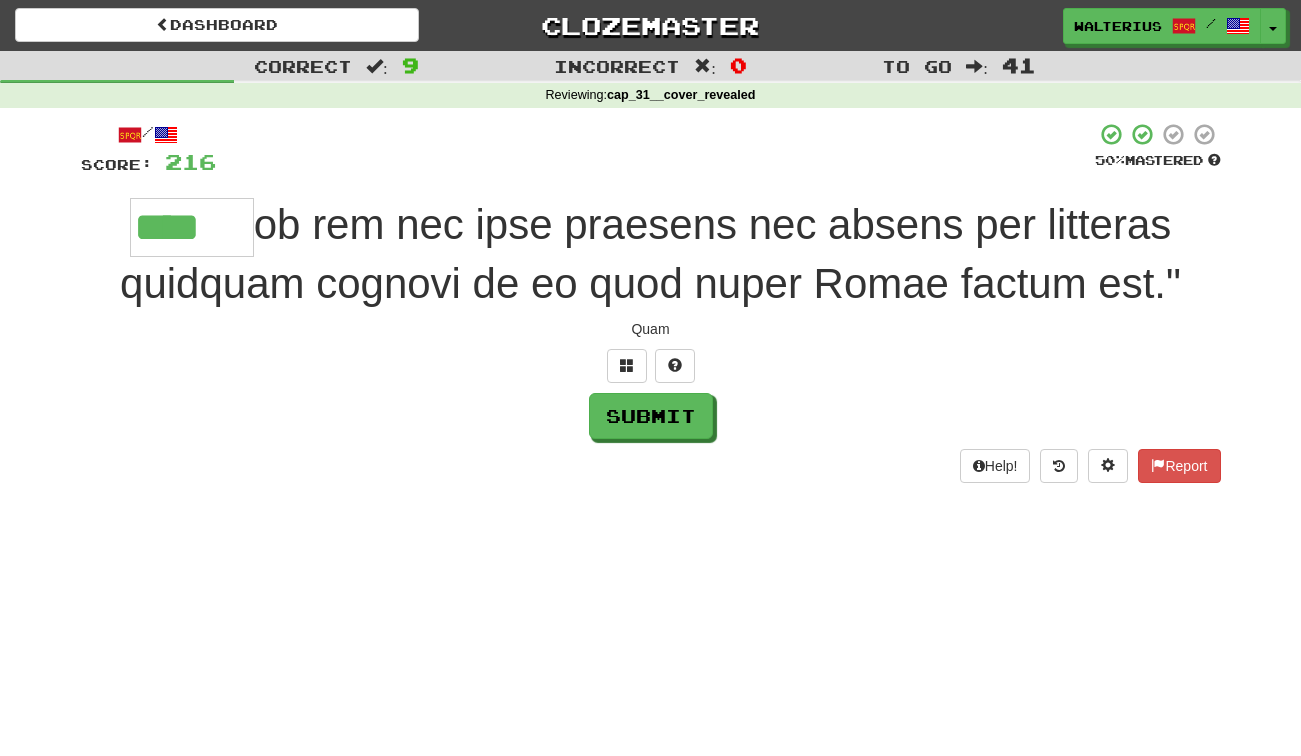 type on "****" 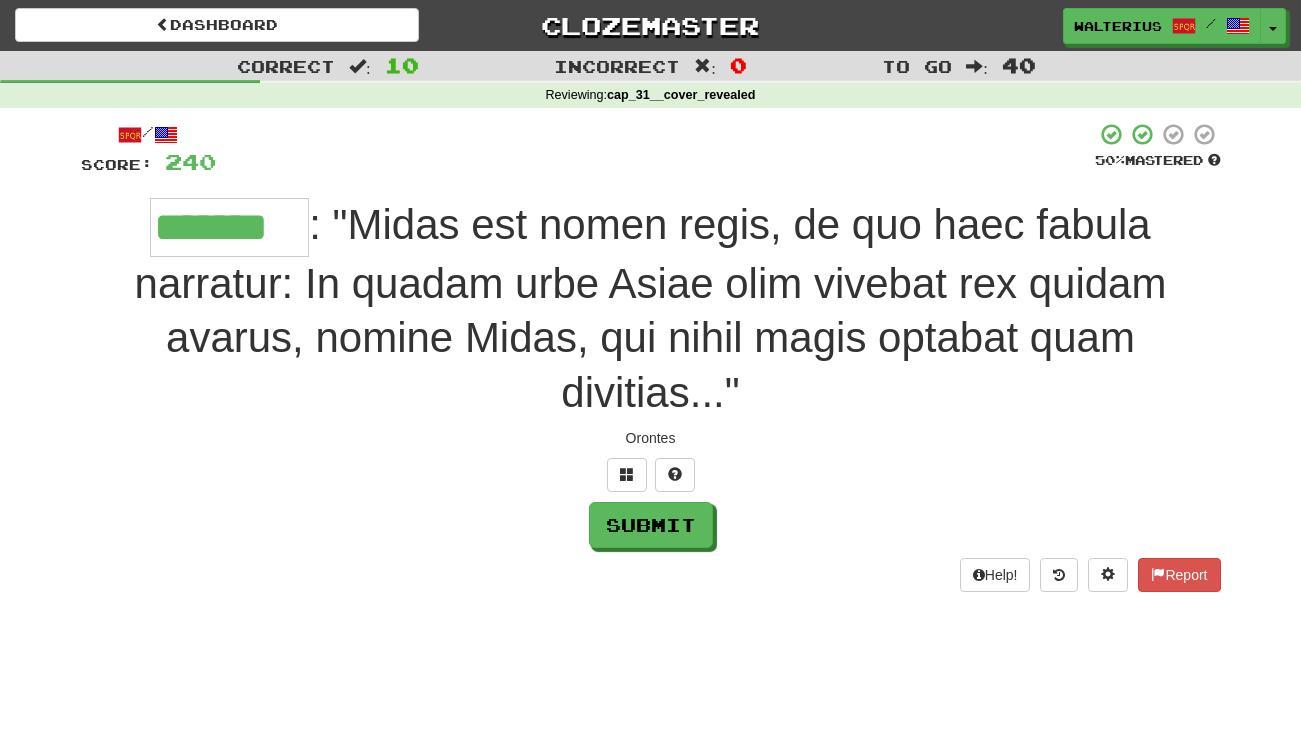 type on "*******" 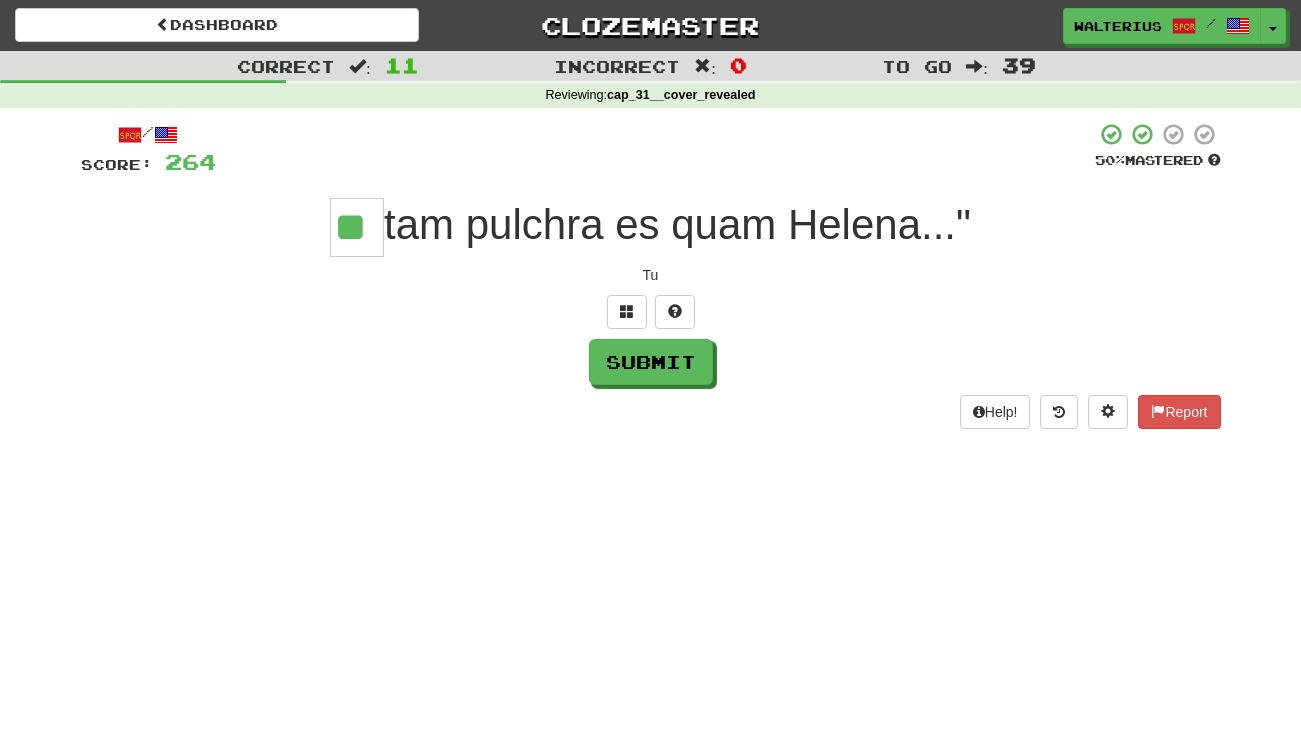 type on "**" 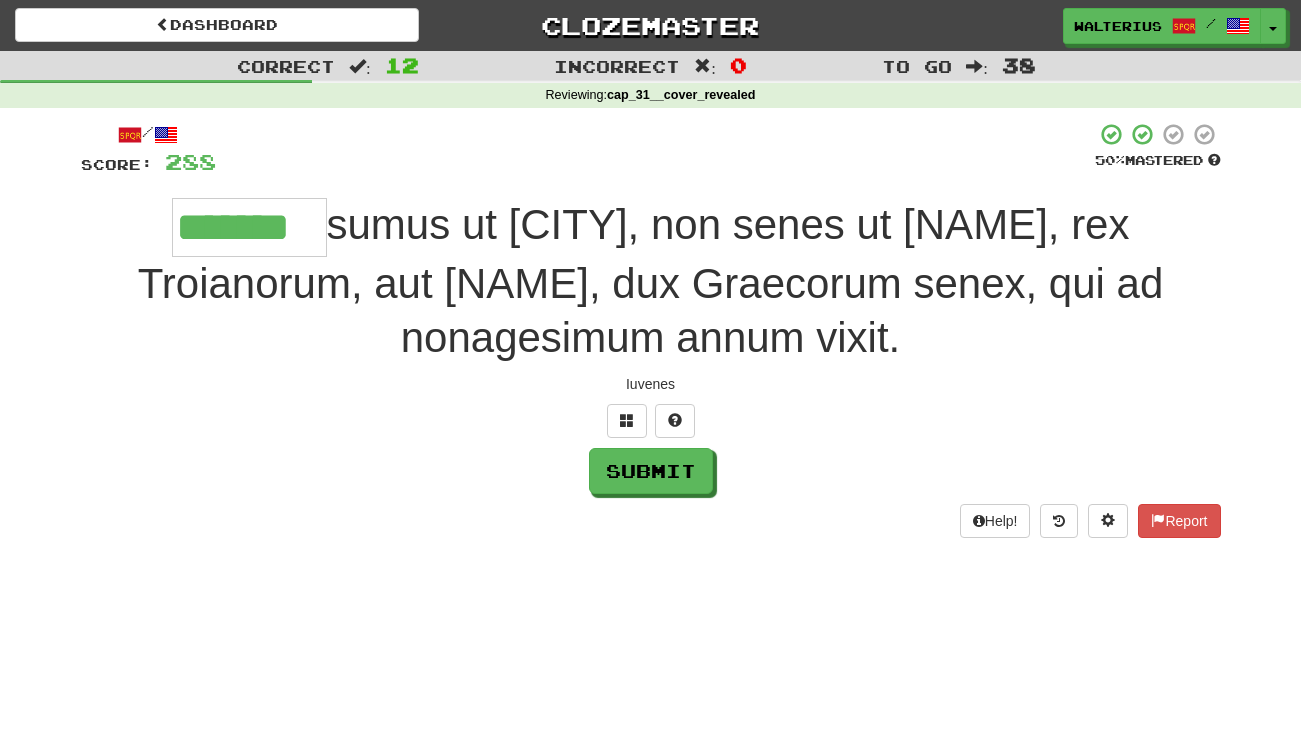 type on "*******" 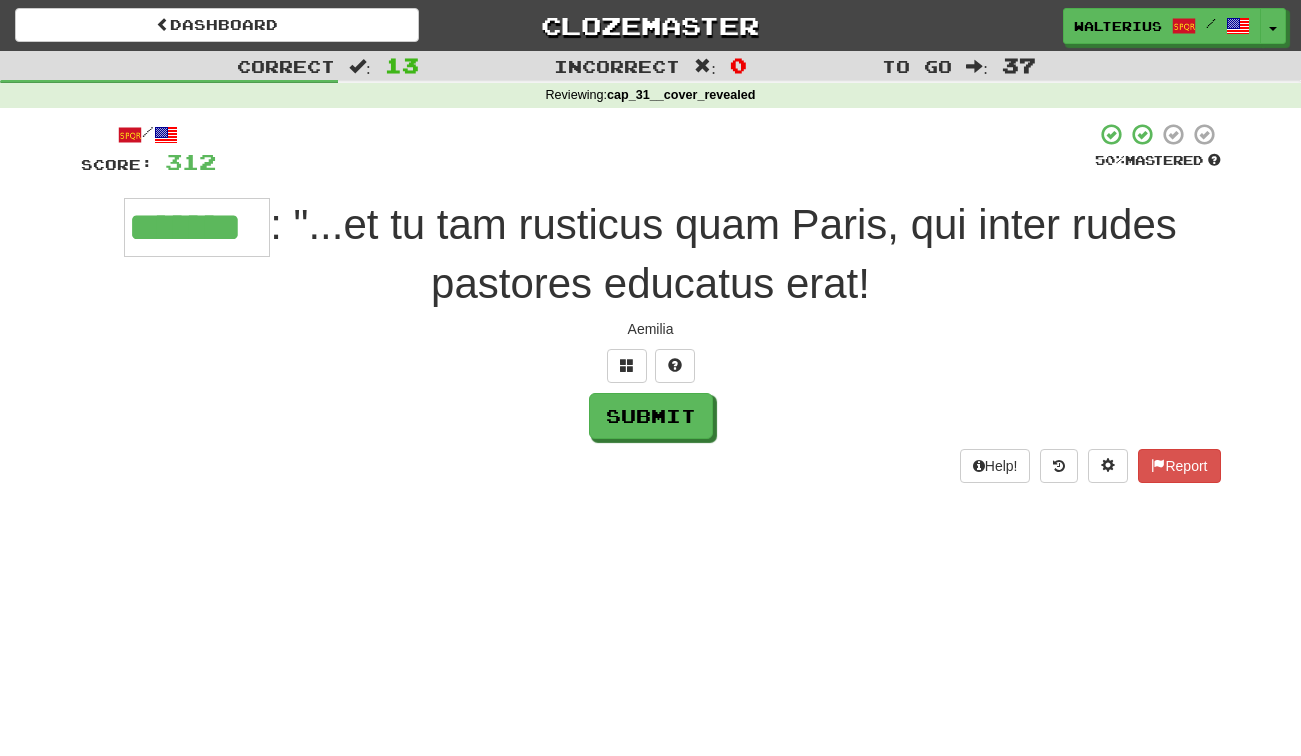 type on "*******" 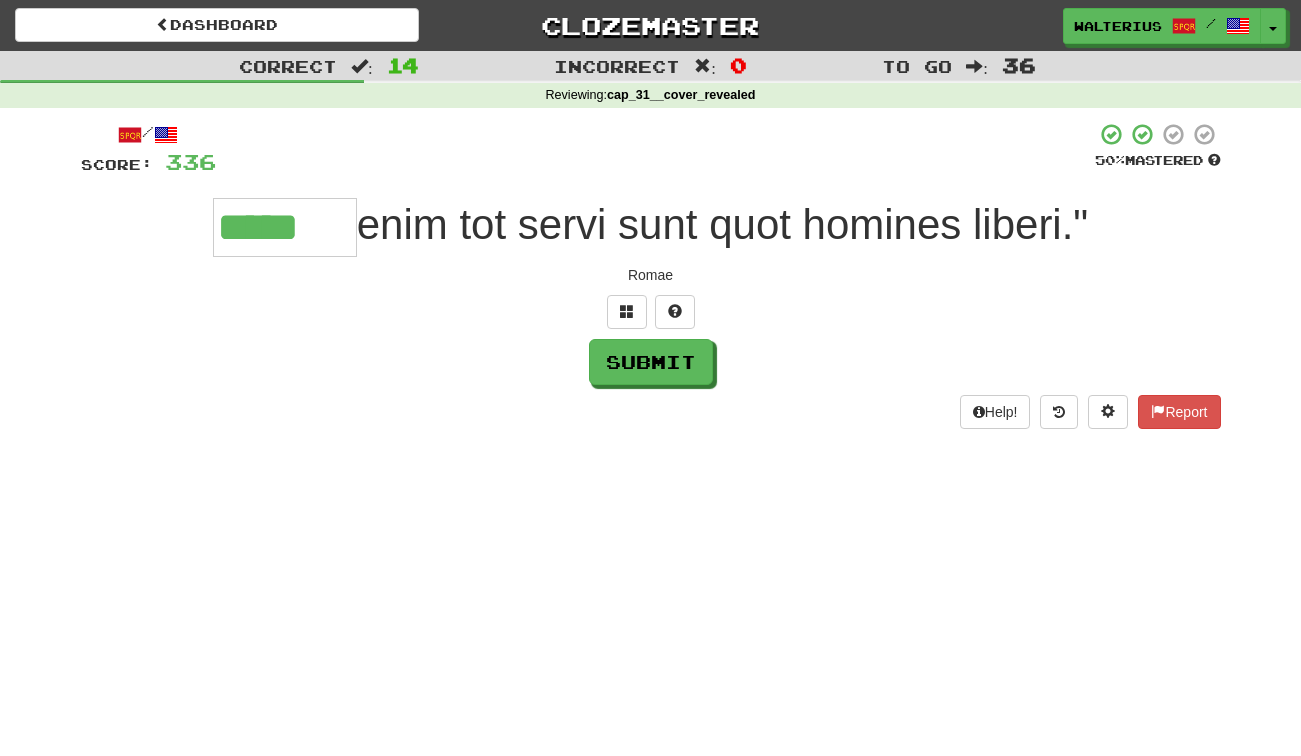 type on "*****" 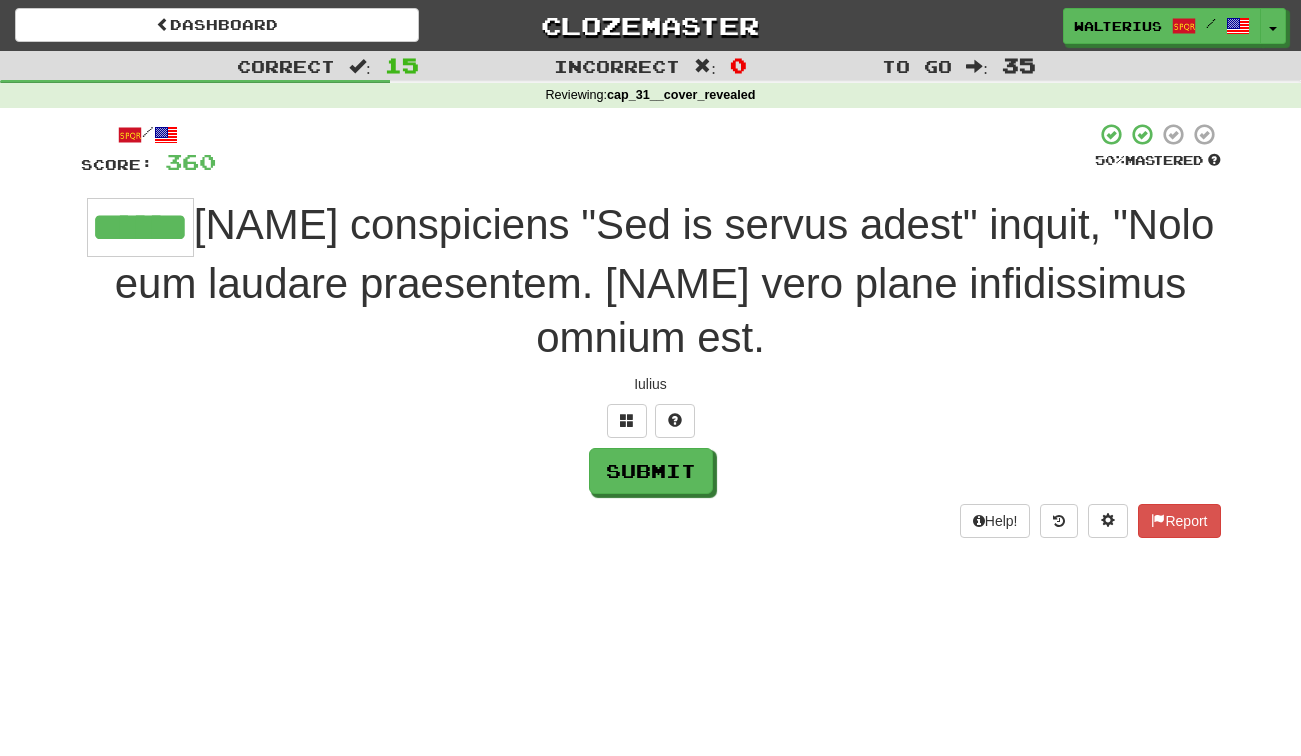 type on "******" 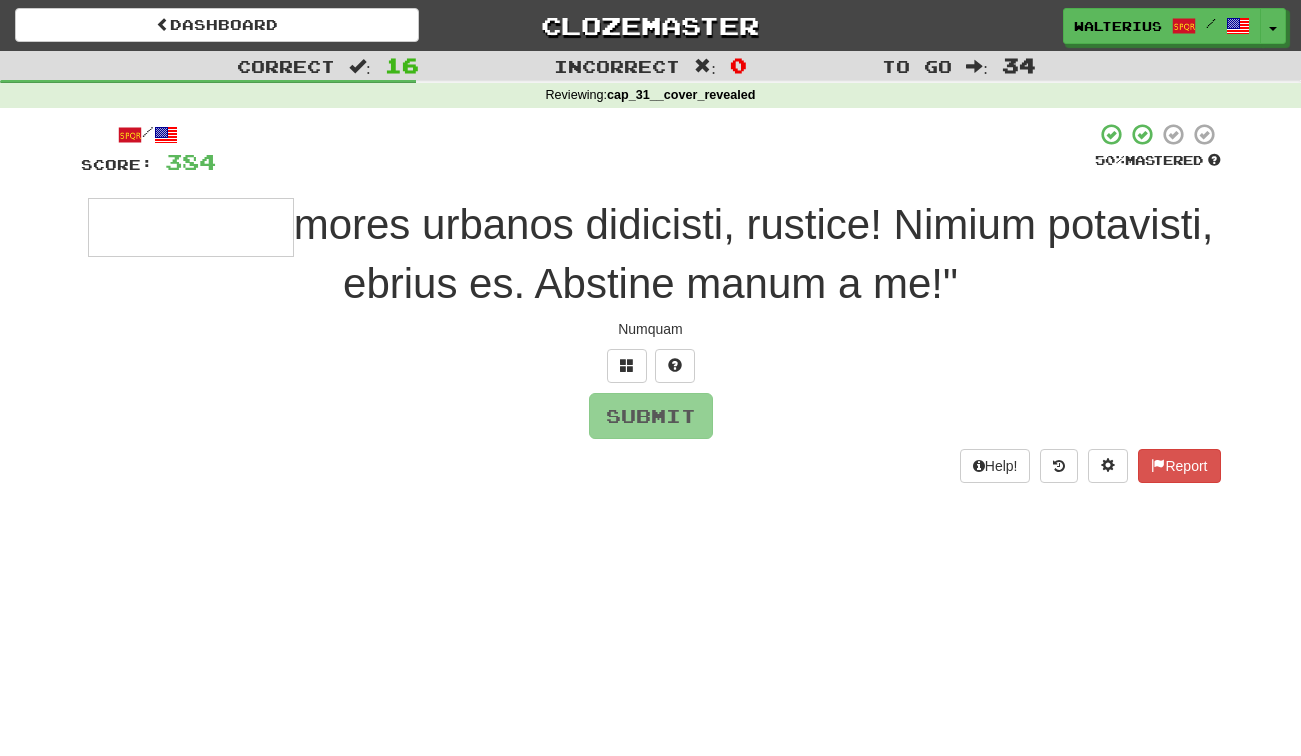 type on "*" 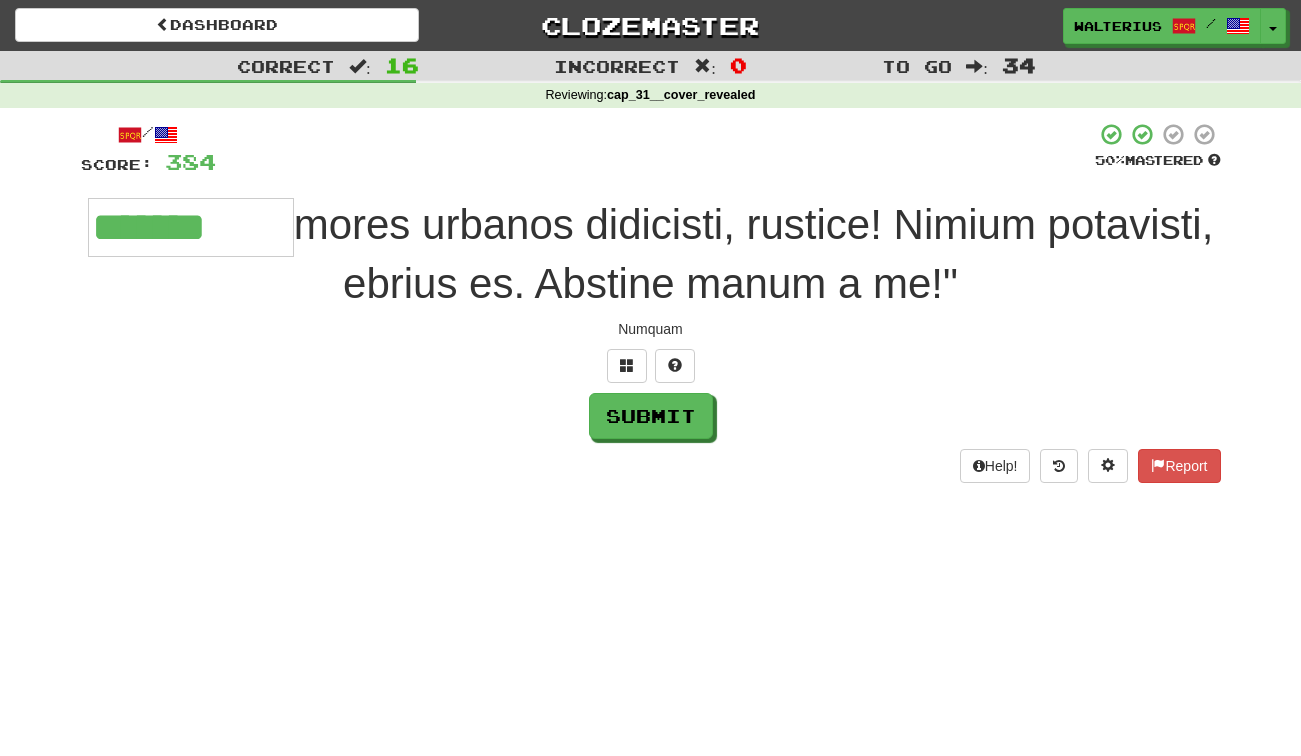 type on "*******" 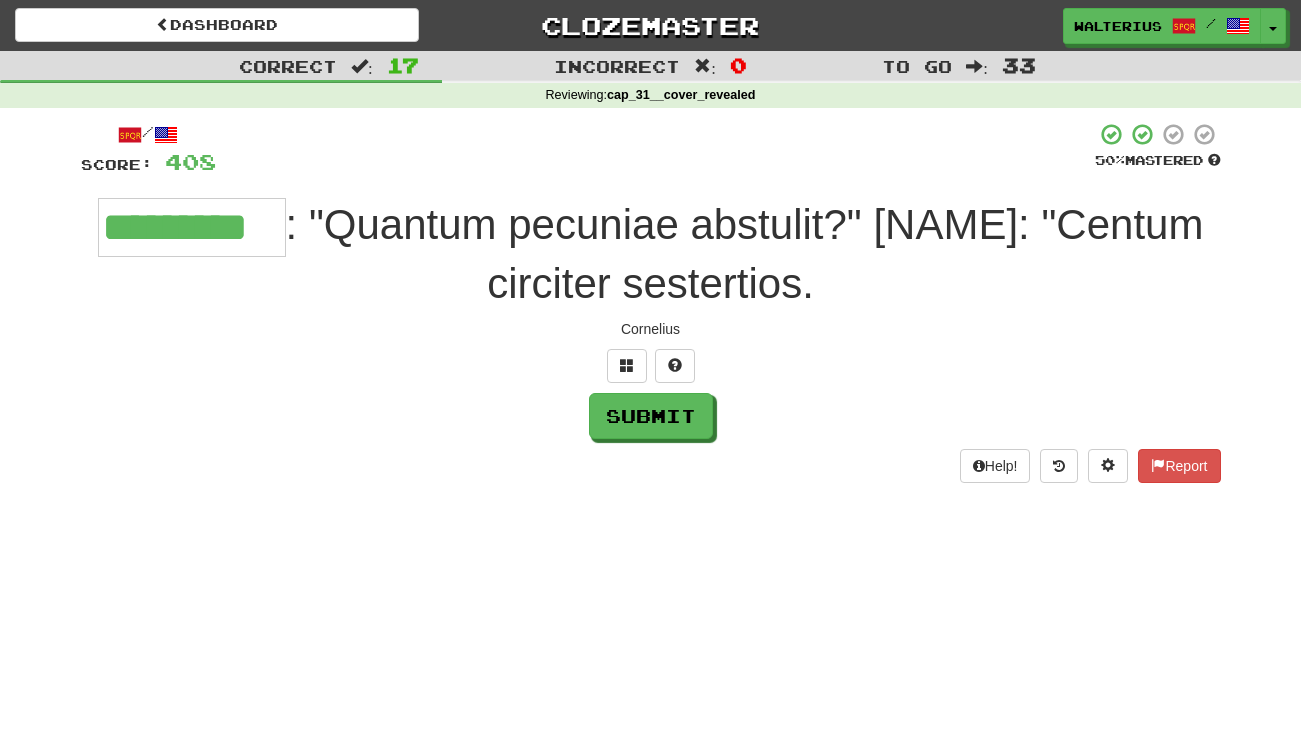 type on "*********" 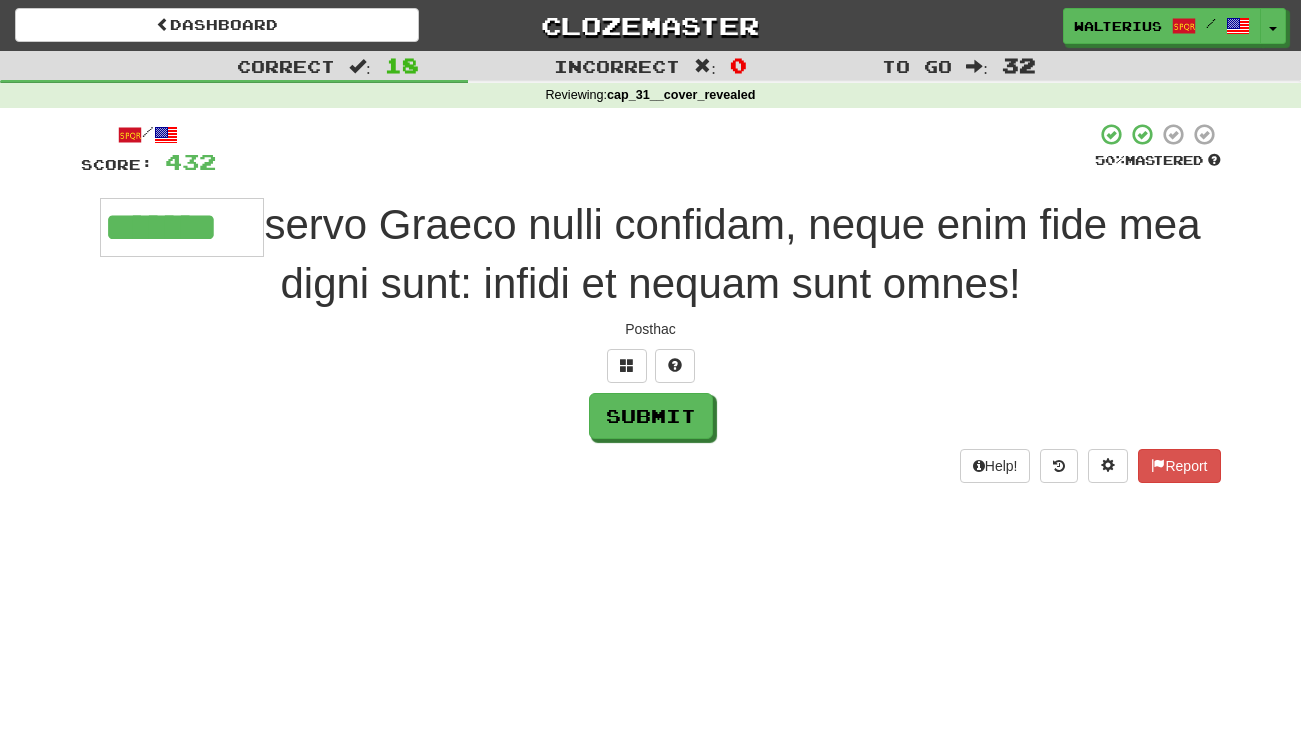 type on "*******" 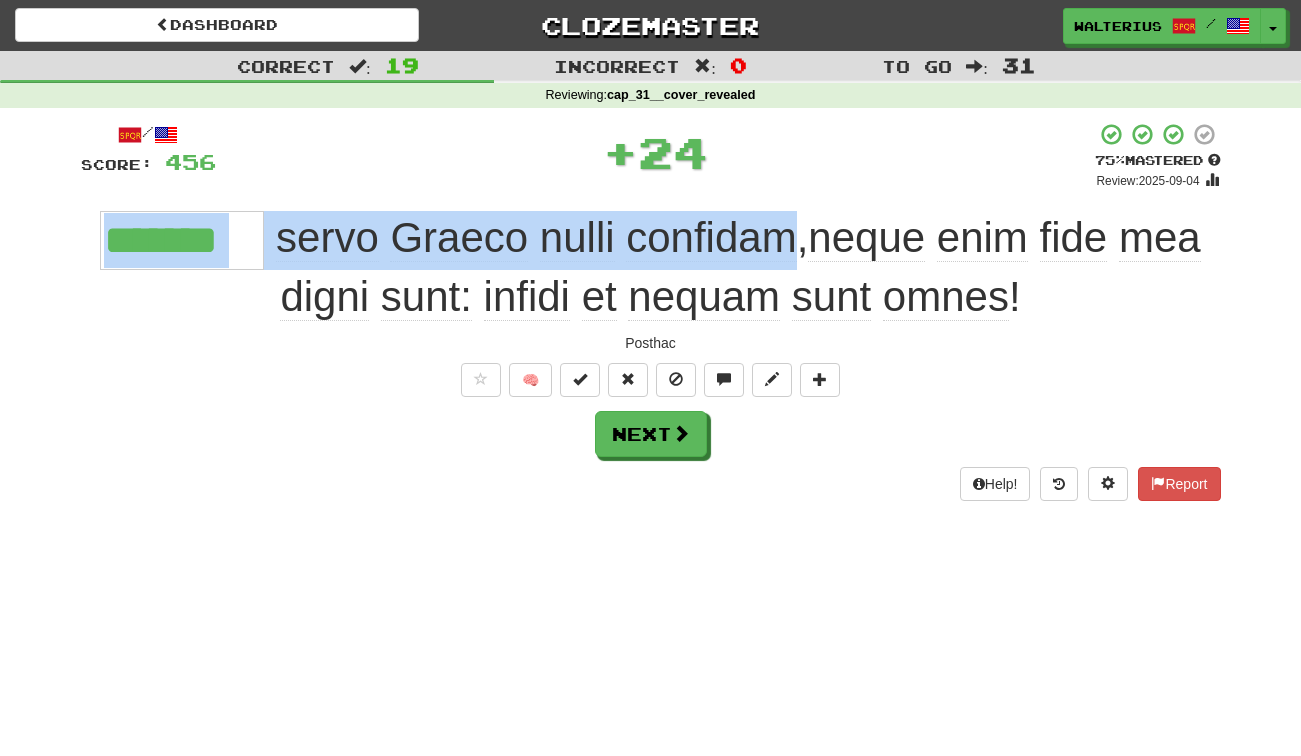 drag, startPoint x: 793, startPoint y: 227, endPoint x: 44, endPoint y: 234, distance: 749.0327 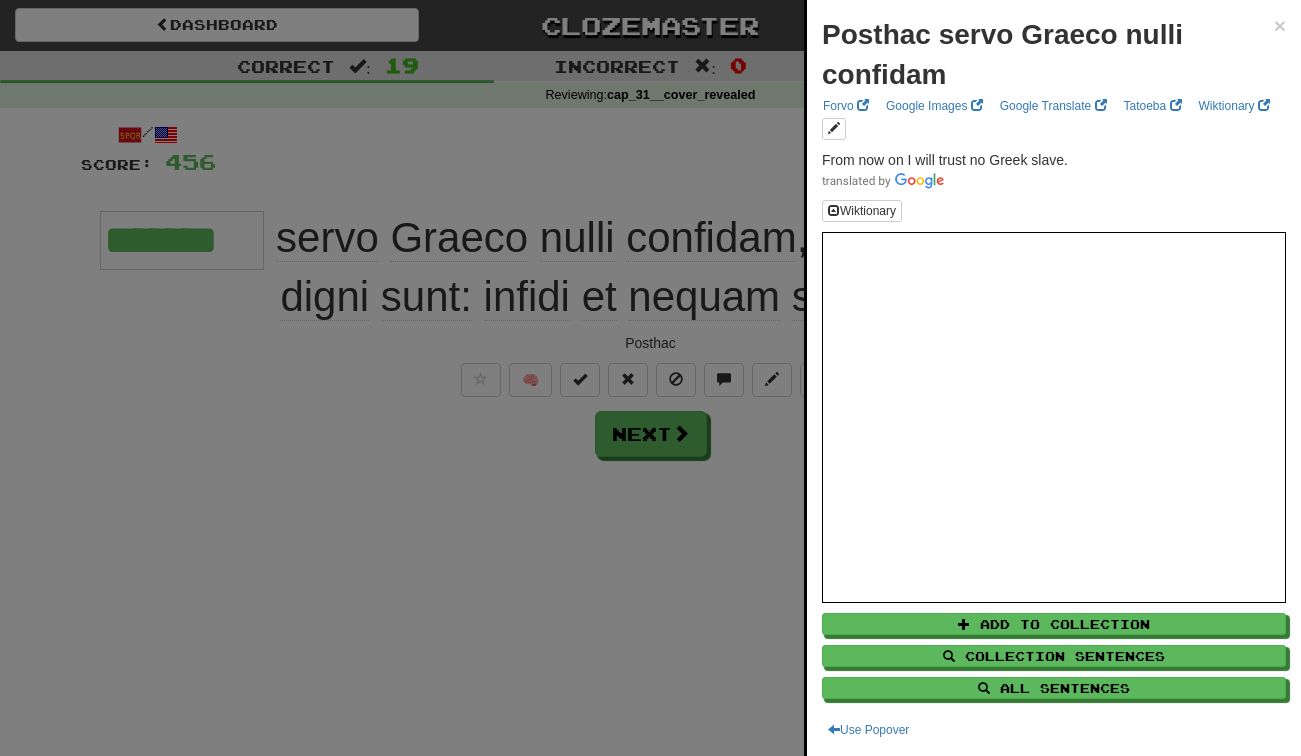 click at bounding box center [650, 378] 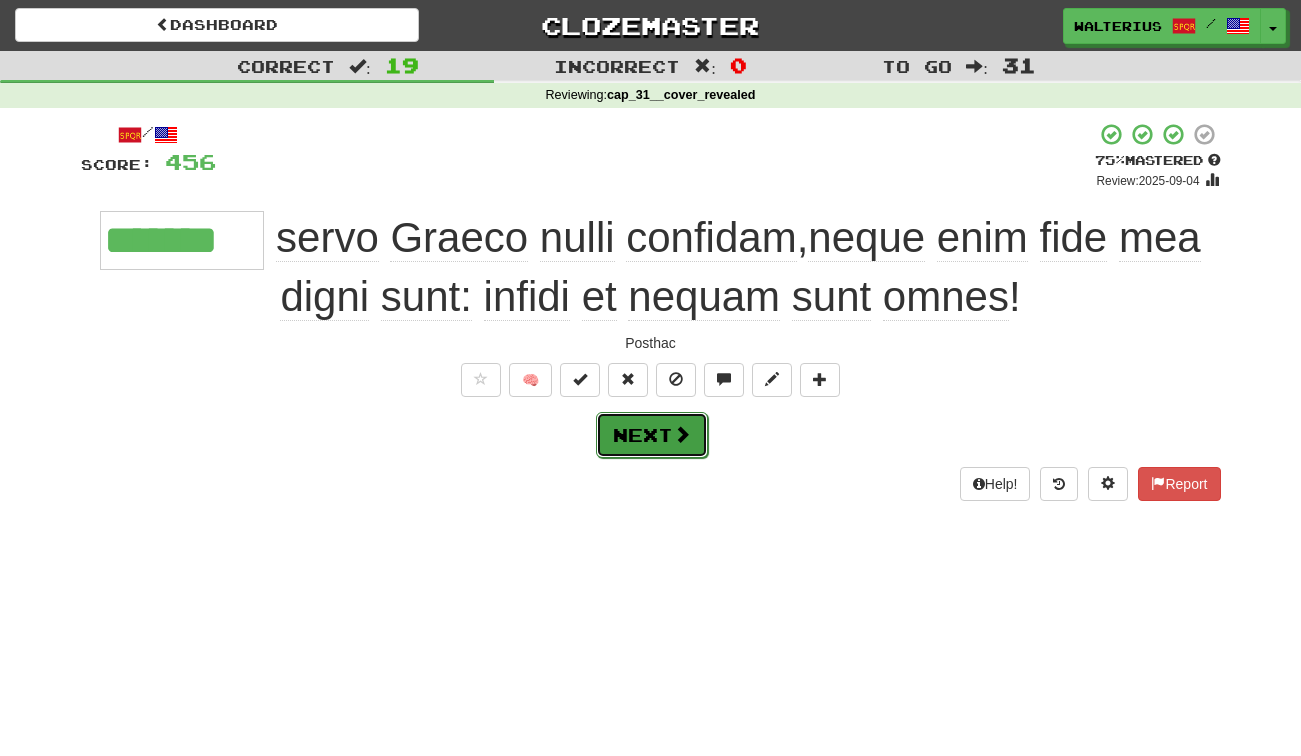 click on "Next" at bounding box center [652, 435] 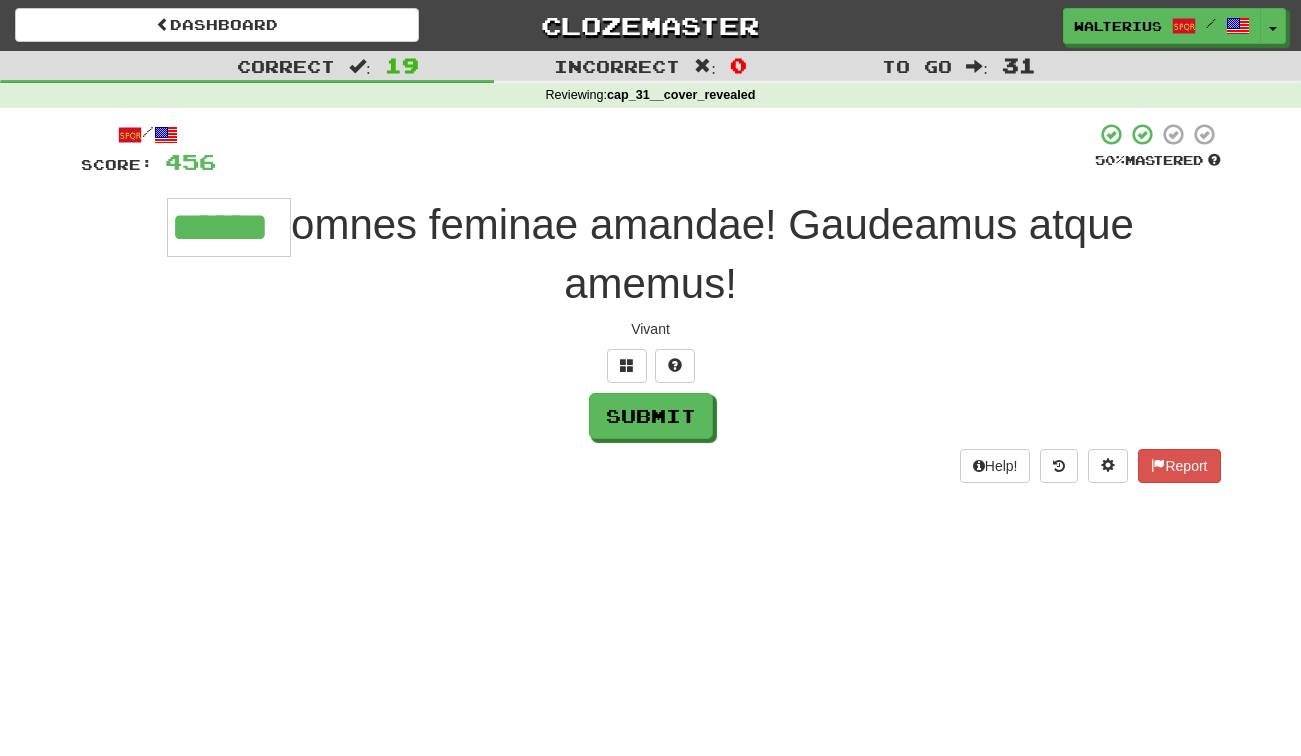 type on "******" 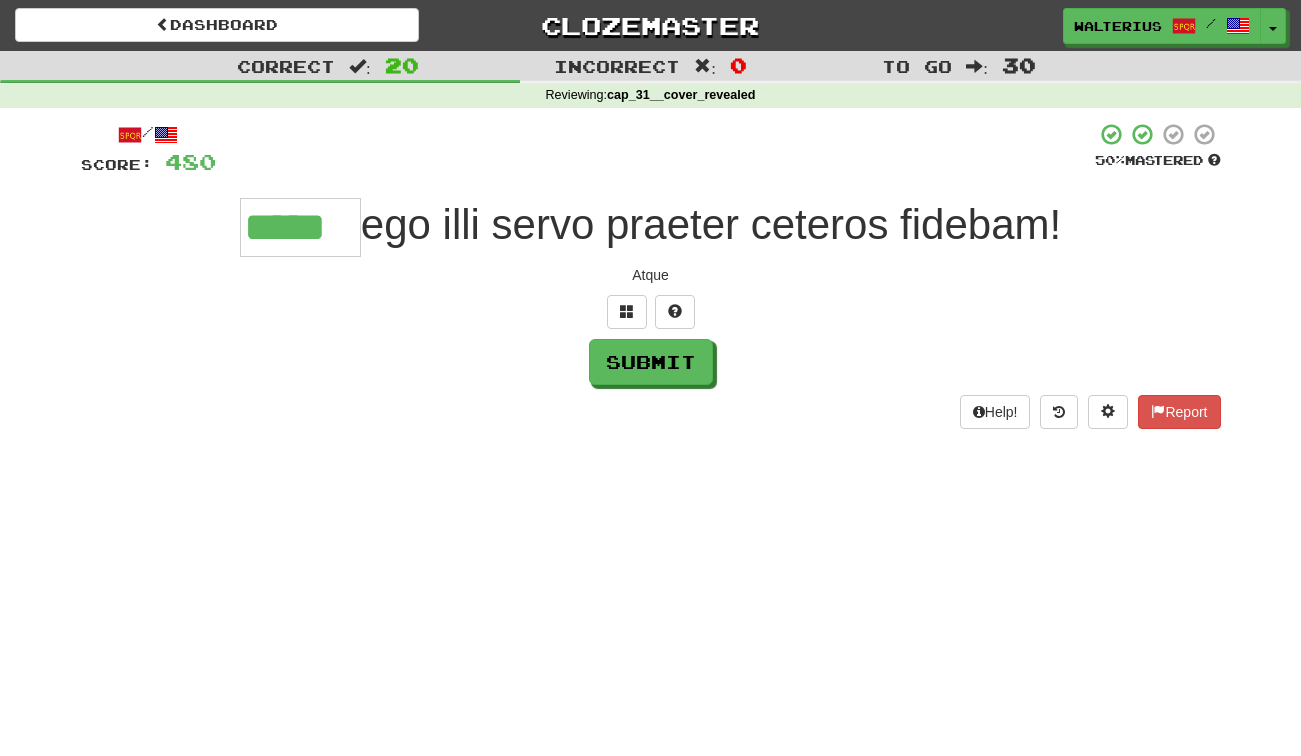 type on "*****" 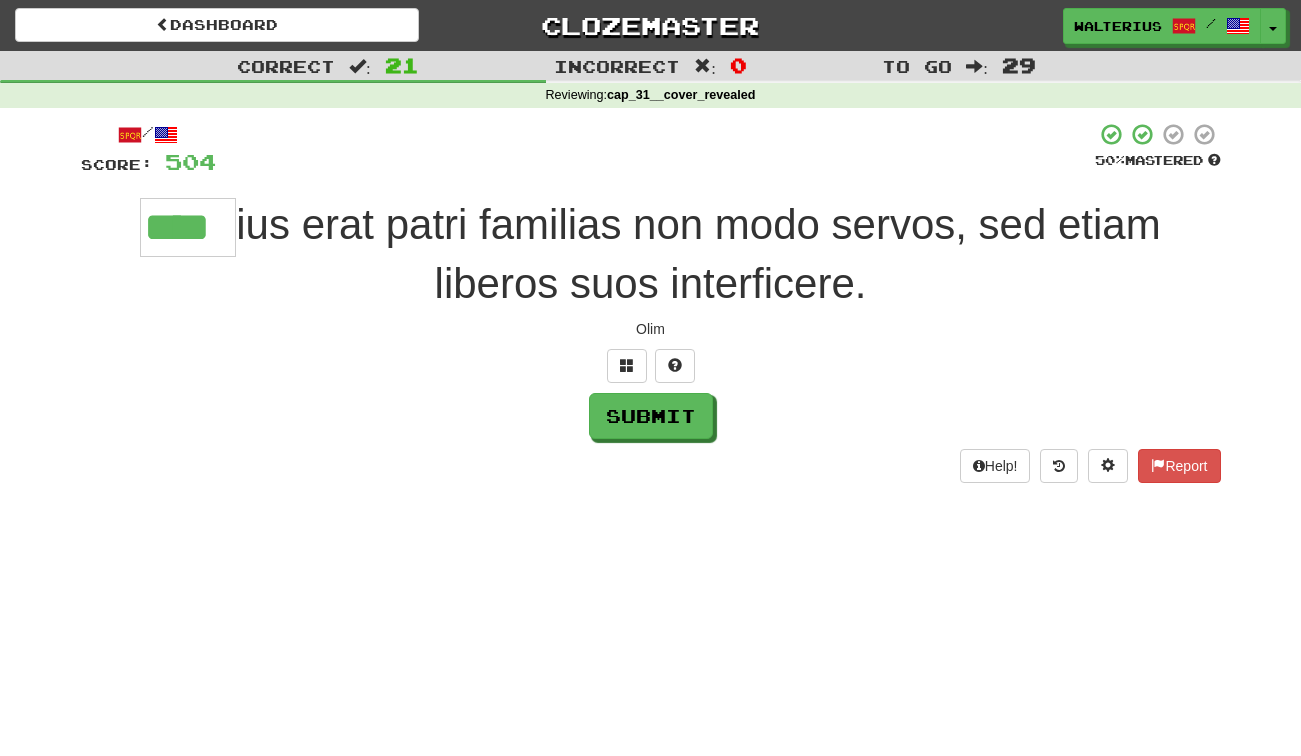 type on "****" 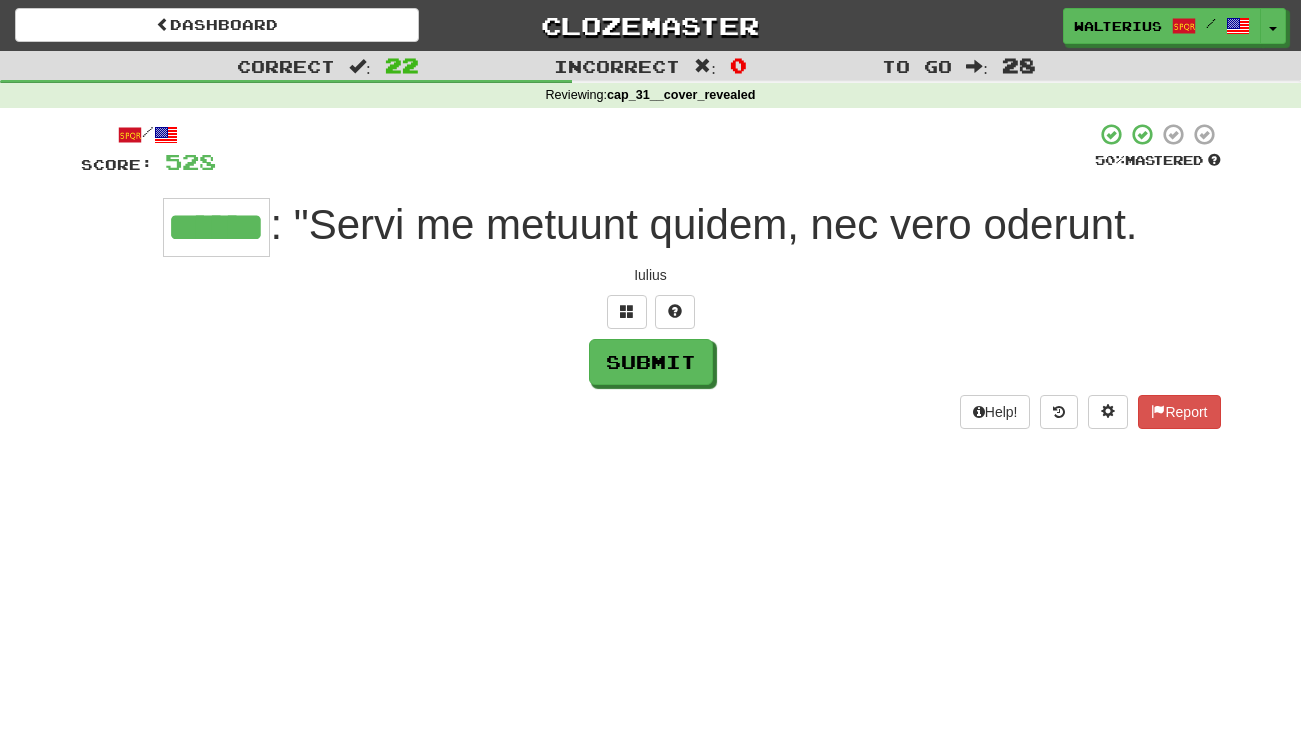 type on "******" 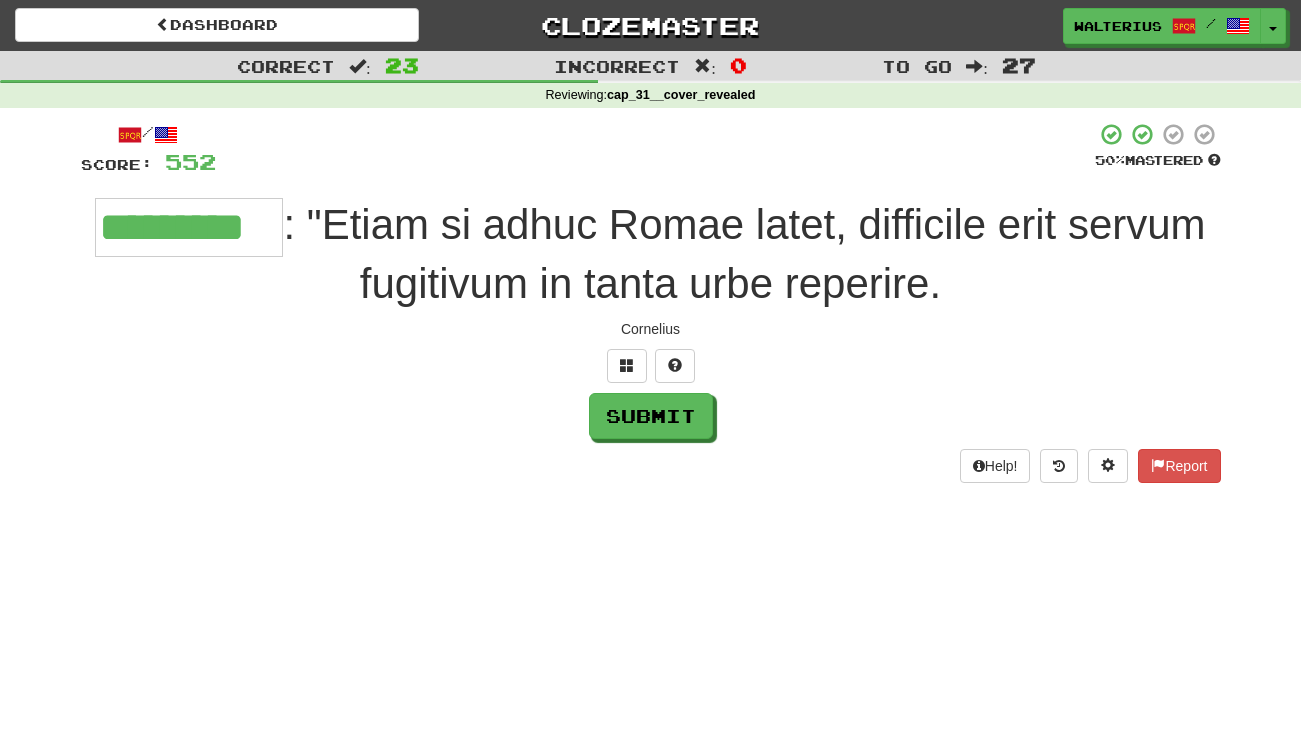 type on "*********" 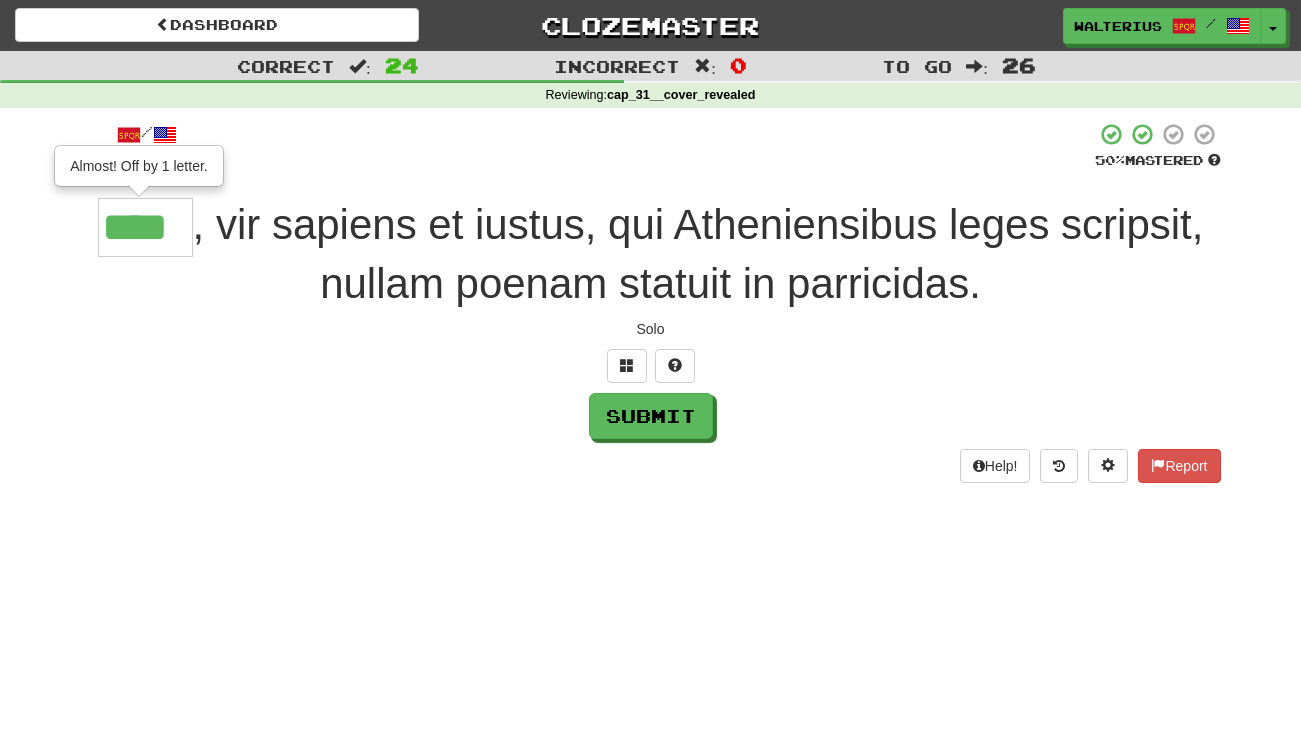 type on "****" 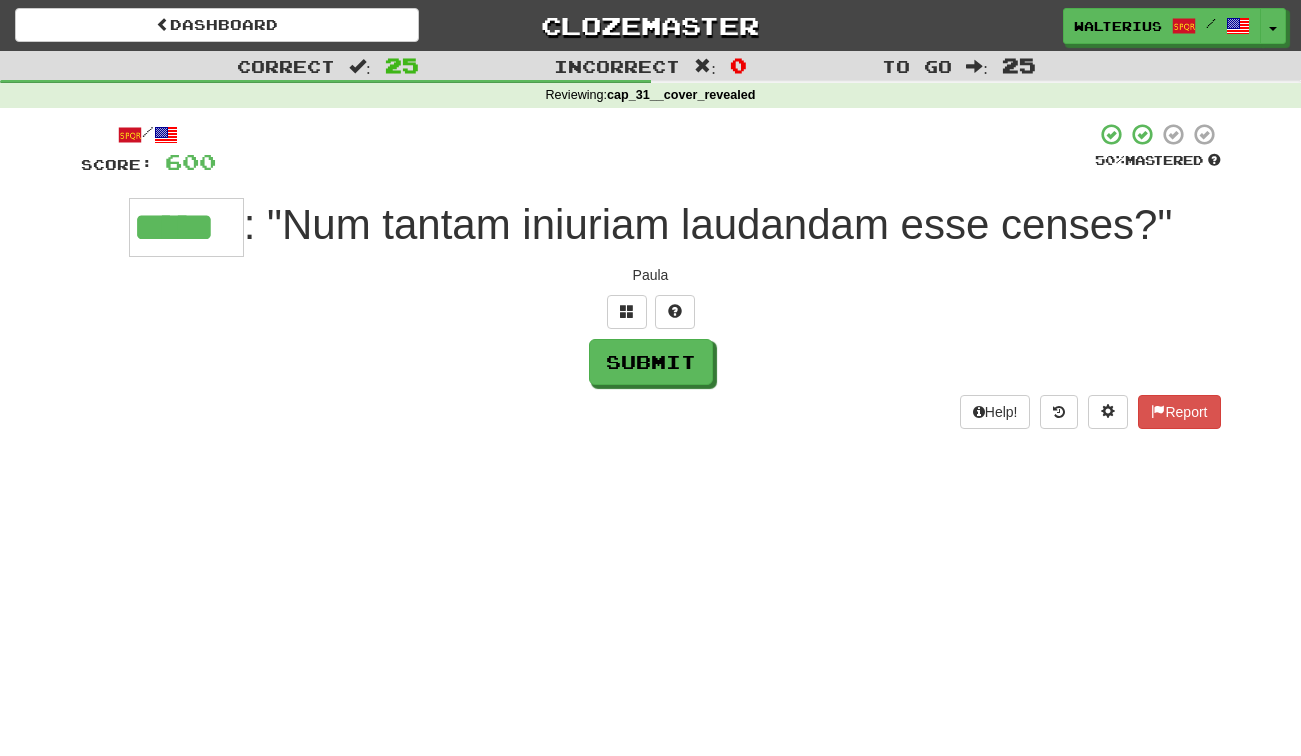 type on "*****" 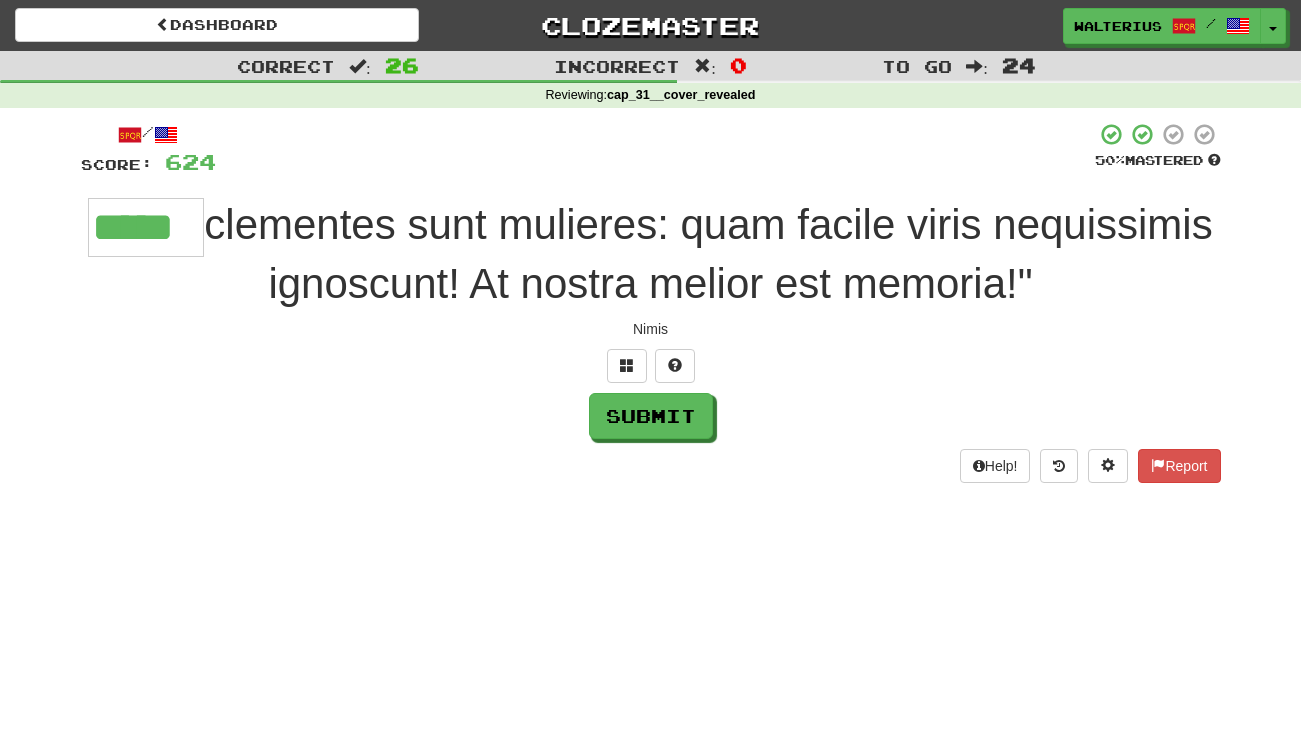 type on "*****" 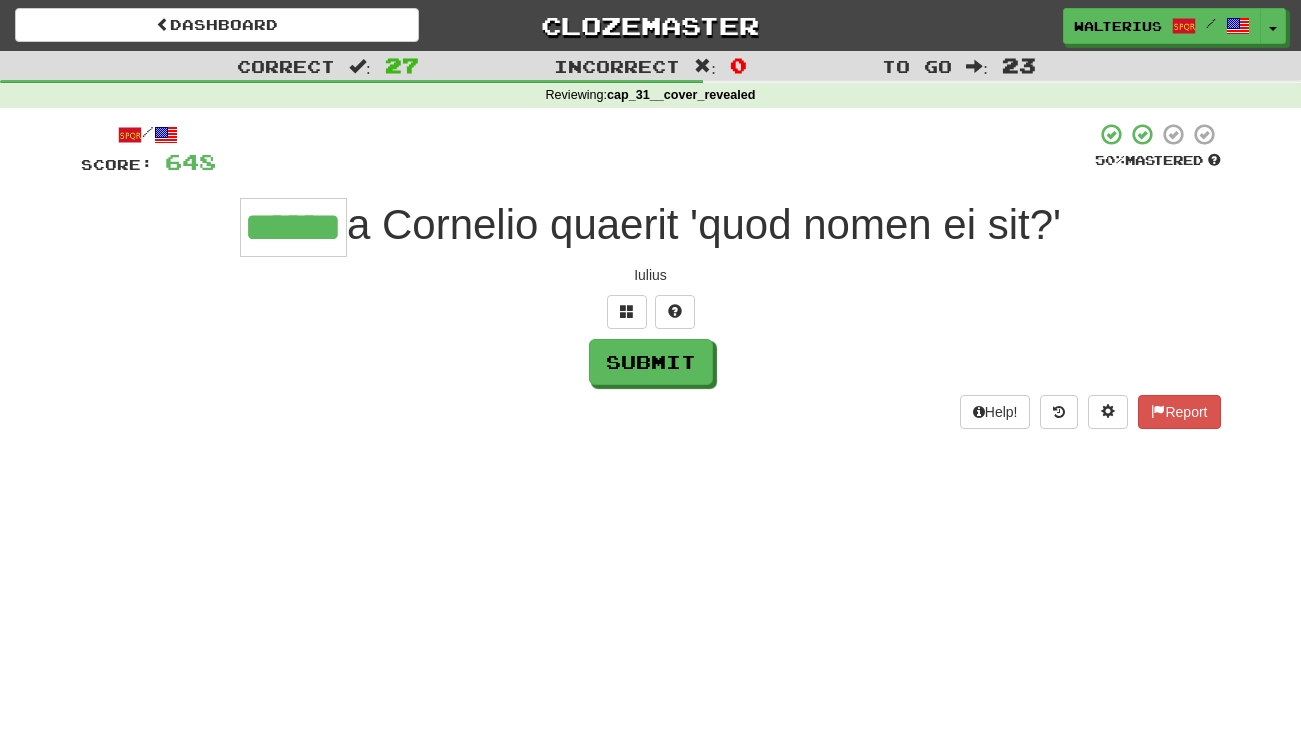 type on "******" 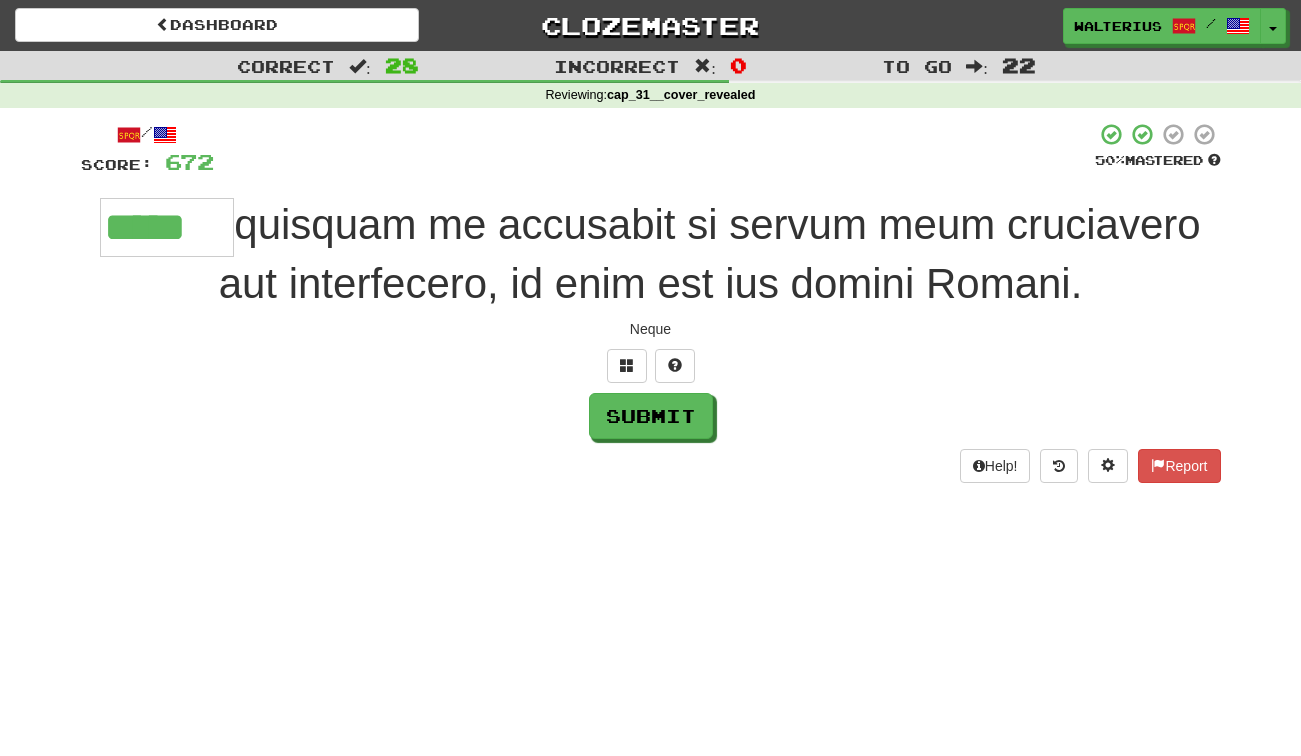 type on "*****" 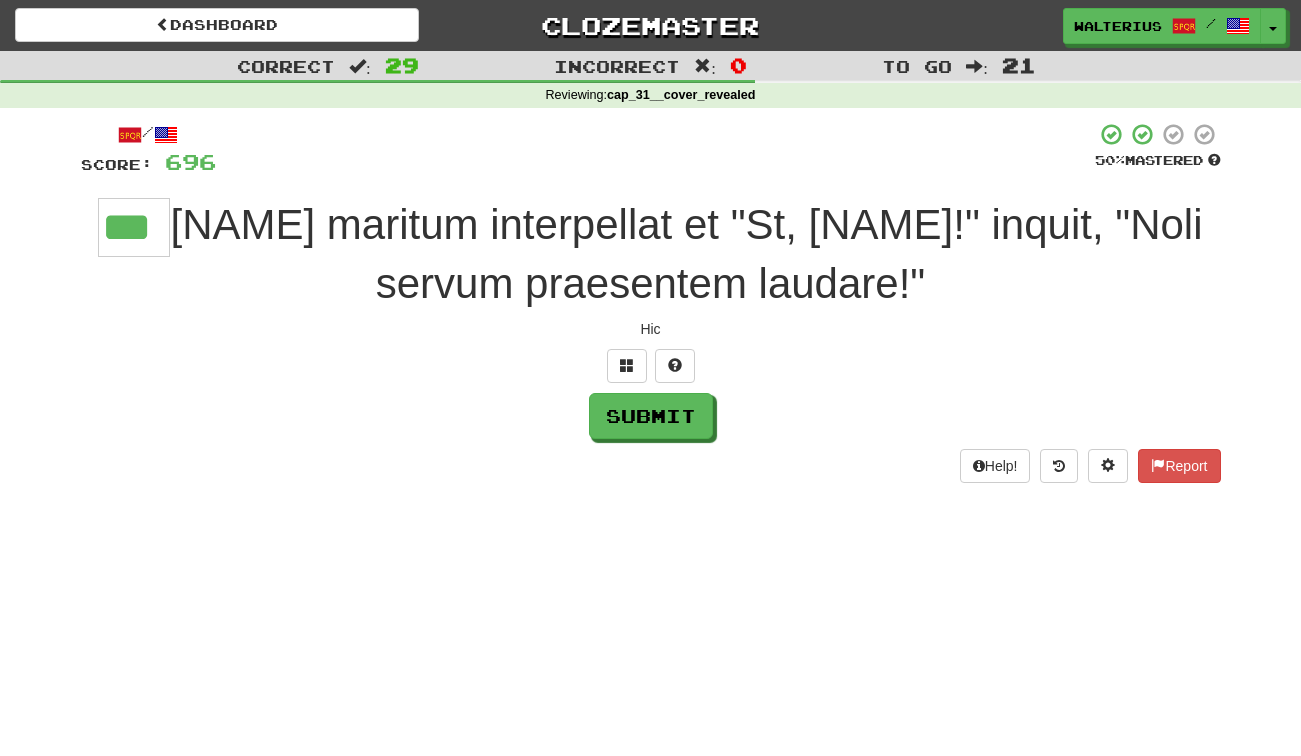 type on "***" 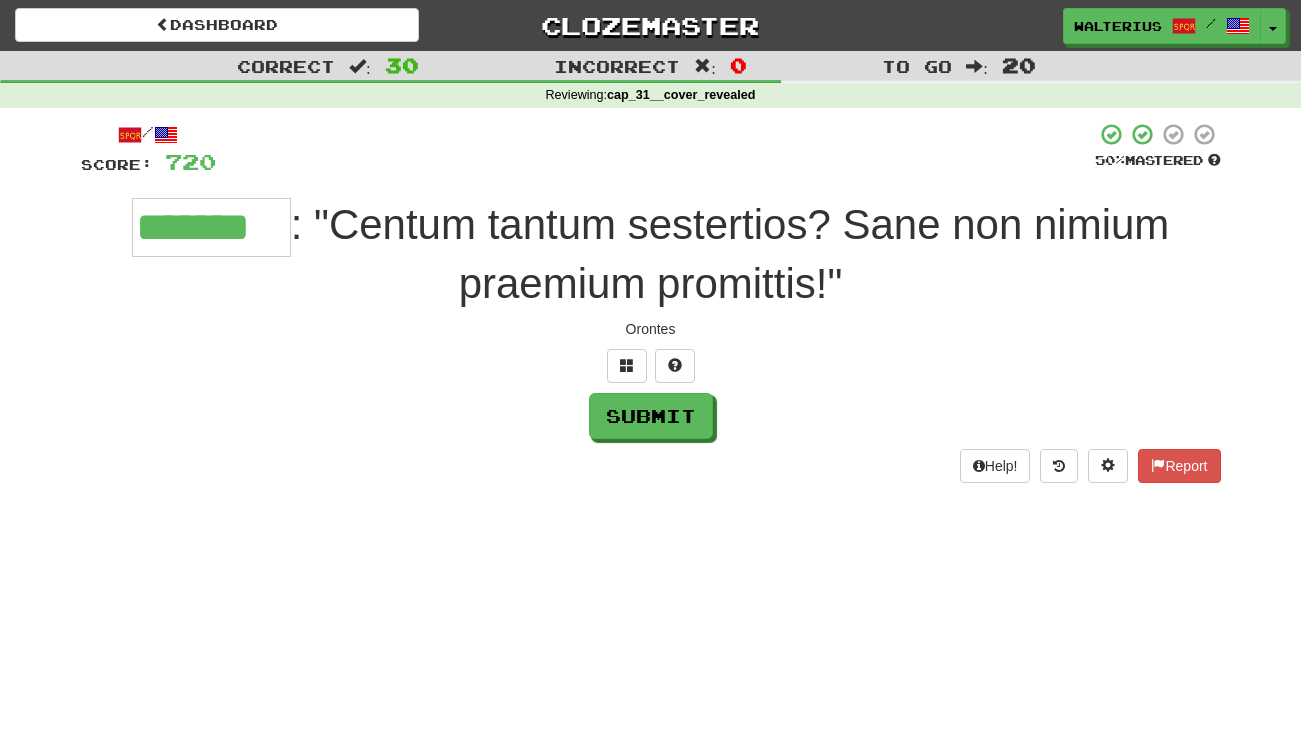 type on "*******" 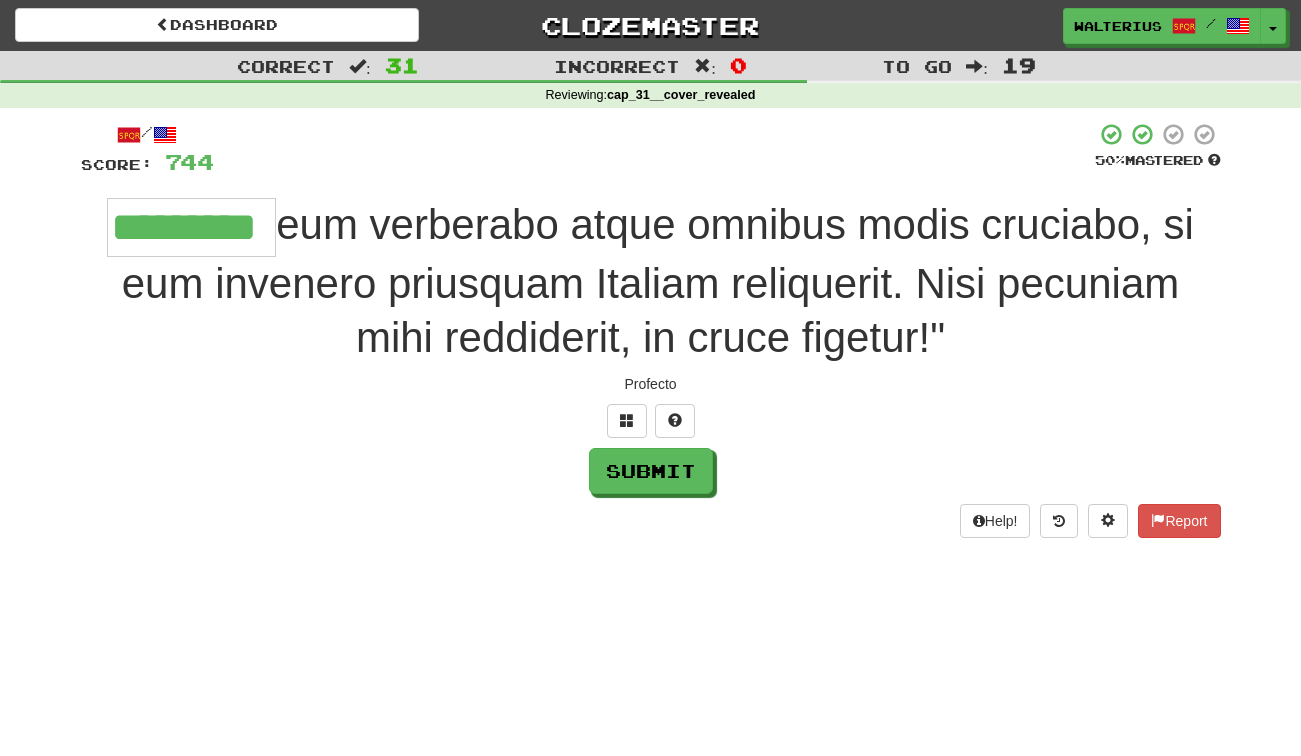 scroll, scrollTop: 0, scrollLeft: 10, axis: horizontal 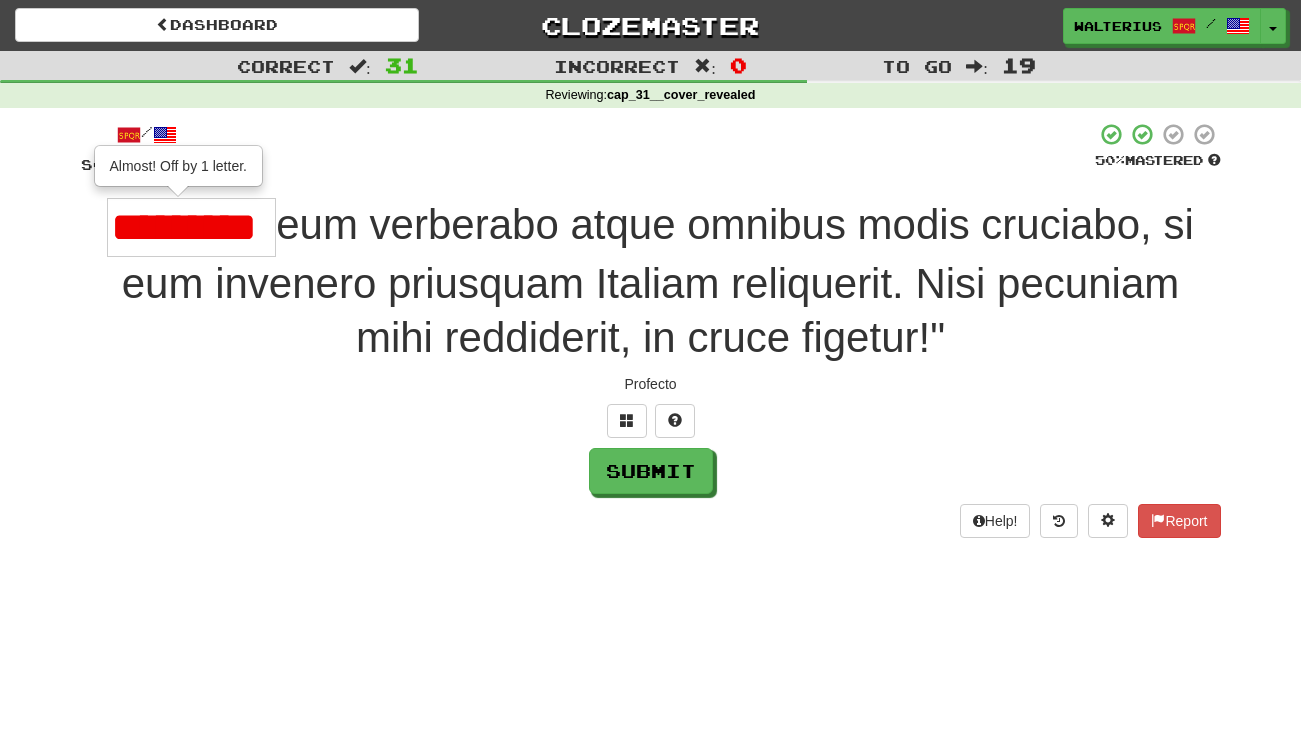 type on "********" 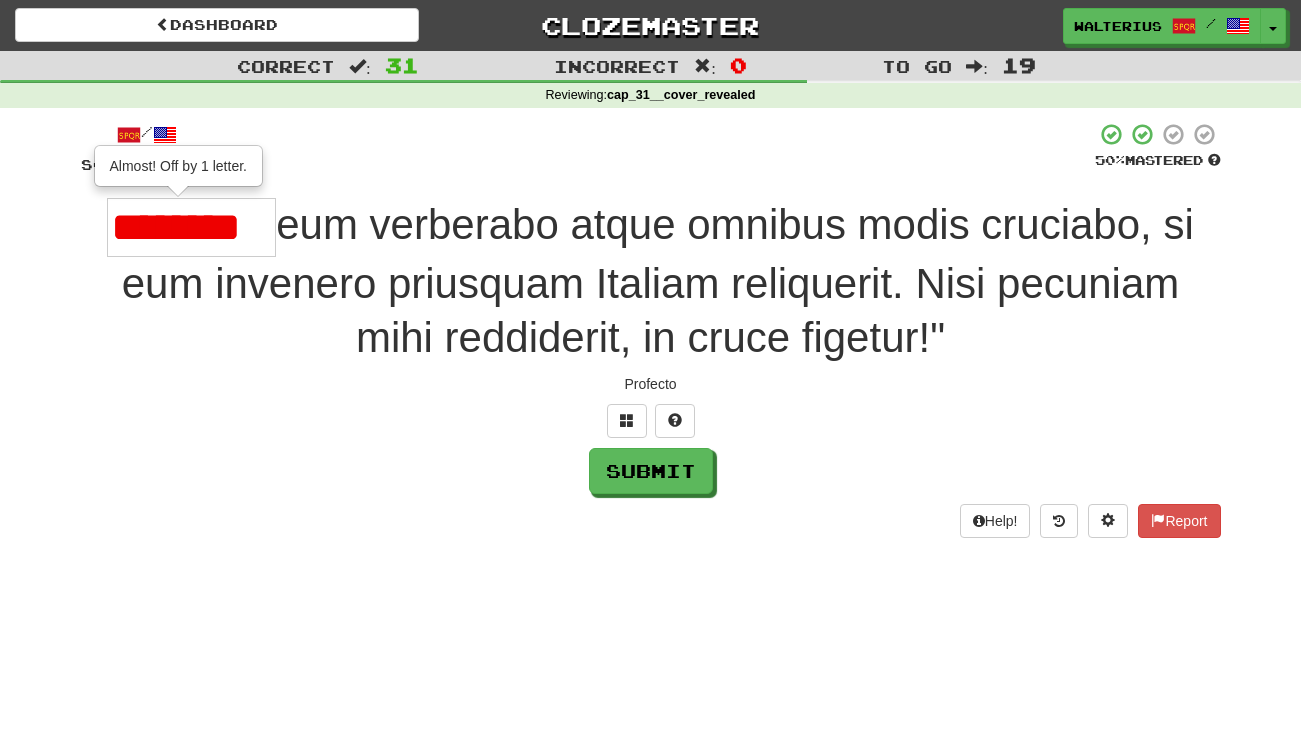 scroll, scrollTop: 0, scrollLeft: 0, axis: both 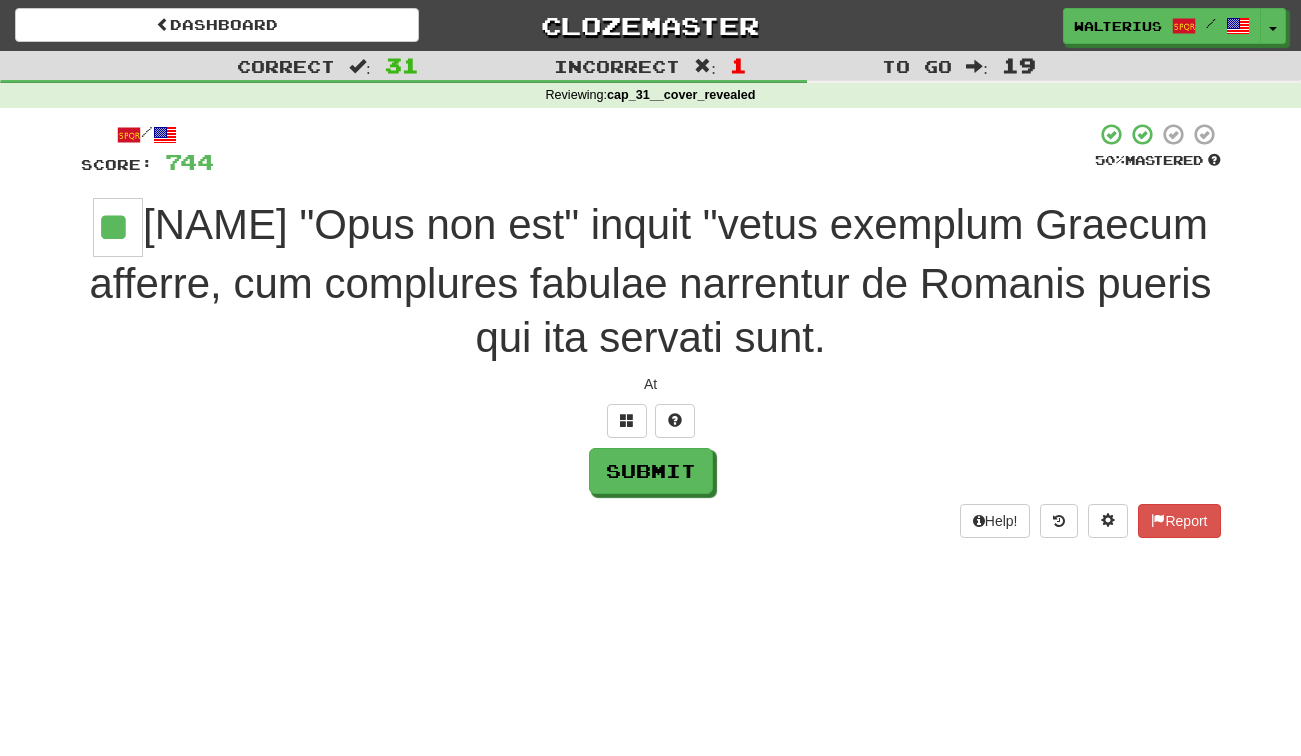type on "**" 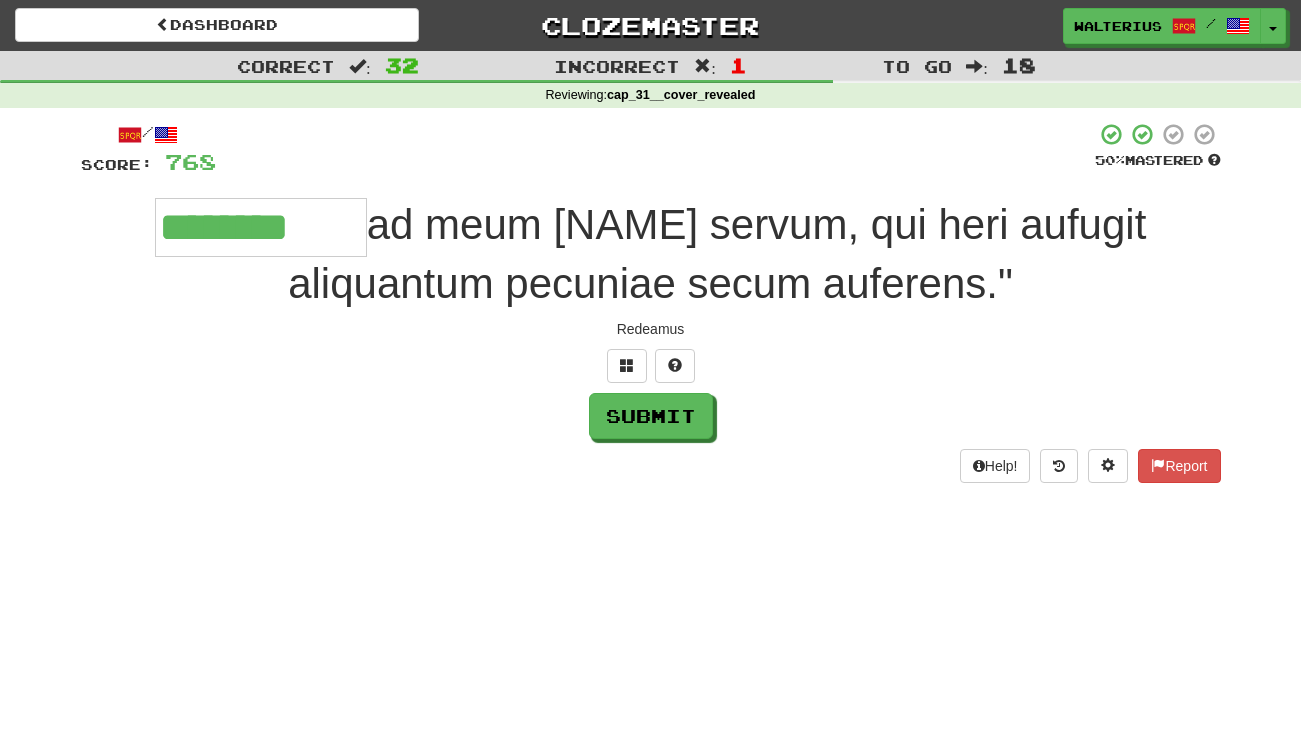 type on "********" 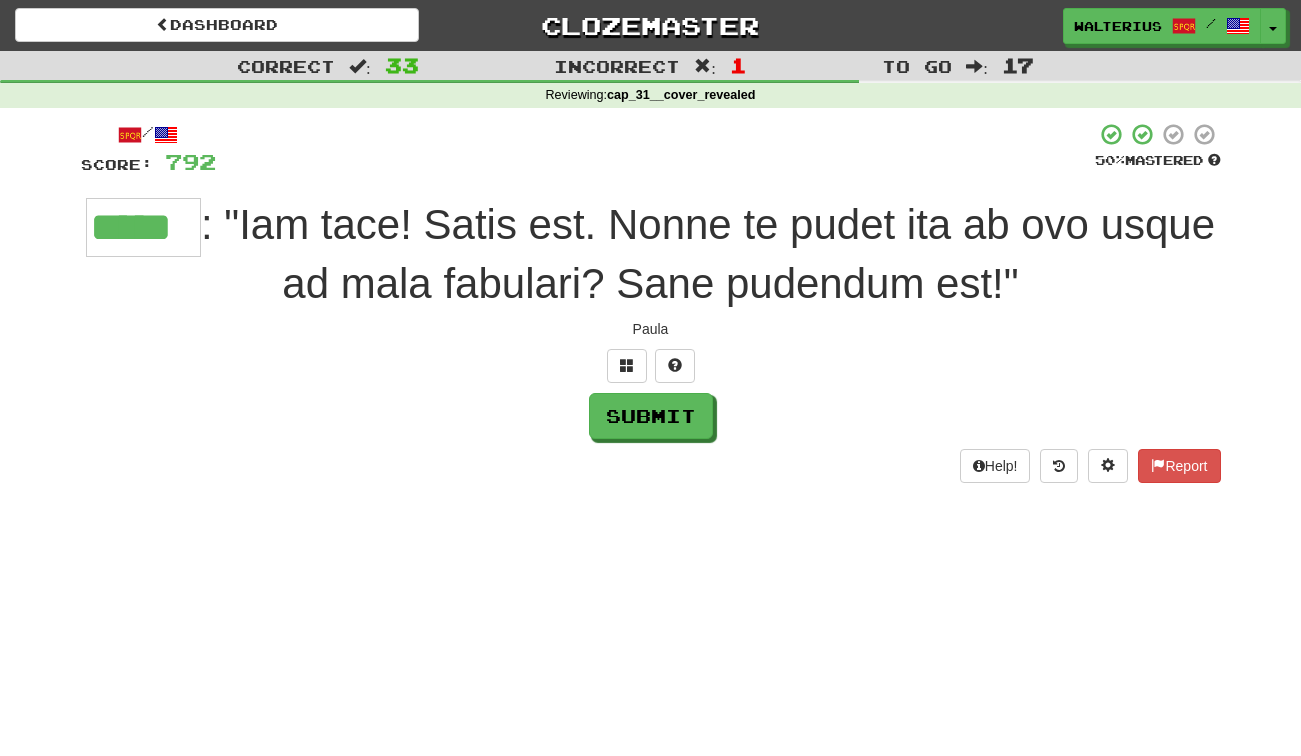 type on "*****" 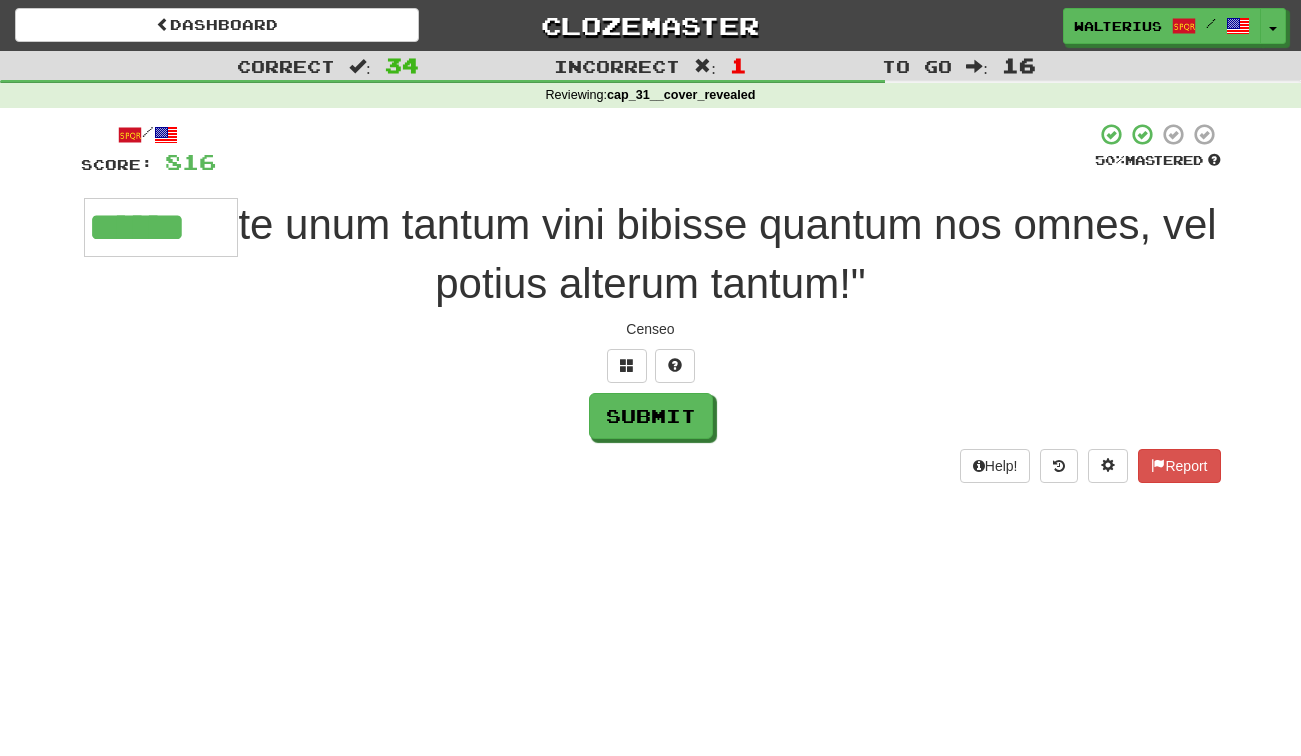 type on "******" 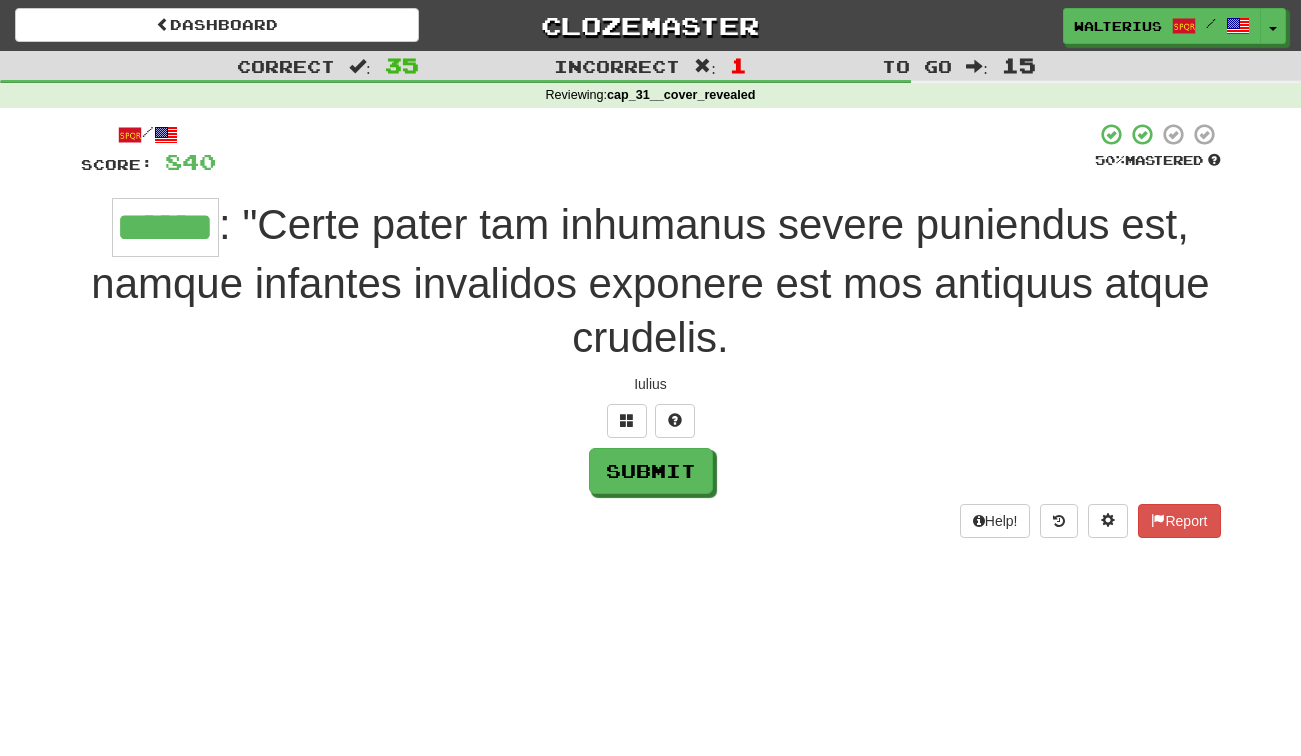type on "******" 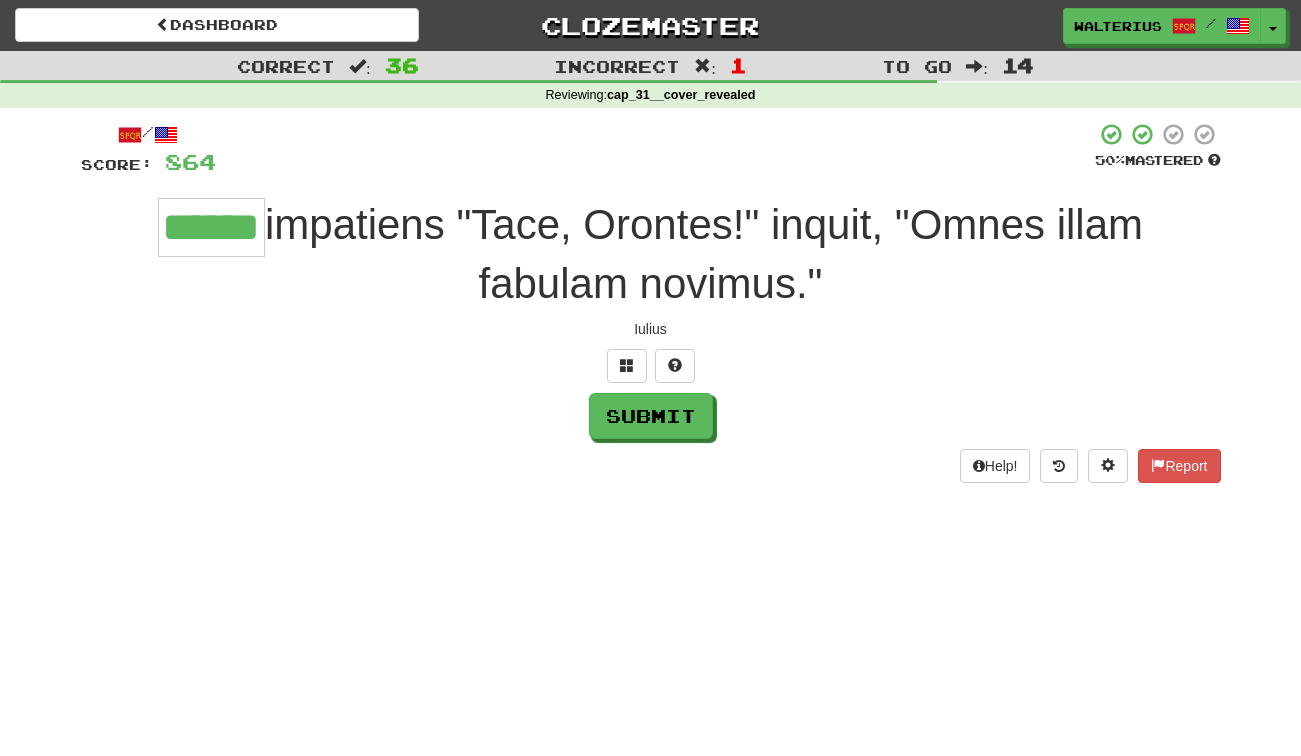 type on "******" 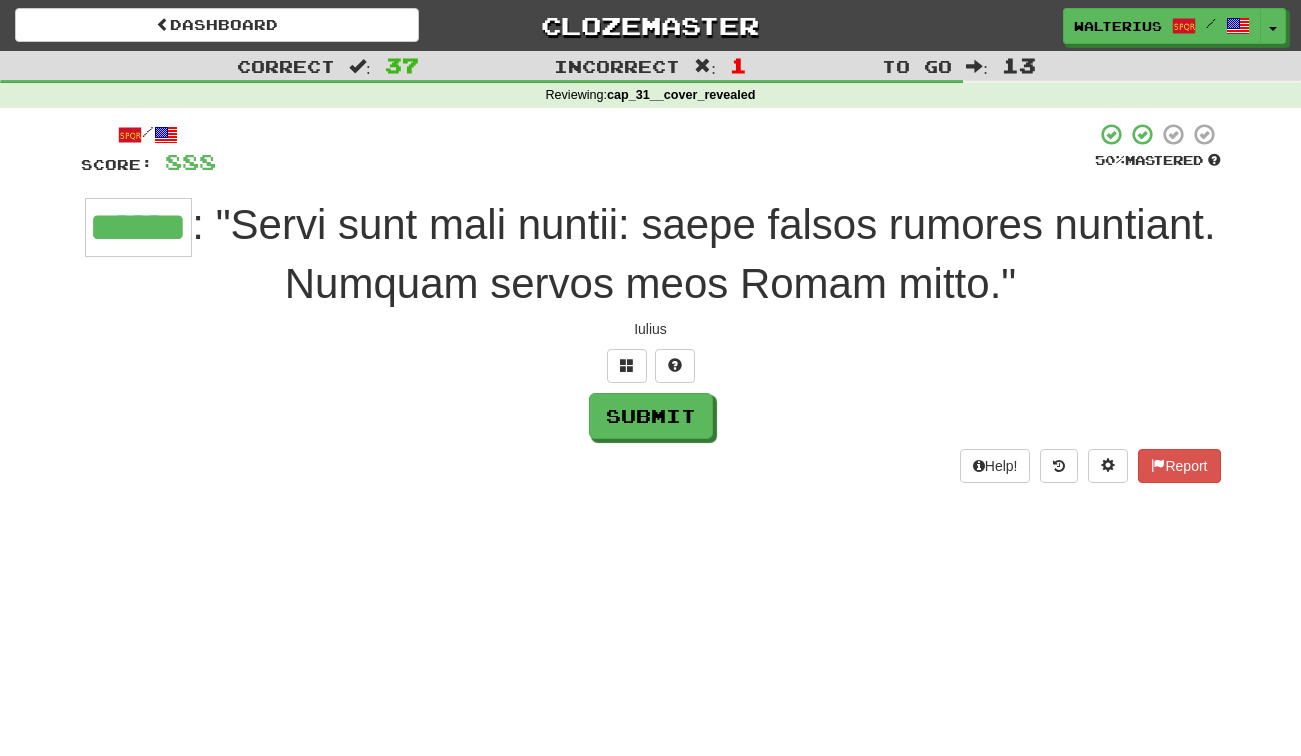 type on "******" 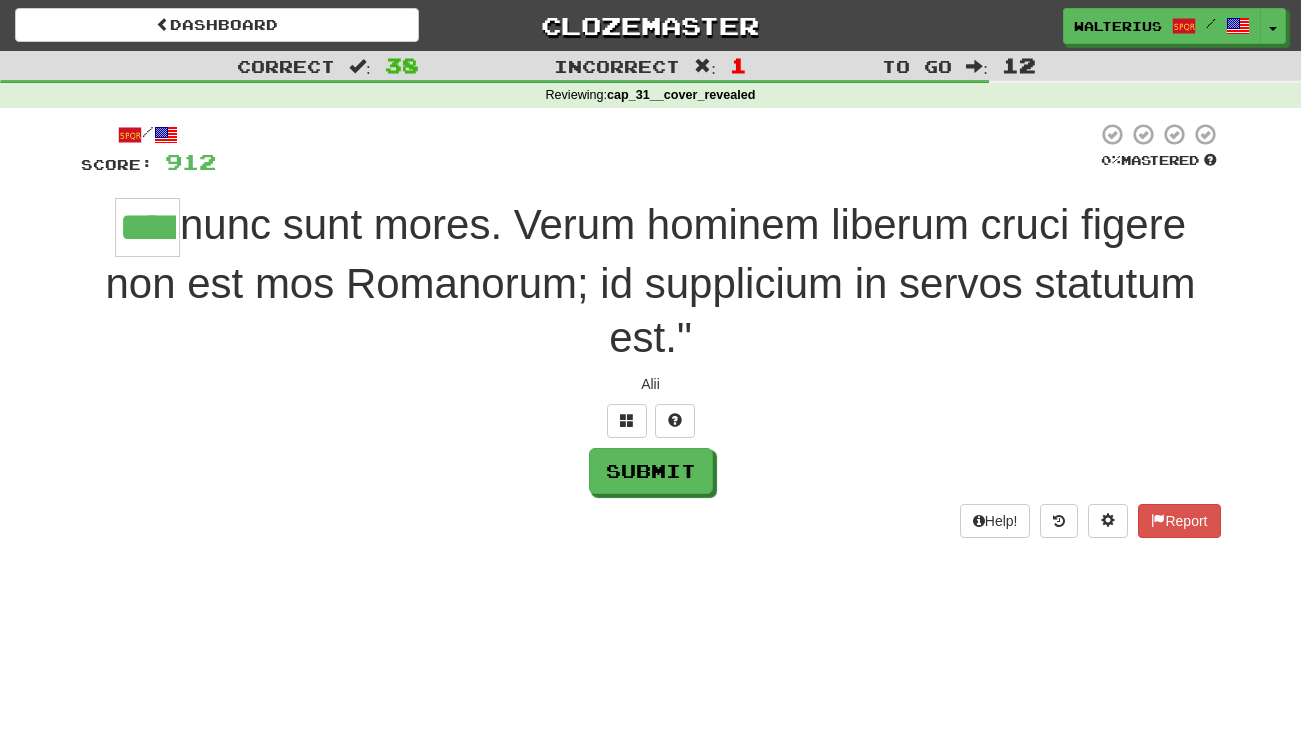 type on "****" 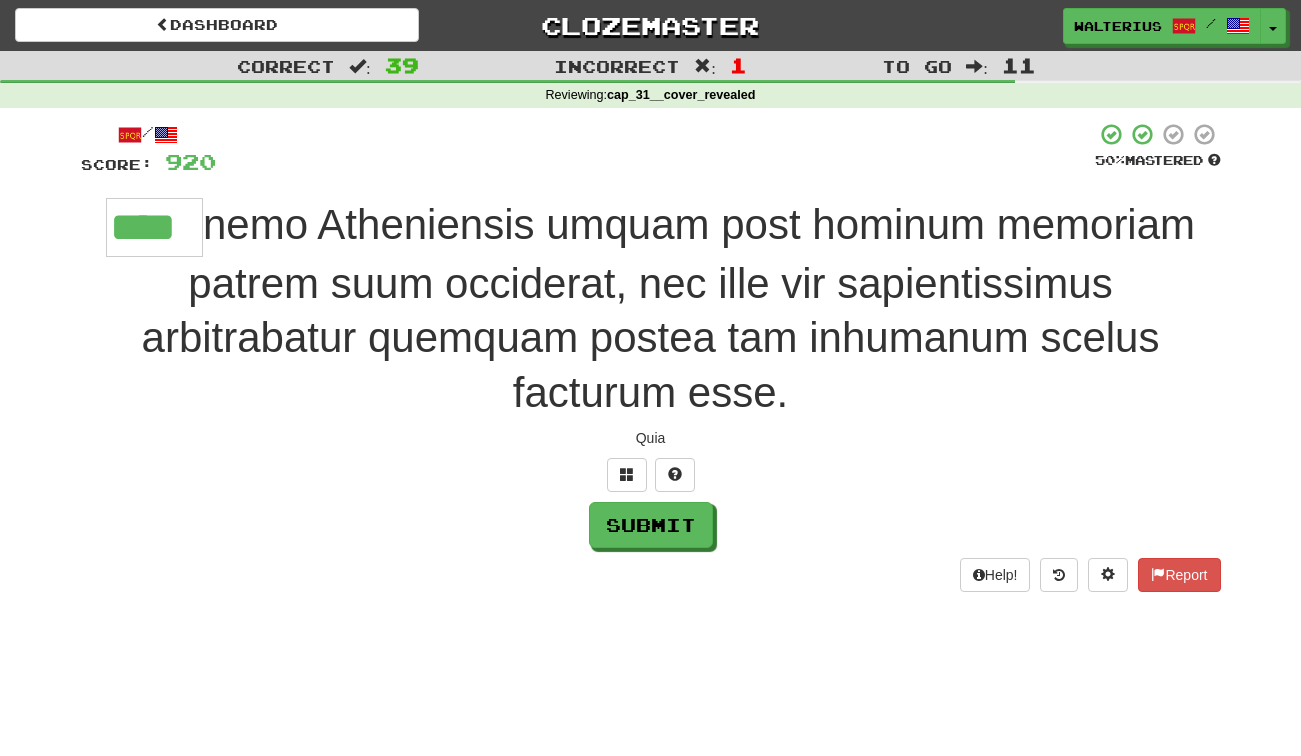 type on "****" 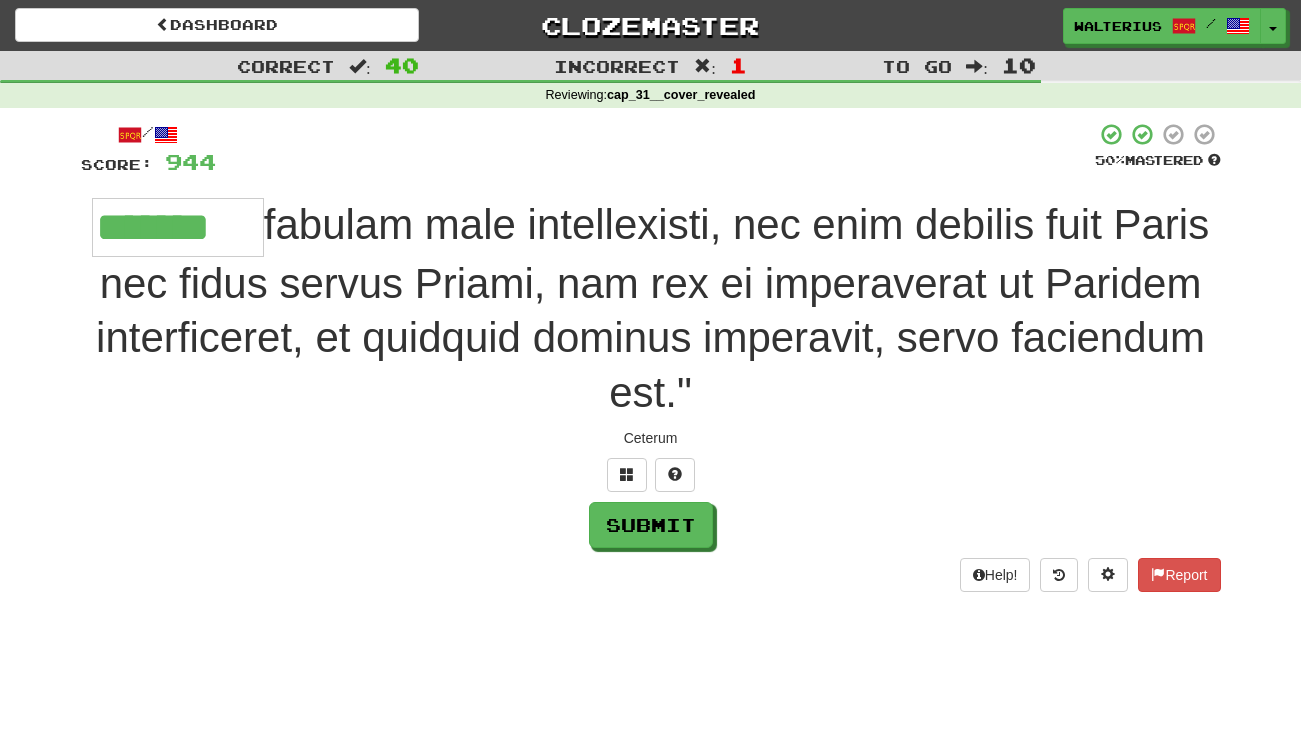 type on "*******" 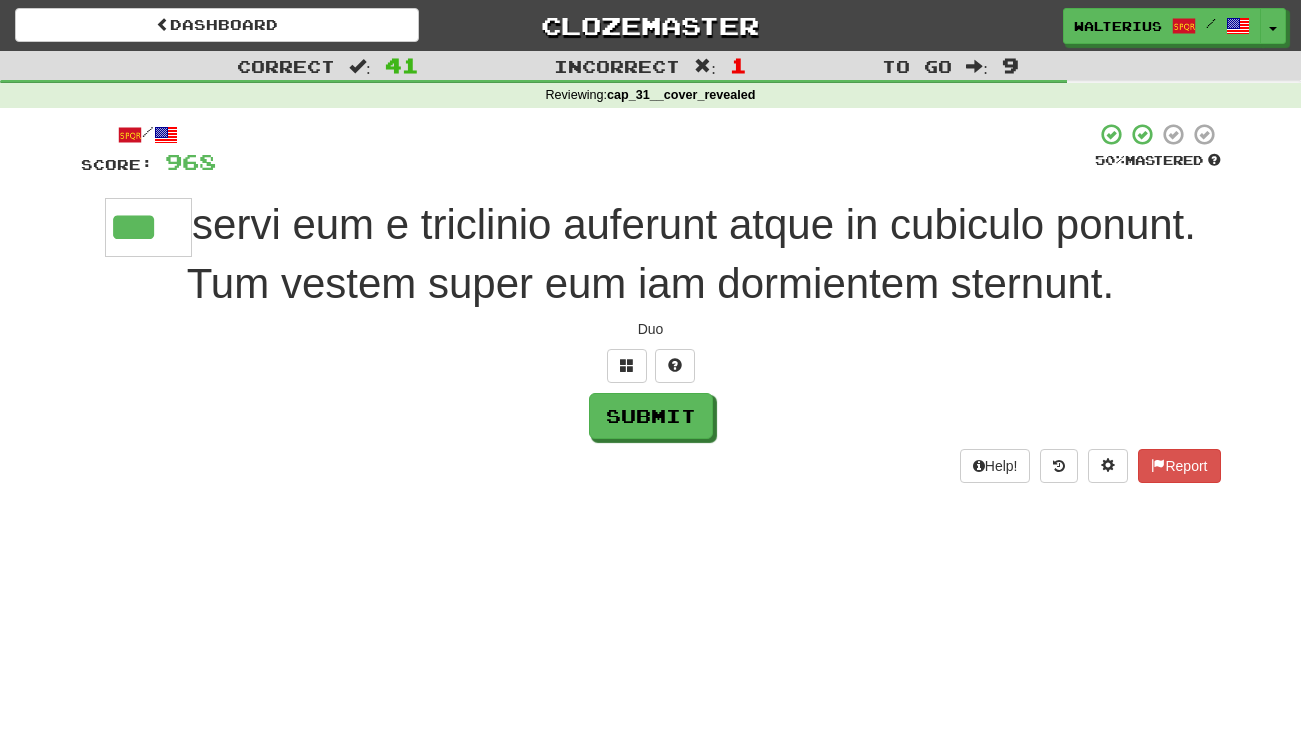 type on "***" 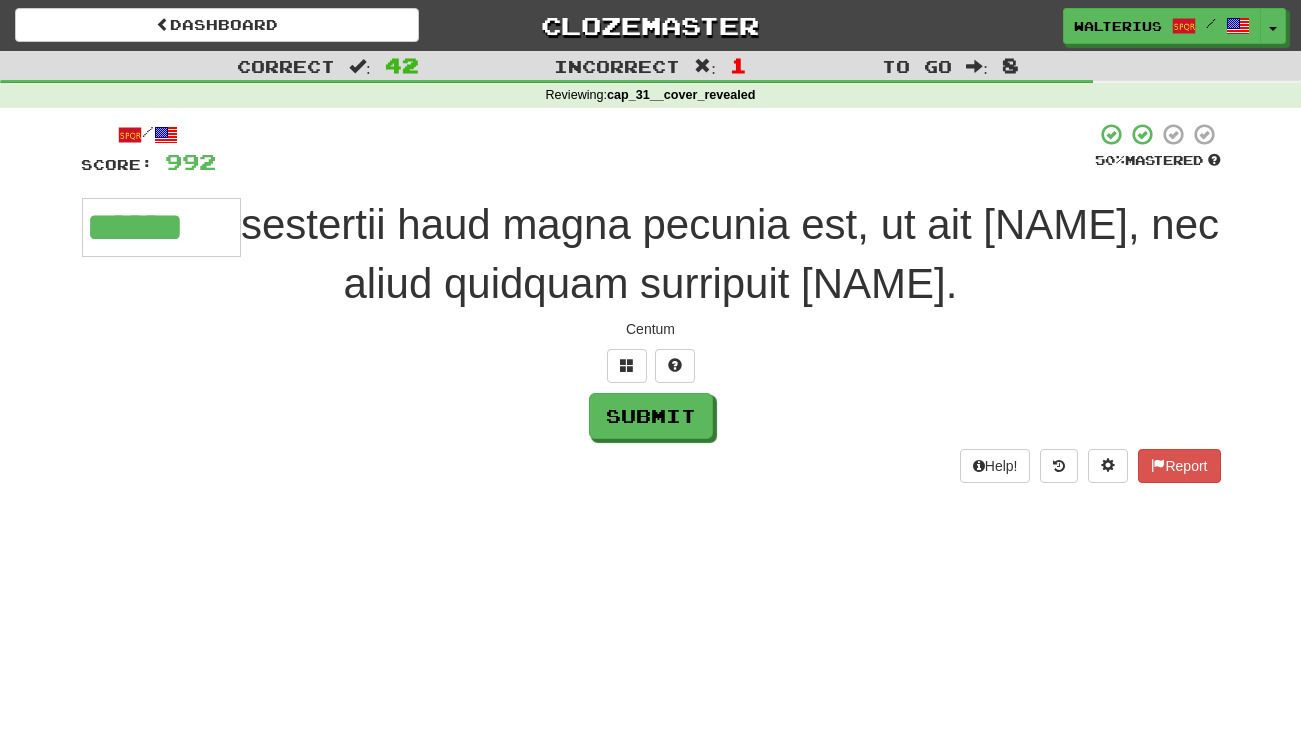 type on "******" 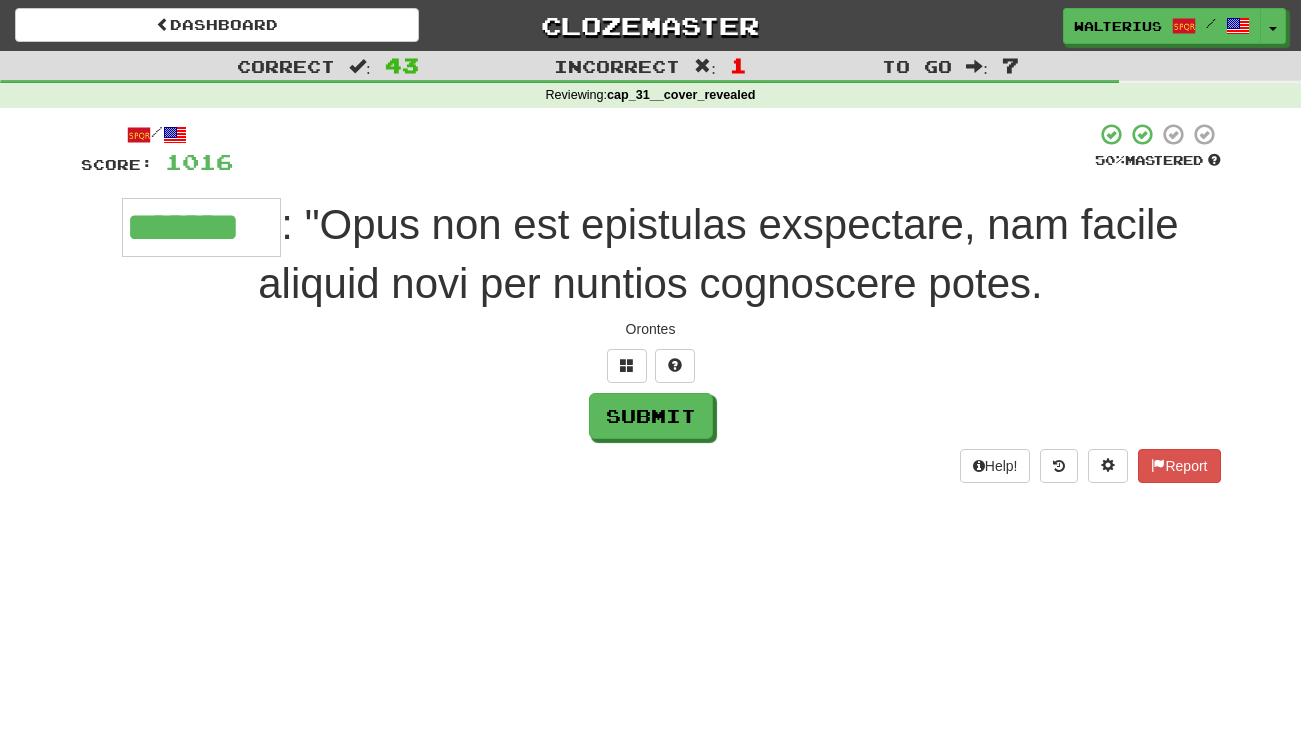 type on "*******" 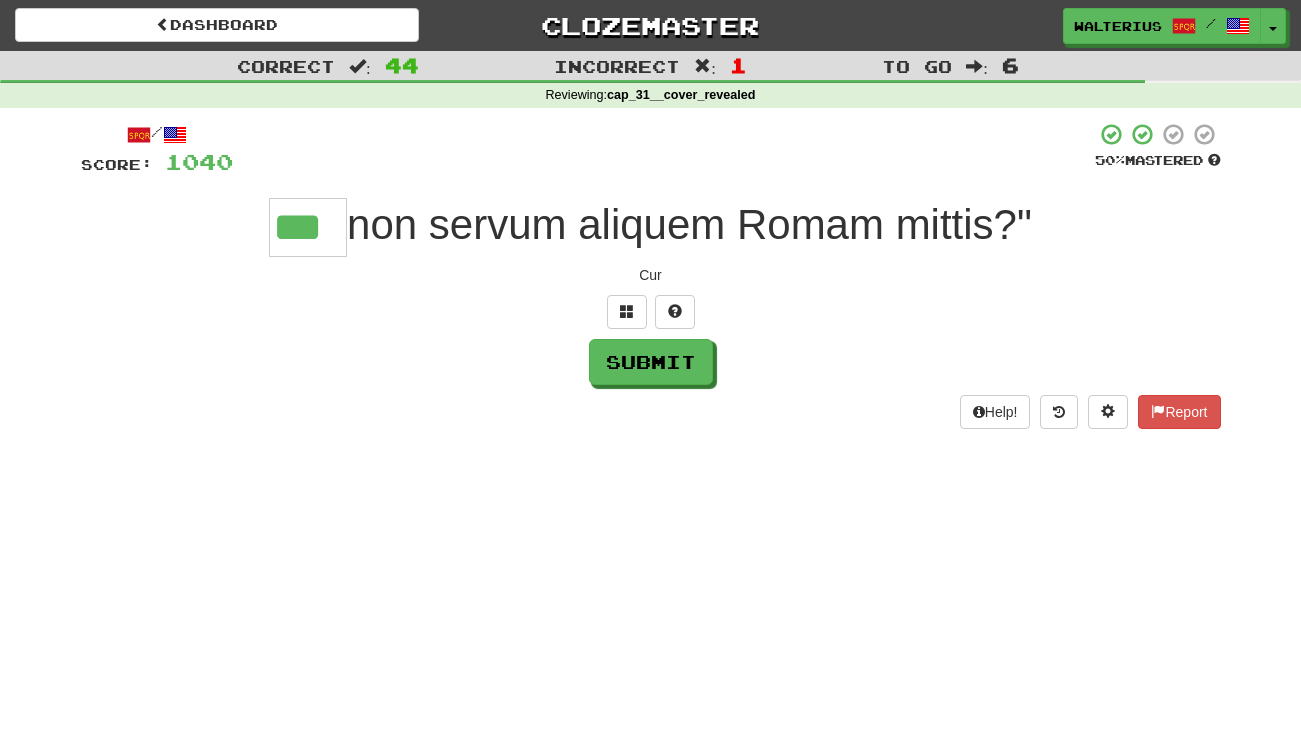 type on "***" 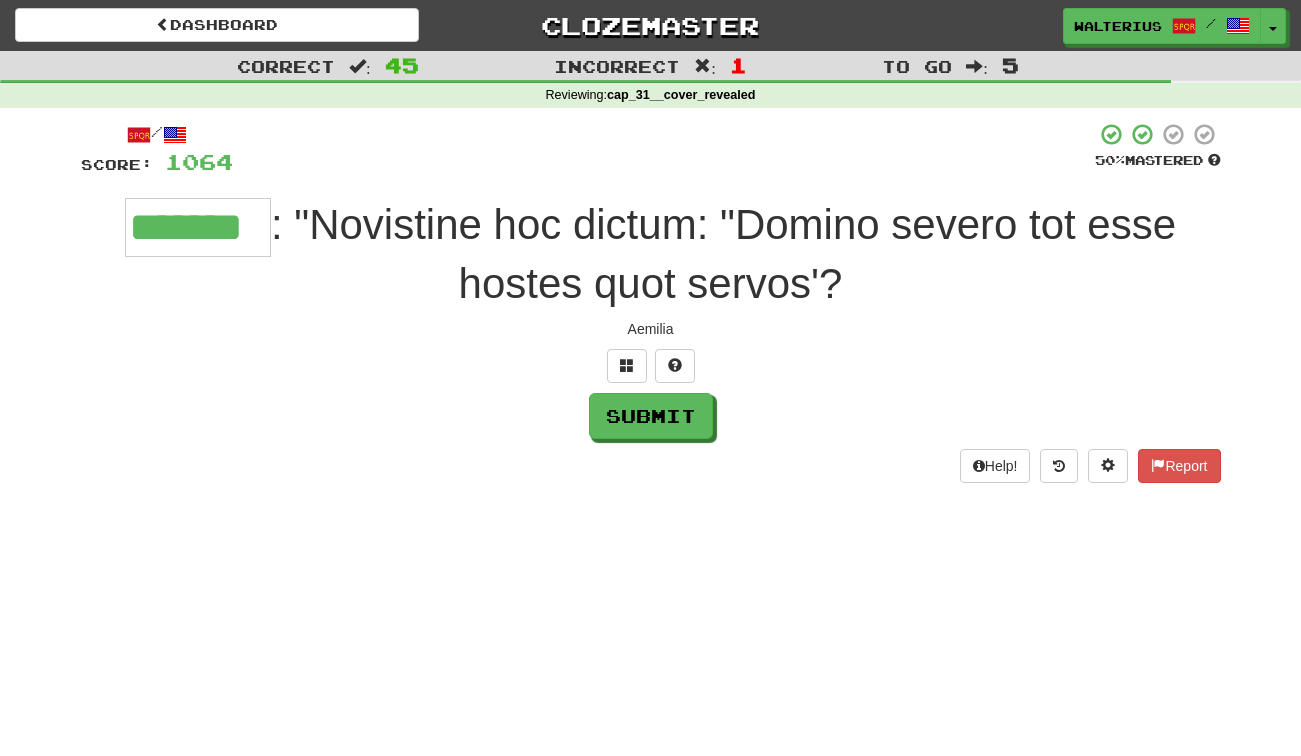 type on "*******" 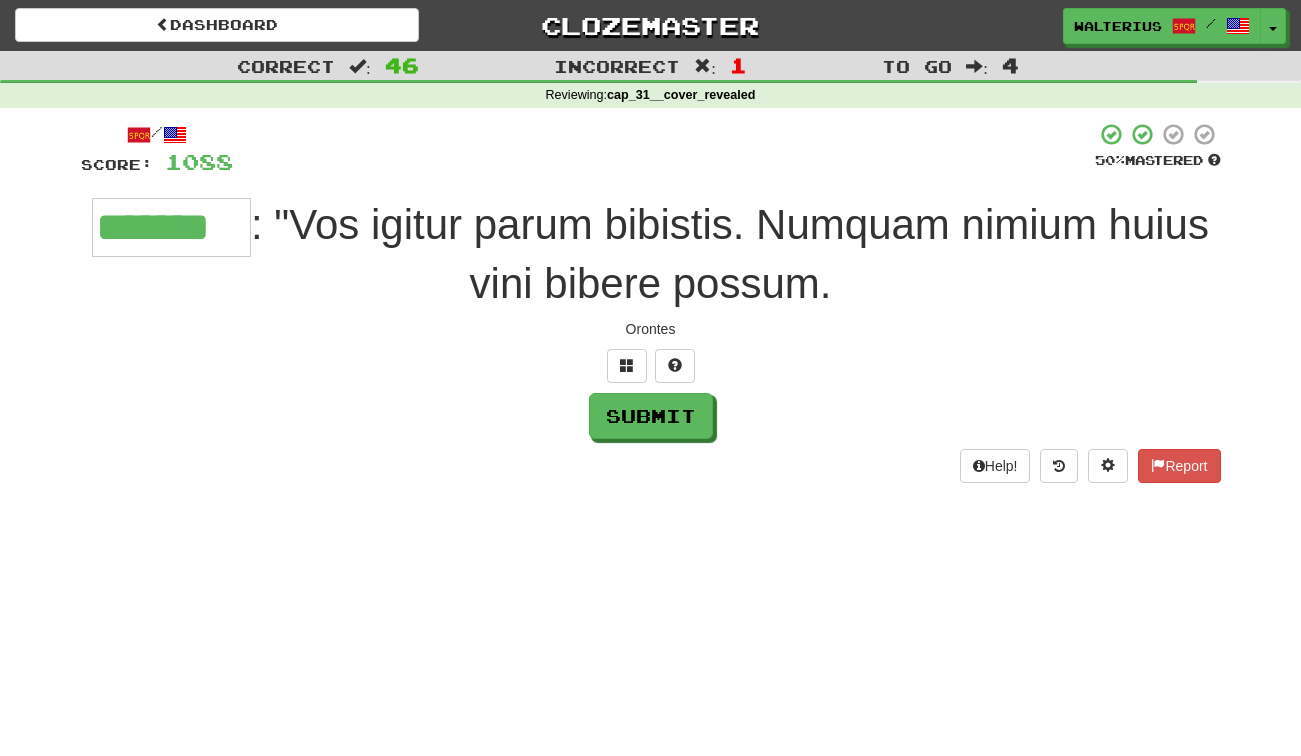 type on "*******" 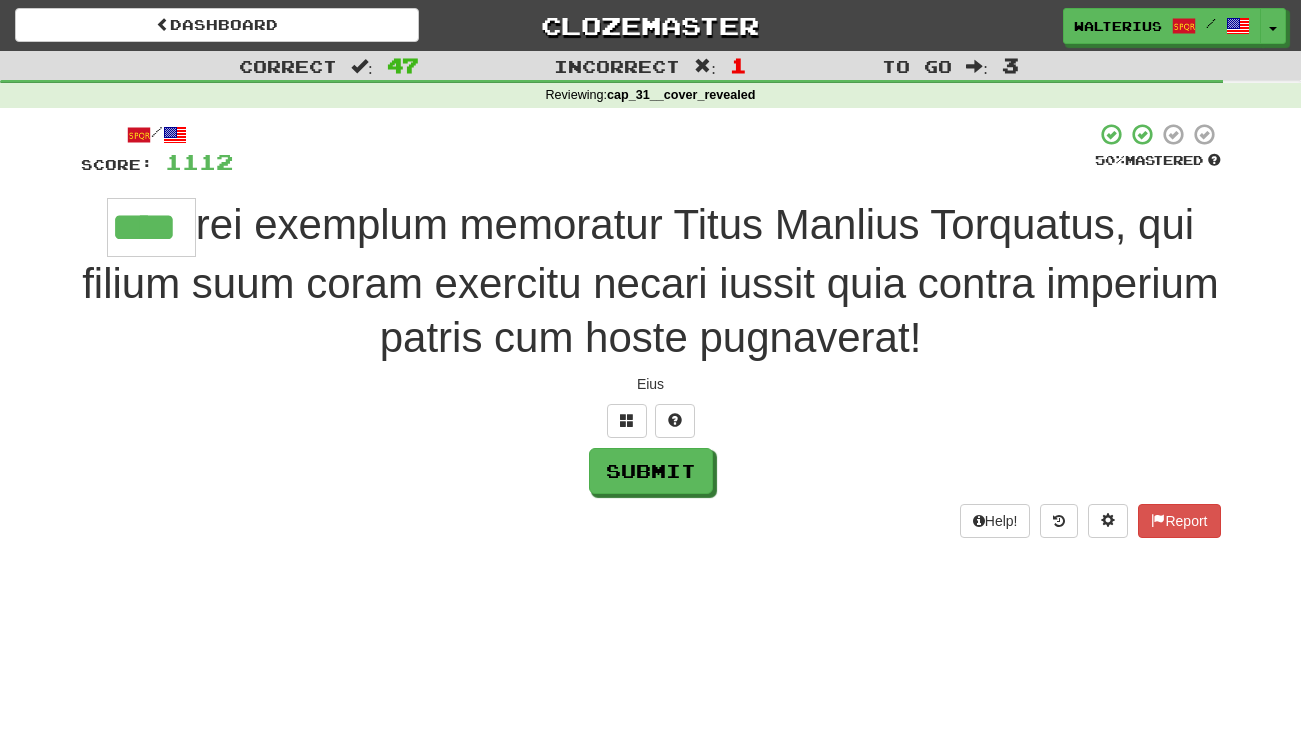 type on "****" 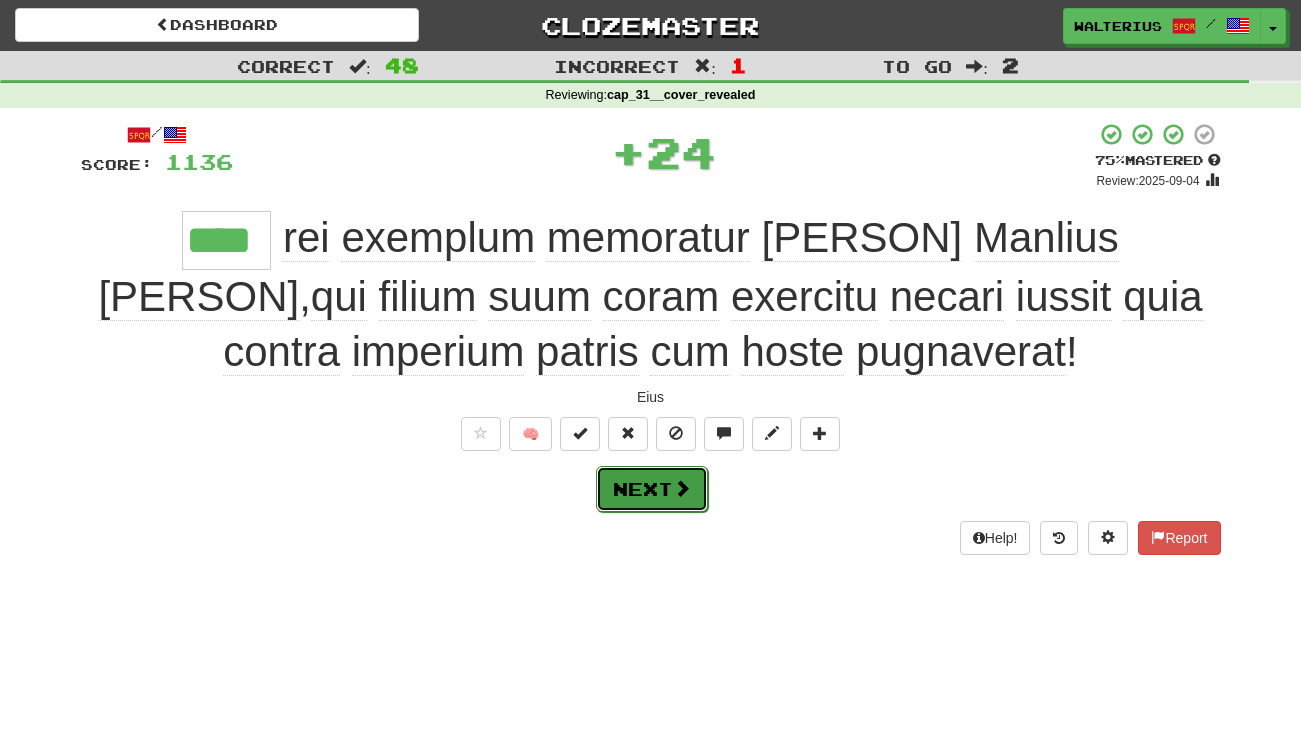 click on "Next" at bounding box center (652, 489) 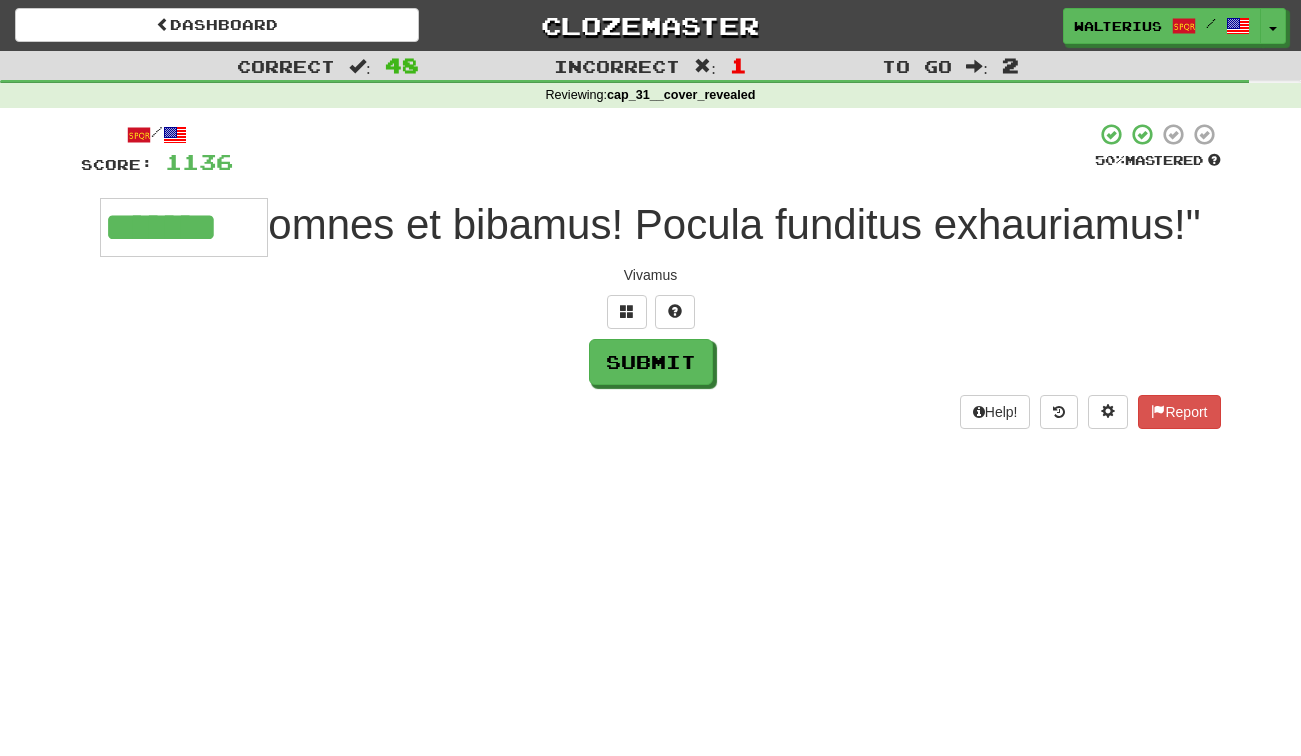 type on "*******" 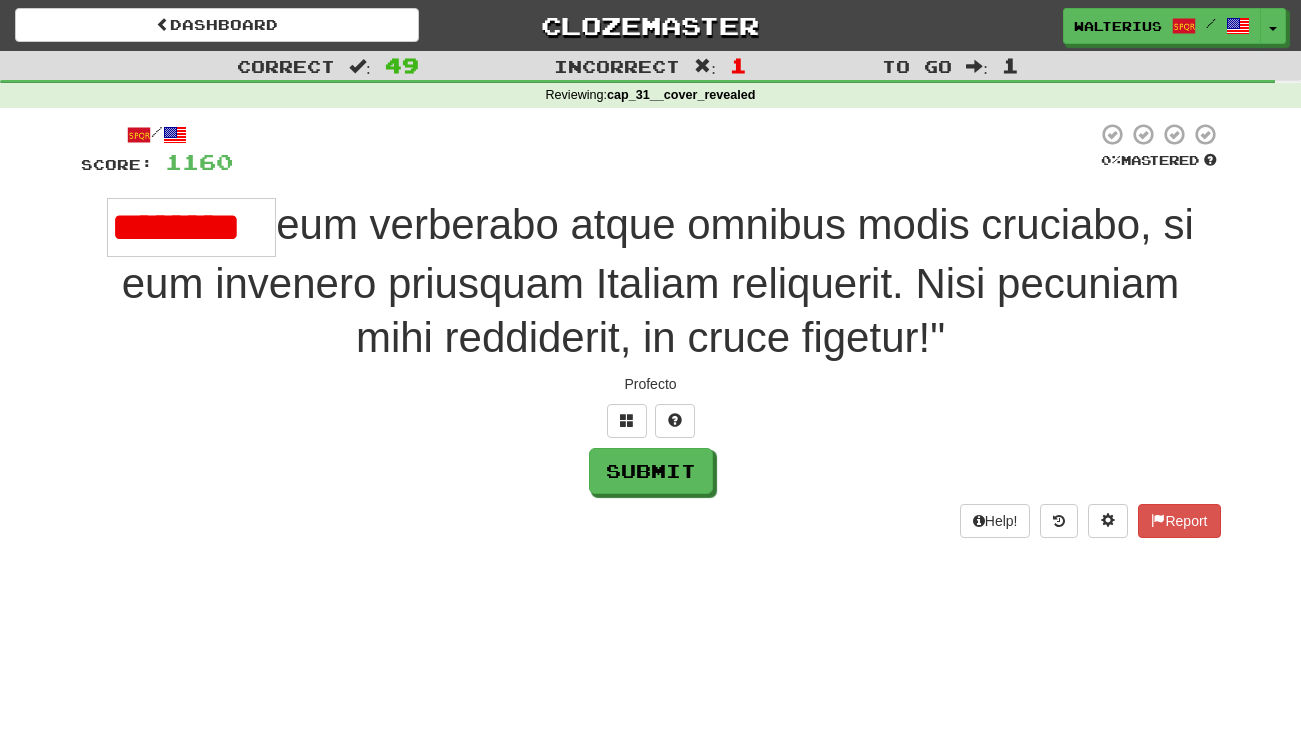scroll, scrollTop: 0, scrollLeft: 0, axis: both 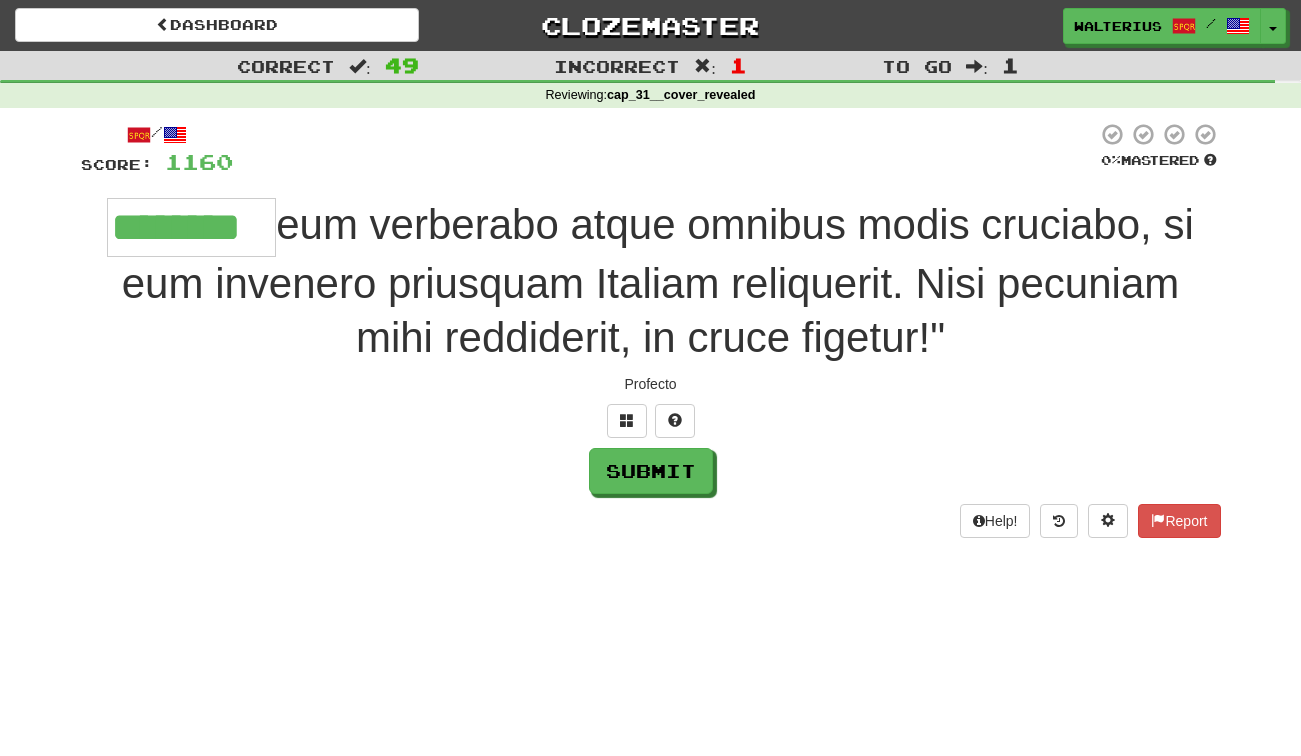 type on "********" 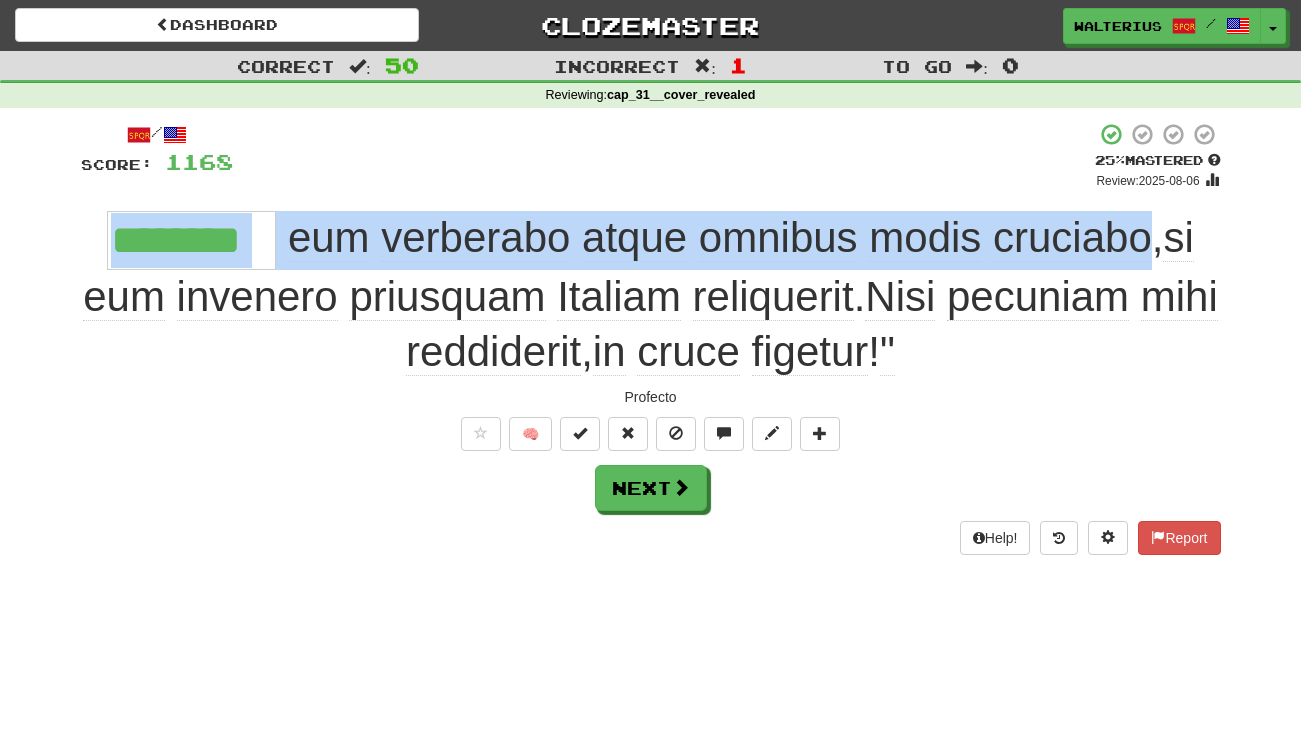 drag, startPoint x: 1151, startPoint y: 233, endPoint x: 39, endPoint y: 242, distance: 1112.0364 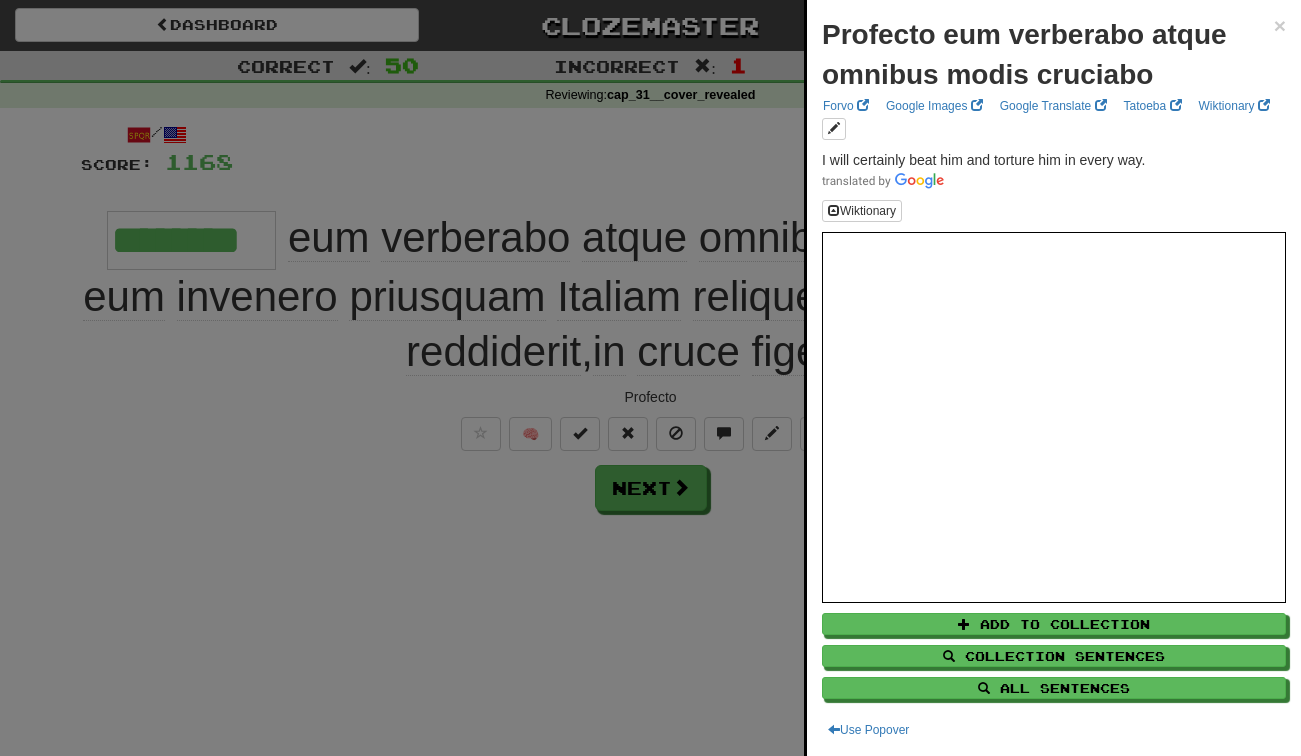 click at bounding box center (650, 378) 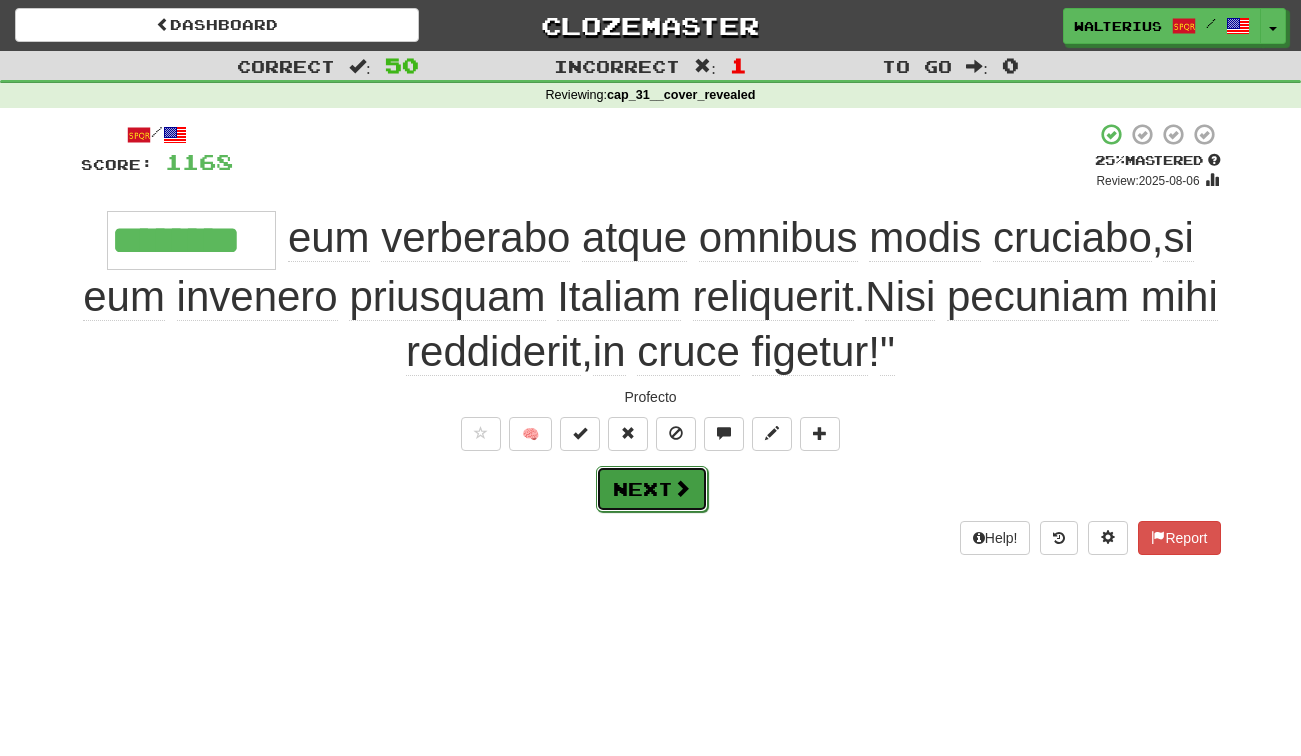 click on "Next" at bounding box center [652, 489] 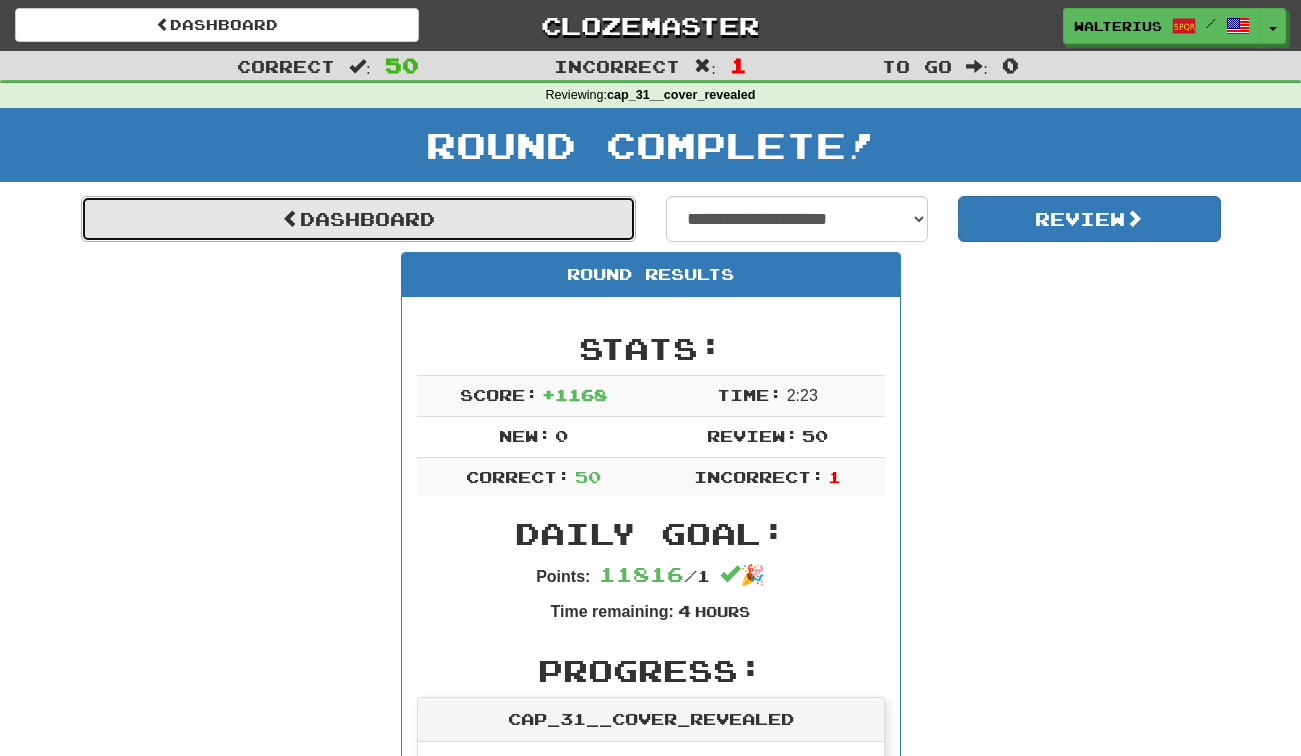 click on "Dashboard" at bounding box center [358, 219] 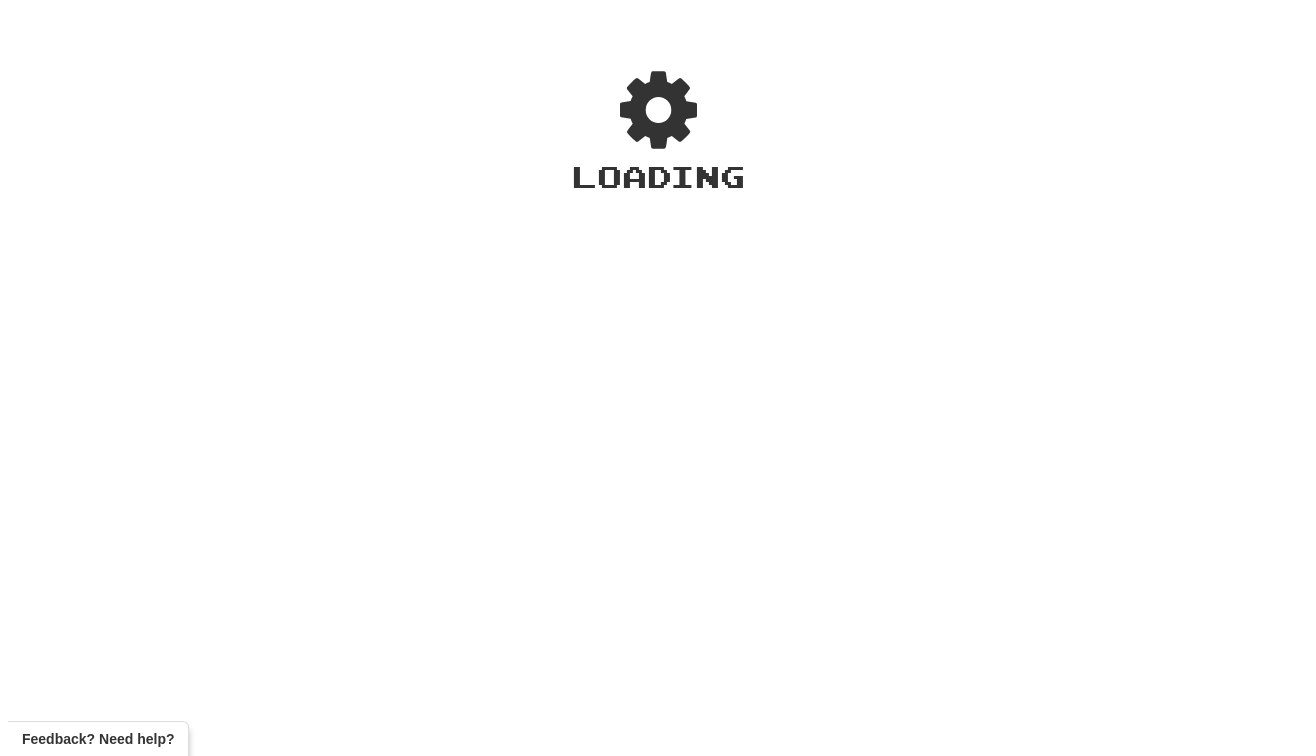 scroll, scrollTop: 0, scrollLeft: 0, axis: both 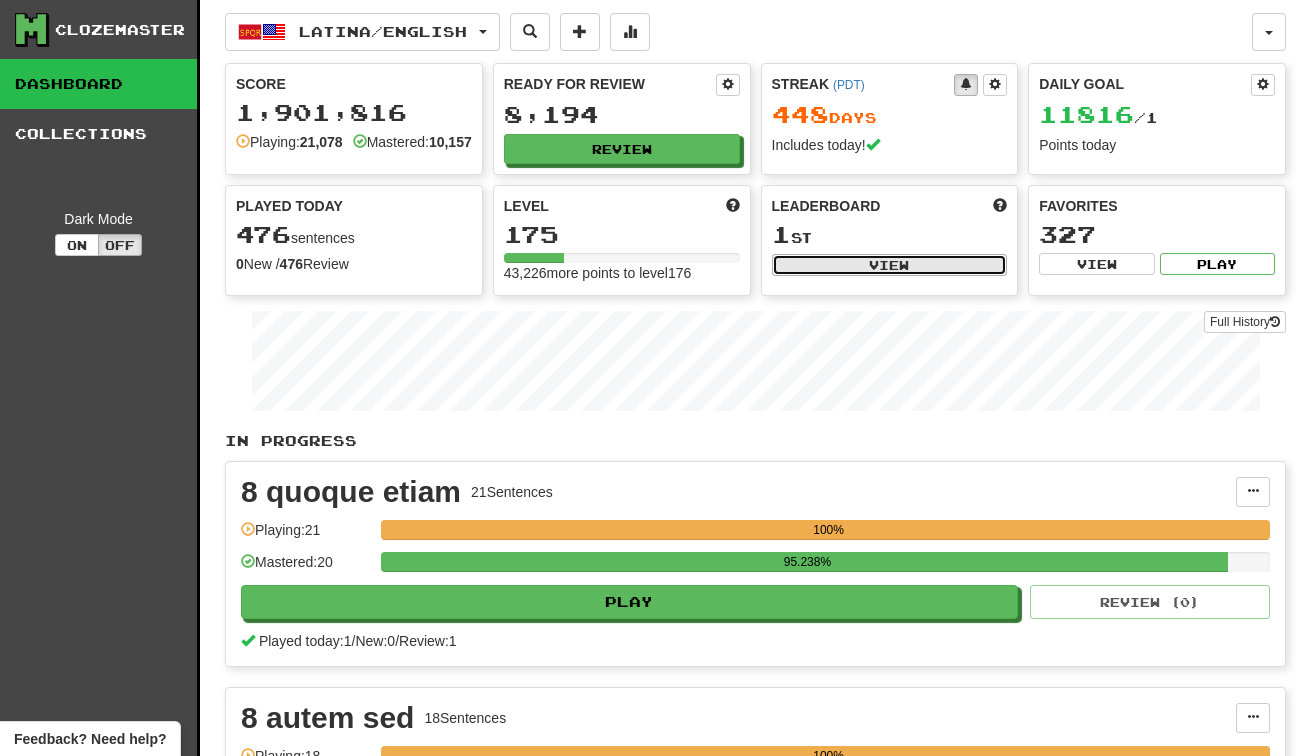 click on "View" at bounding box center [890, 265] 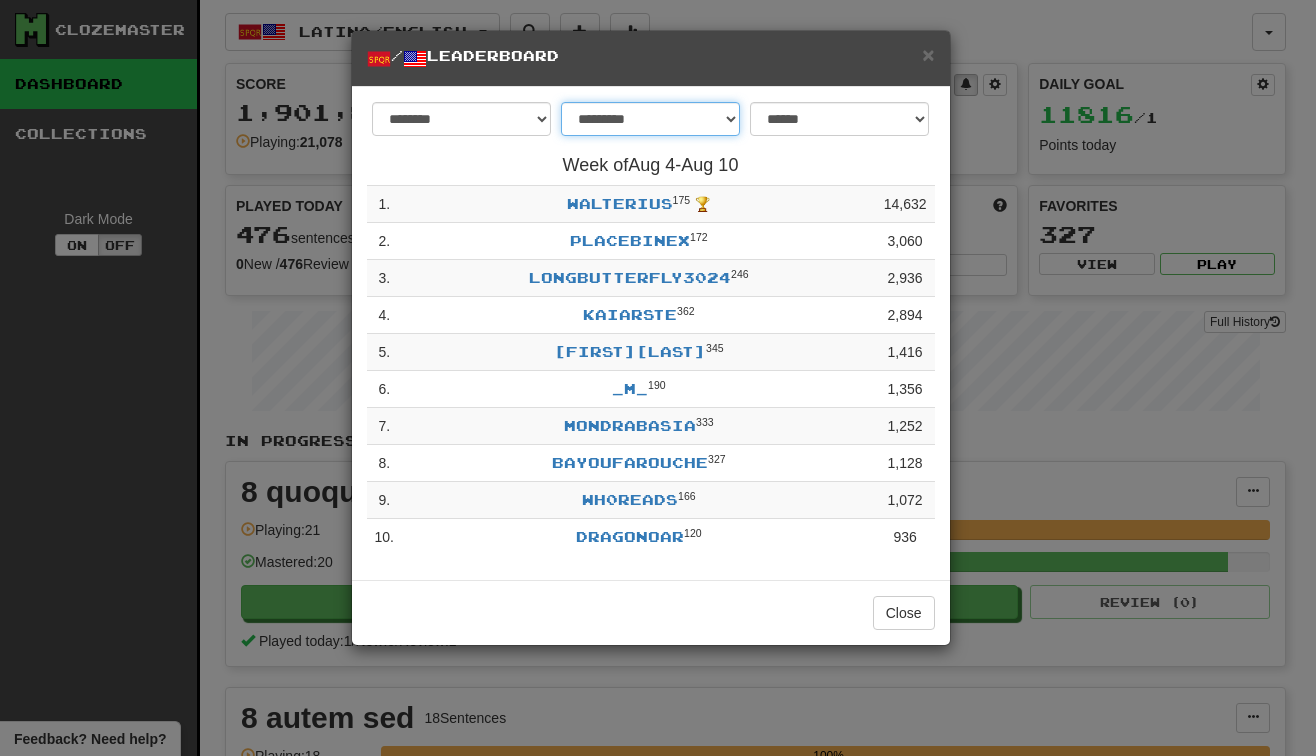 click on "**********" at bounding box center (650, 119) 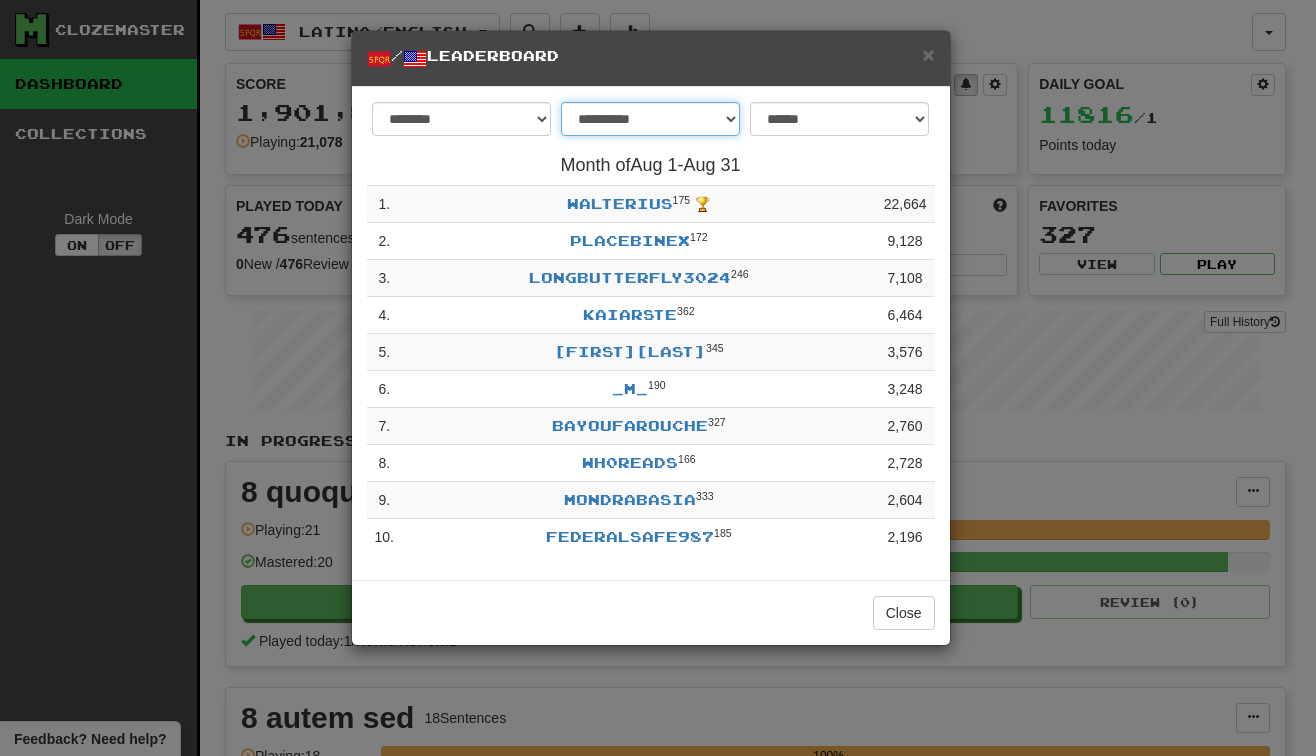 click on "**********" at bounding box center [650, 119] 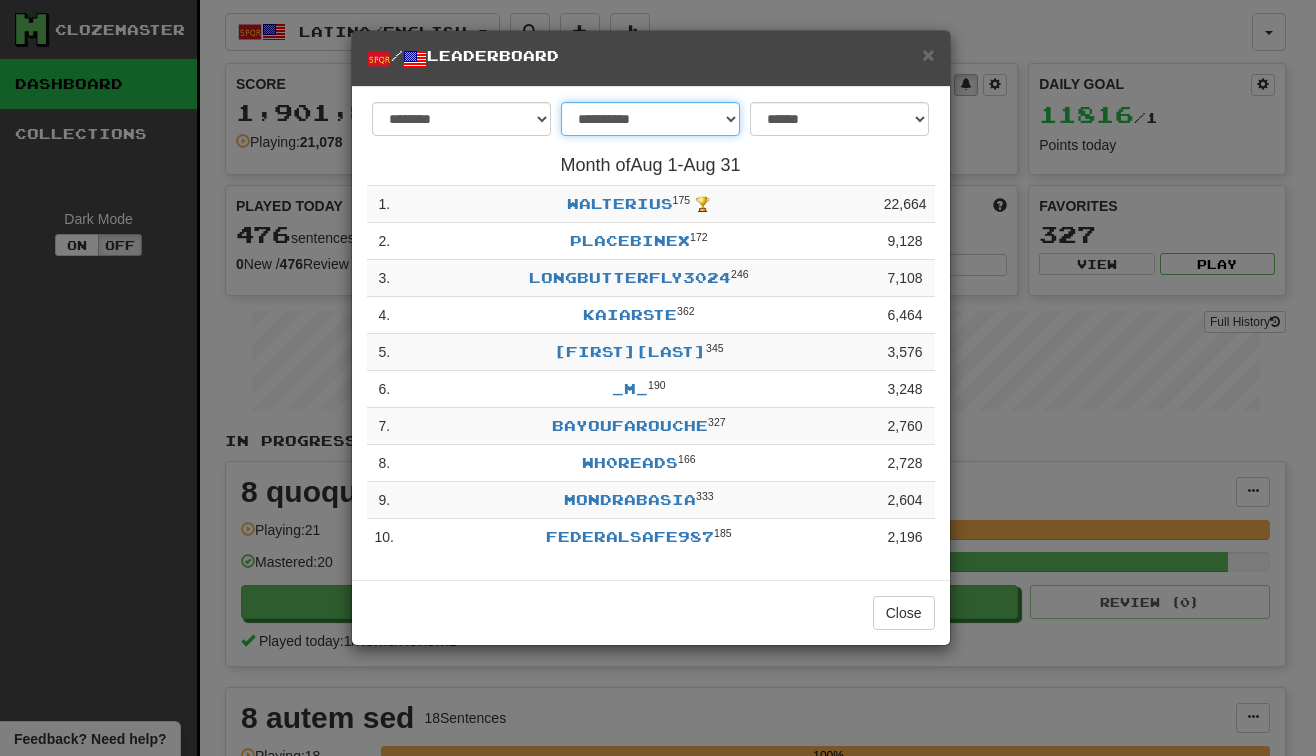 select on "********" 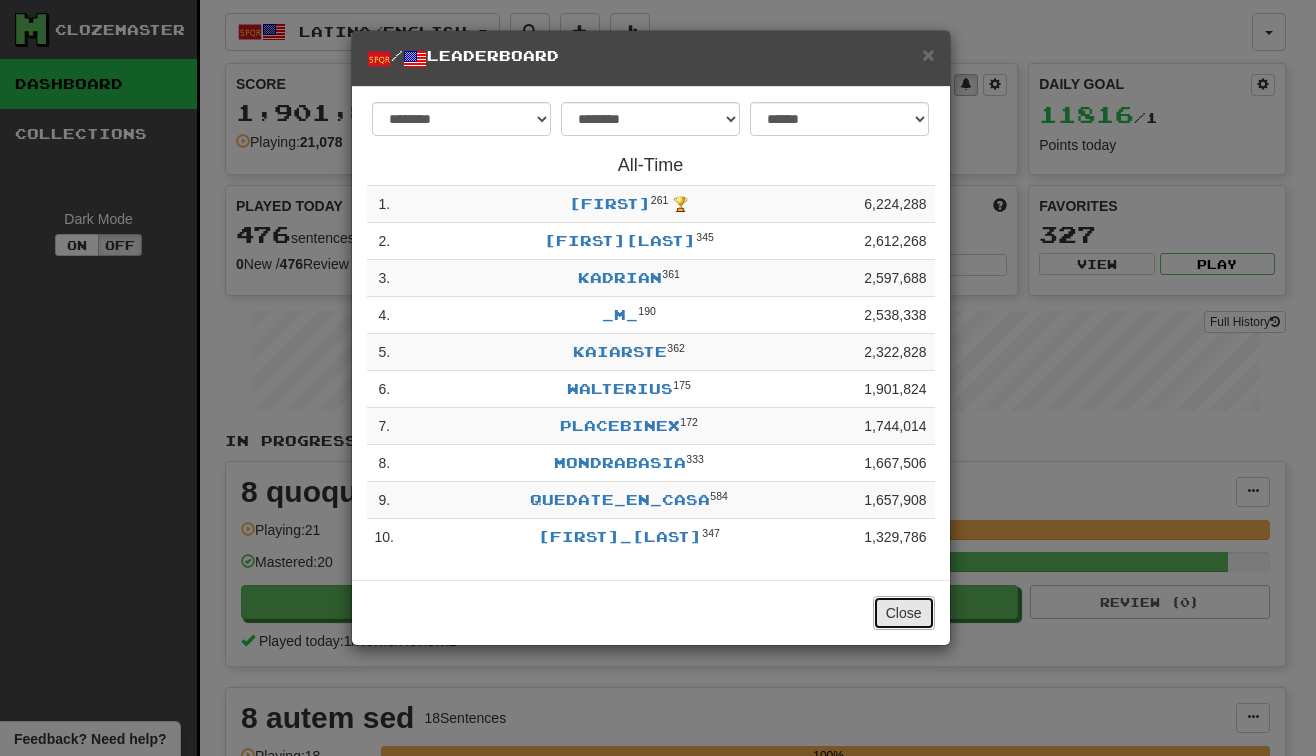 click on "Close" at bounding box center (904, 613) 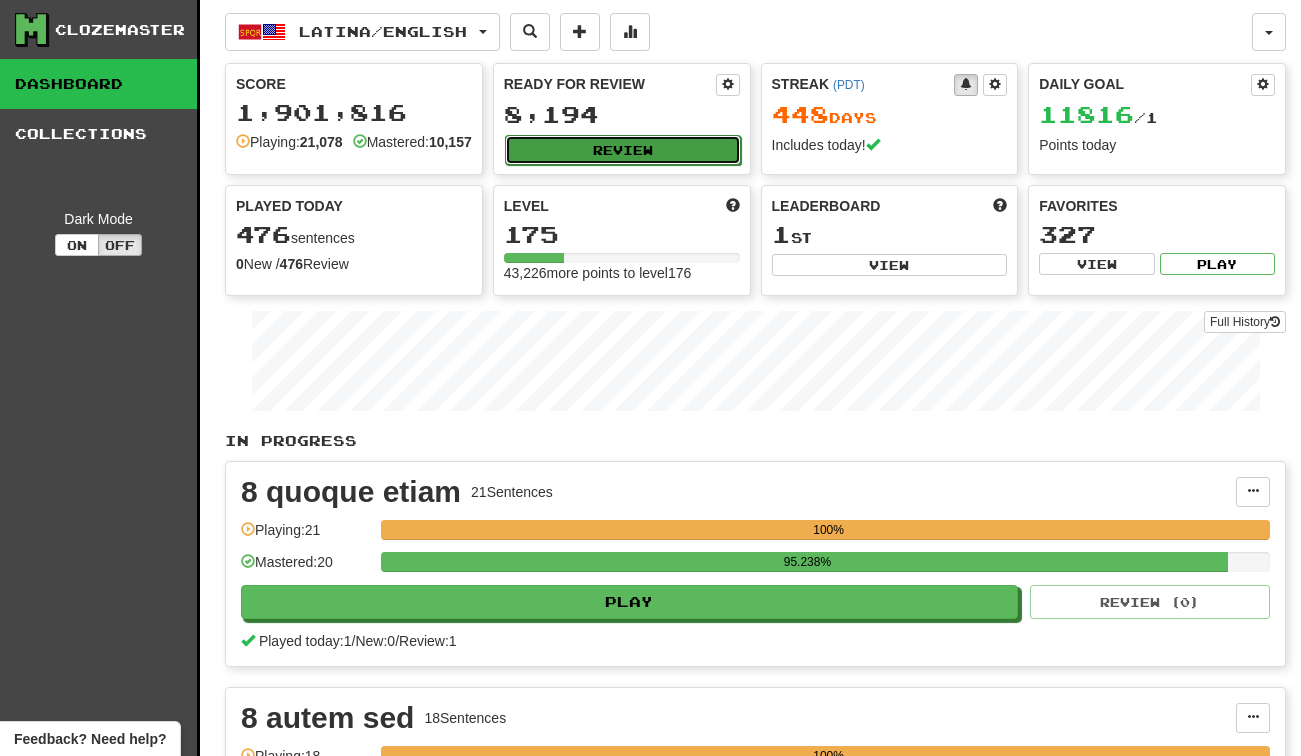click on "Review" at bounding box center (623, 150) 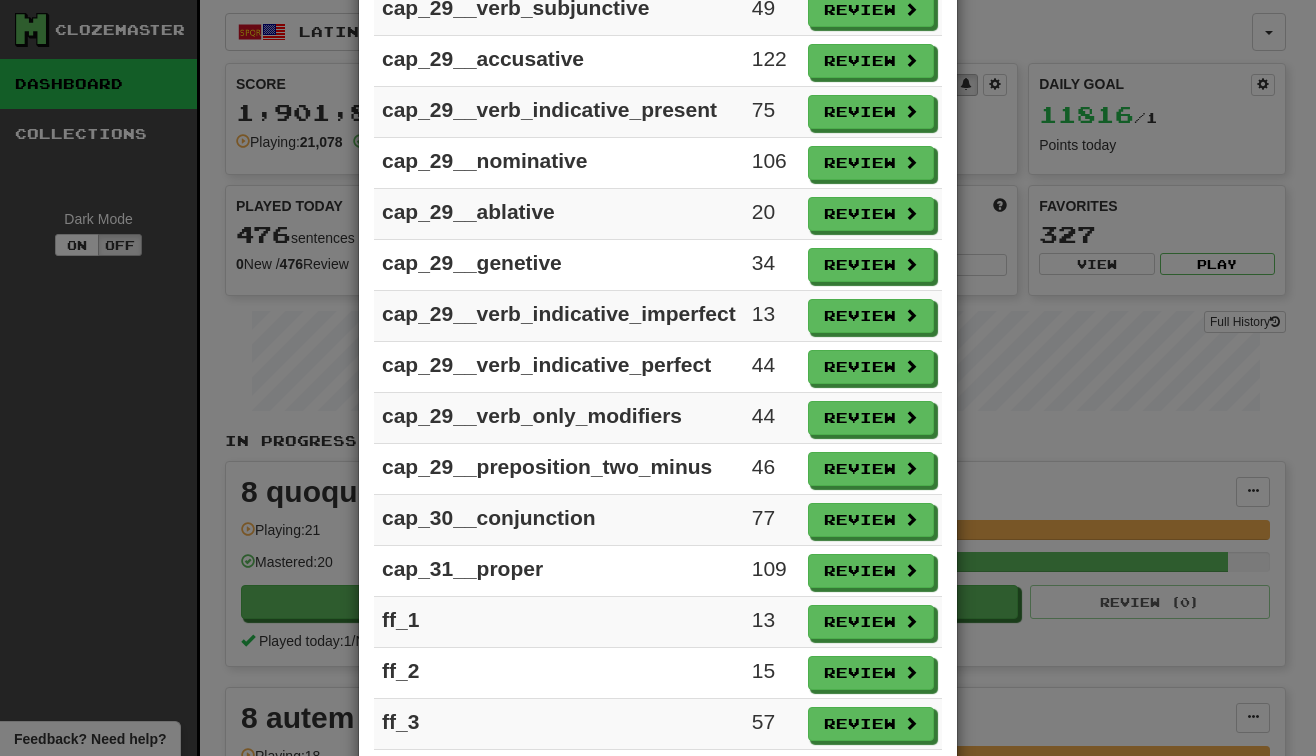 scroll, scrollTop: 2648, scrollLeft: 0, axis: vertical 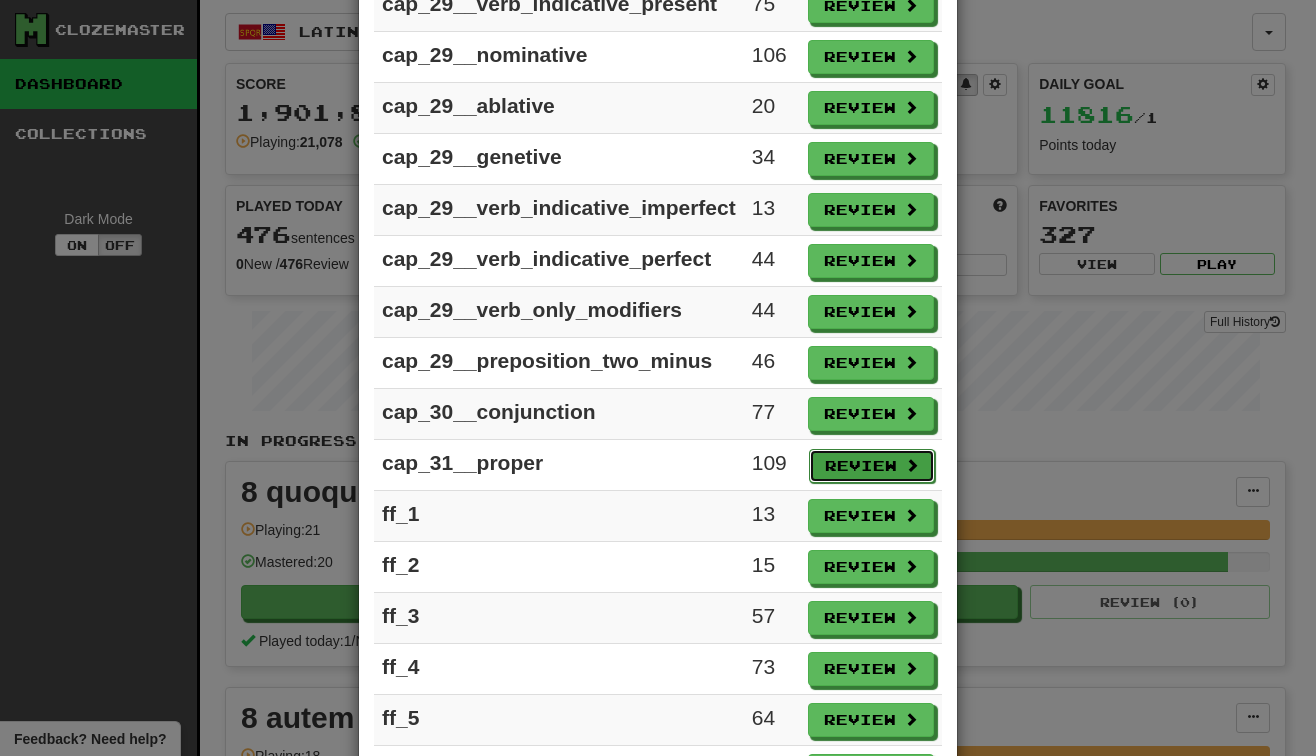 click on "Review" at bounding box center (872, 466) 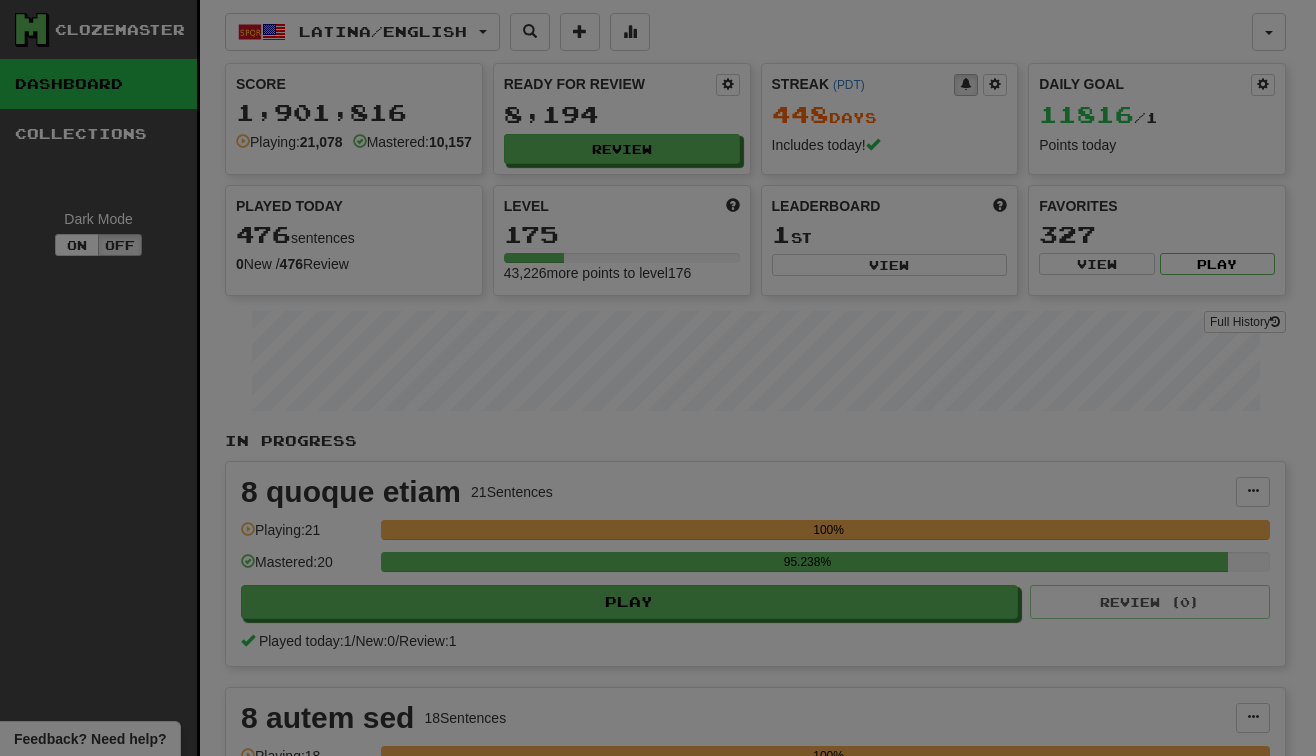 select on "***" 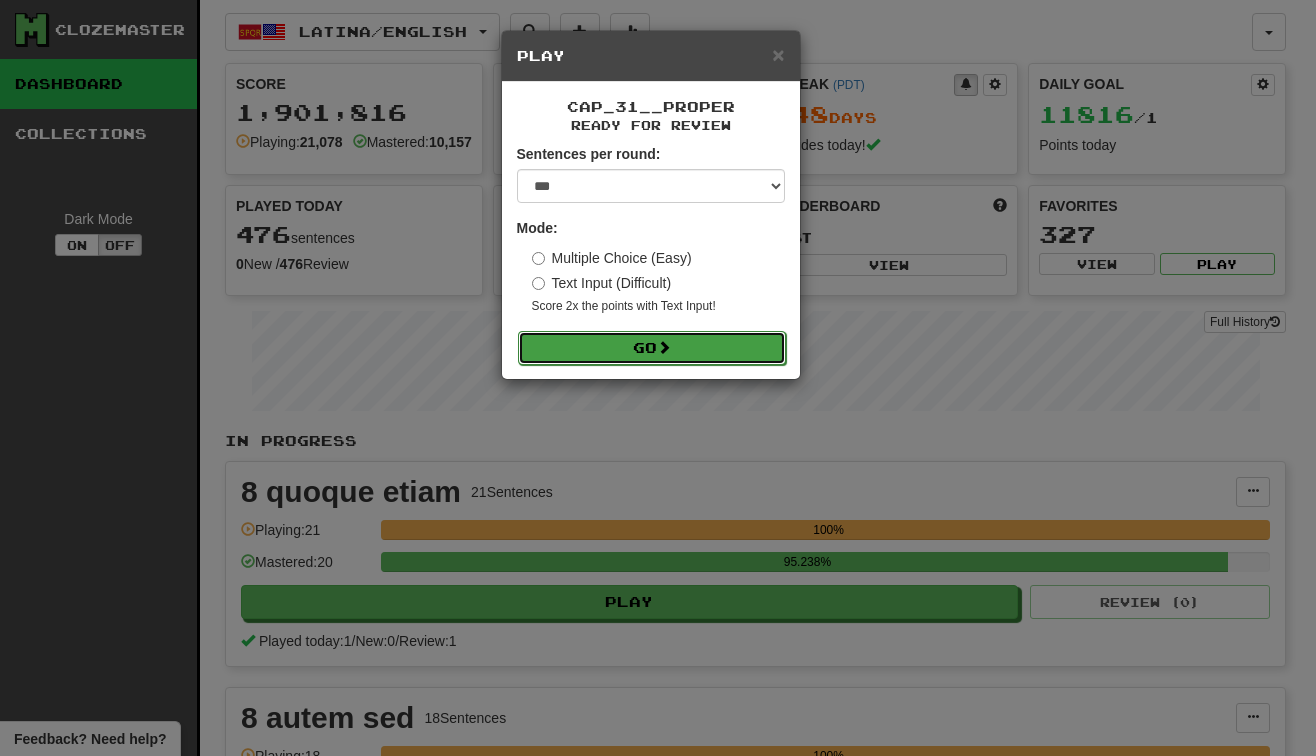 click on "Go" at bounding box center (652, 348) 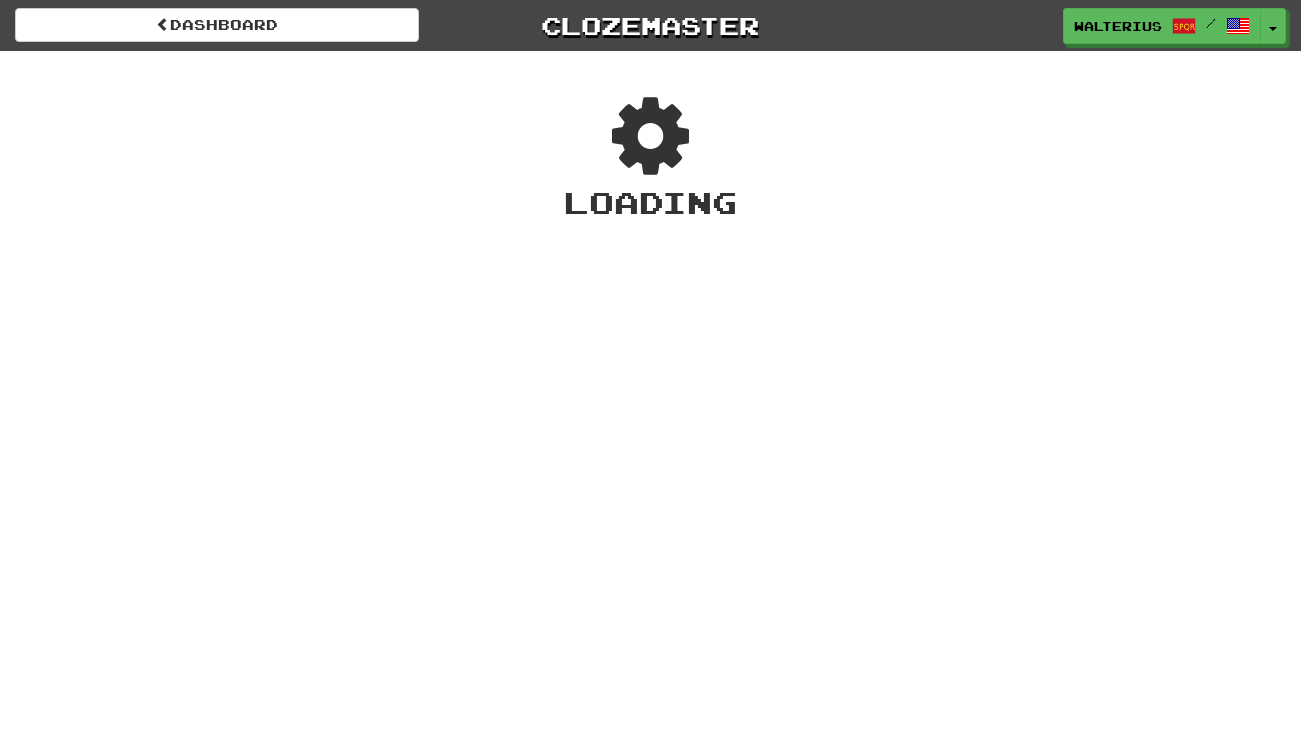 scroll, scrollTop: 0, scrollLeft: 0, axis: both 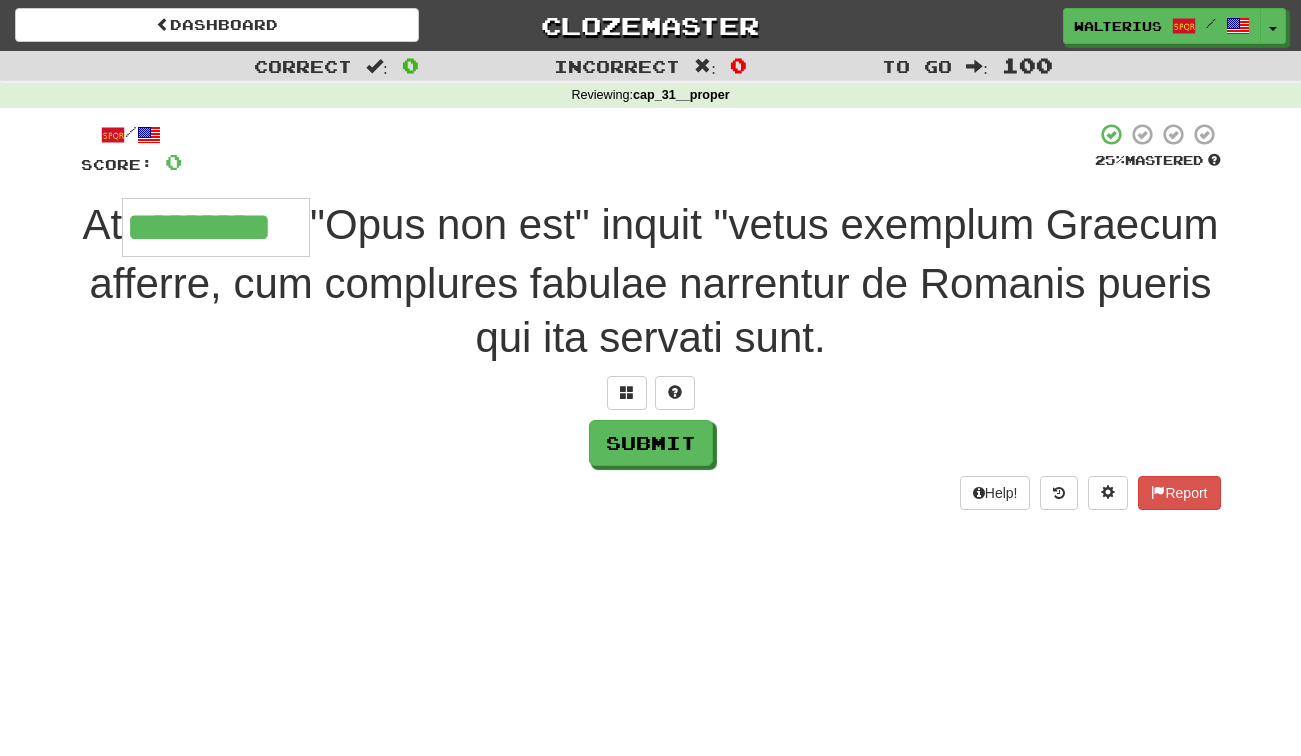type on "*********" 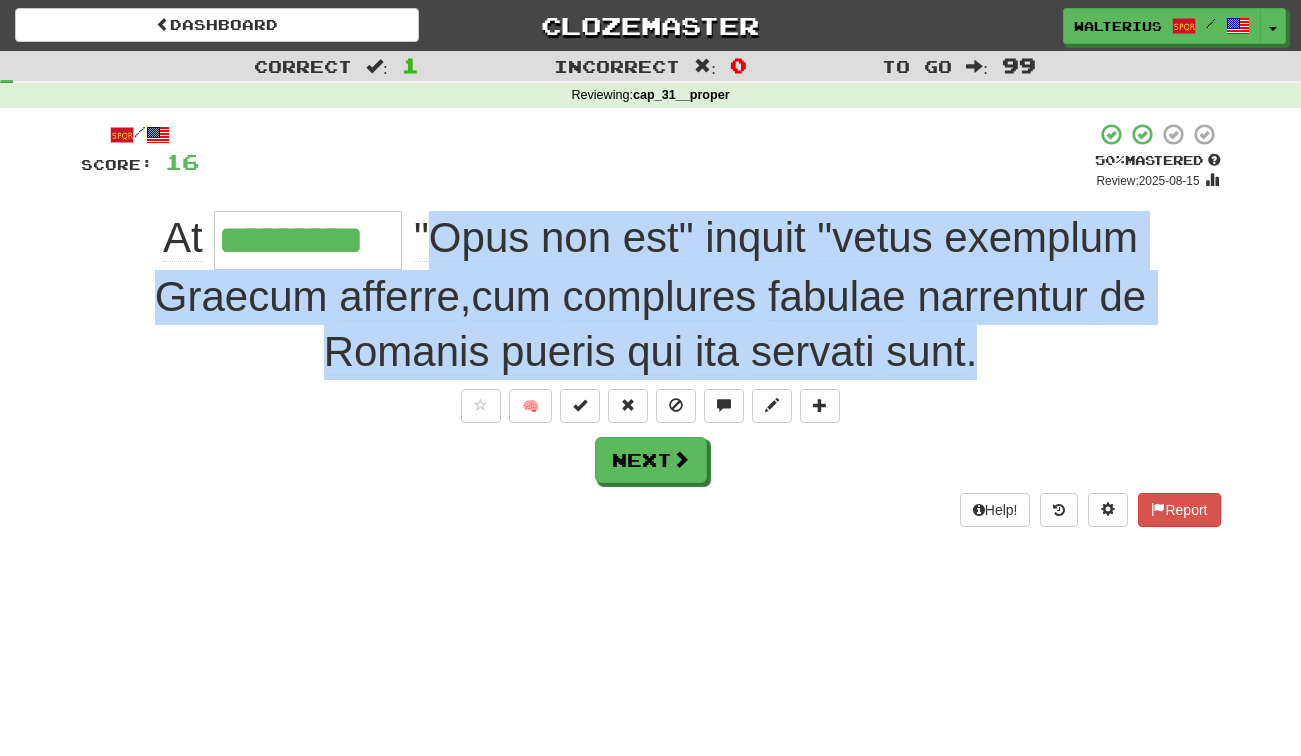 drag, startPoint x: 975, startPoint y: 339, endPoint x: 423, endPoint y: 237, distance: 561.3448 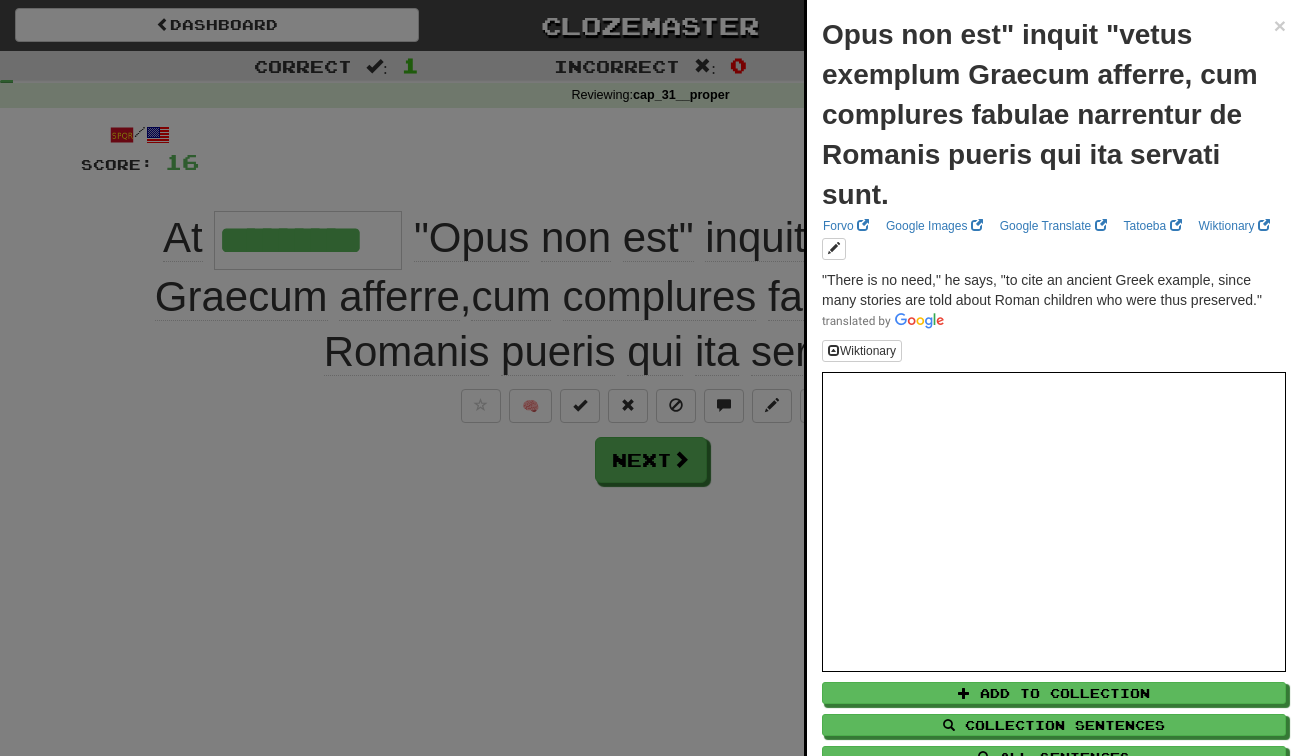 click at bounding box center (650, 378) 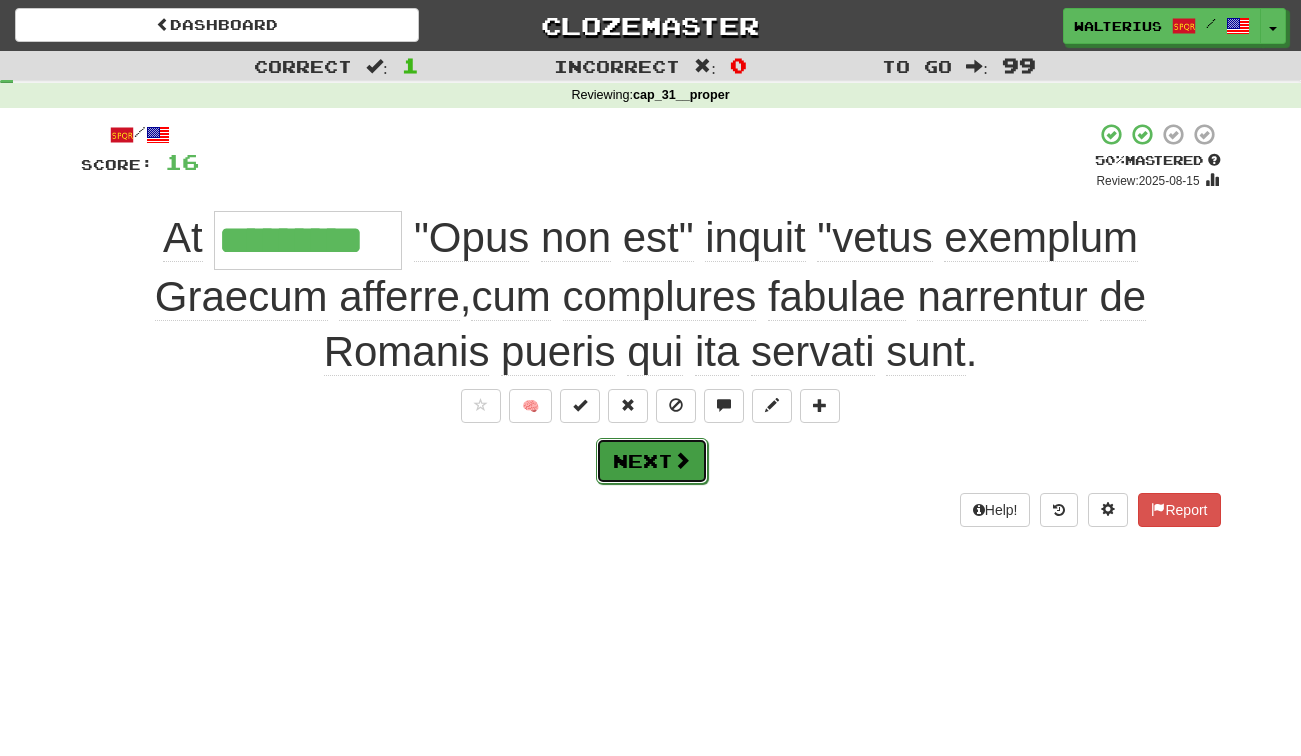 click on "Next" at bounding box center [652, 461] 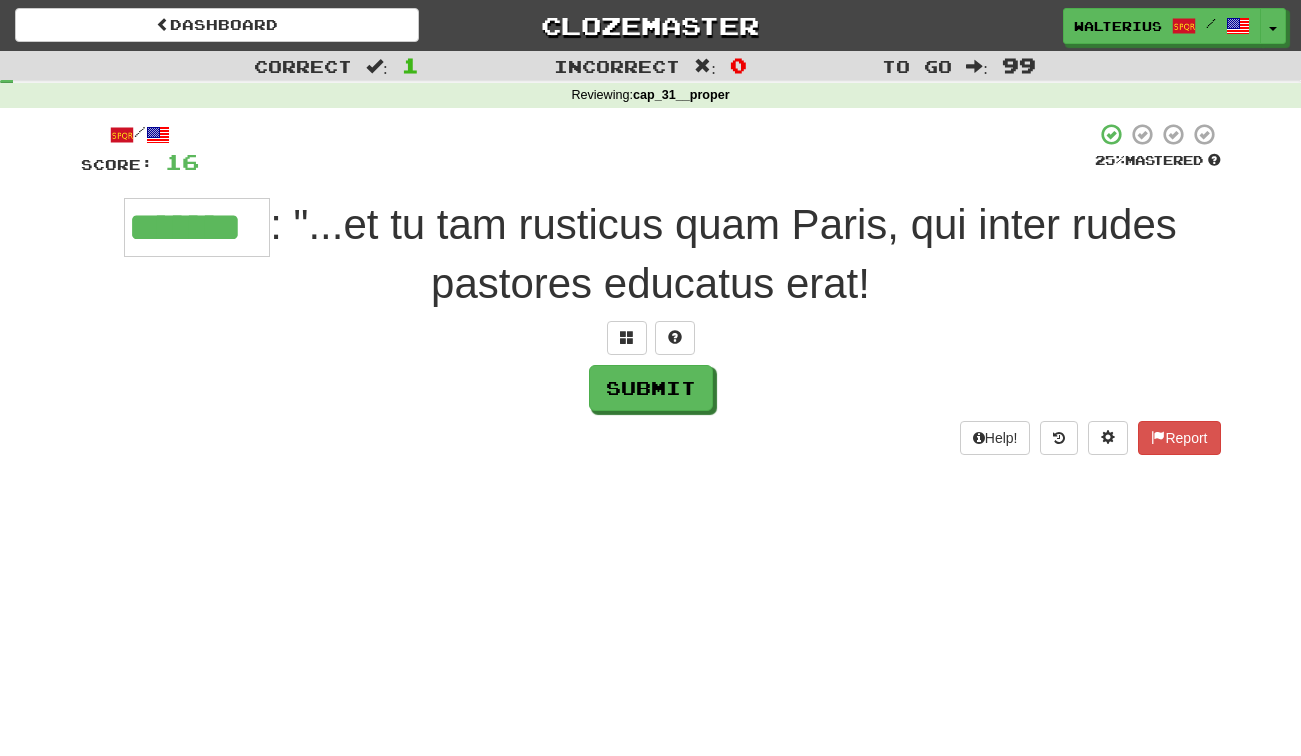 type on "*******" 